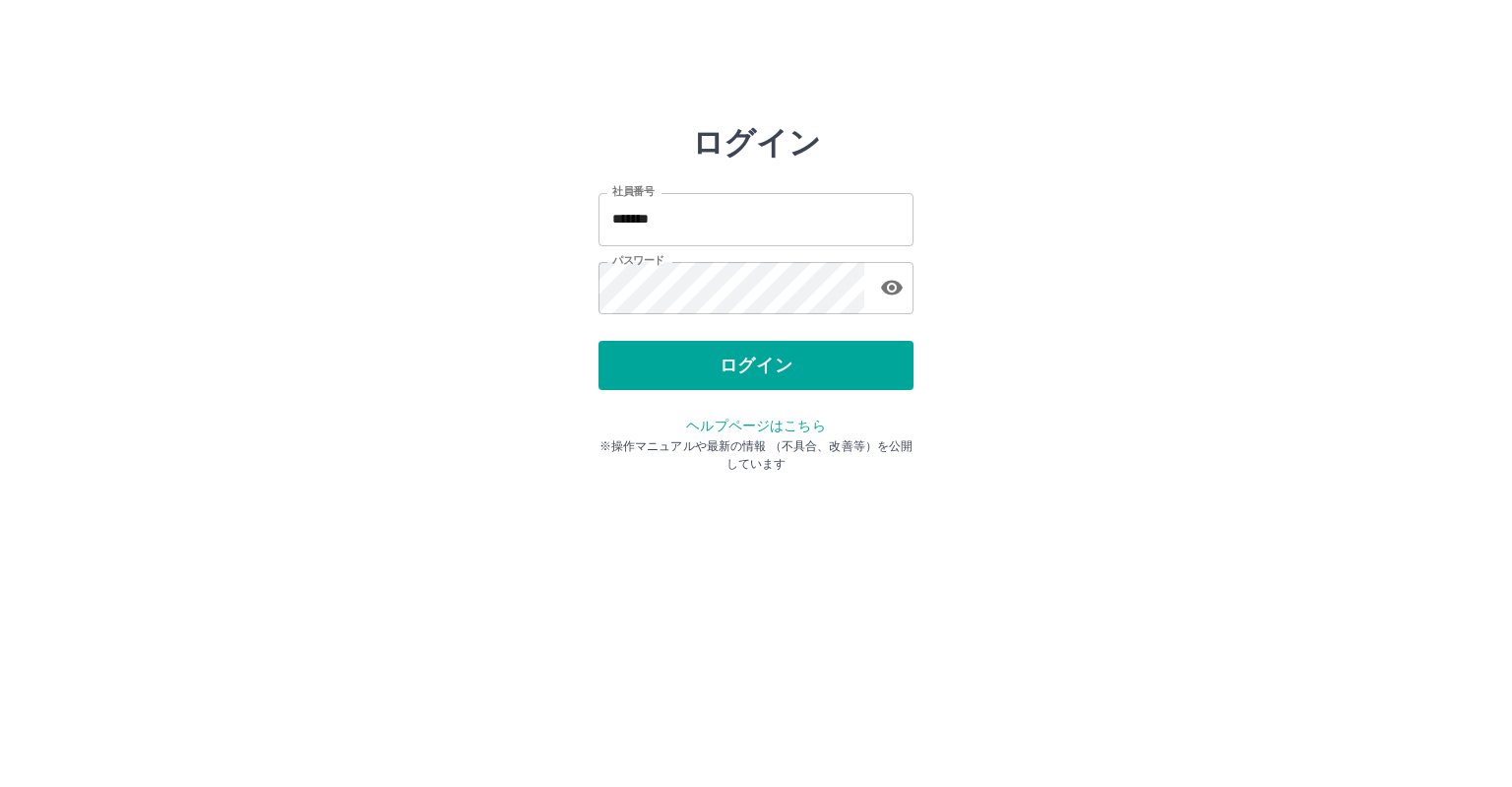 scroll, scrollTop: 0, scrollLeft: 0, axis: both 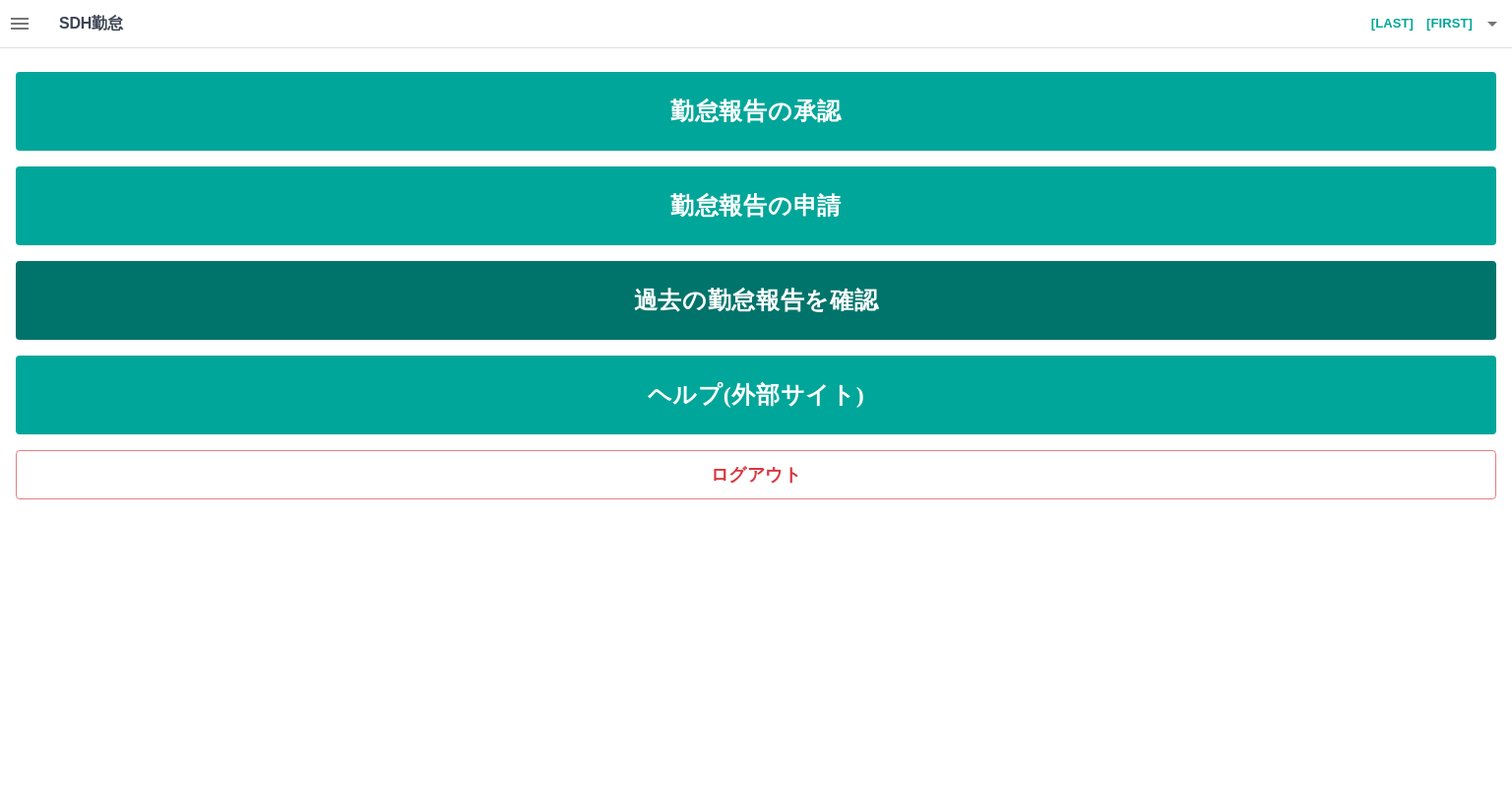 click on "過去の勤怠報告を確認" at bounding box center (756, 300) 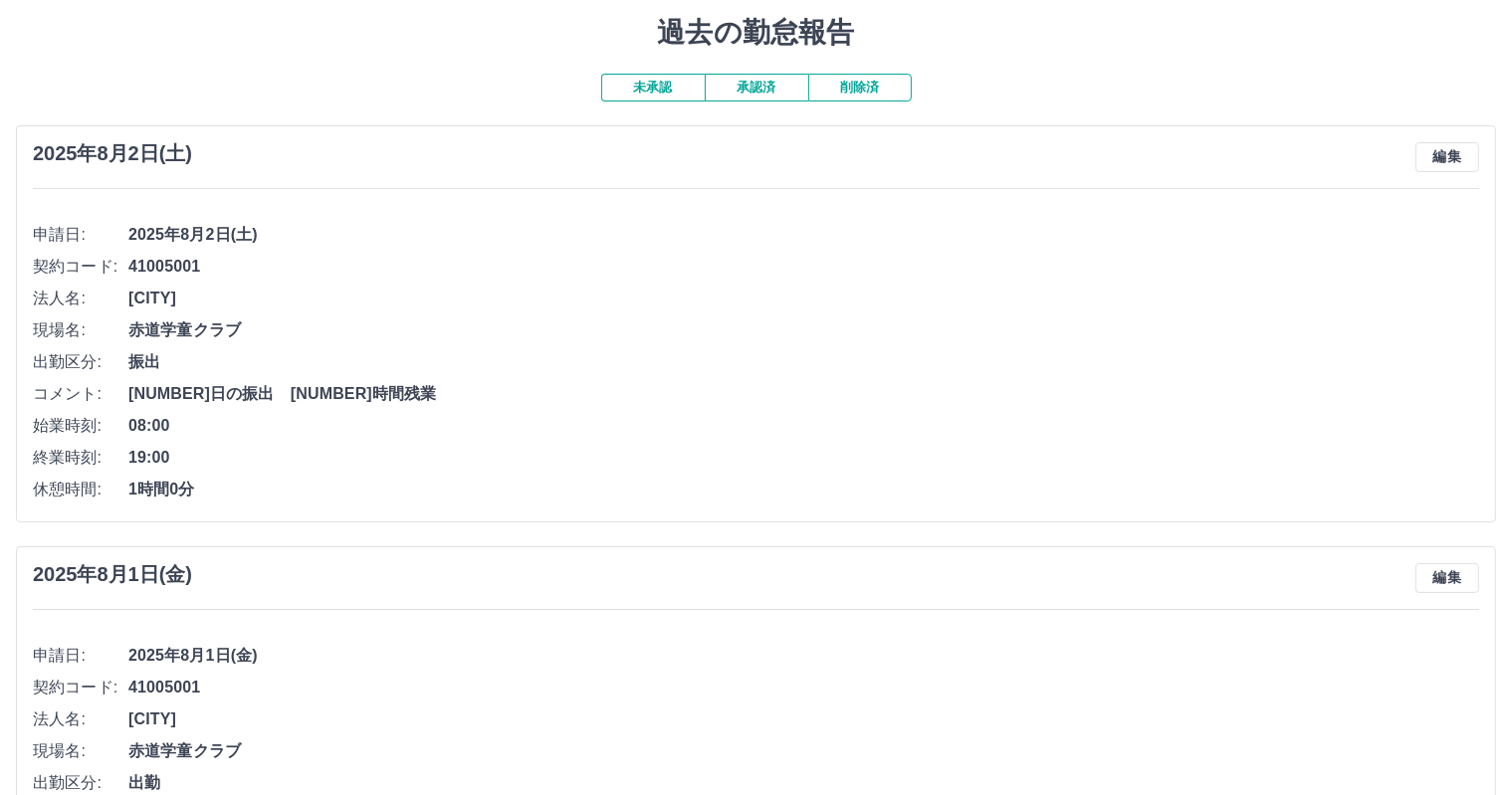 scroll, scrollTop: 0, scrollLeft: 0, axis: both 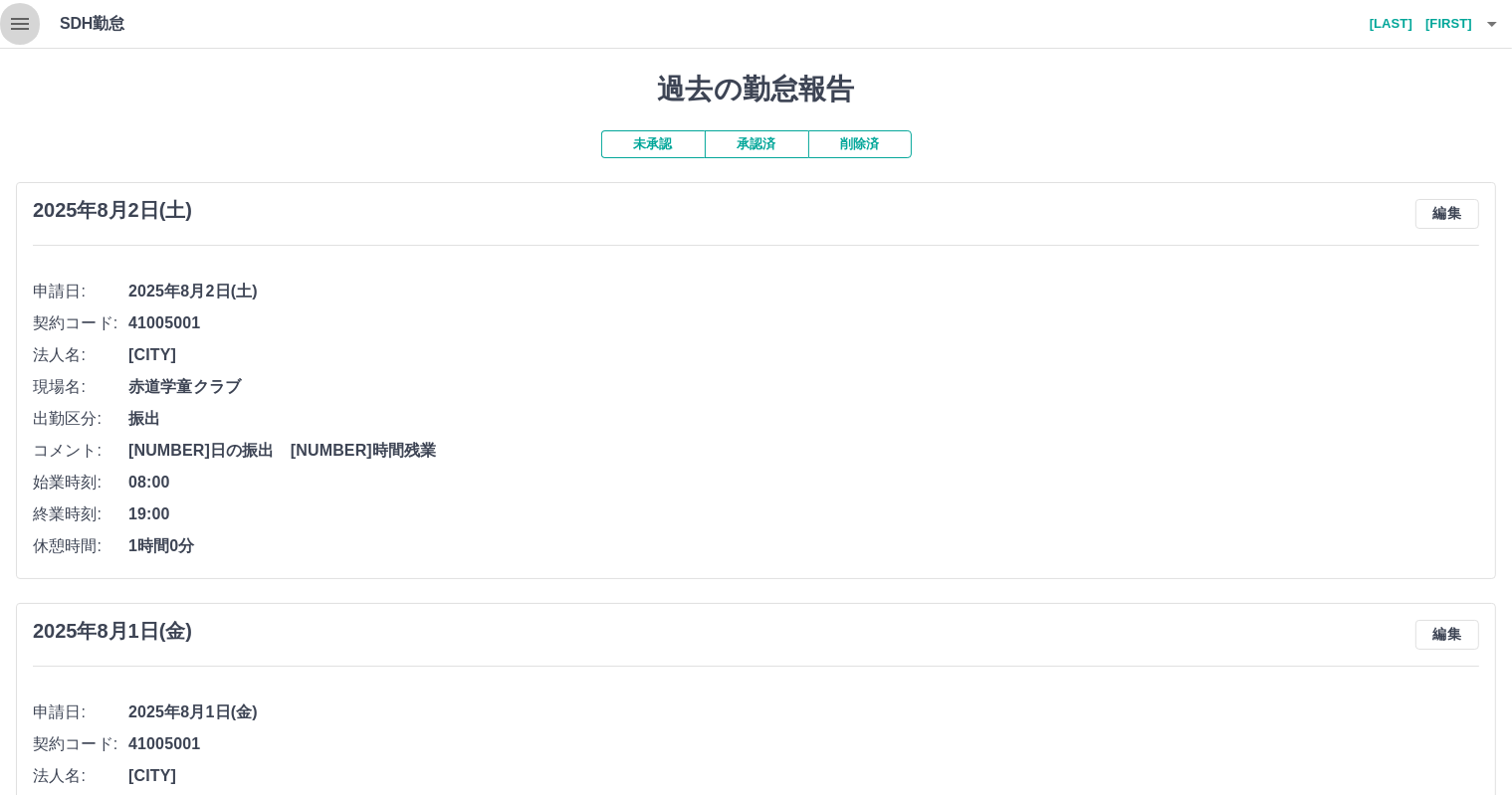 click 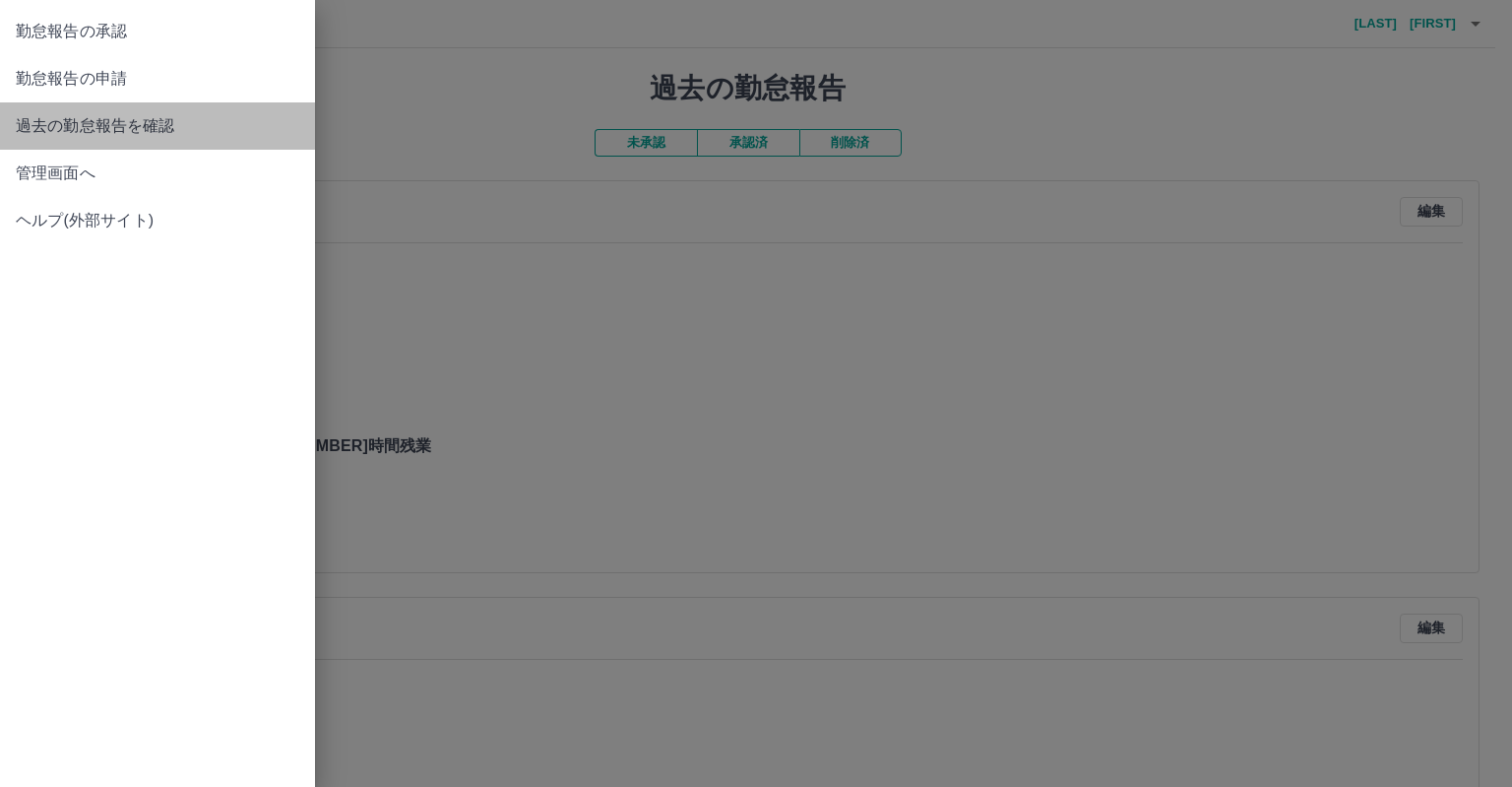 click on "過去の勤怠報告を確認" at bounding box center (158, 126) 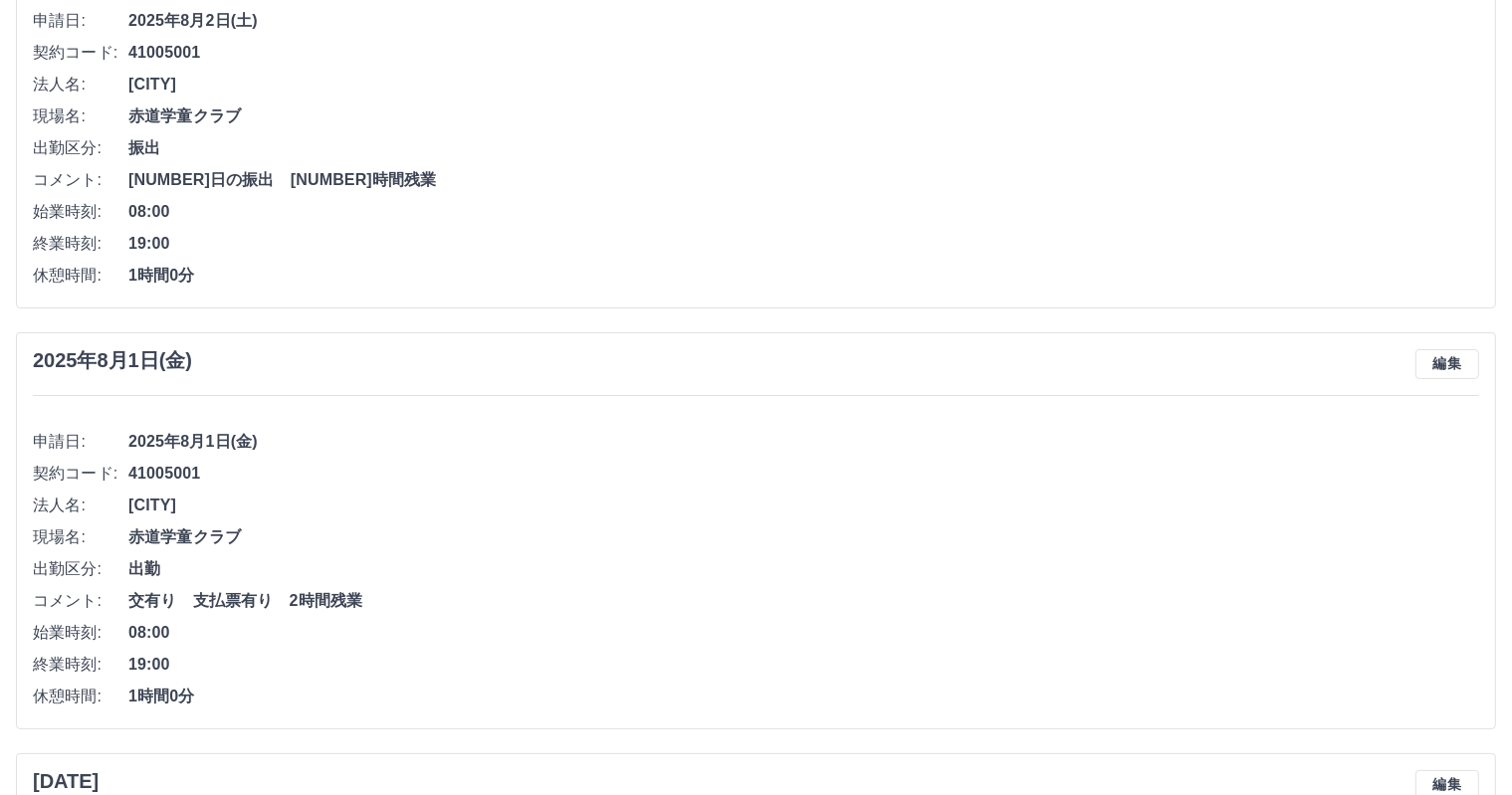 scroll, scrollTop: 0, scrollLeft: 0, axis: both 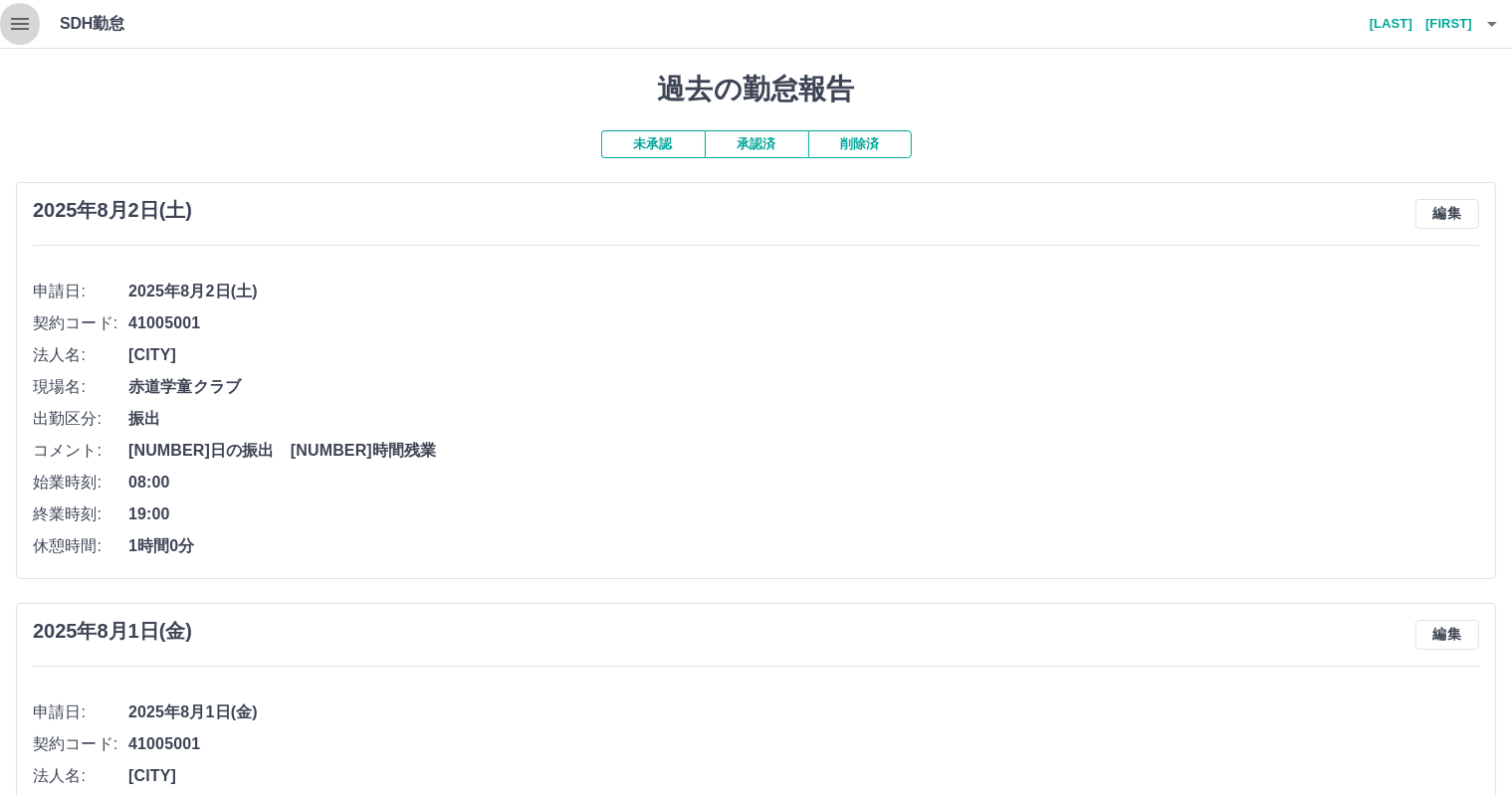 click at bounding box center (20, 24) 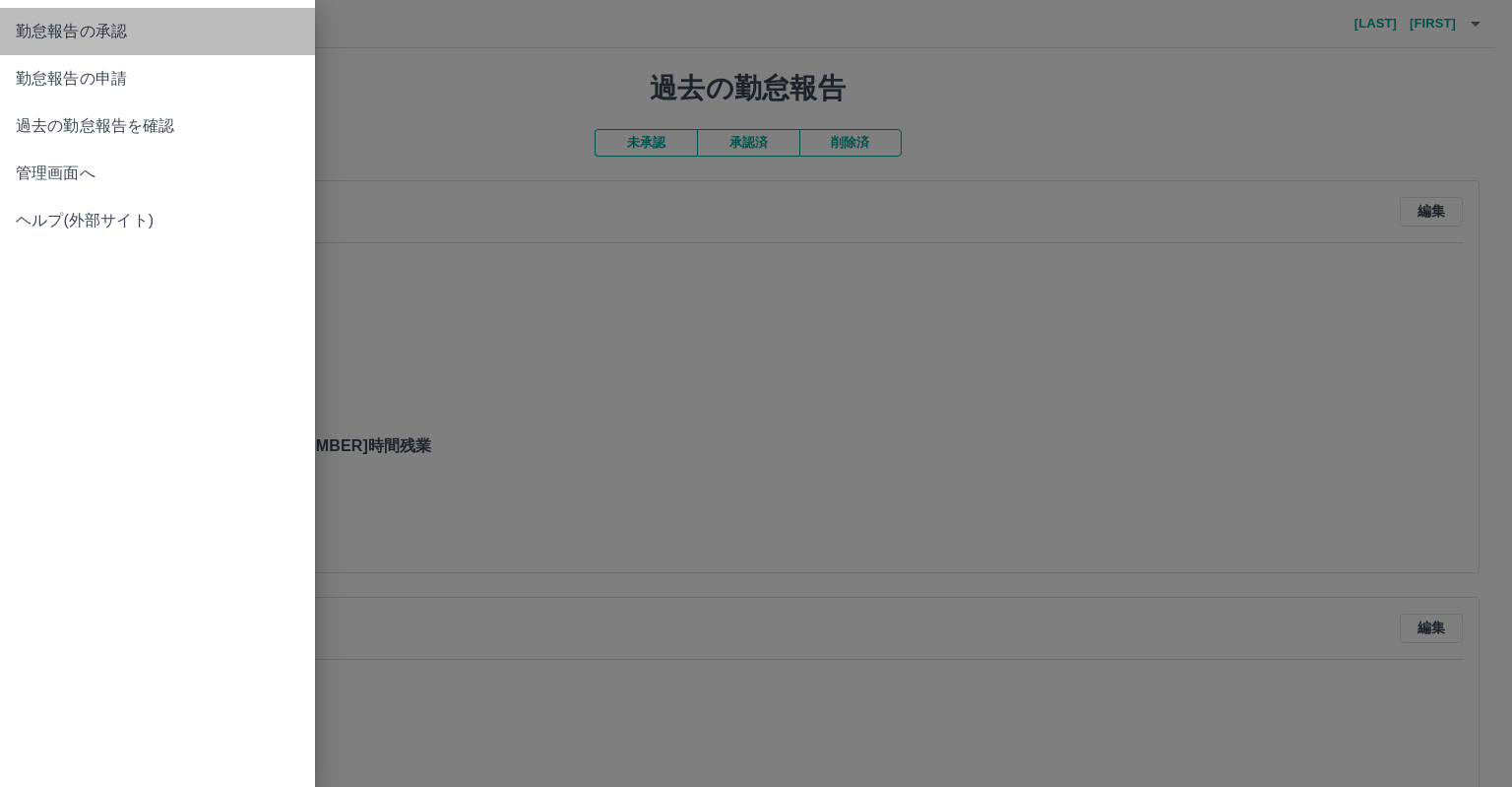 click on "勤怠報告の承認" at bounding box center (158, 32) 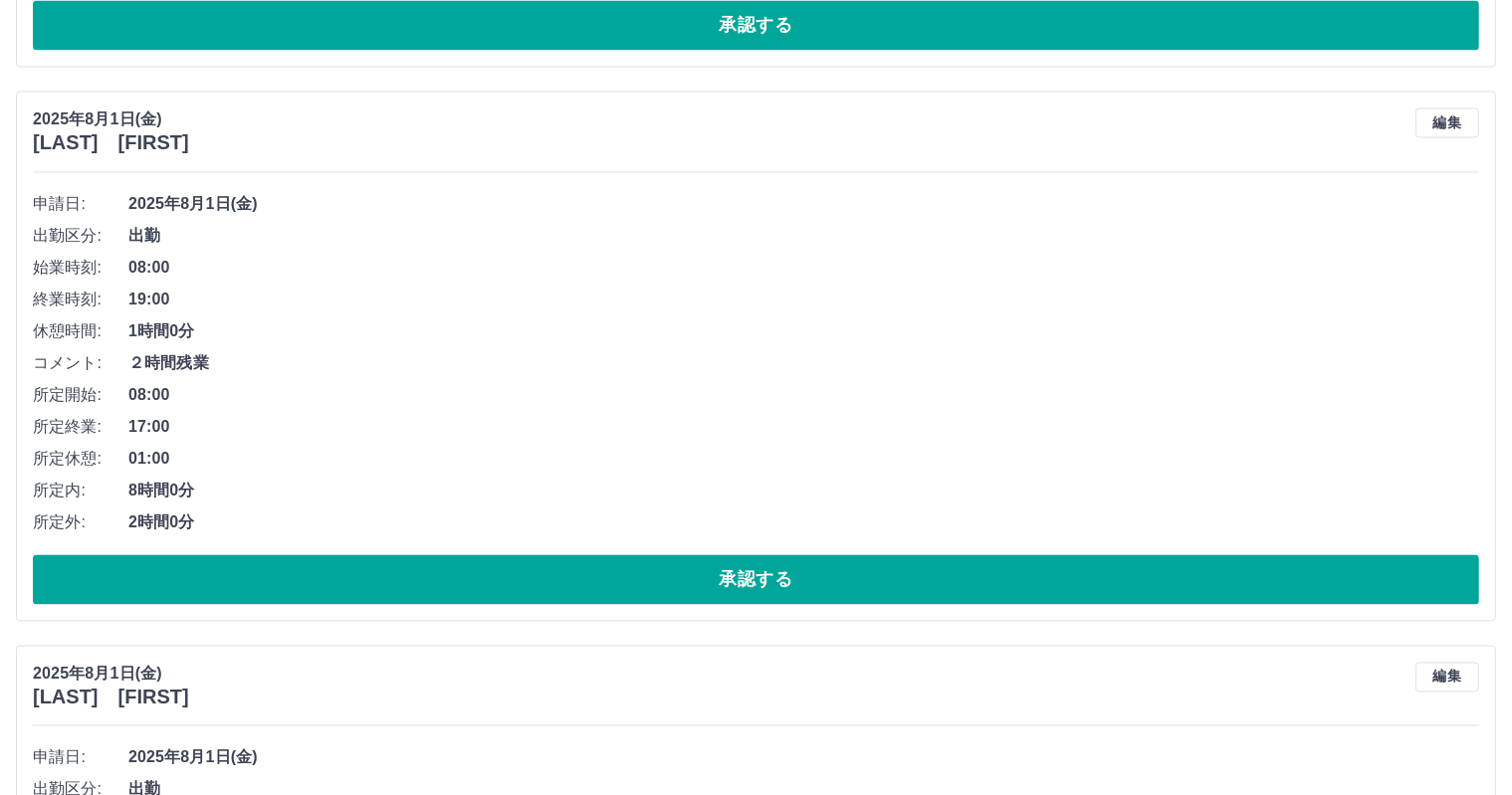 scroll, scrollTop: 11905, scrollLeft: 0, axis: vertical 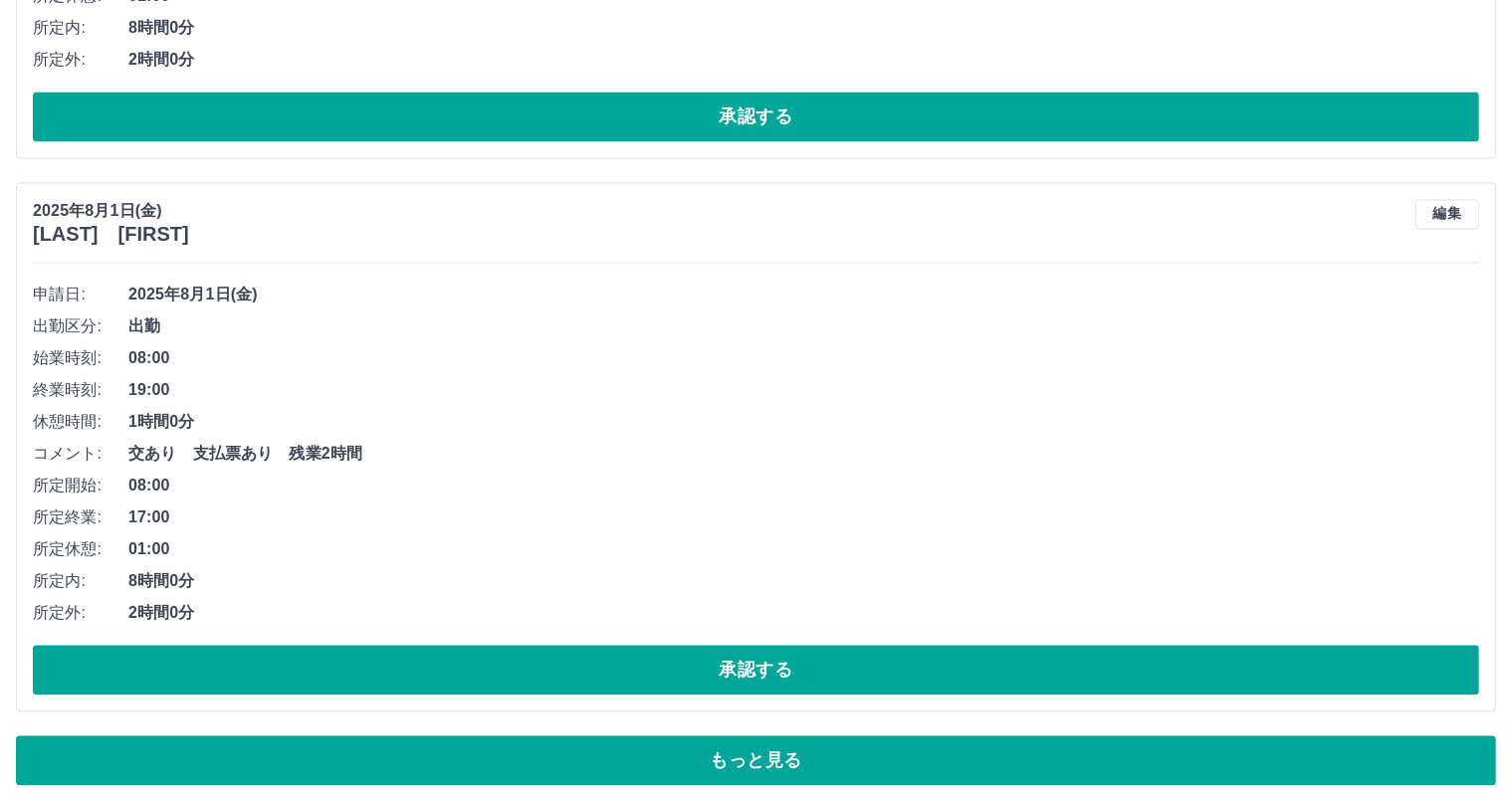 click on "もっと見る" at bounding box center [756, 760] 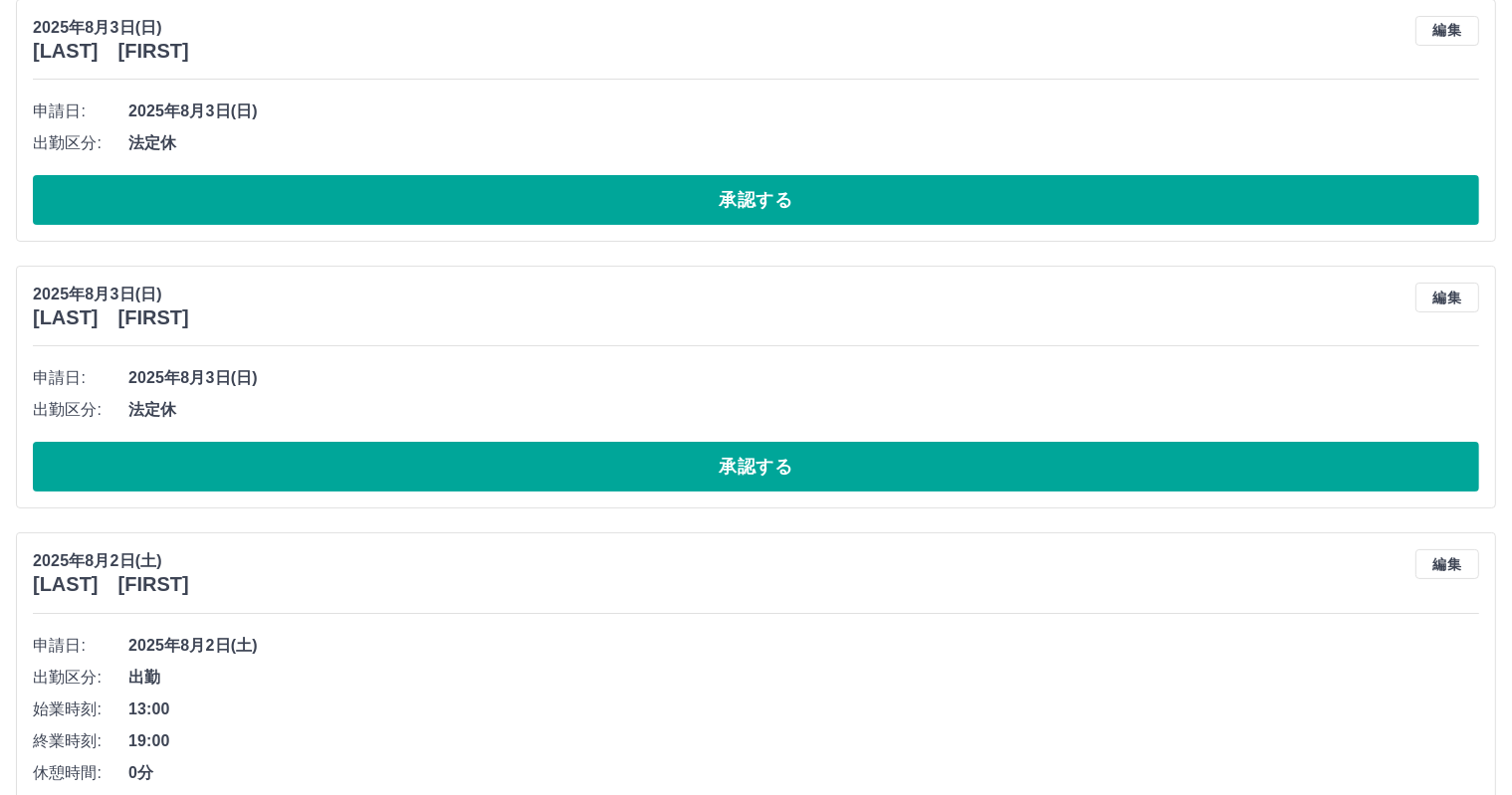 scroll, scrollTop: 0, scrollLeft: 0, axis: both 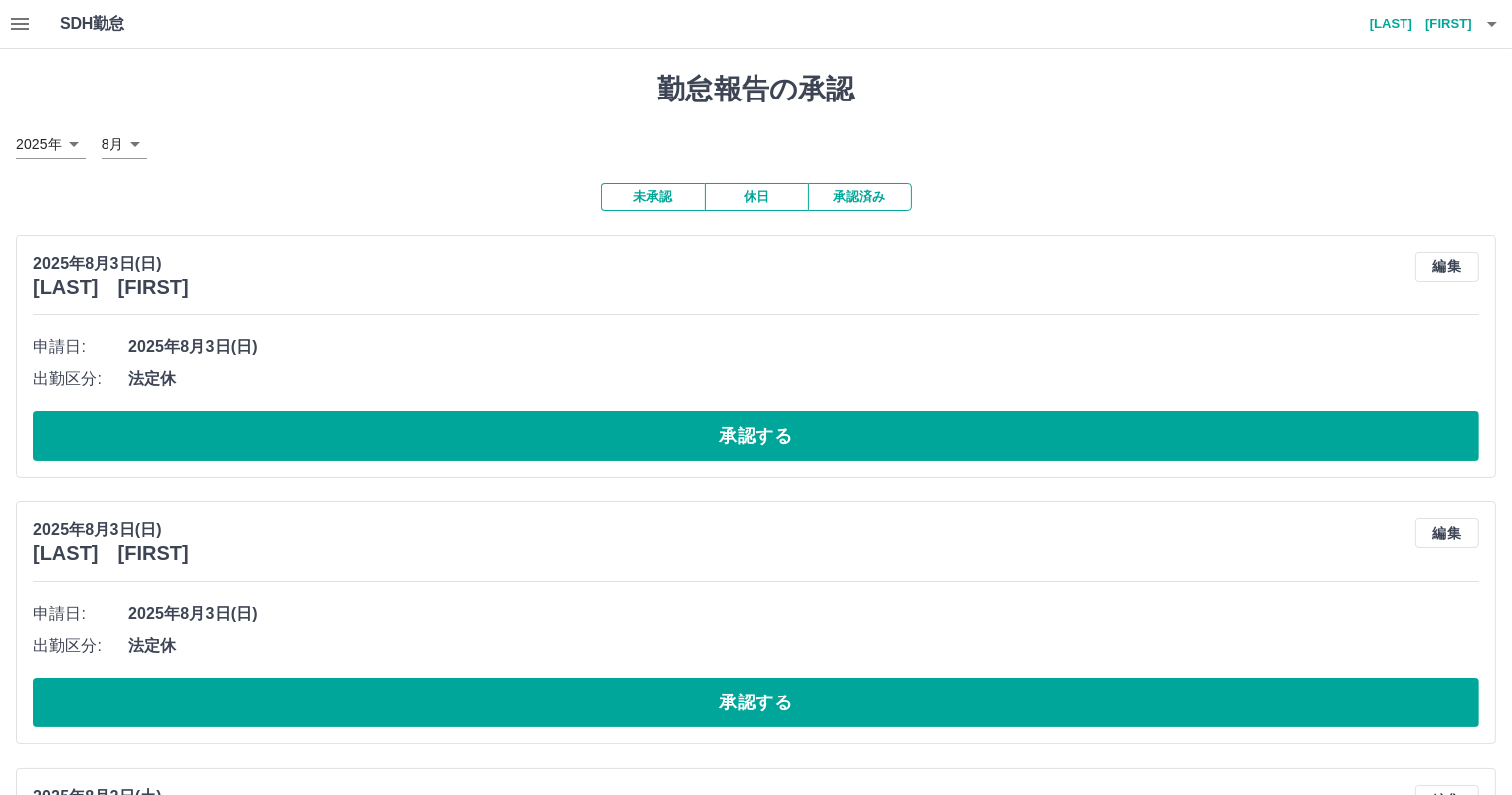 click on "未承認" at bounding box center (653, 197) 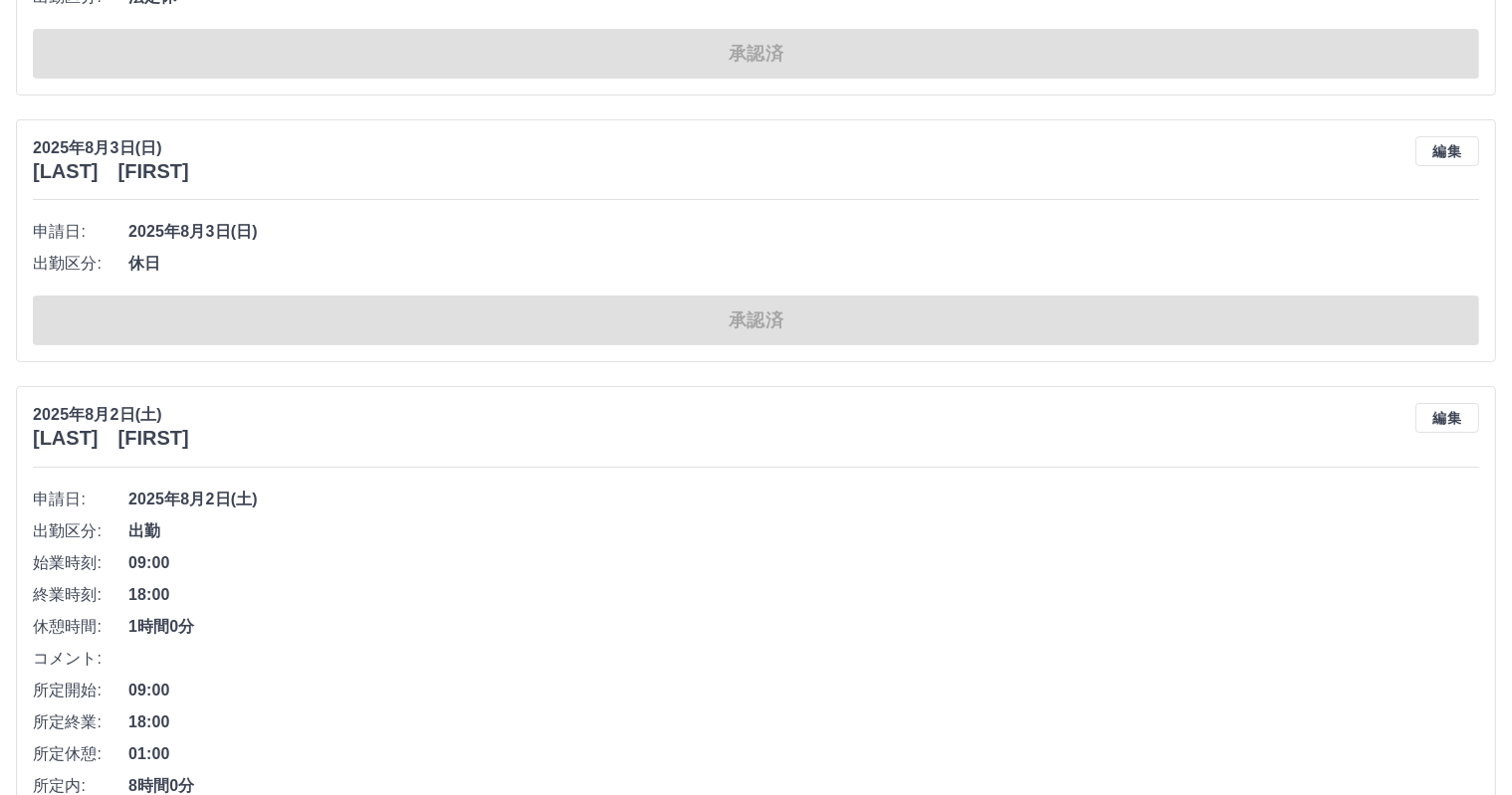scroll, scrollTop: 0, scrollLeft: 0, axis: both 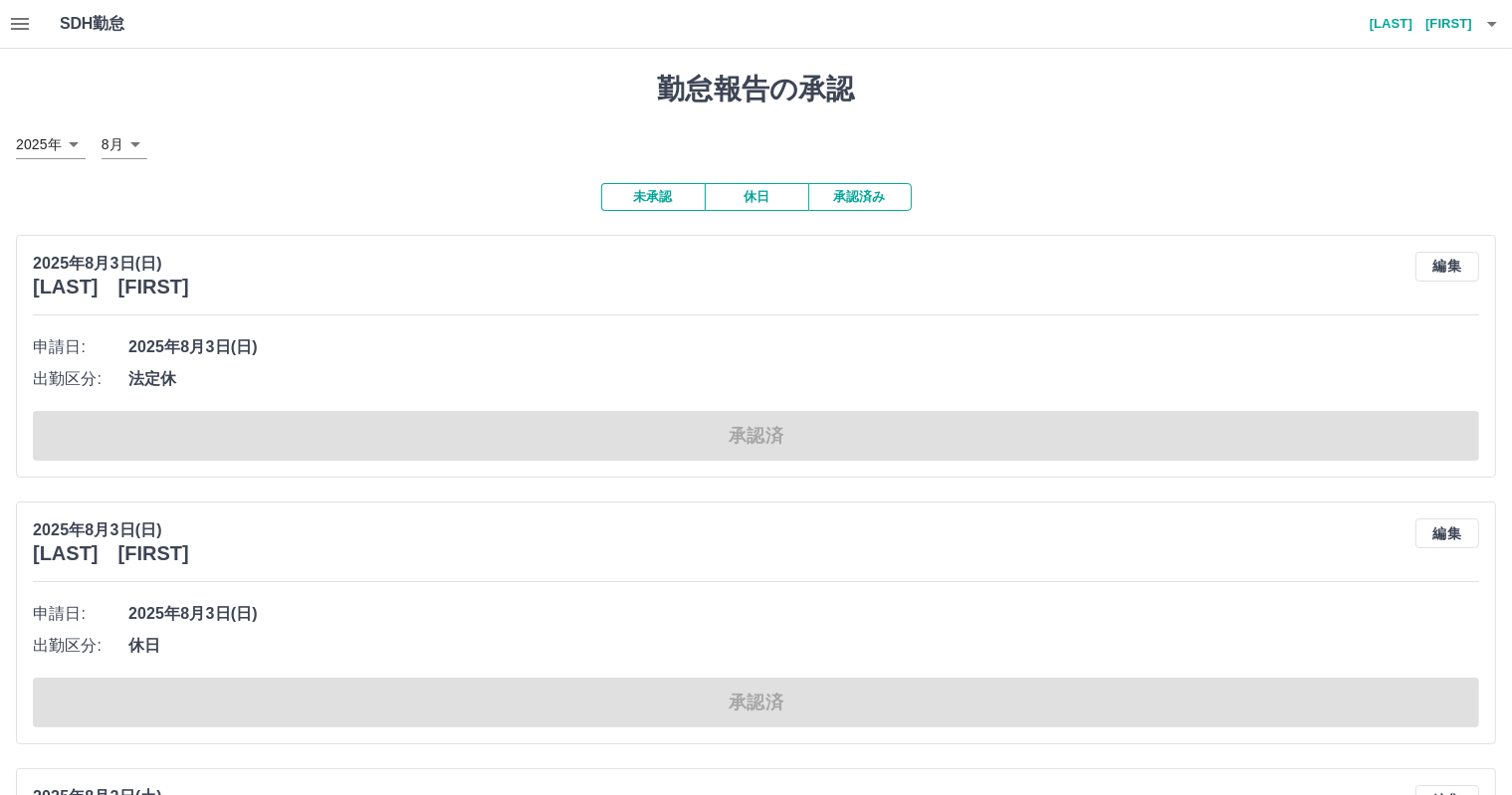 click on "SDH勤怠 奥濱　亜希子 勤怠報告の承認 2025年 **** 8月 * 未承認 休日 承認済み 2025年8月3日(日) 照屋　楓 編集 申請日: 2025年8月3日(日) 出勤区分: 法定休 承認済 2025年8月3日(日) 仲本　美奈子 編集 申請日: 2025年8月3日(日) 出勤区分: 休日 承認済 2025年8月2日(土) 仲本　美奈子 編集 申請日: 2025年8月2日(土) 出勤区分: 出勤 始業時刻: 09:00 終業時刻: 18:00 休憩時間: 1時間0分 コメント: 所定開始: 09:00 所定終業: 18:00 所定休憩: 01:00 所定内: 8時間0分 所定外: 0分 承認済 2025年8月1日(金) 仲本　美奈子 編集 申請日: 2025年8月1日(金) 出勤区分: 出勤 始業時刻: 09:00 終業時刻: 18:00 休憩時間: 1時間0分 コメント: 所定開始: 09:00 所定終業: 18:00 所定休憩: 01:00 所定内: 8時間0分 所定外: 0分 承認済 SDH勤怠" at bounding box center [756, 937] 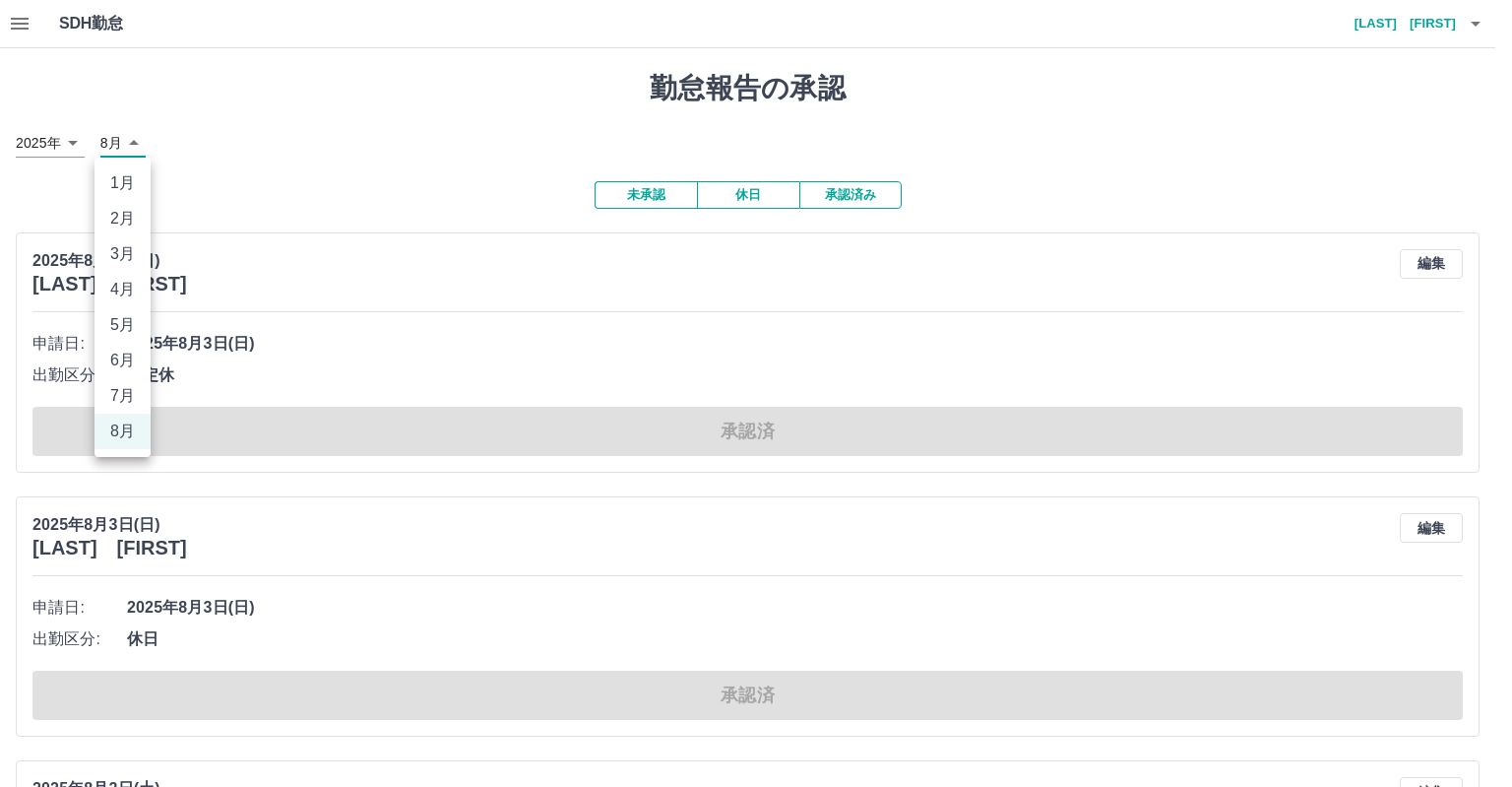 click on "7月" at bounding box center [122, 396] 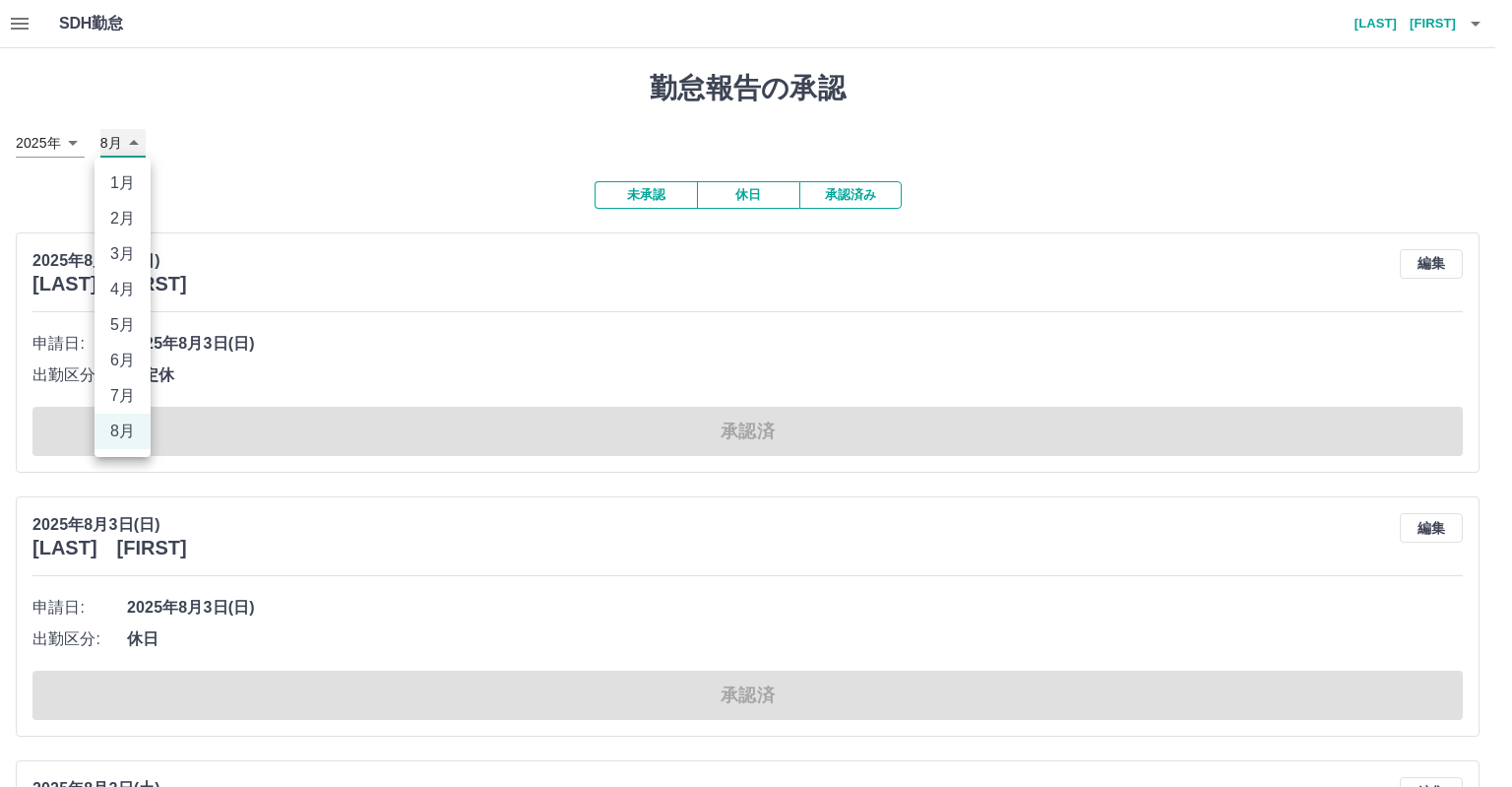 type on "*" 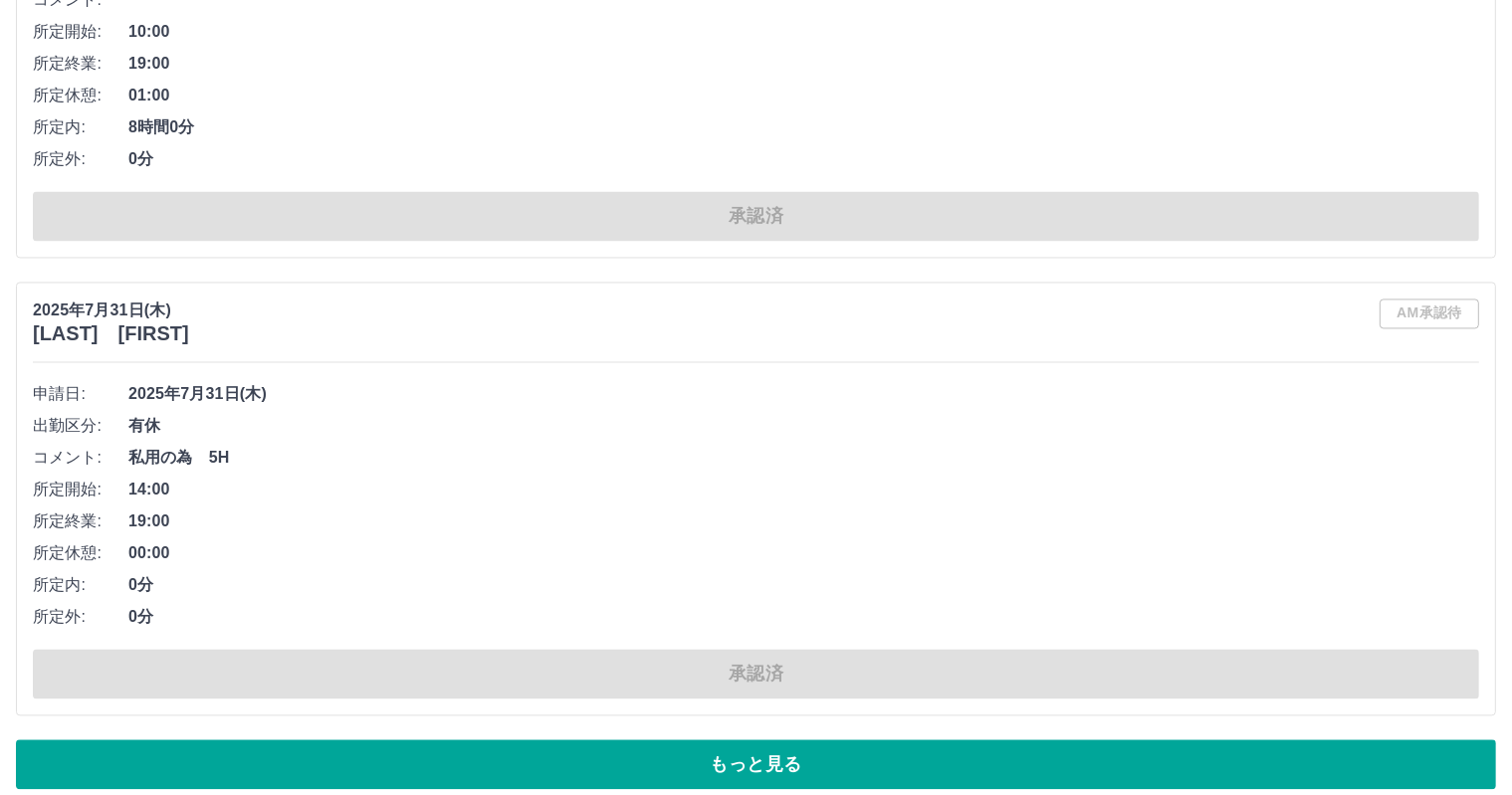 scroll, scrollTop: 11555, scrollLeft: 0, axis: vertical 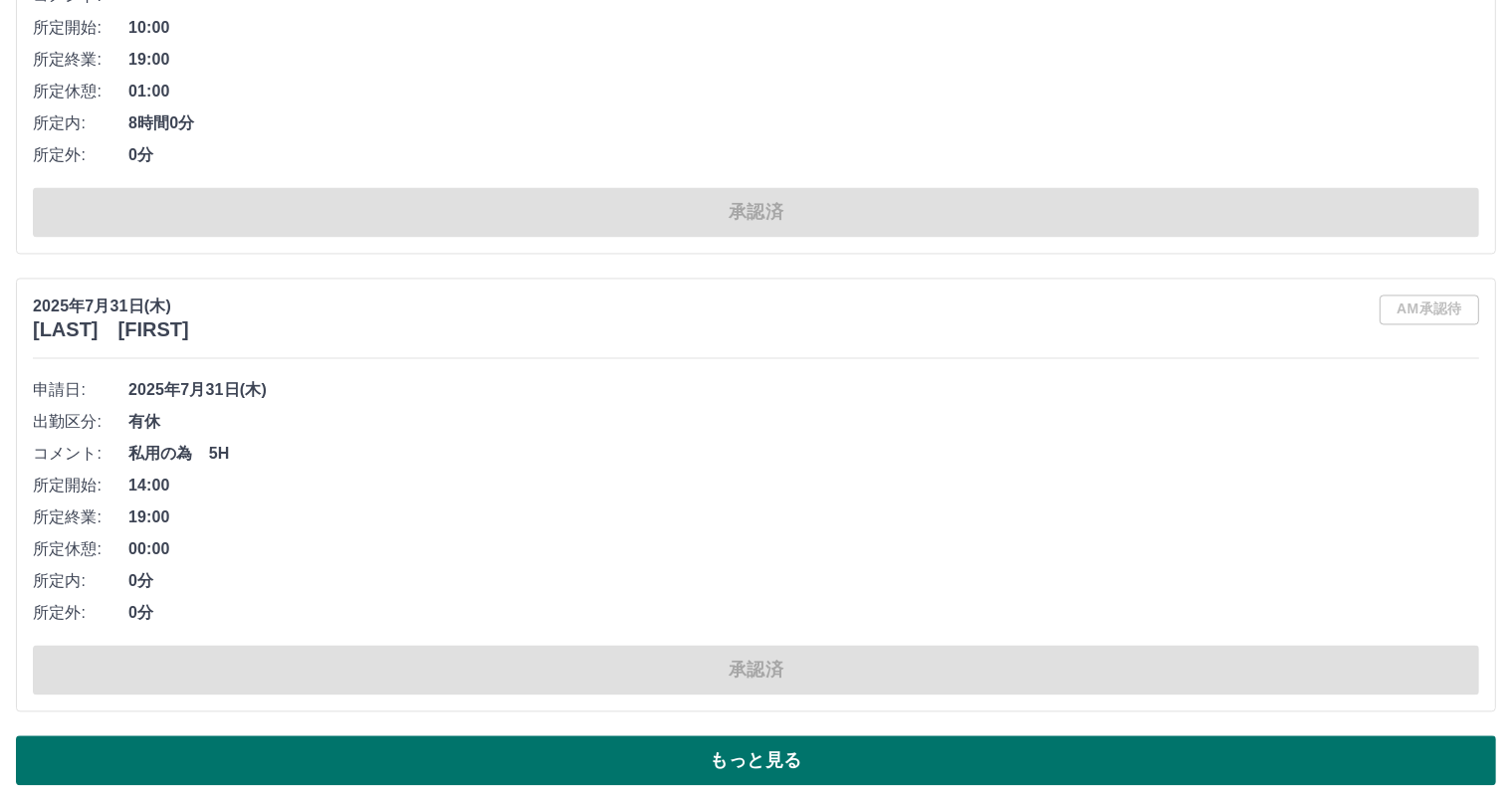 click on "もっと見る" at bounding box center [756, 760] 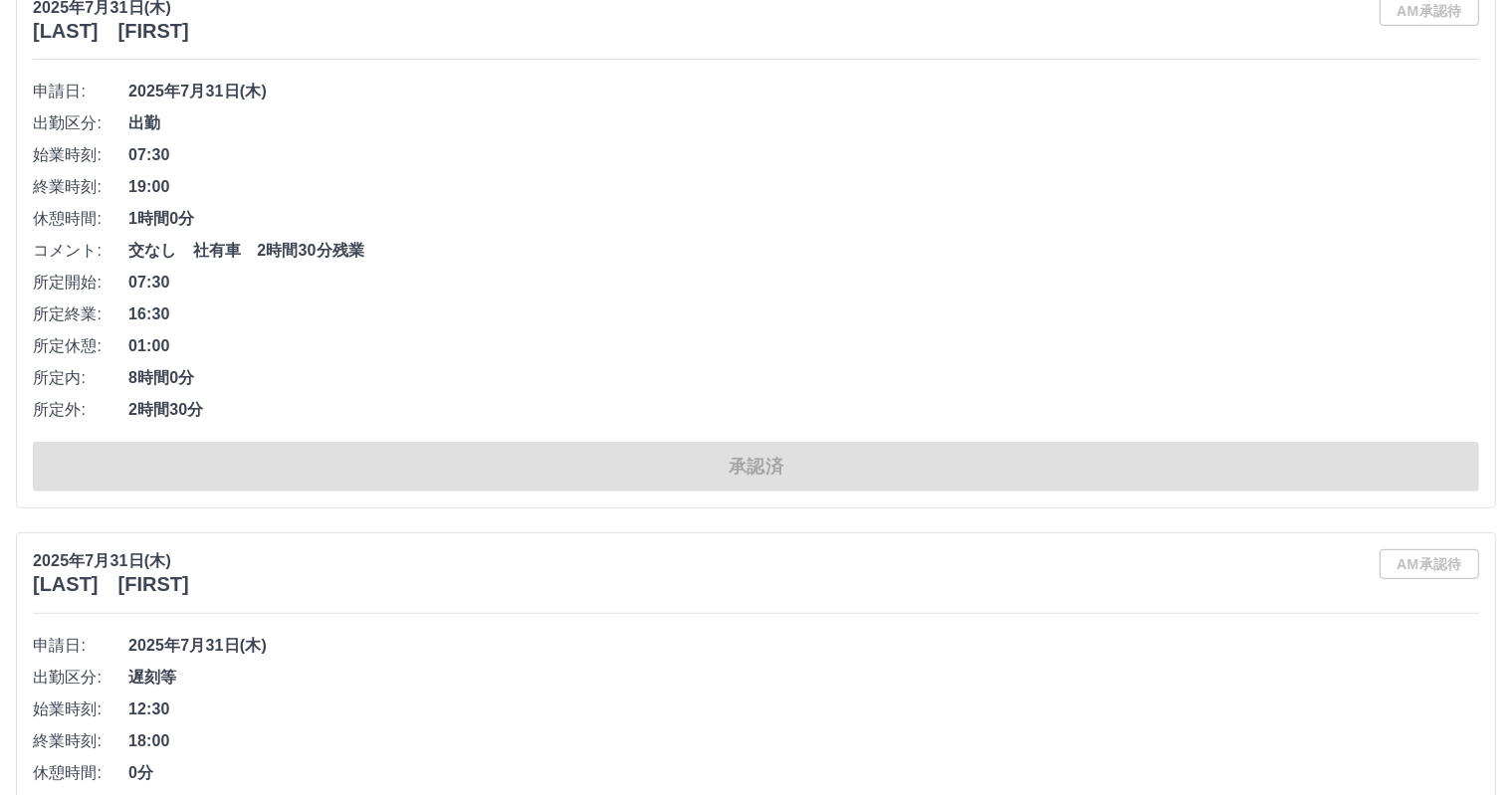 scroll, scrollTop: 0, scrollLeft: 0, axis: both 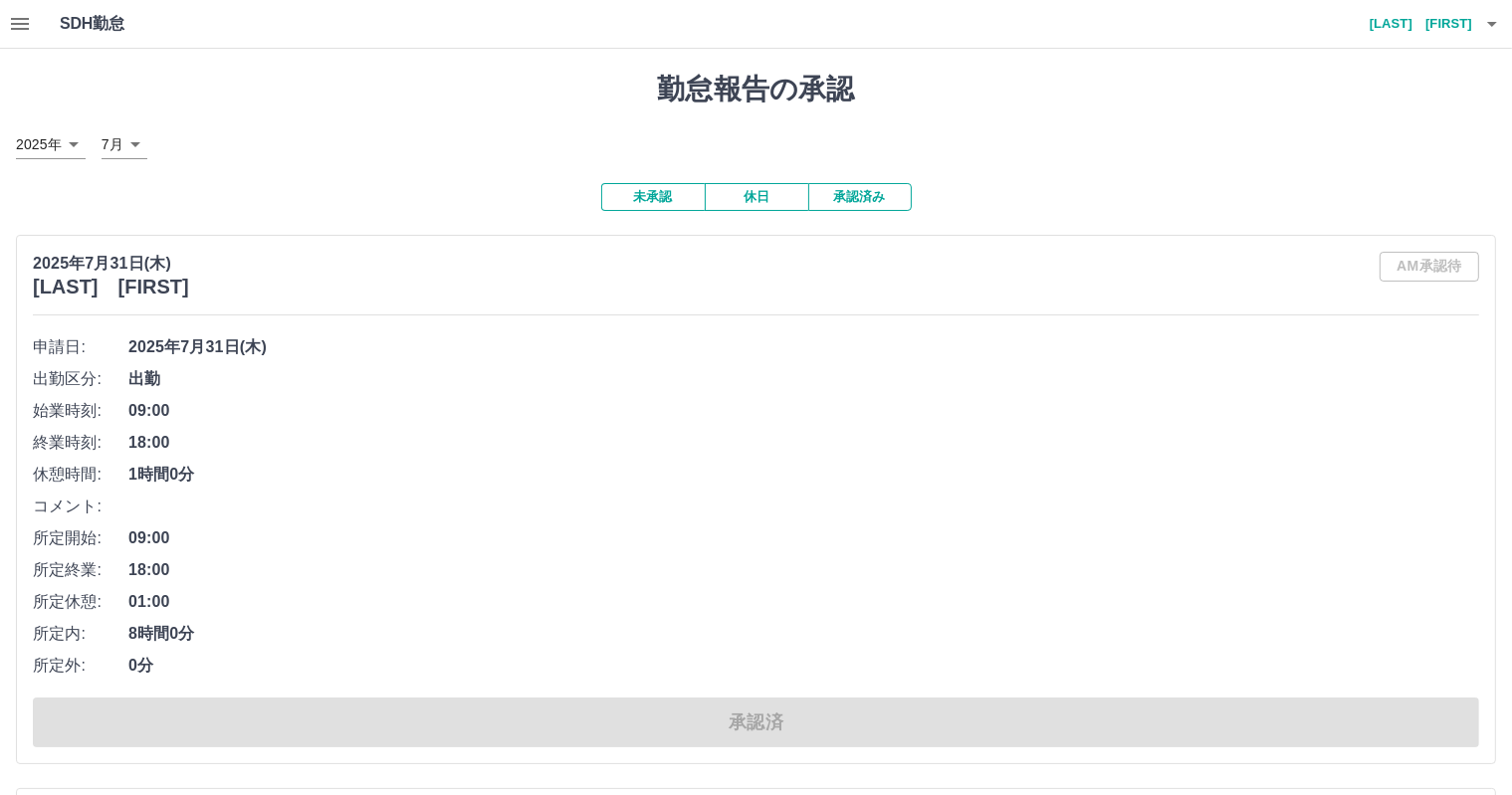 click on "未承認" at bounding box center [653, 197] 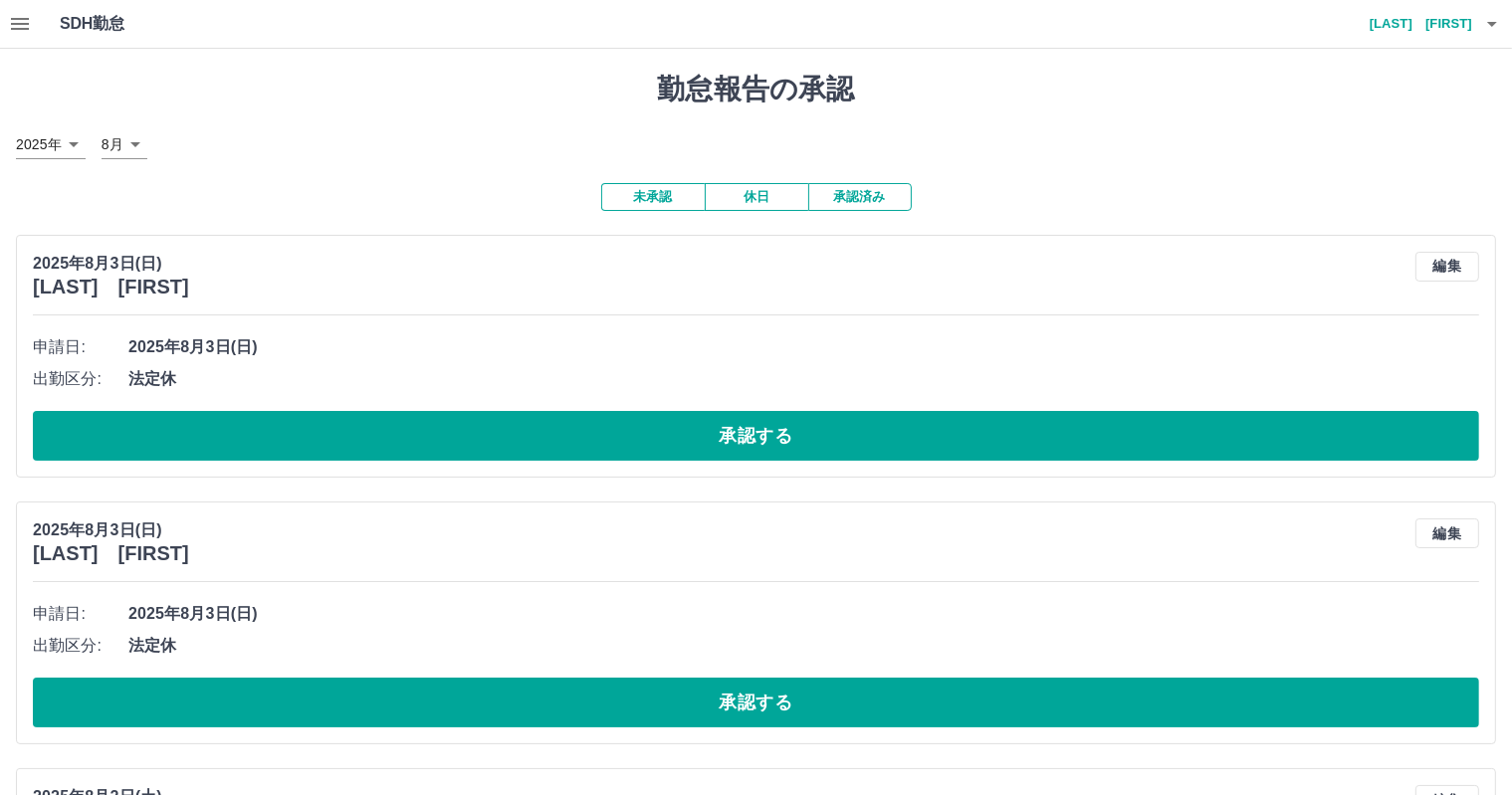 click on "SDH勤怠 奥濱　亜希子 勤怠報告の承認 2025年 **** 8月 * 未承認 休日 承認済み 2025年8月3日(日) 伊計　リサ美智子 編集 申請日: 2025年8月3日(日) 出勤区分: 法定休 承認する 2025年8月3日(日) 與那覇　そら 編集 申請日: 2025年8月3日(日) 出勤区分: 法定休 承認する 2025年8月2日(土) 伊計　リサ美智子 編集 申請日: 2025年8月2日(土) 出勤区分: 出勤 始業時刻: 13:00 終業時刻: 19:00 休憩時間: 0分 コメント: 所定開始: 13:00 所定終業: 19:00 所定休憩: 00:00 所定内: 6時間0分 所定外: 0分 承認する 2025年8月2日(土) 富田　恭幸 編集 申請日: 2025年8月2日(土) 出勤区分: 出勤 始業時刻: 08:00 終業時刻: 13:00 休憩時間: 30分 コメント: 所定開始: 08:00 所定終業: 13:00 所定休憩: 00:30 所定内: 4時間30分 所定外: 0分 承認する 2025年8月2日(土) 大城　遥華 編集 申請日: 2025年8月2日(土) 出勤区分: 出勤 始業時刻:" at bounding box center (756, 6357) 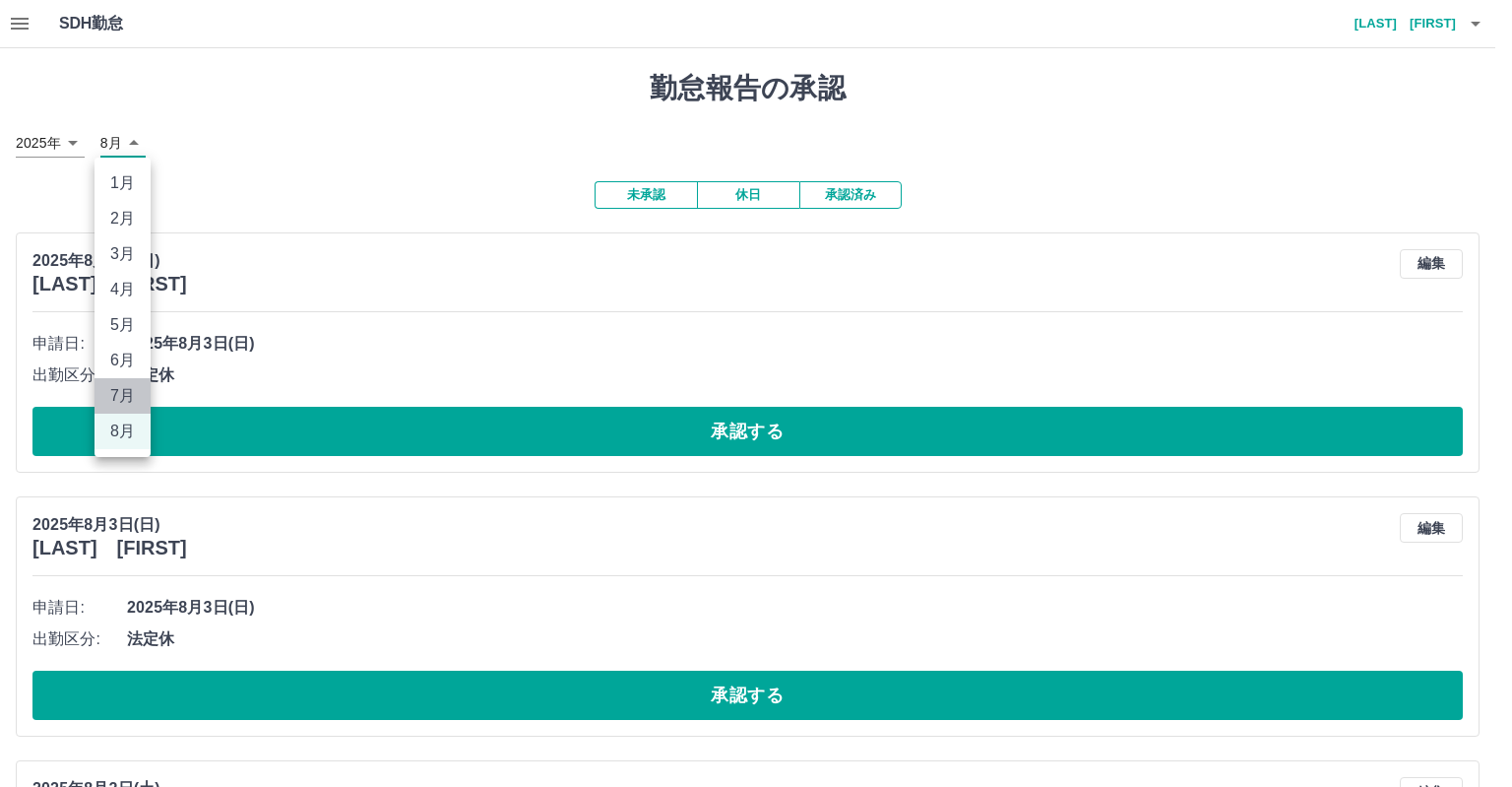 click on "7月" at bounding box center (122, 396) 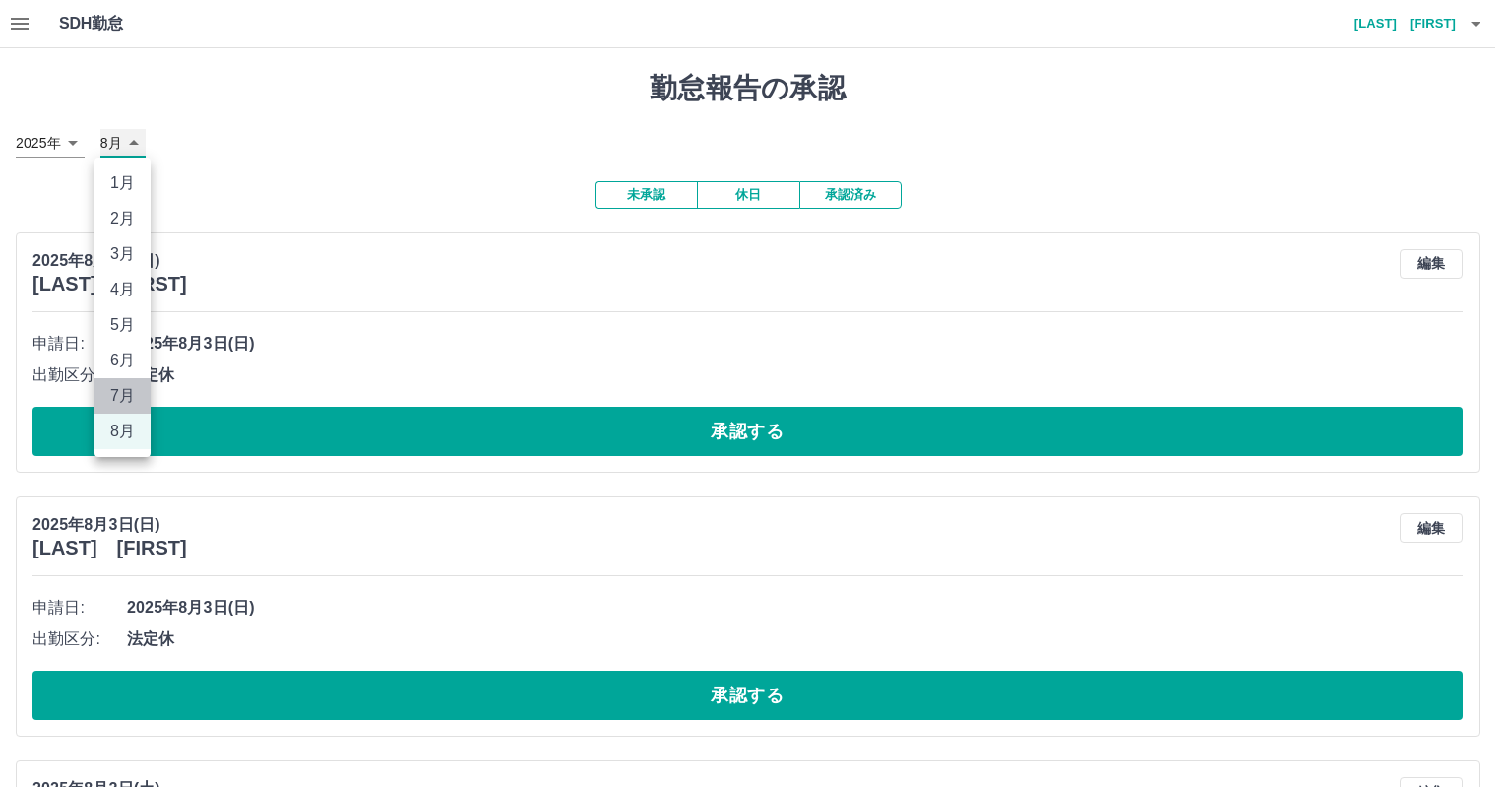 type on "*" 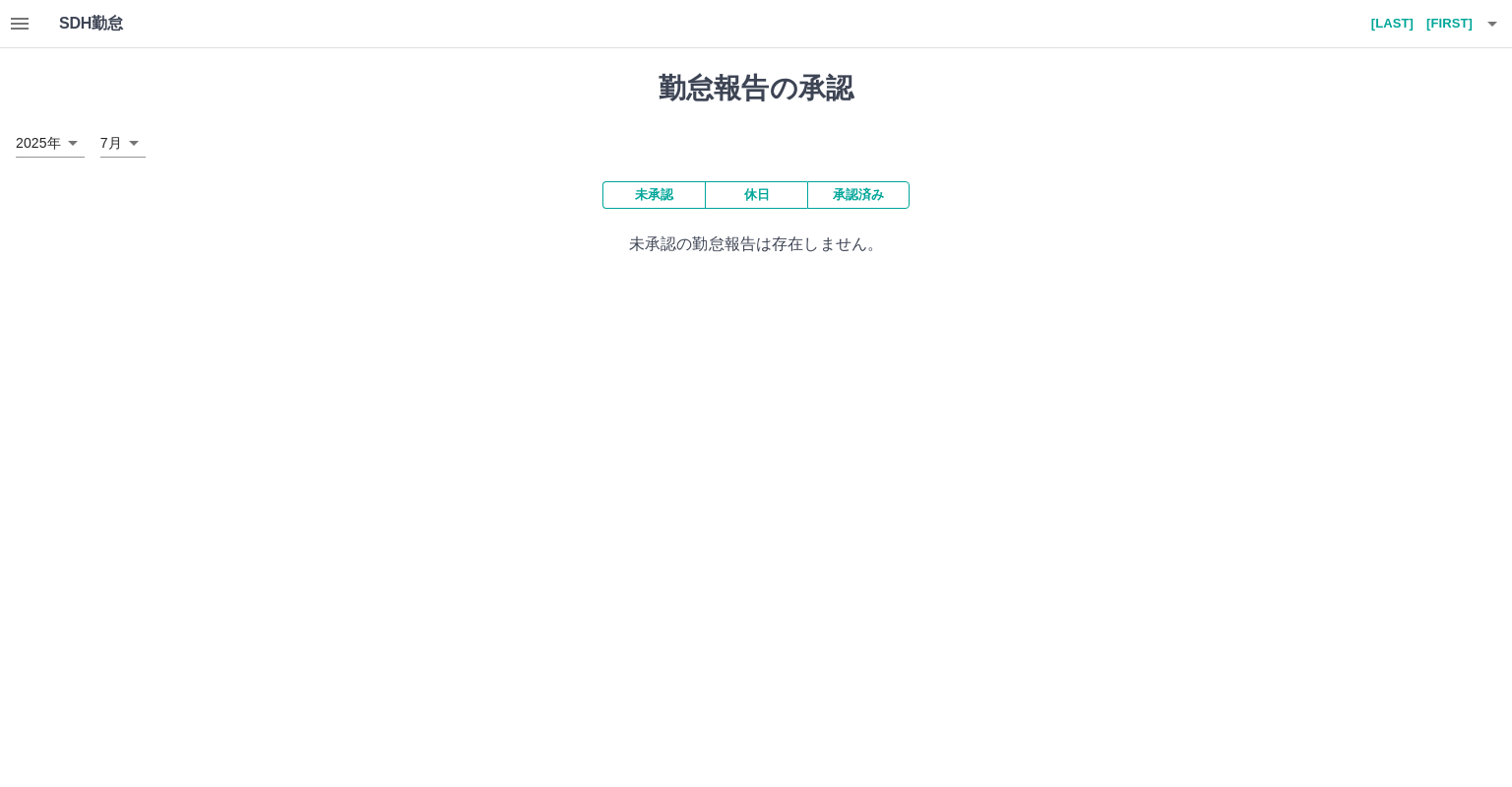 click on "承認済み" at bounding box center (858, 195) 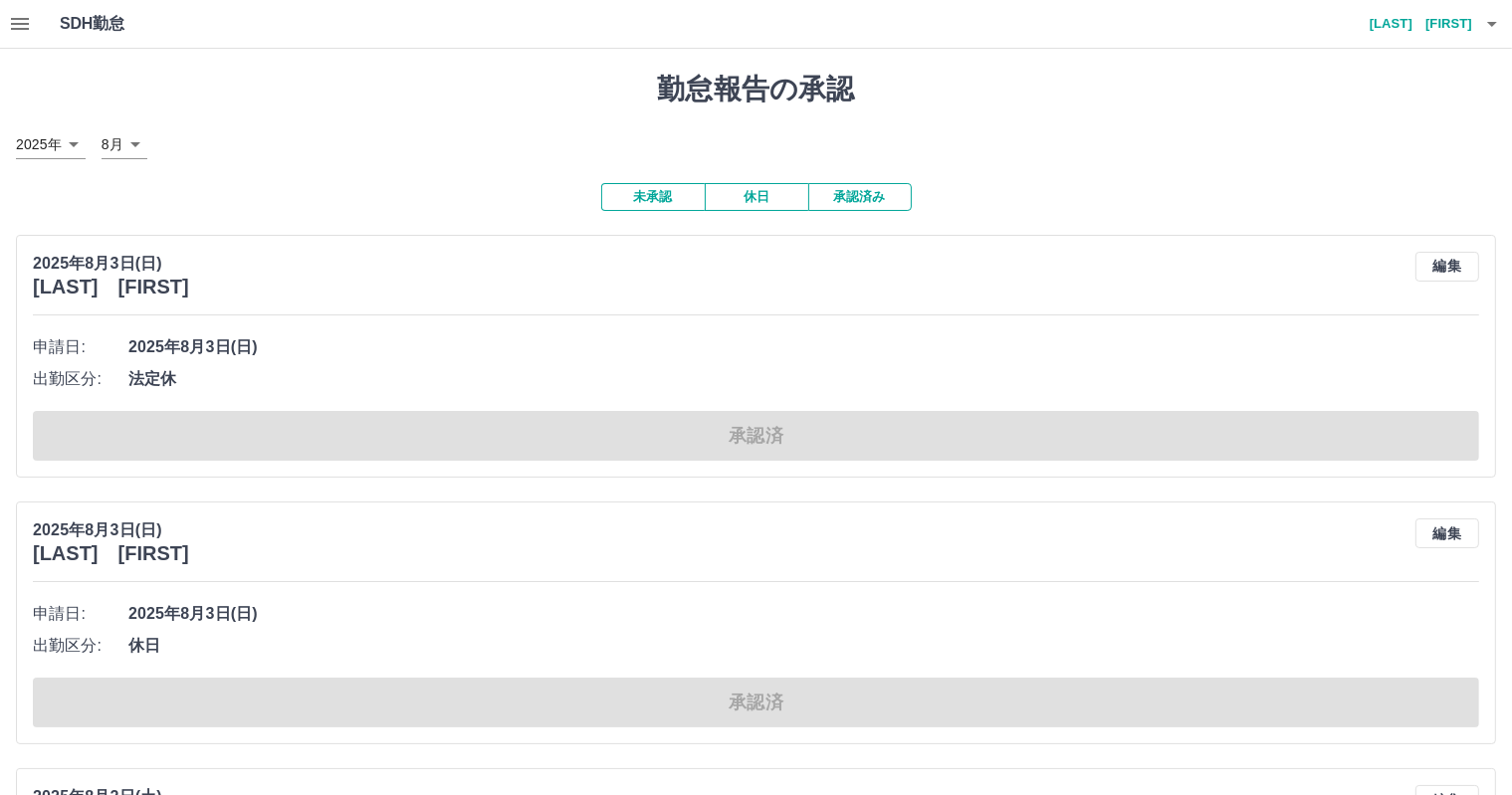 click on "SDH勤怠 奥濱　亜希子 勤怠報告の承認 2025年 **** 8月 * 未承認 休日 承認済み 2025年8月3日(日) 照屋　楓 編集 申請日: 2025年8月3日(日) 出勤区分: 法定休 承認済 2025年8月3日(日) 仲本　美奈子 編集 申請日: 2025年8月3日(日) 出勤区分: 休日 承認済 2025年8月2日(土) 仲本　美奈子 編集 申請日: 2025年8月2日(土) 出勤区分: 出勤 始業時刻: 09:00 終業時刻: 18:00 休憩時間: 1時間0分 コメント: 所定開始: 09:00 所定終業: 18:00 所定休憩: 01:00 所定内: 8時間0分 所定外: 0分 承認済 2025年8月1日(金) 仲本　美奈子 編集 申請日: 2025年8月1日(金) 出勤区分: 出勤 始業時刻: 09:00 終業時刻: 18:00 休憩時間: 1時間0分 コメント: 所定開始: 09:00 所定終業: 18:00 所定休憩: 01:00 所定内: 8時間0分 所定外: 0分 承認済 SDH勤怠" at bounding box center (756, 937) 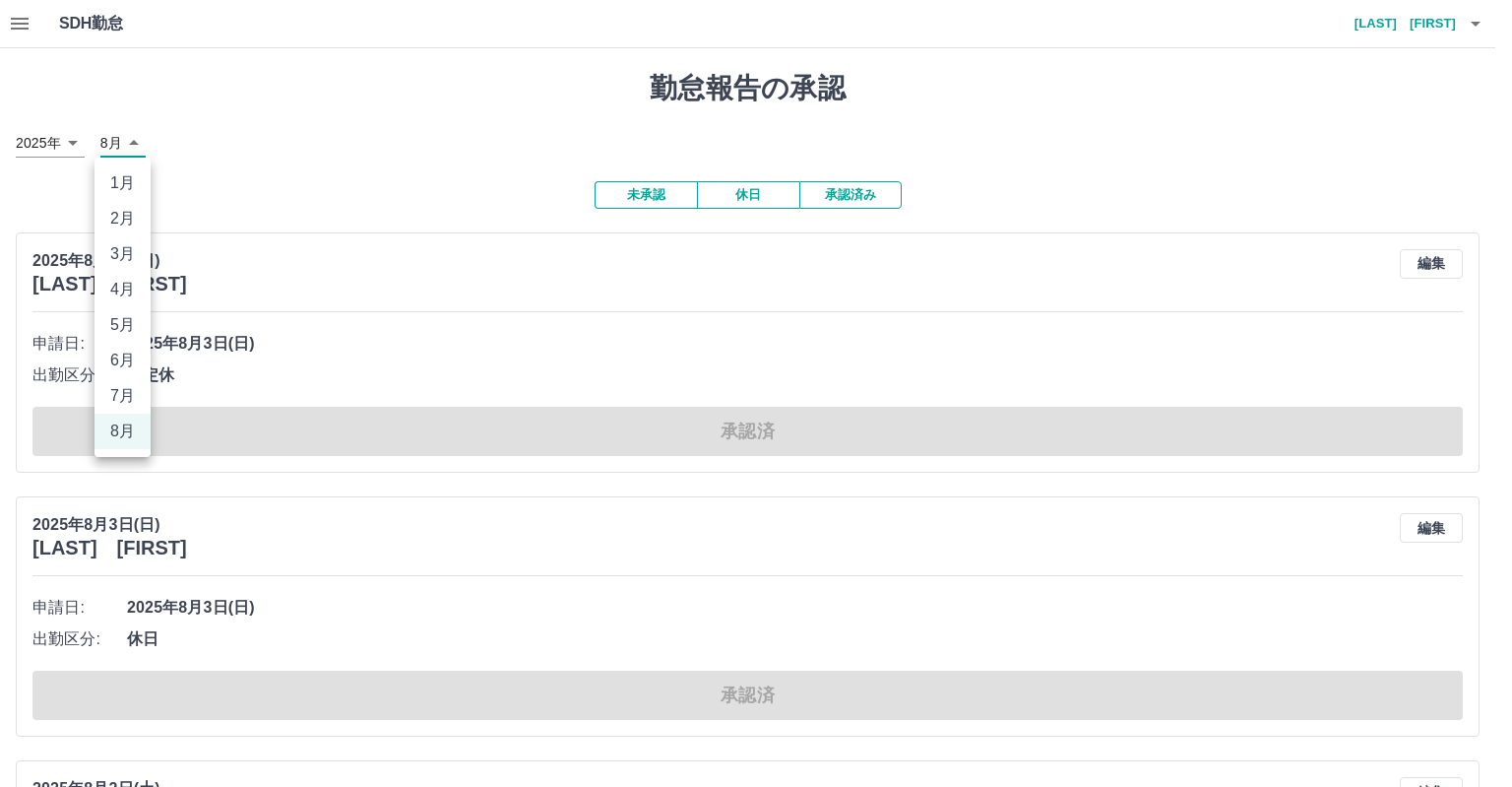 click on "7月" at bounding box center [122, 396] 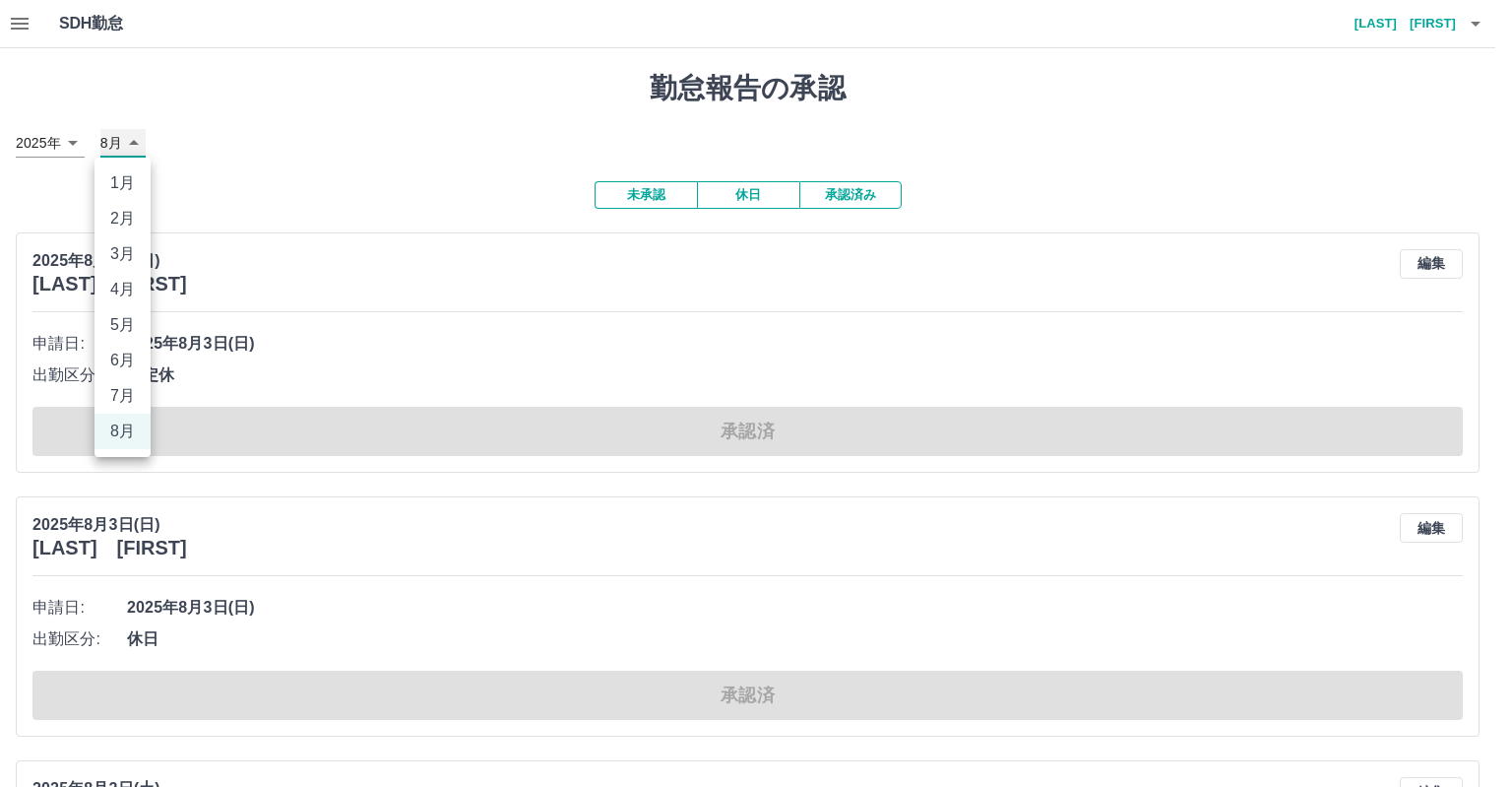 type on "*" 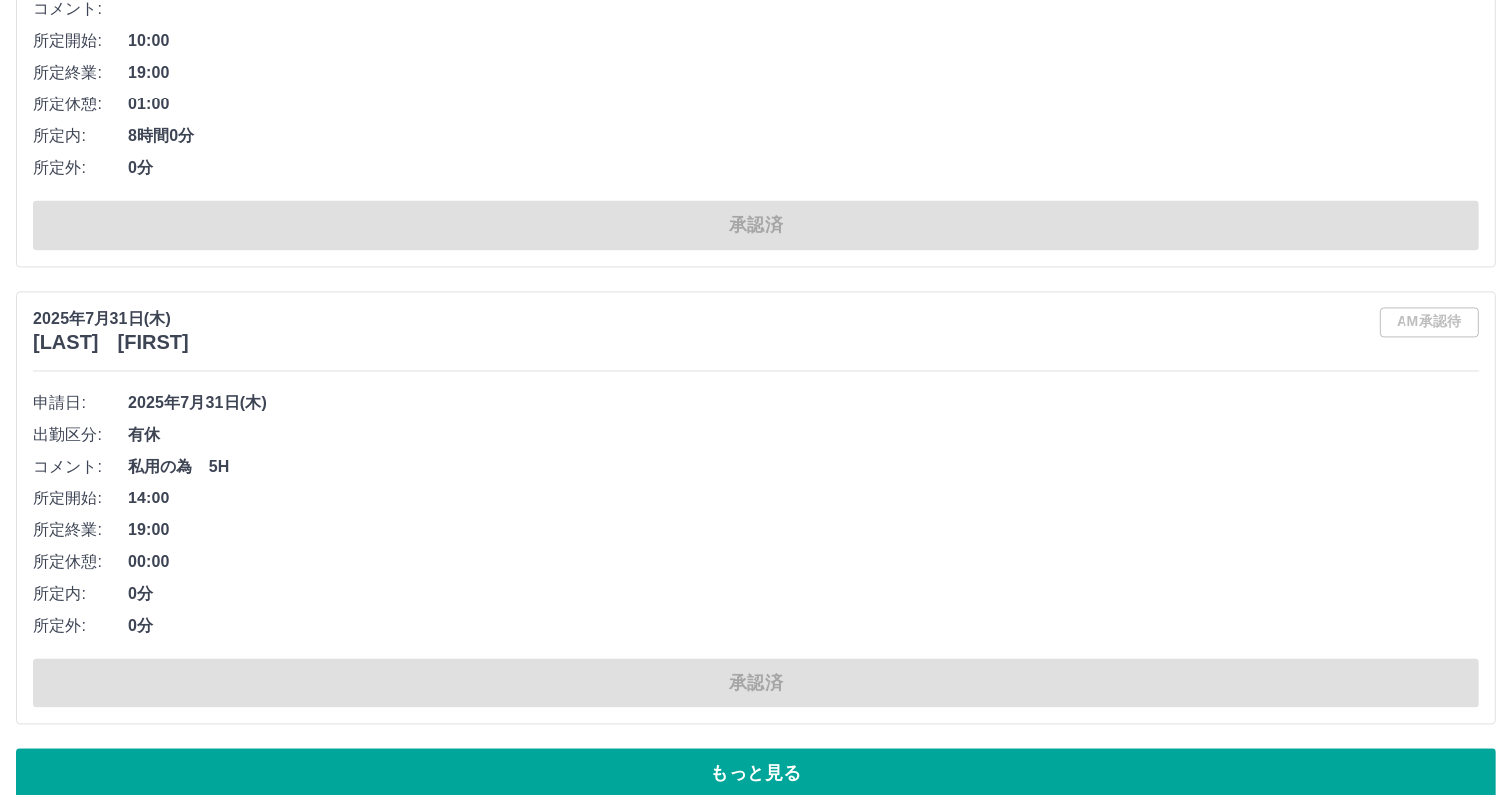 scroll, scrollTop: 11555, scrollLeft: 0, axis: vertical 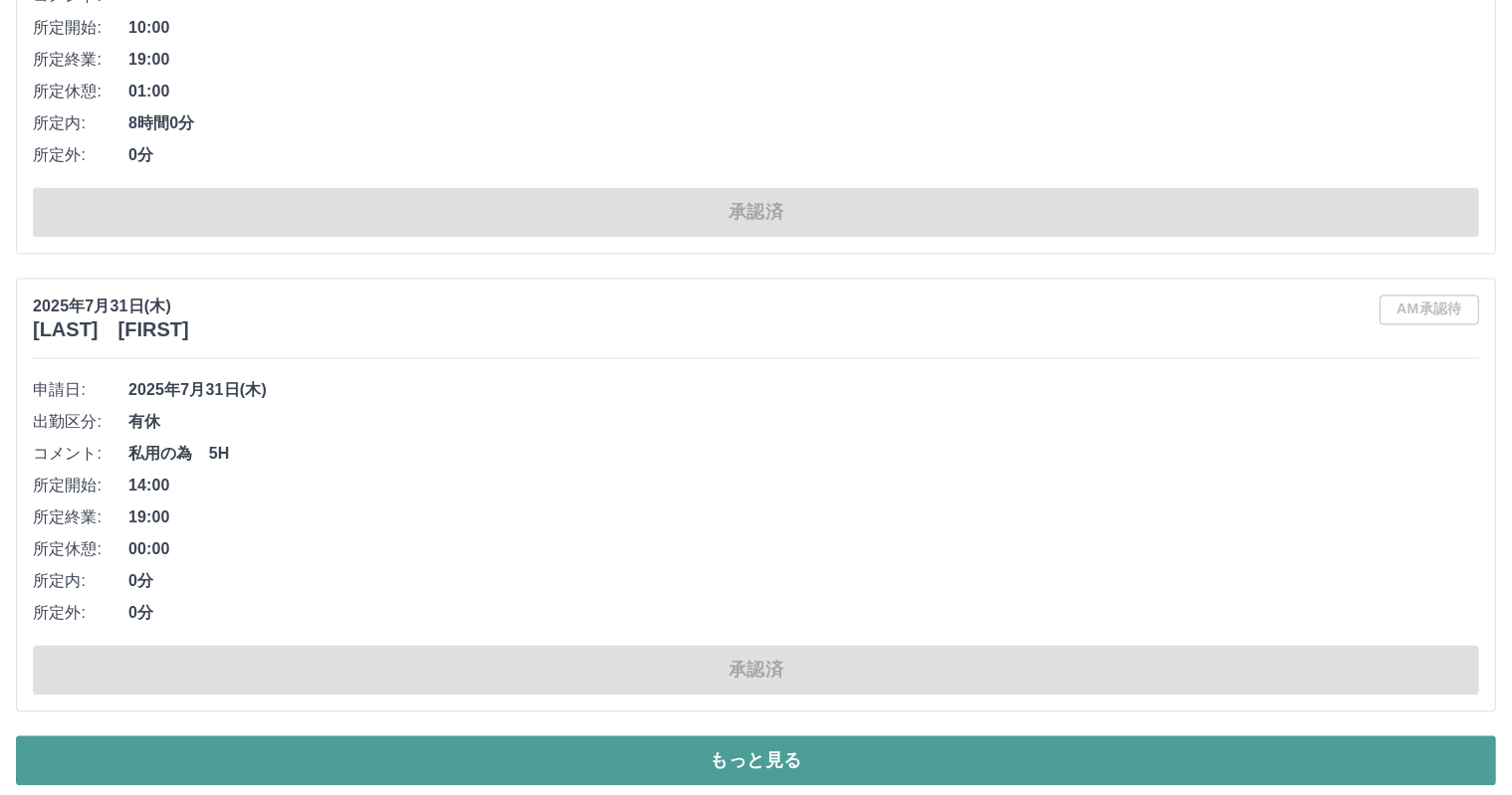 click on "もっと見る" at bounding box center (756, 760) 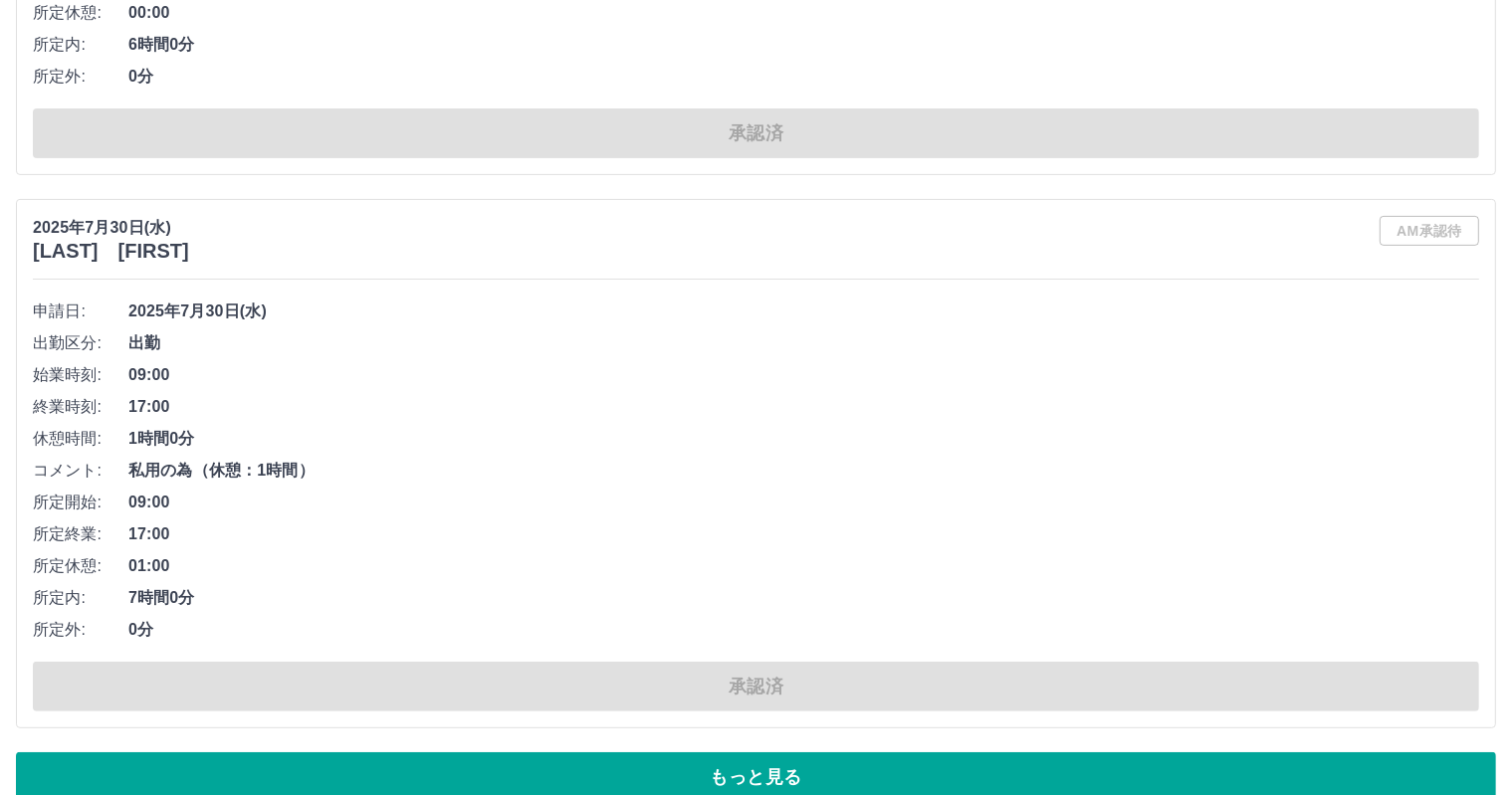 scroll, scrollTop: 23310, scrollLeft: 0, axis: vertical 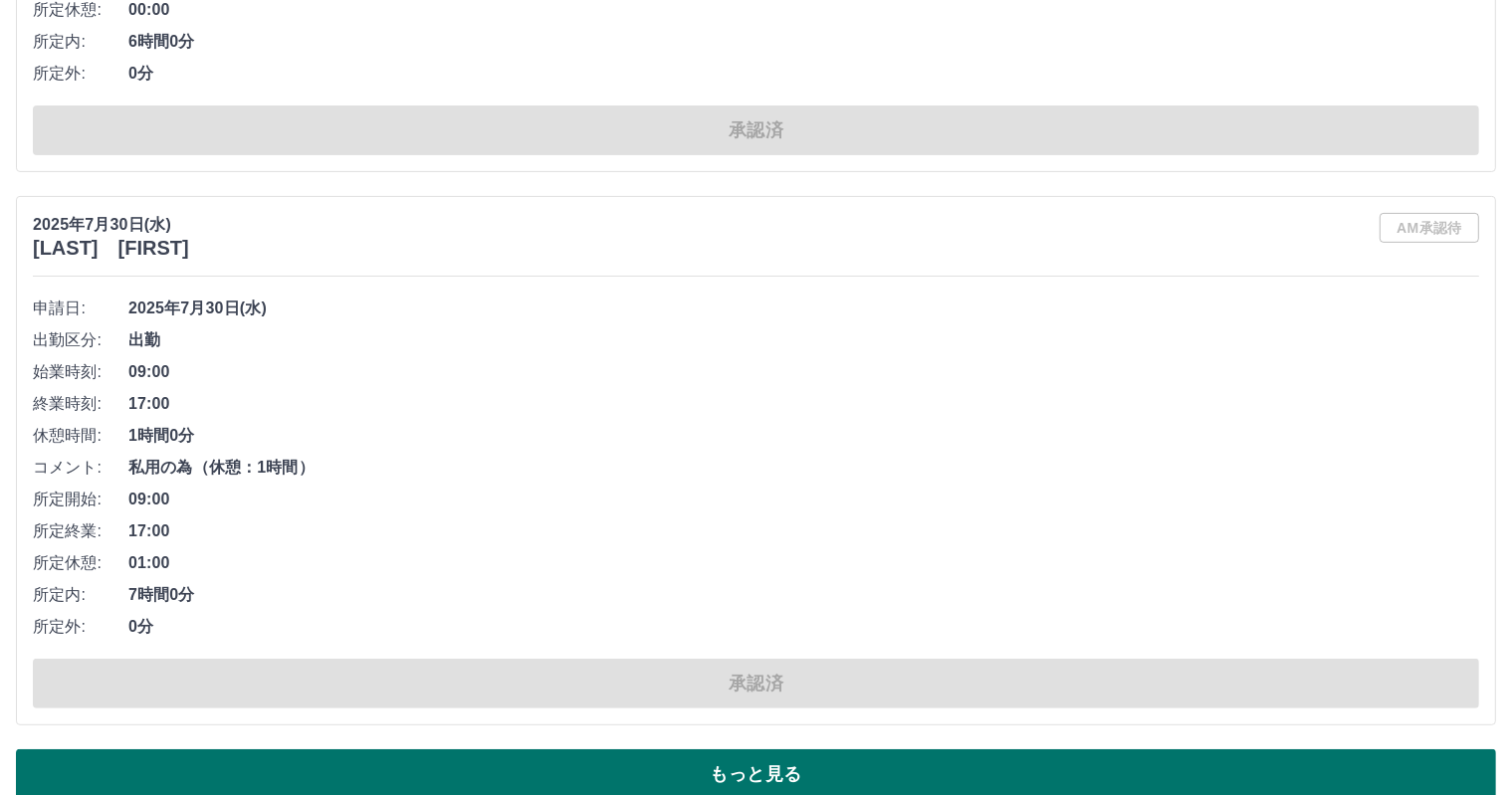 click on "もっと見る" at bounding box center [756, 774] 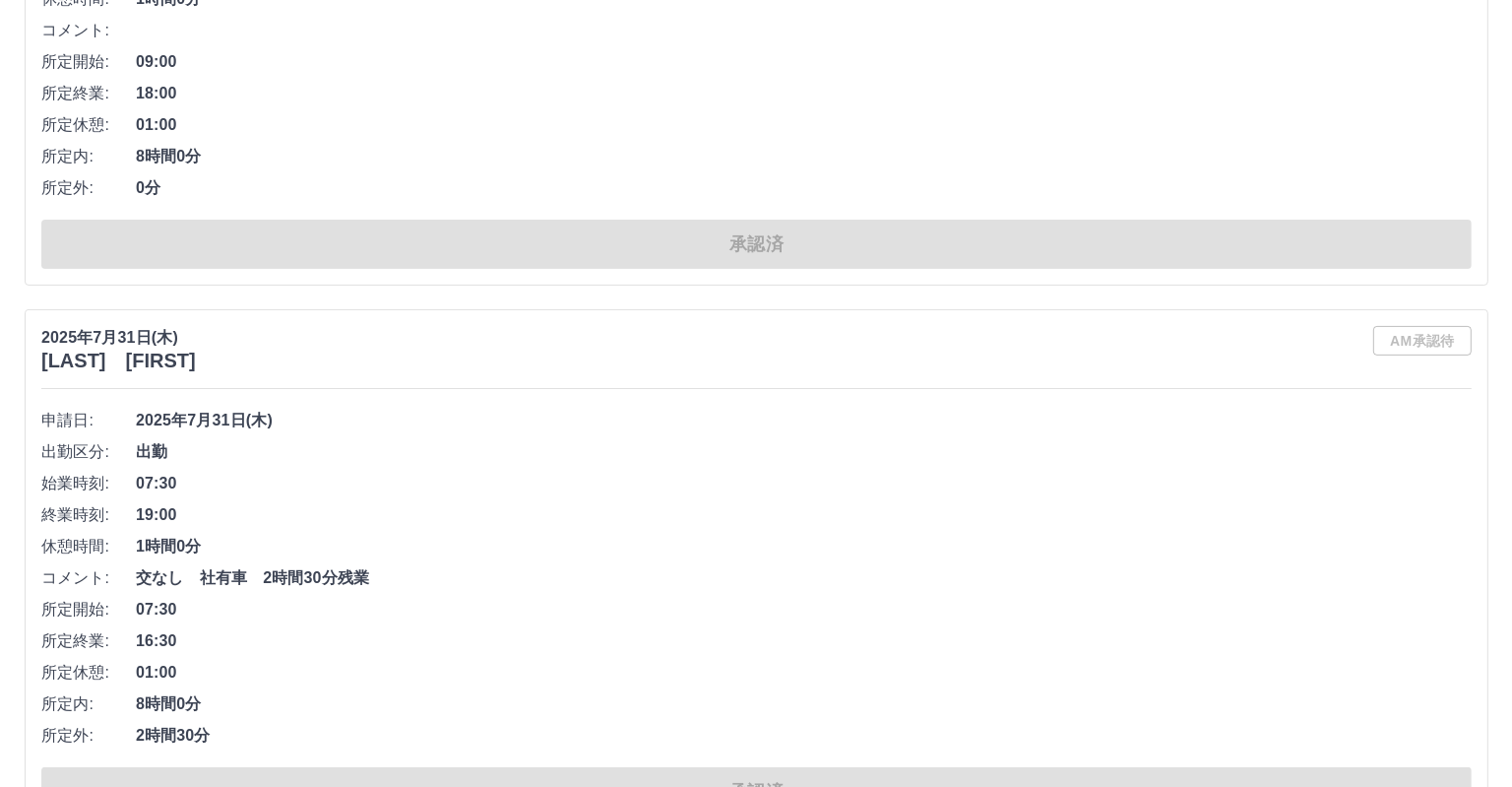 scroll, scrollTop: 0, scrollLeft: 0, axis: both 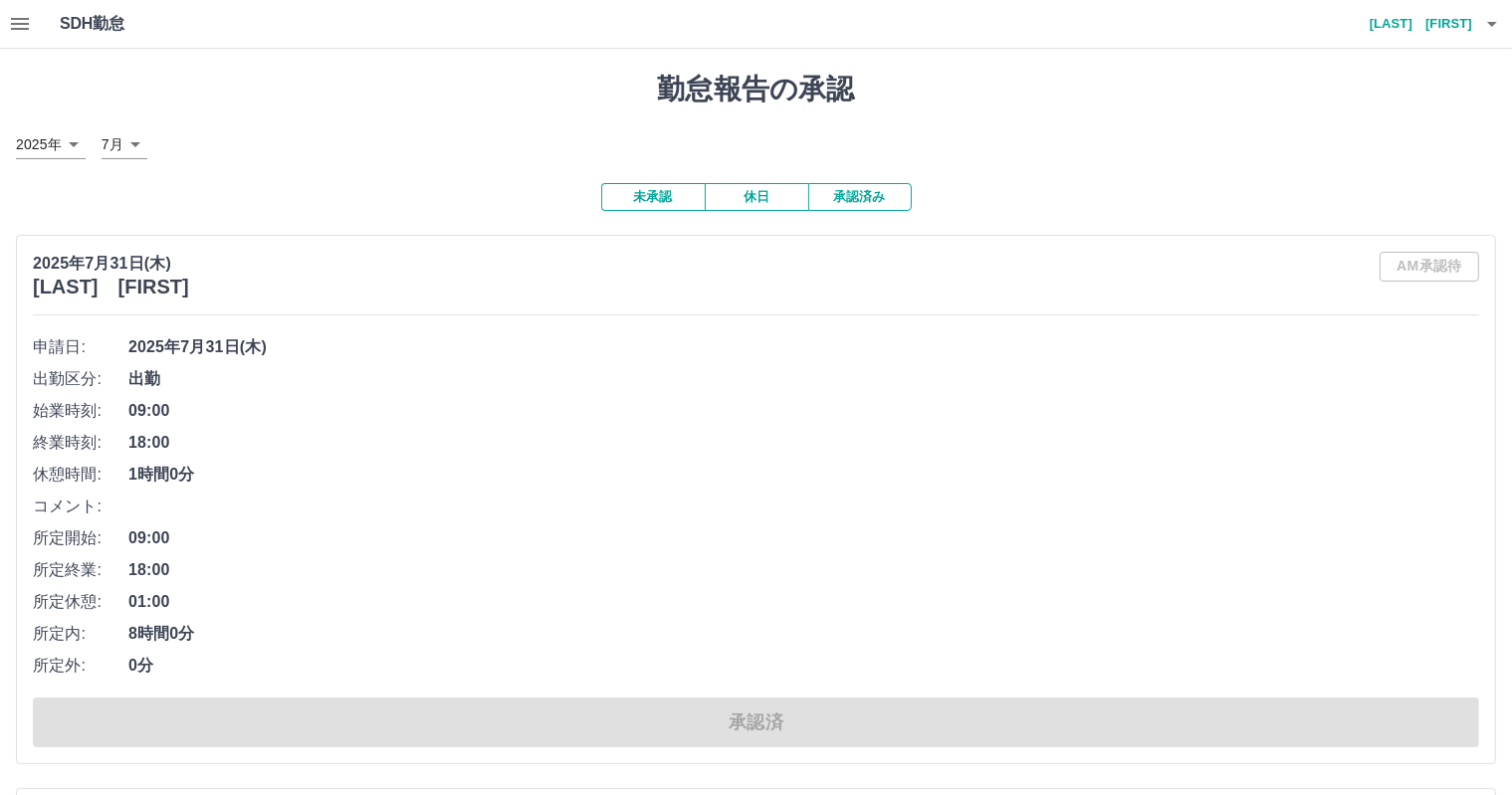 click on "休日" at bounding box center (756, 197) 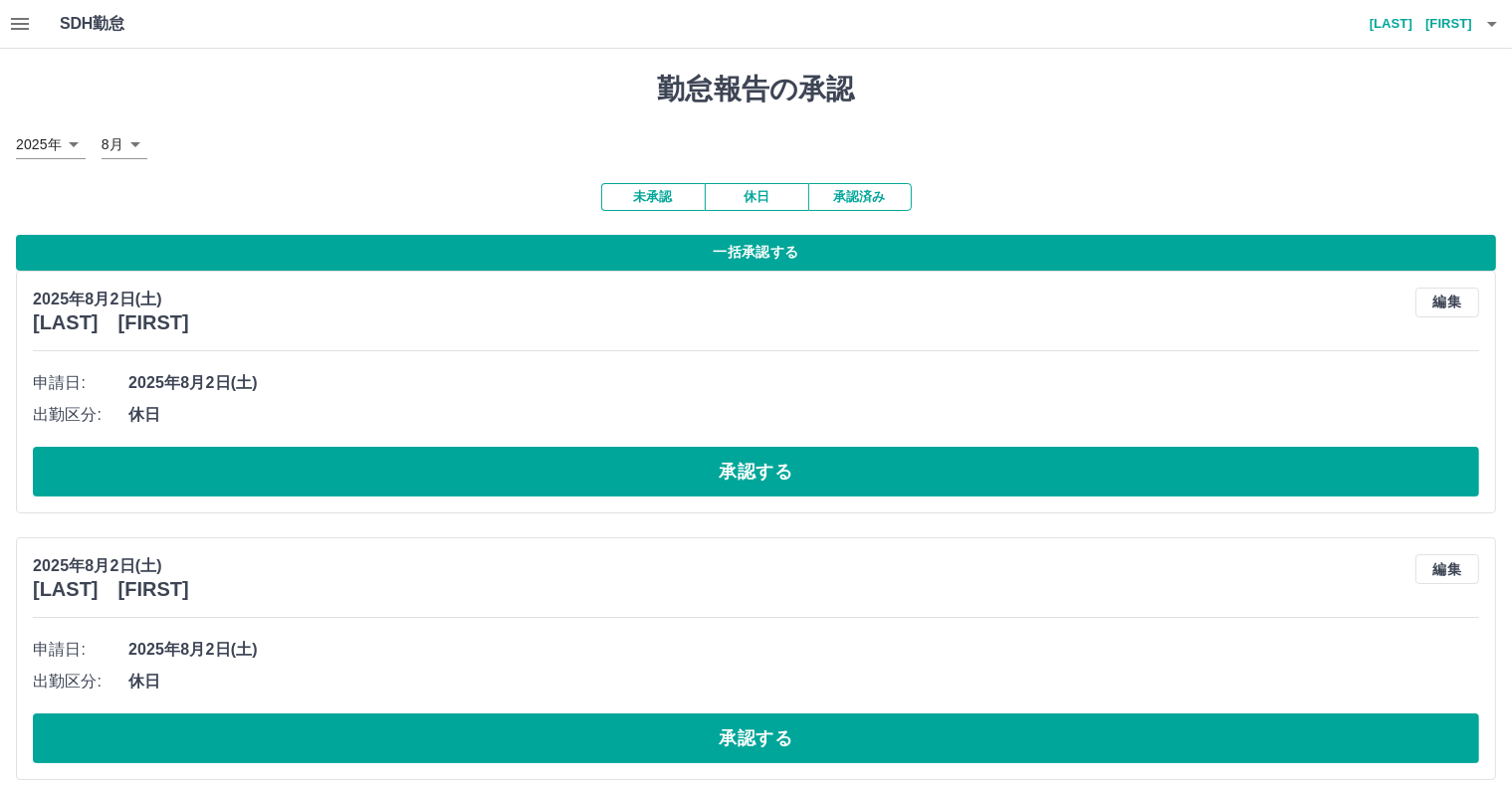 click on "SDH勤怠 奥濱　亜希子 勤怠報告の承認 2025年 **** 8月 * 未承認 休日 承認済み 一括承認する 2025年8月2日(土) 新垣　優美佳 編集 申請日: 2025年8月2日(土) 出勤区分: 休日 承認する 2025年8月2日(土) 比嘉　志麻子 編集 申請日: 2025年8月2日(土) 出勤区分: 休日 承認する 2025年8月1日(金) 中﨑　末子 編集 申請日: 2025年8月1日(金) 出勤区分: 休日 承認する SDH勤怠" at bounding box center [756, 535] 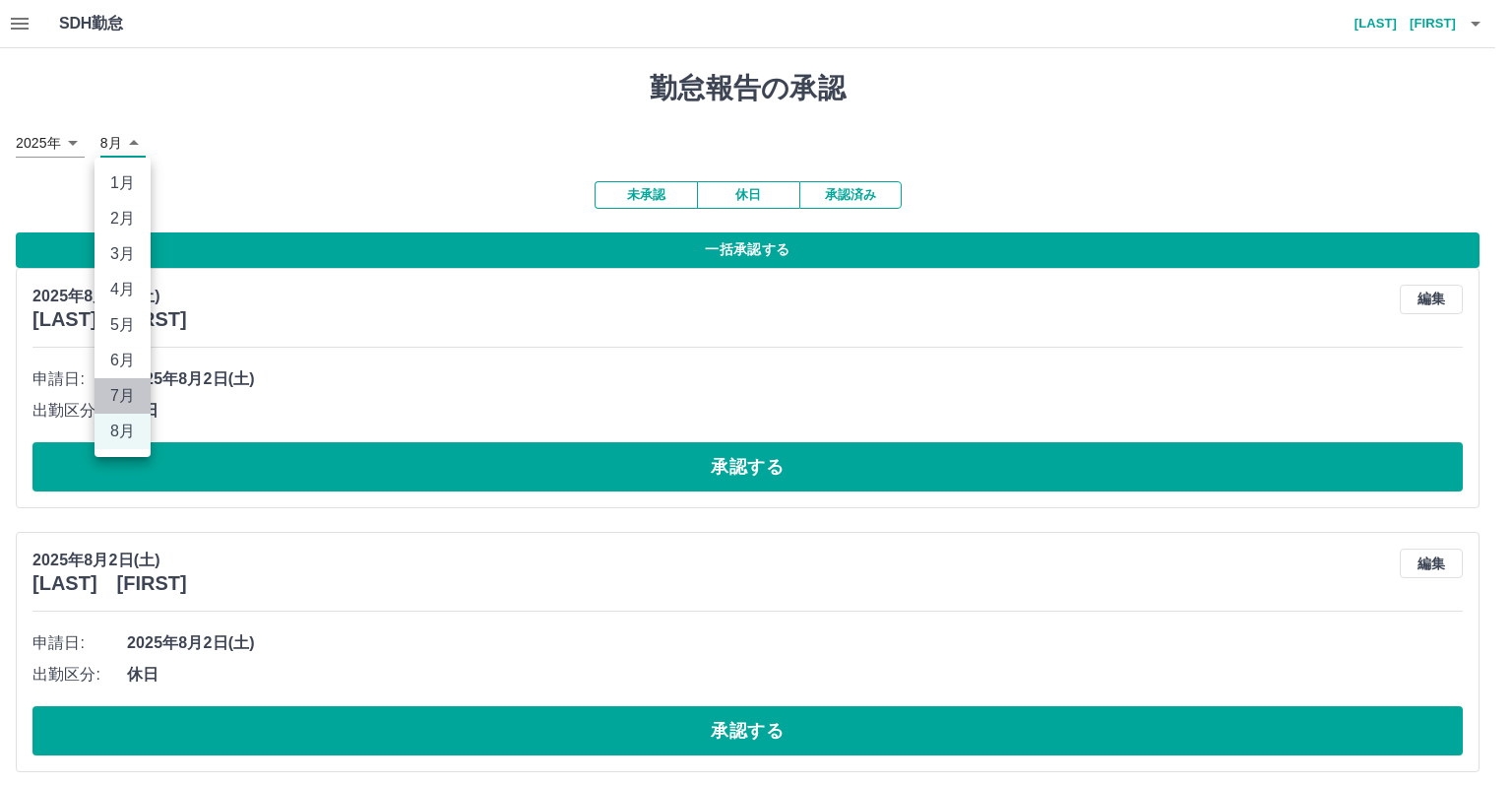 click on "7月" at bounding box center (122, 396) 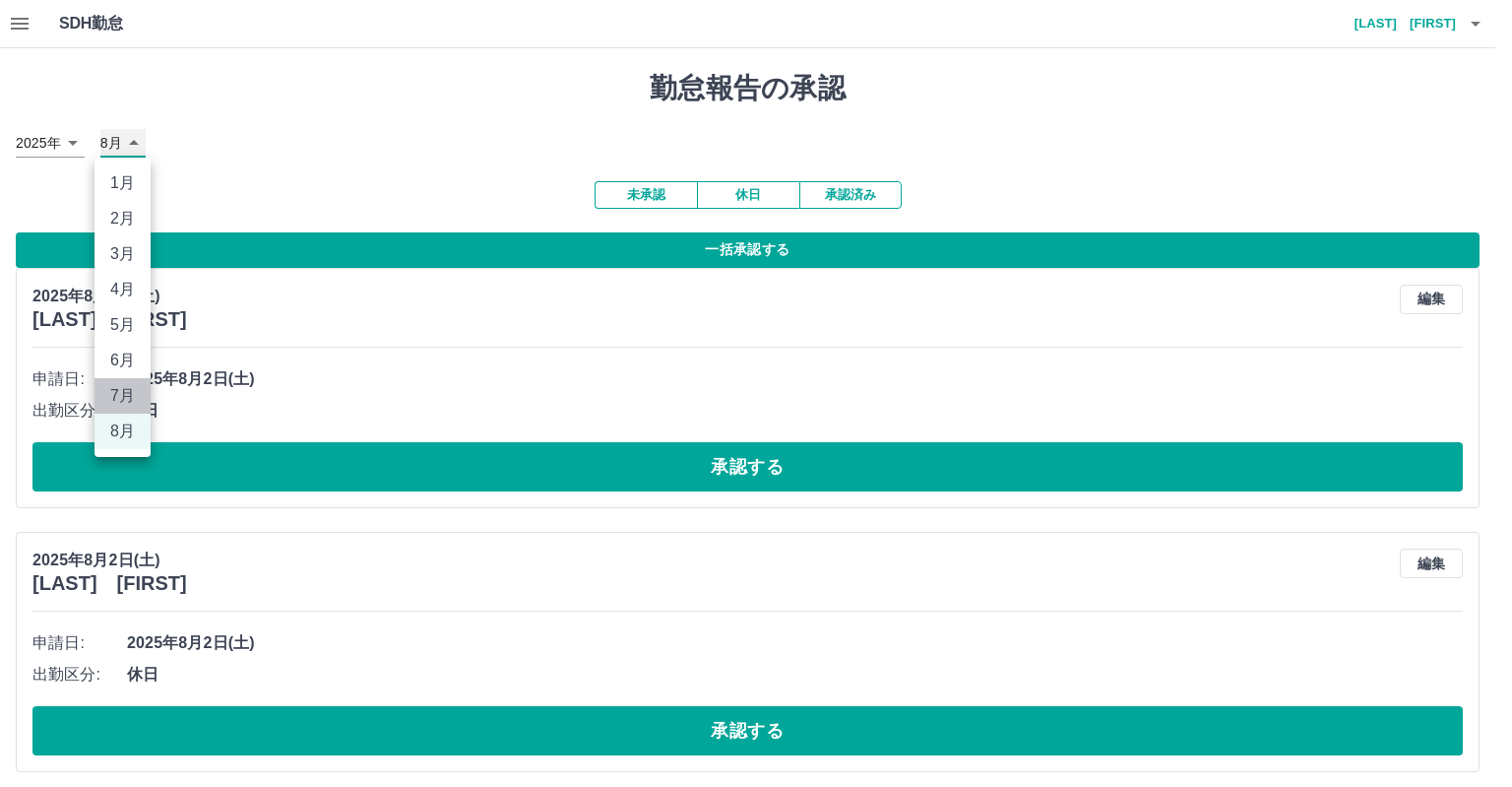 type on "*" 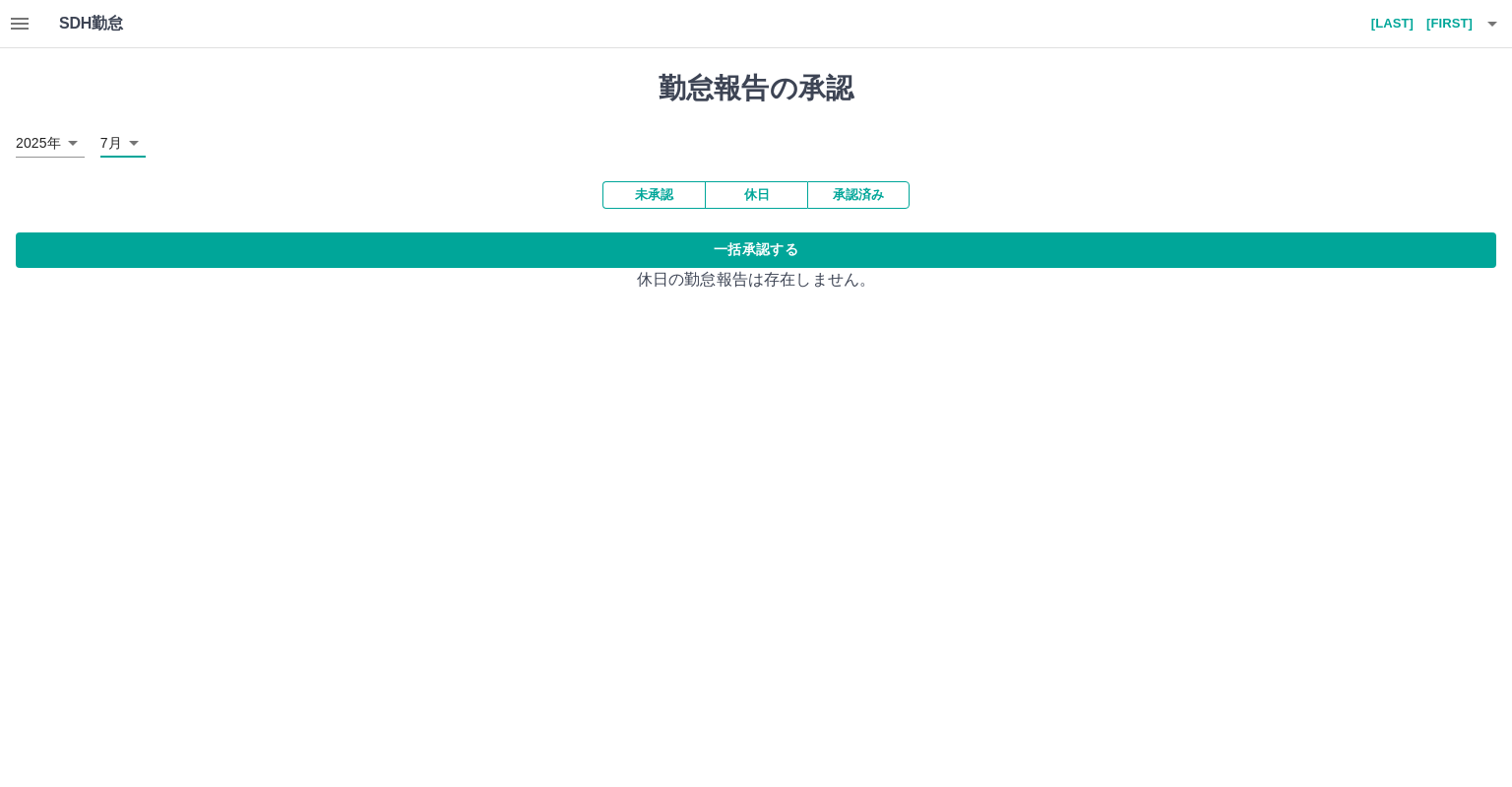click on "未承認" at bounding box center [654, 195] 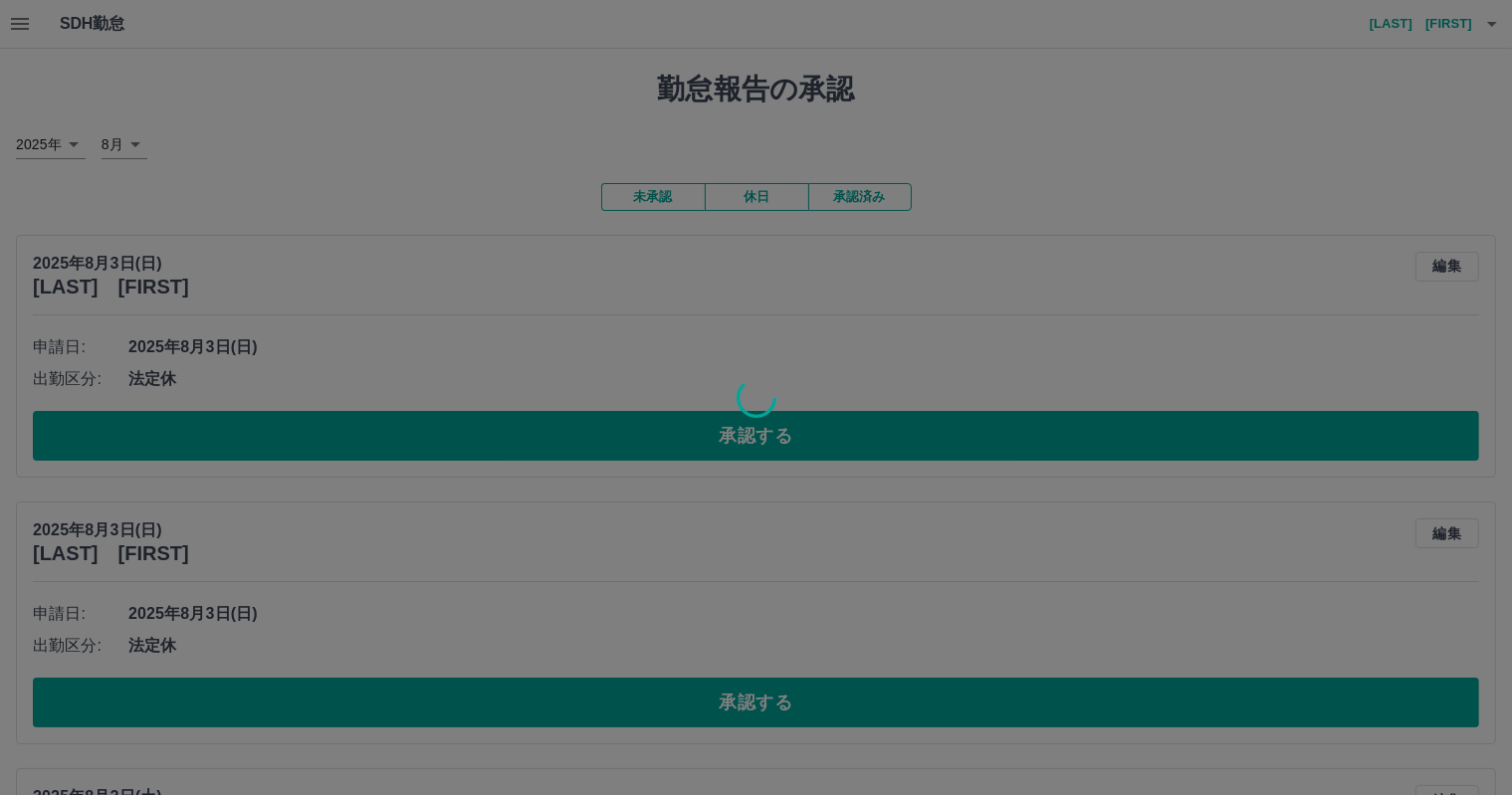click at bounding box center [756, 397] 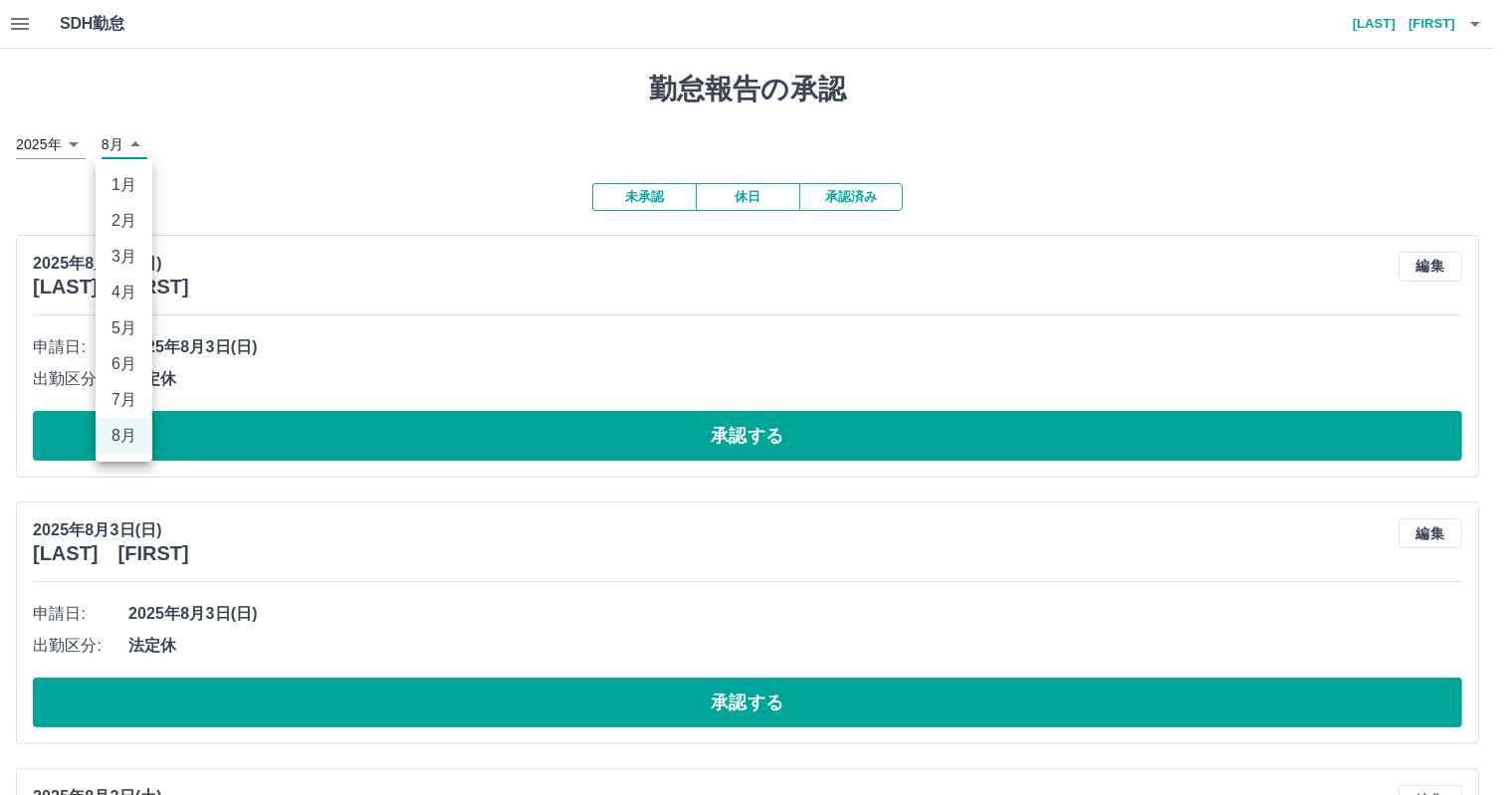 click on "SDH勤怠 奥濱　亜希子 勤怠報告の承認 2025年 **** 8月 * 未承認 休日 承認済み 2025年8月3日(日) 伊計　リサ美智子 編集 申請日: 2025年8月3日(日) 出勤区分: 法定休 承認する 2025年8月3日(日) 與那覇　そら 編集 申請日: 2025年8月3日(日) 出勤区分: 法定休 承認する 2025年8月2日(土) 伊計　リサ美智子 編集 申請日: 2025年8月2日(土) 出勤区分: 出勤 始業時刻: 13:00 終業時刻: 19:00 休憩時間: 0分 コメント: 所定開始: 13:00 所定終業: 19:00 所定休憩: 00:00 所定内: 6時間0分 所定外: 0分 承認する 2025年8月2日(土) 富田　恭幸 編集 申請日: 2025年8月2日(土) 出勤区分: 出勤 始業時刻: 08:00 終業時刻: 13:00 休憩時間: 30分 コメント: 所定開始: 08:00 所定終業: 13:00 所定休憩: 00:30 所定内: 4時間30分 所定外: 0分 承認する 2025年8月2日(土) 大城　遥華 編集 申請日: 2025年8月2日(土) 出勤区分: 出勤 始業時刻:" at bounding box center (756, 6357) 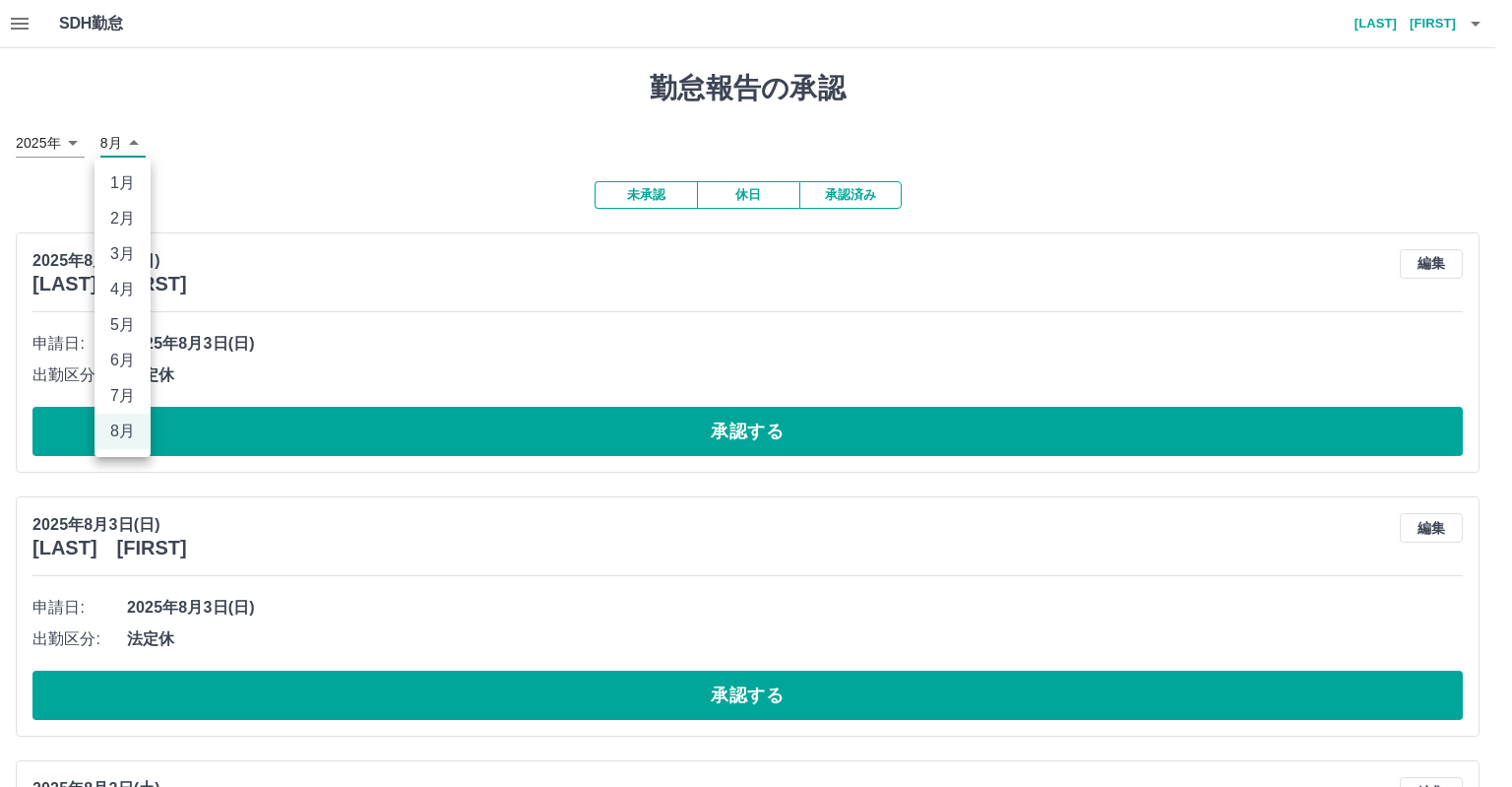 click on "7月" at bounding box center (122, 396) 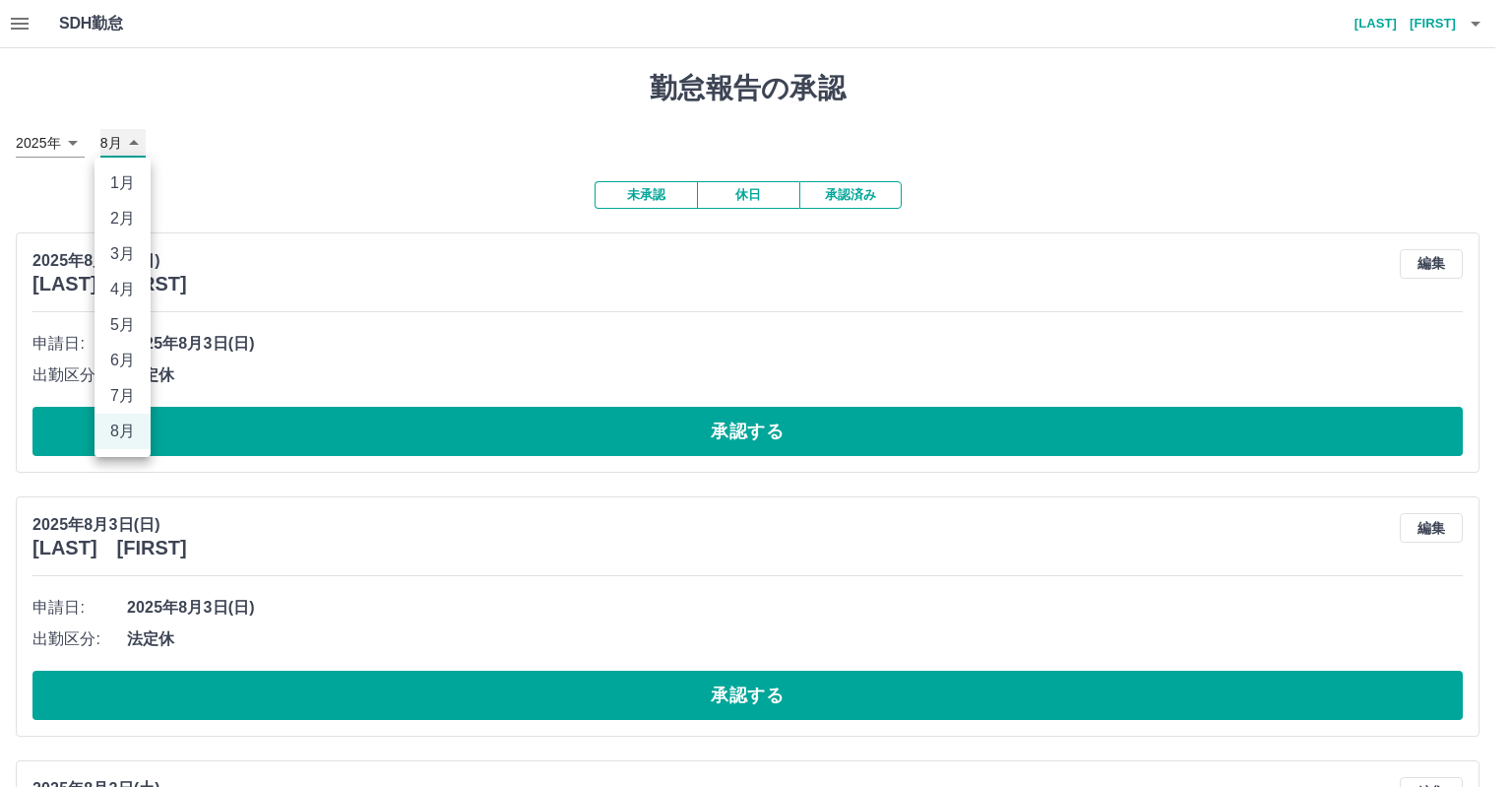 type on "*" 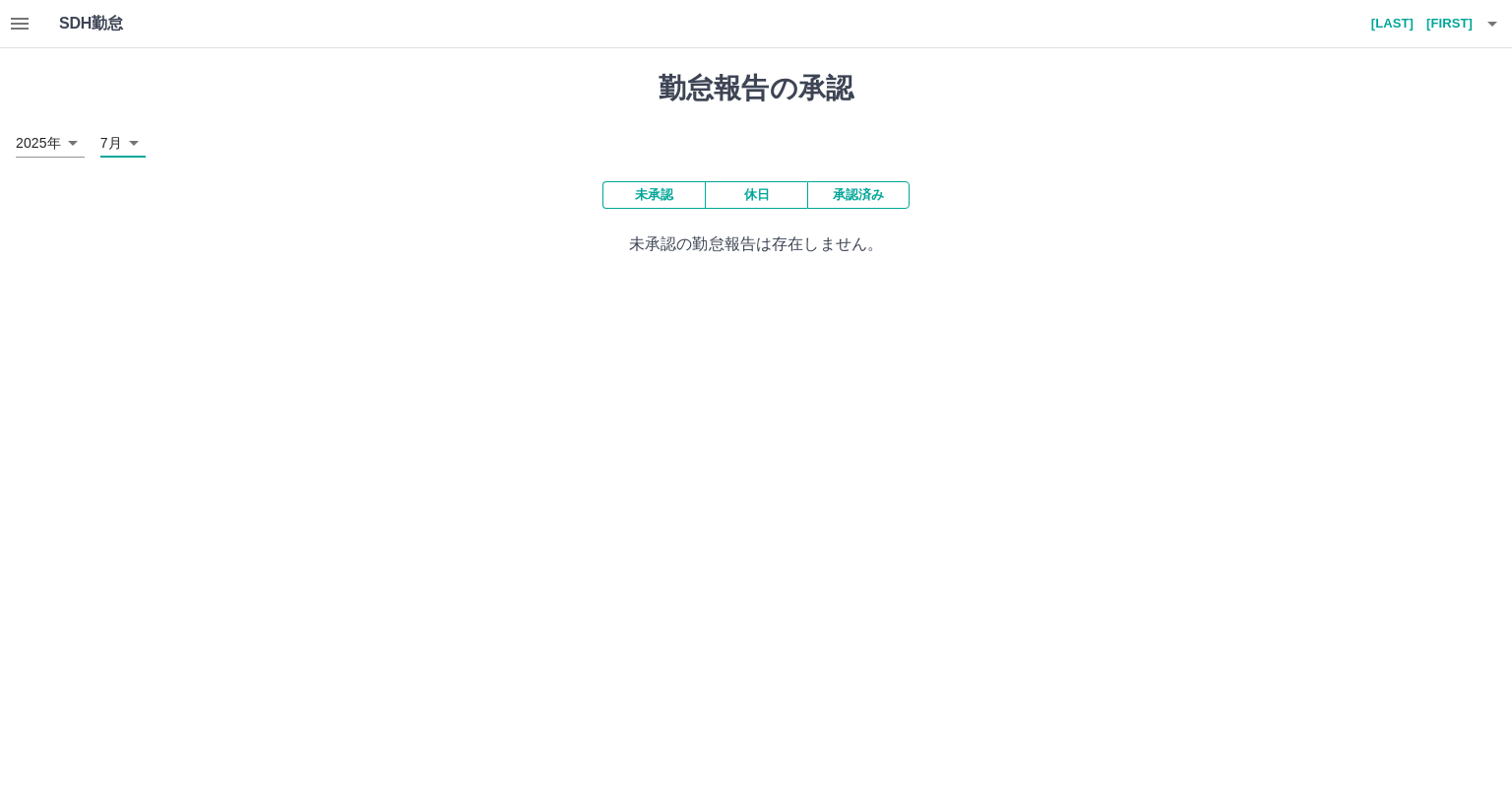 click 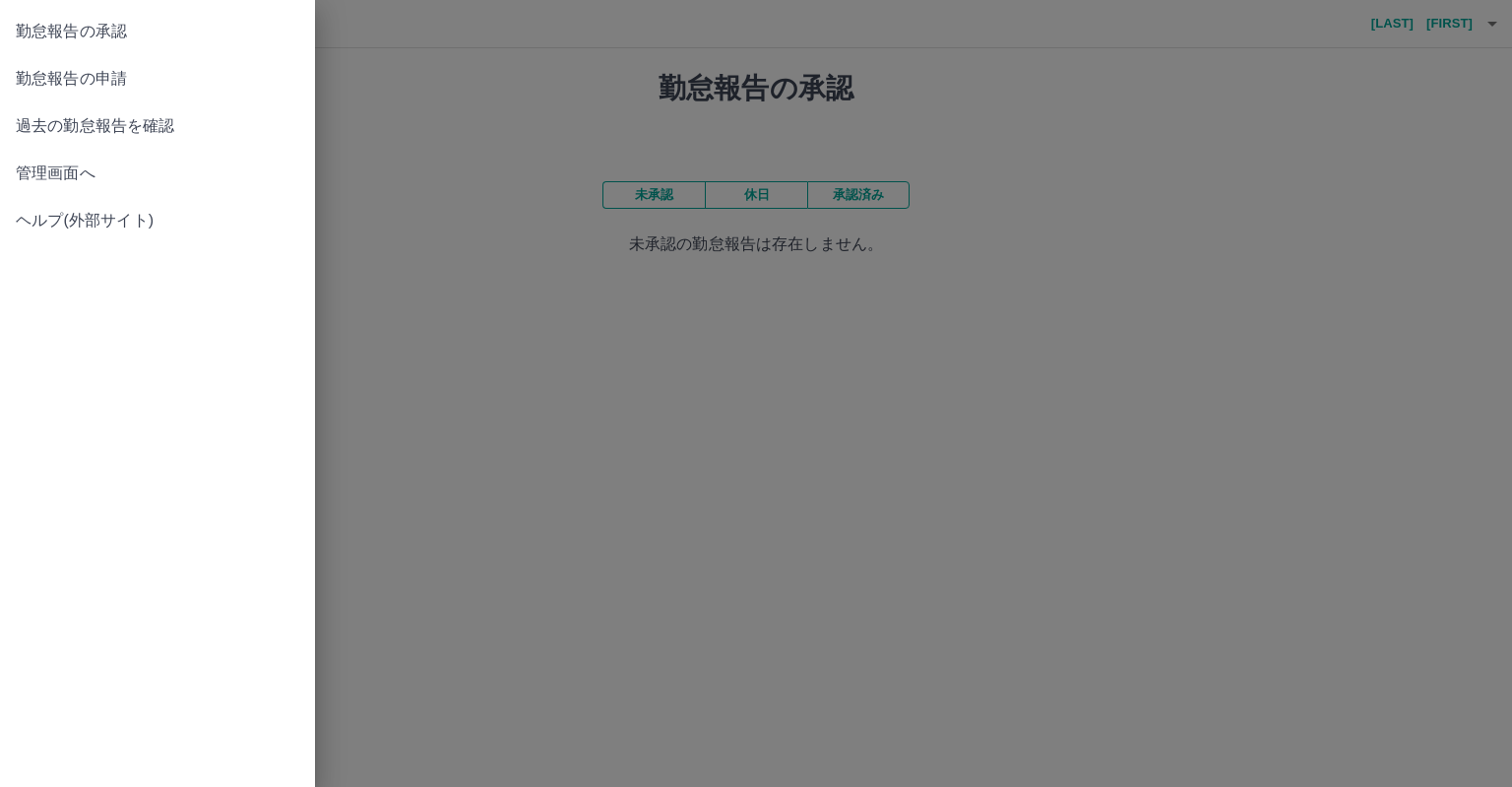 click on "勤怠報告の申請" at bounding box center (158, 79) 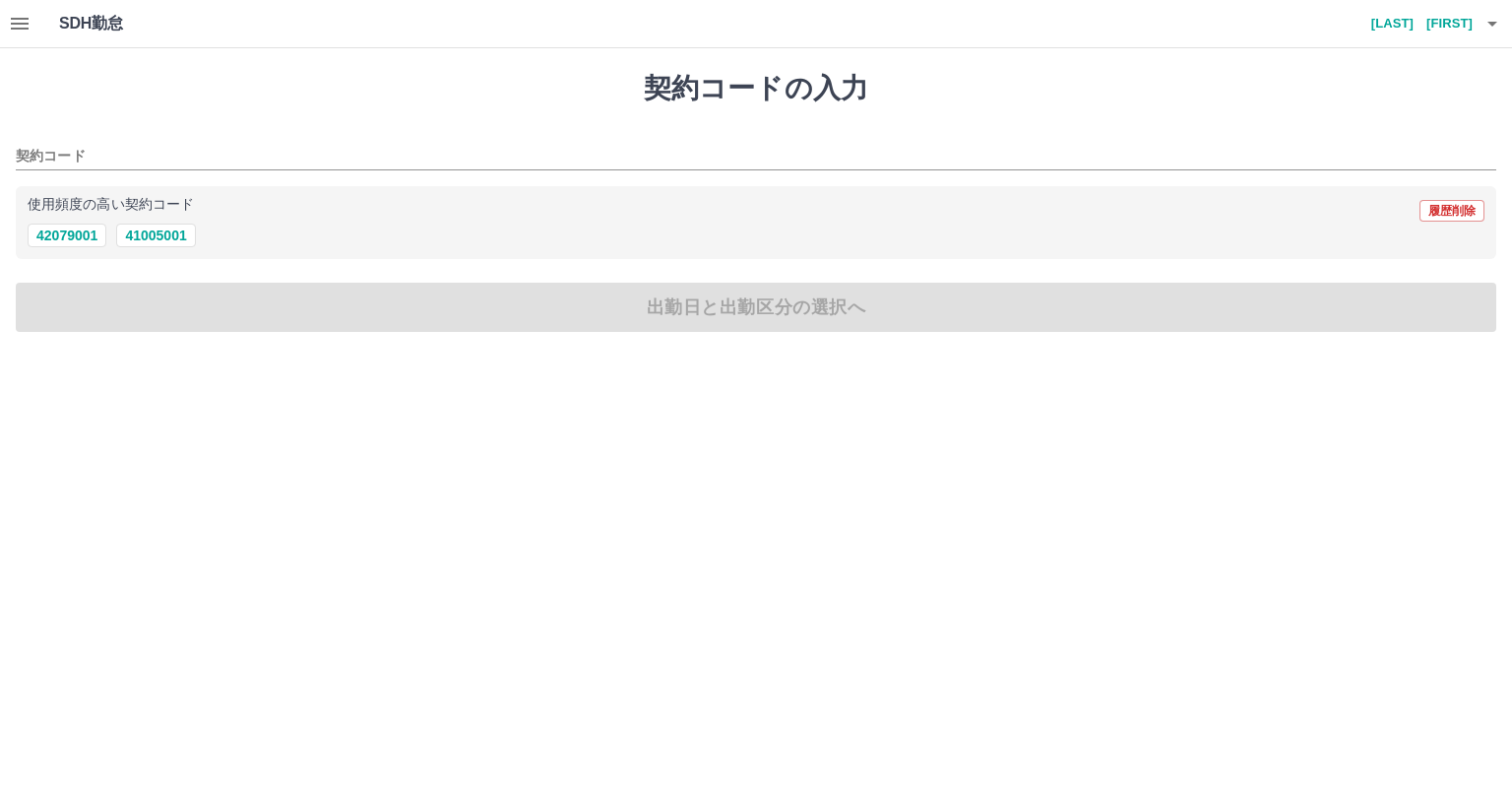 click 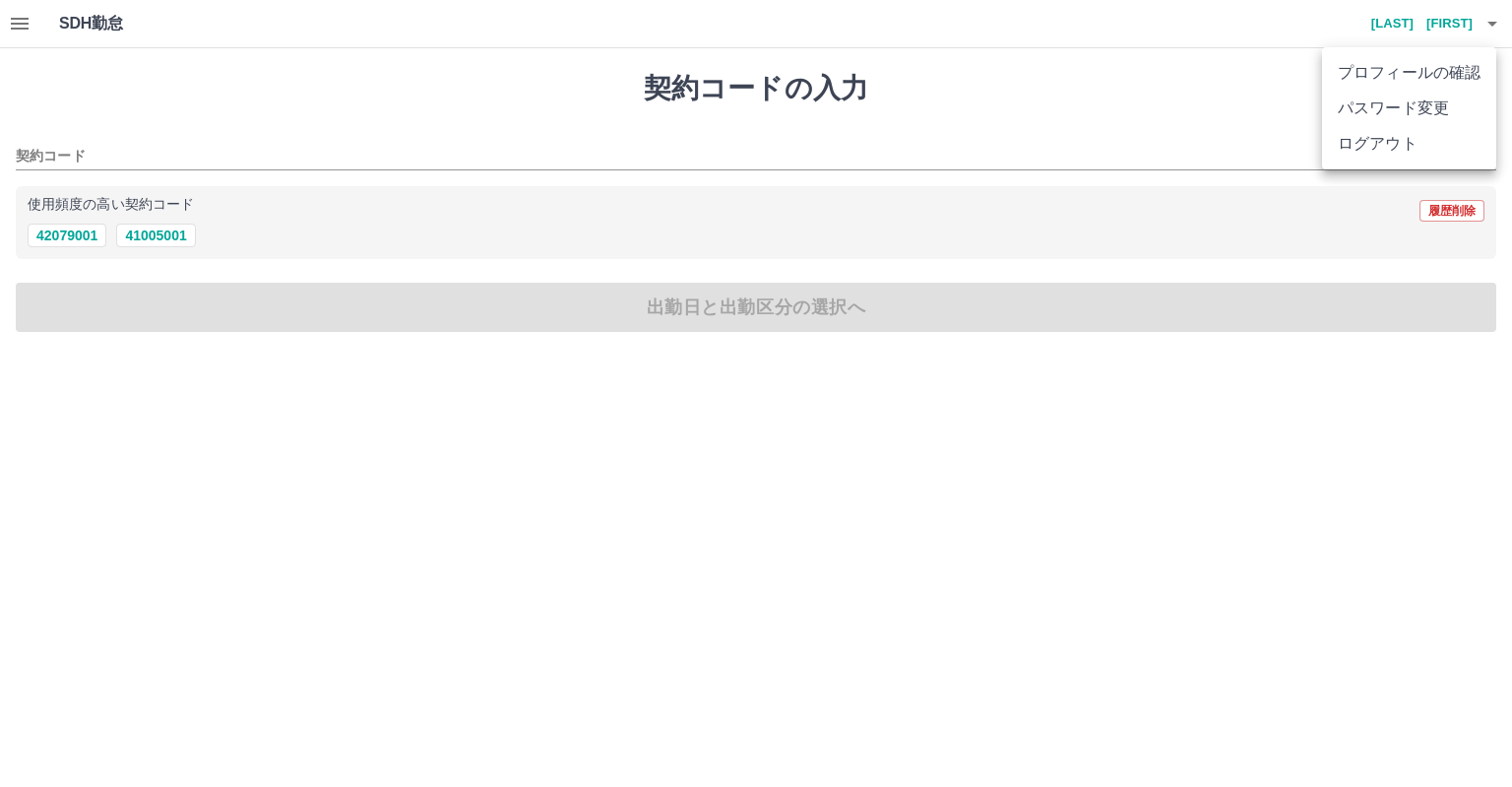 click on "ログアウト" at bounding box center (1409, 144) 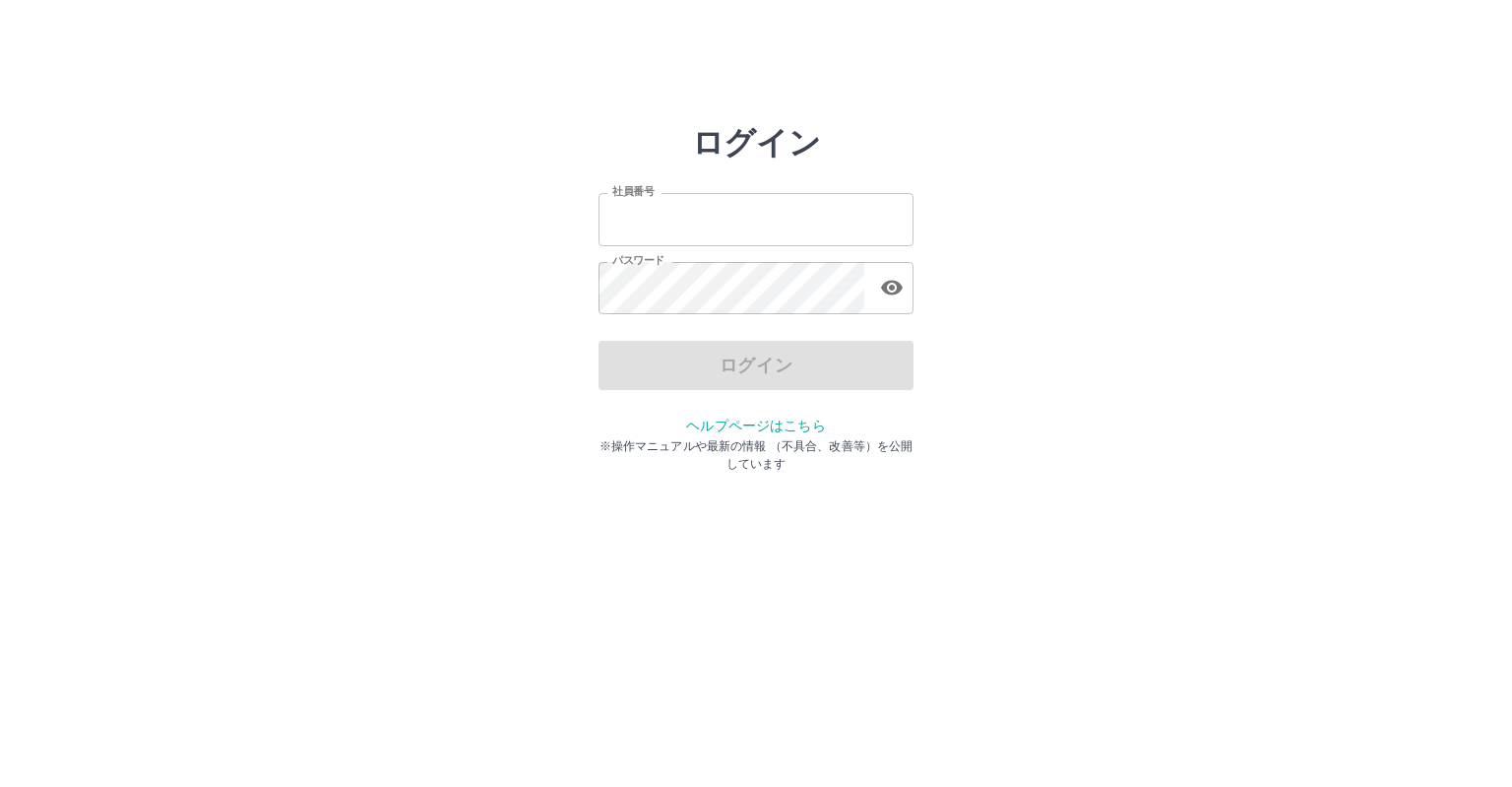 scroll, scrollTop: 0, scrollLeft: 0, axis: both 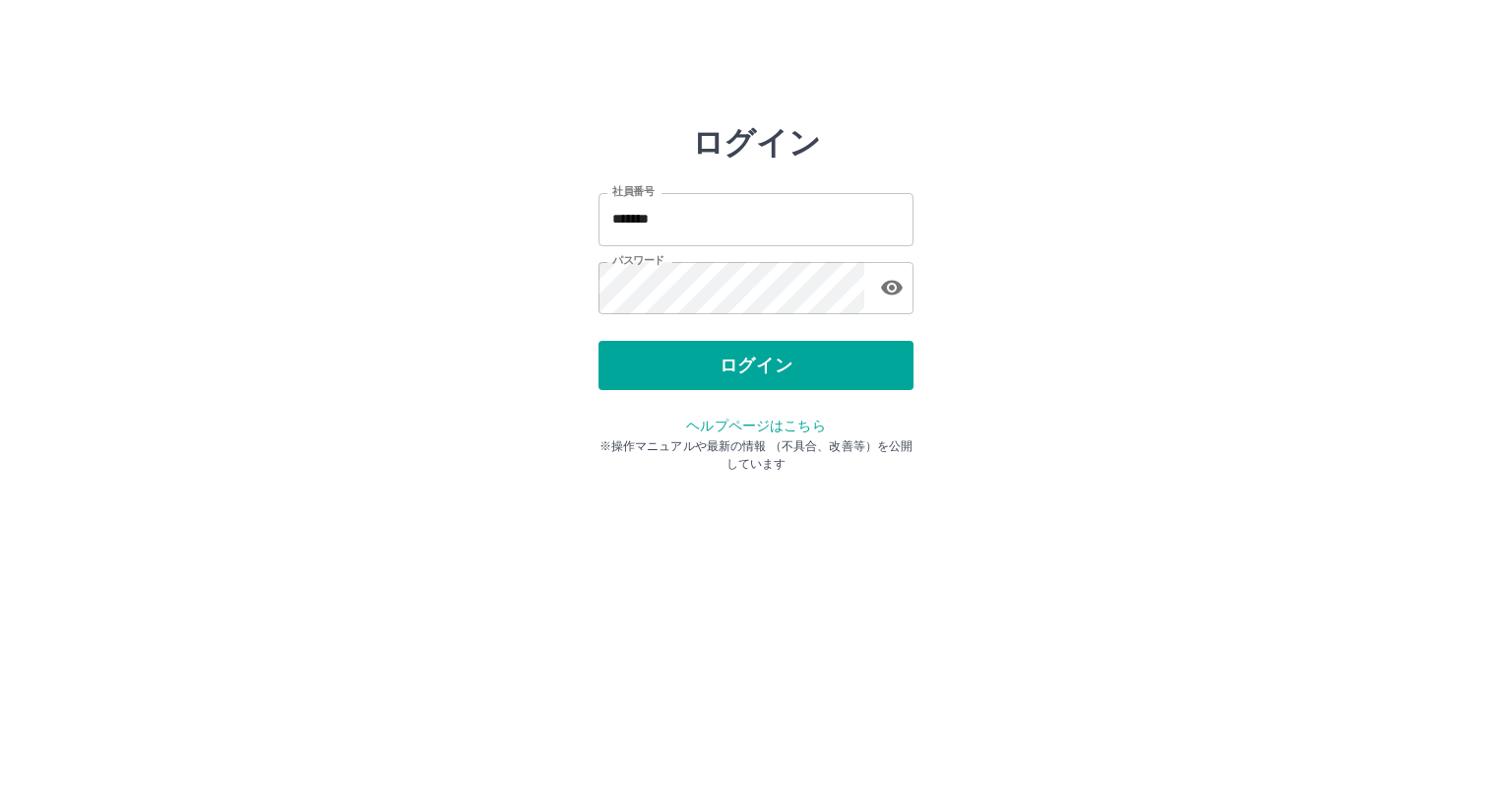 drag, startPoint x: 669, startPoint y: 315, endPoint x: 584, endPoint y: 342, distance: 89.1852 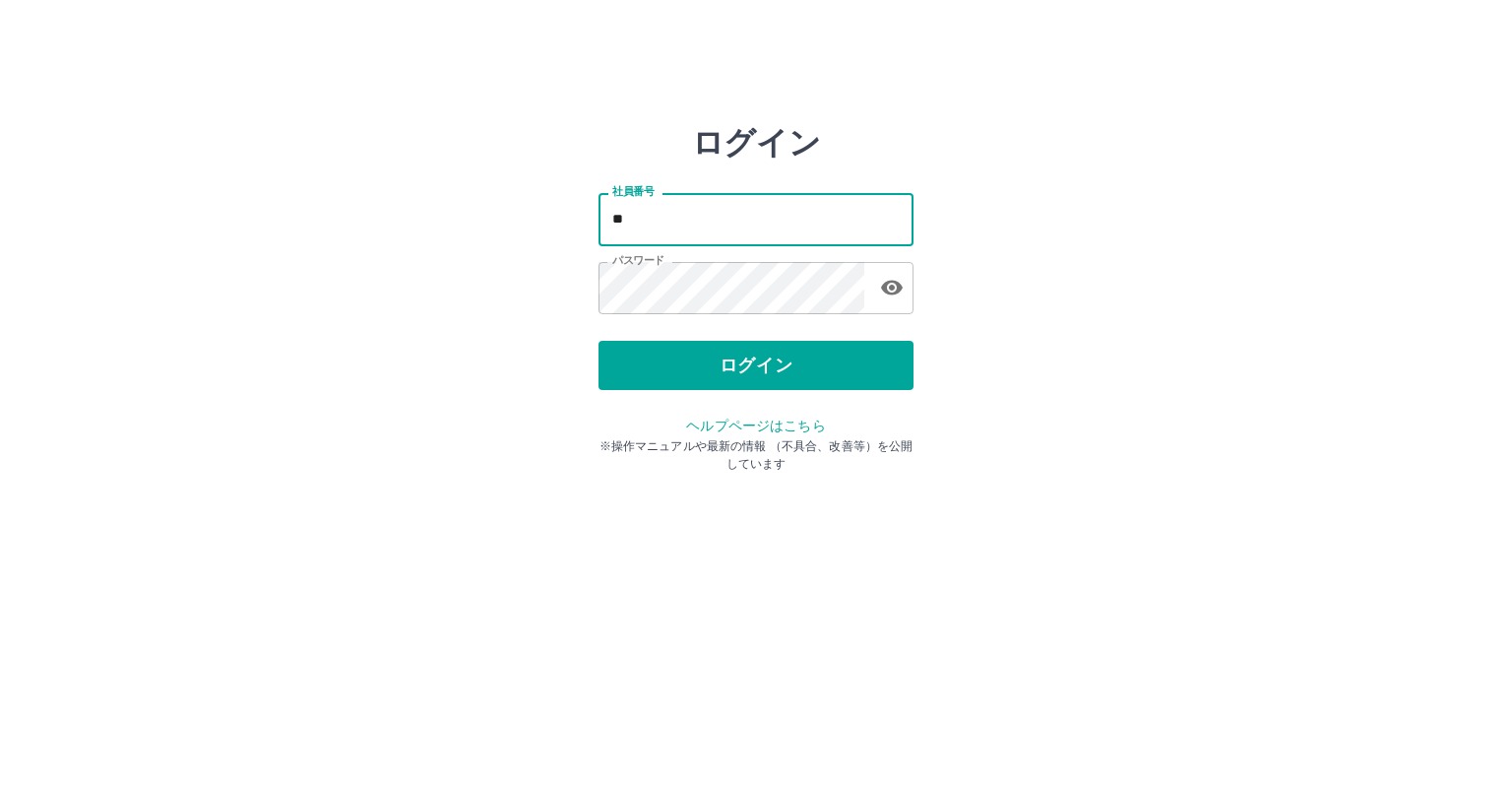 type on "*" 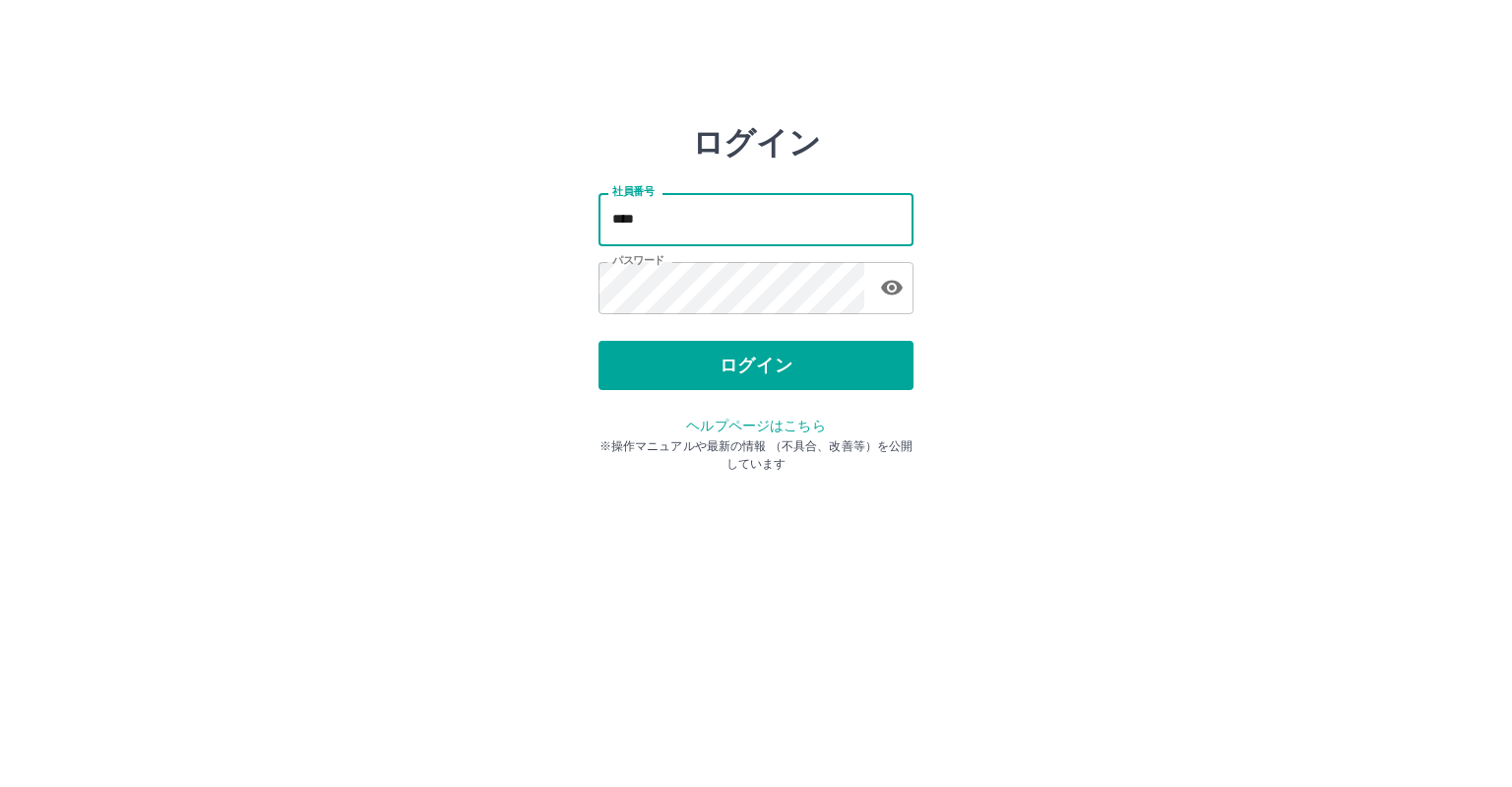 type on "*******" 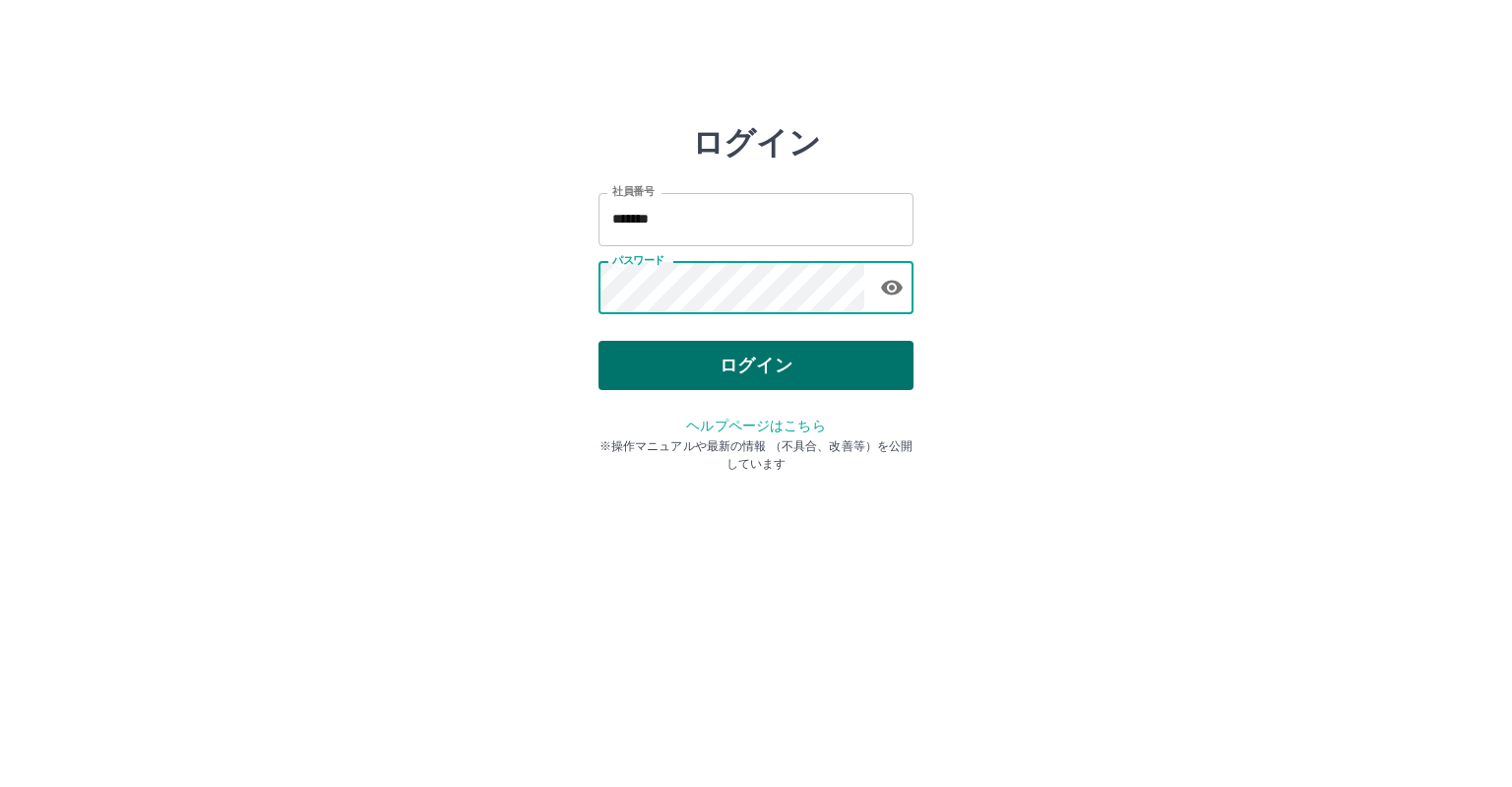 click on "ログイン" at bounding box center [756, 365] 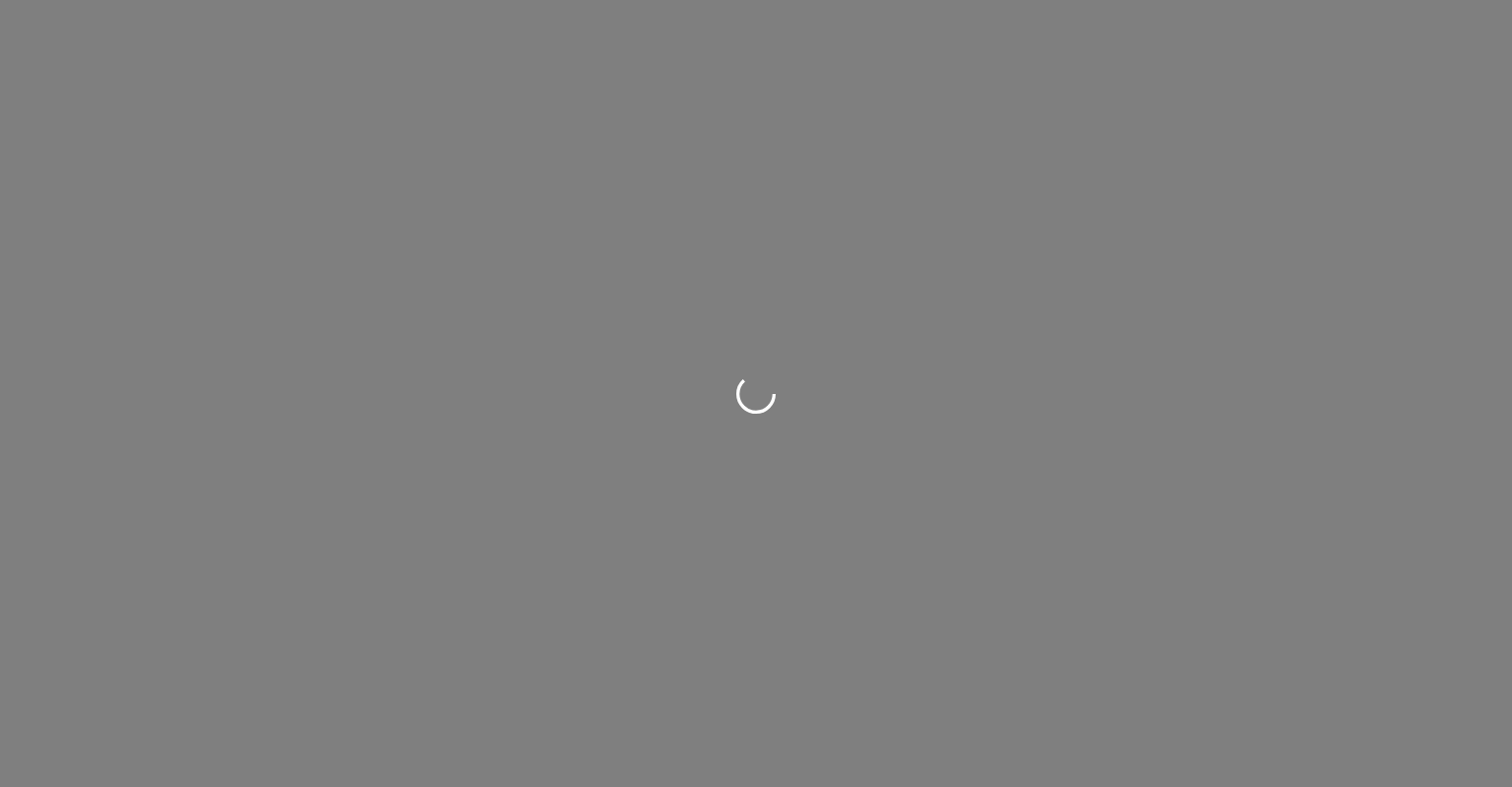 scroll, scrollTop: 0, scrollLeft: 0, axis: both 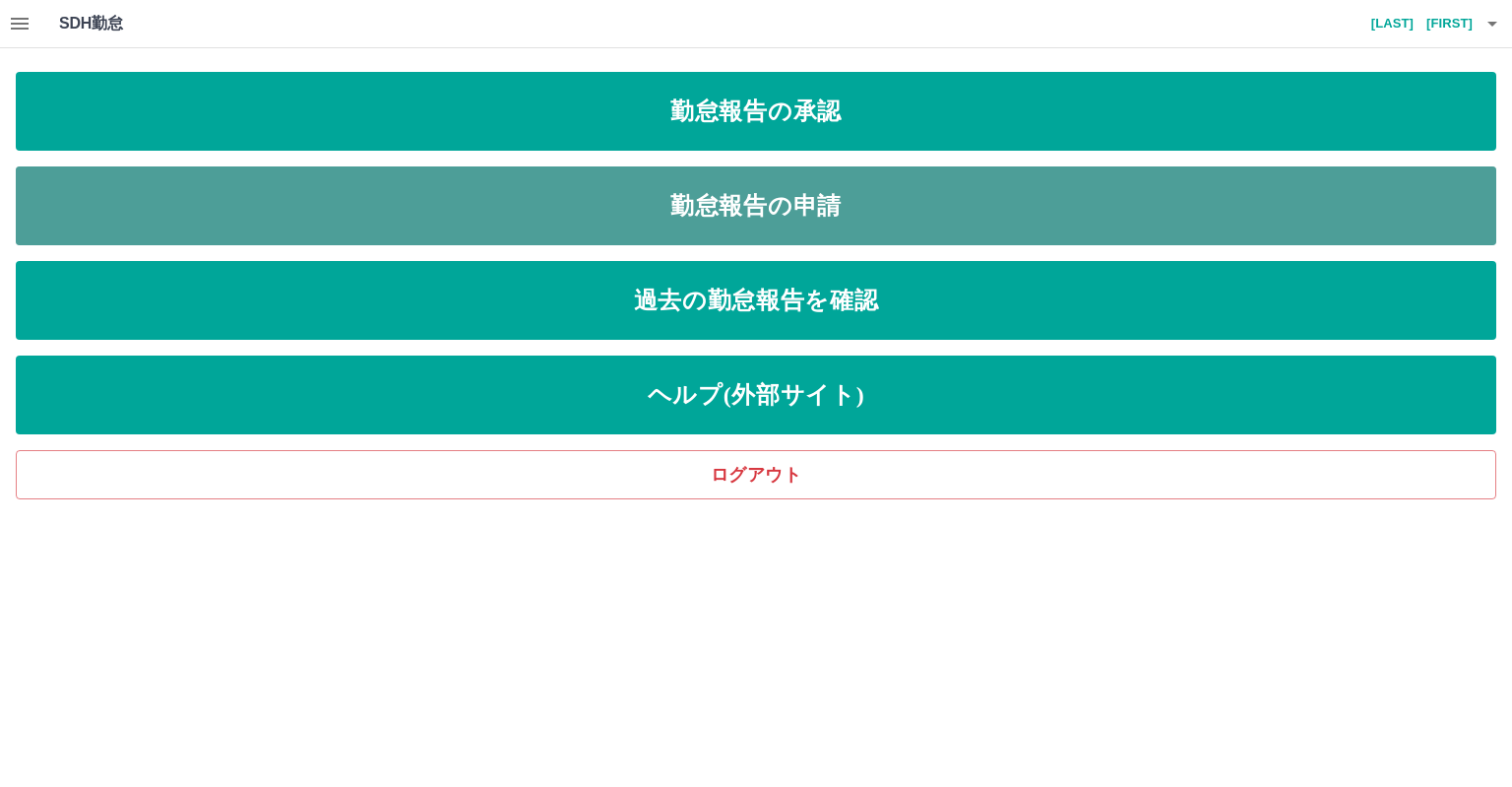 click on "勤怠報告の申請" at bounding box center (756, 206) 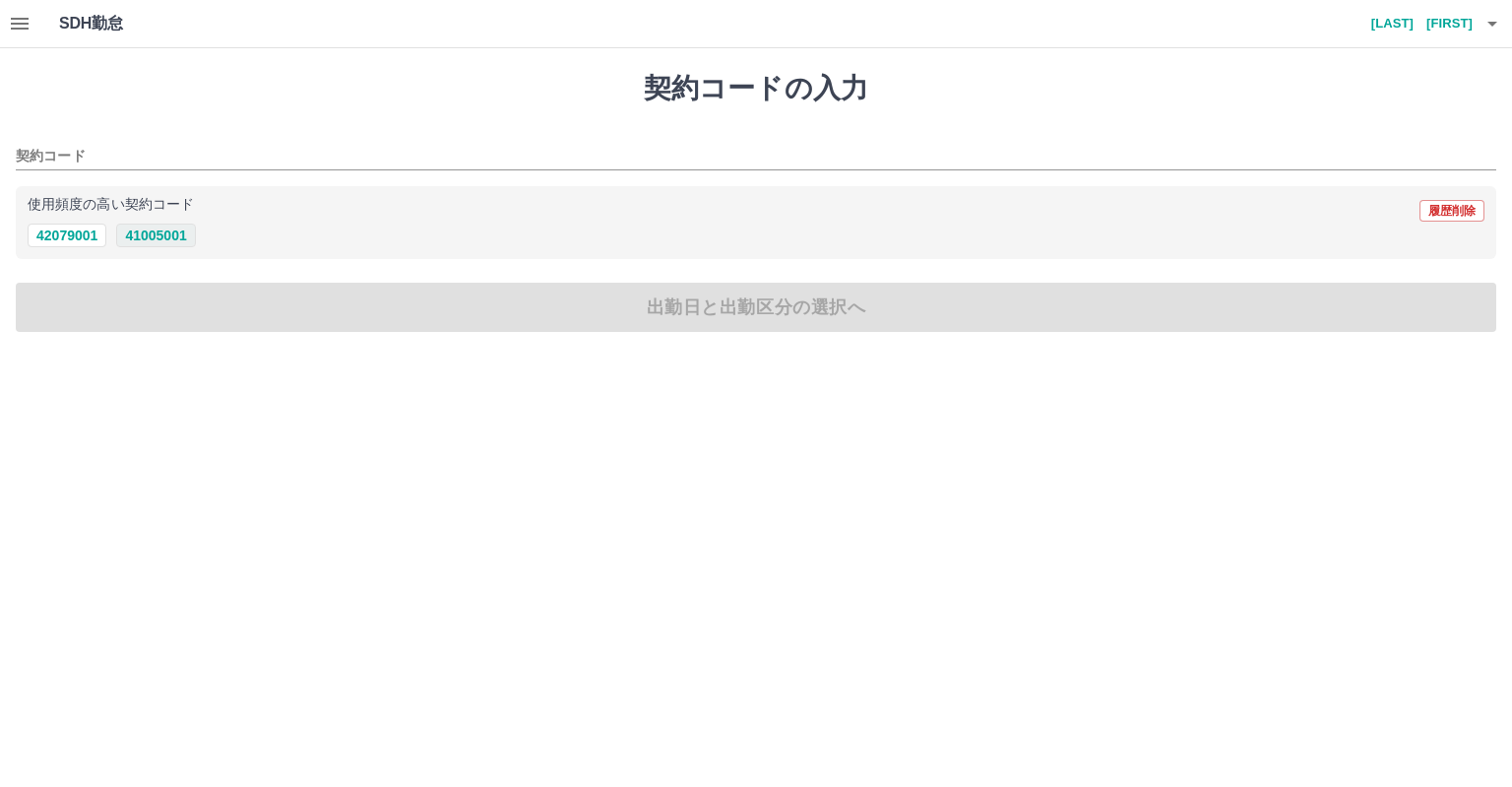 click on "41005001" at bounding box center [156, 235] 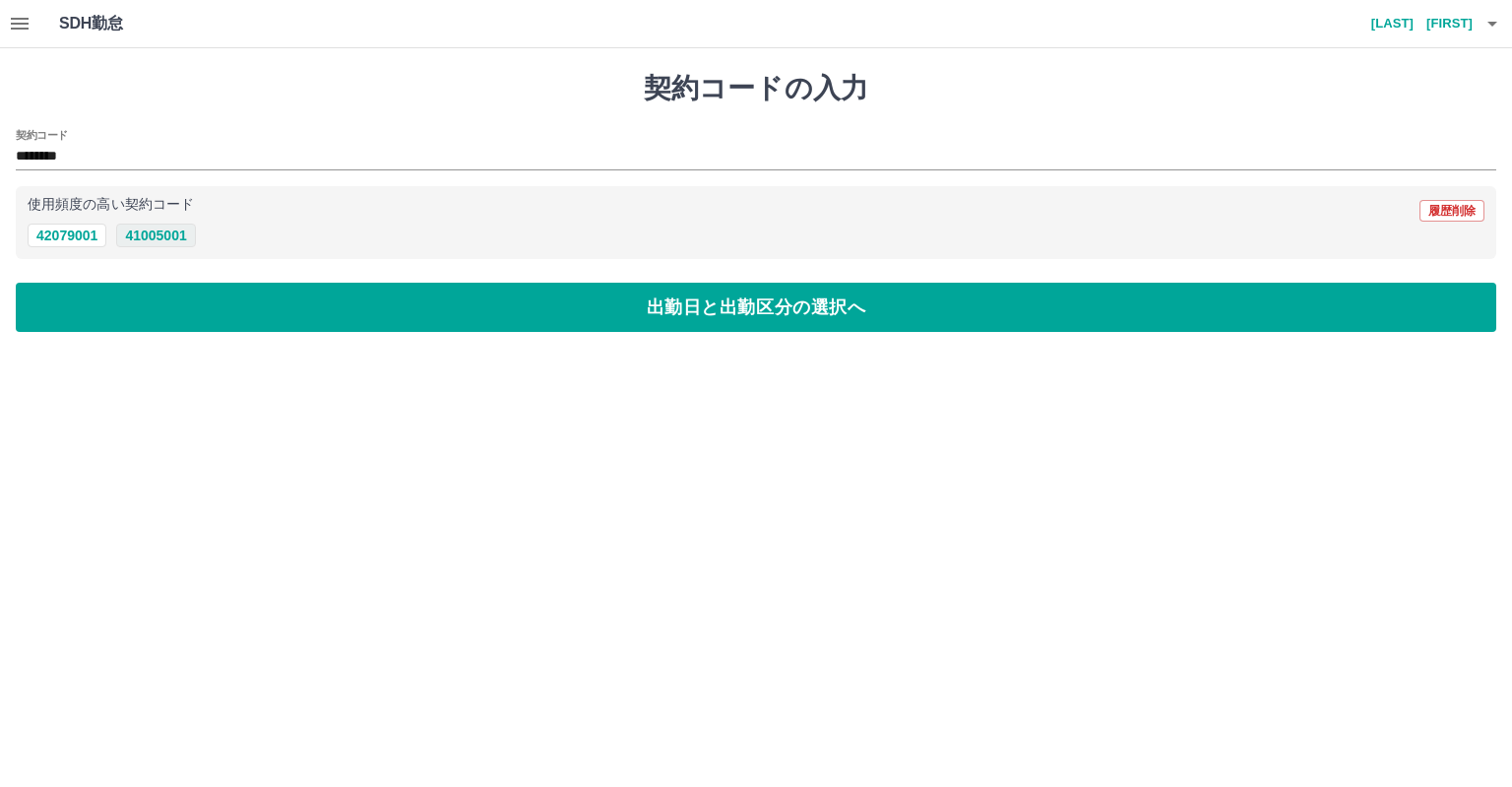type on "********" 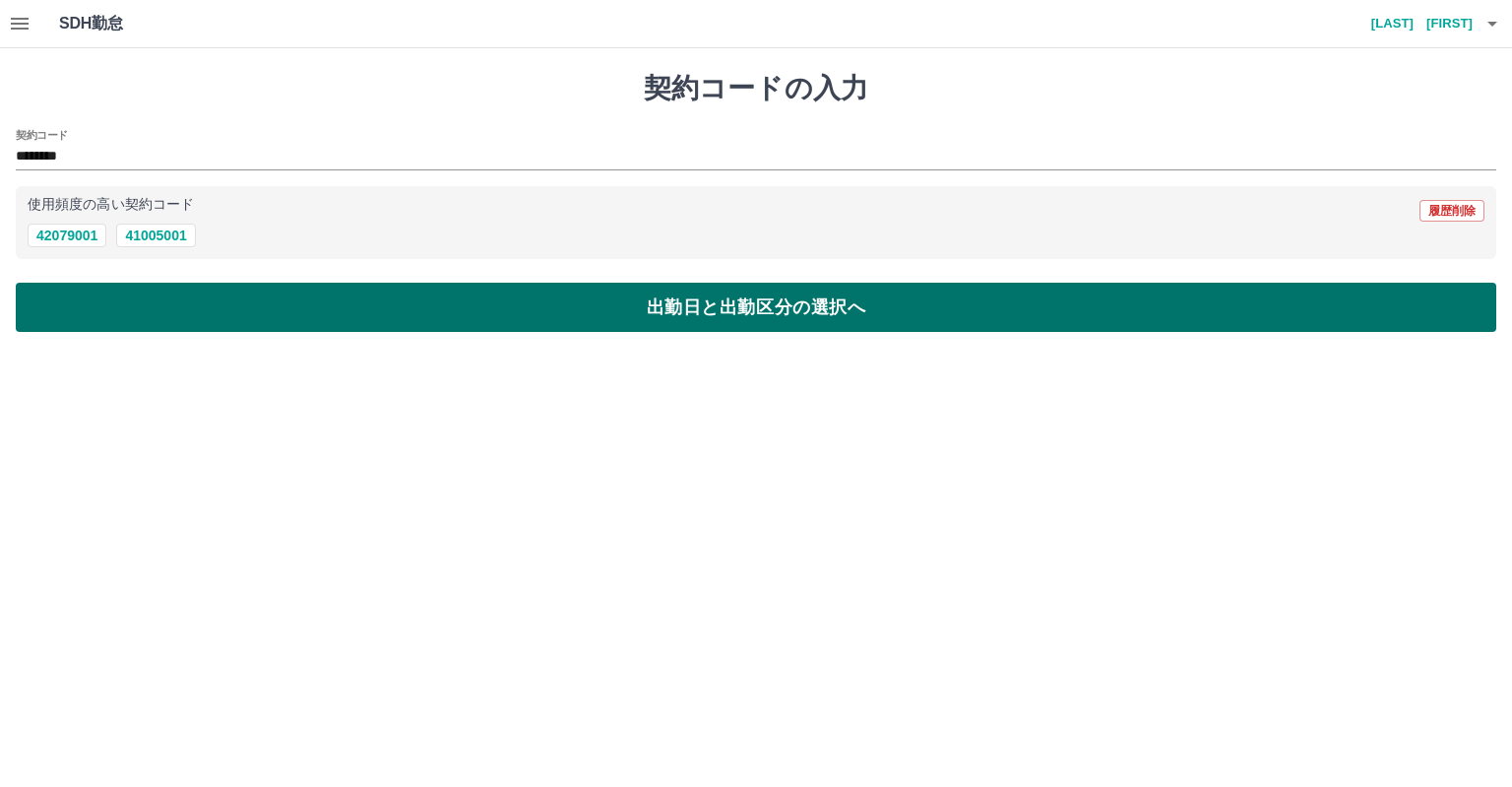 click on "出勤日と出勤区分の選択へ" at bounding box center [756, 307] 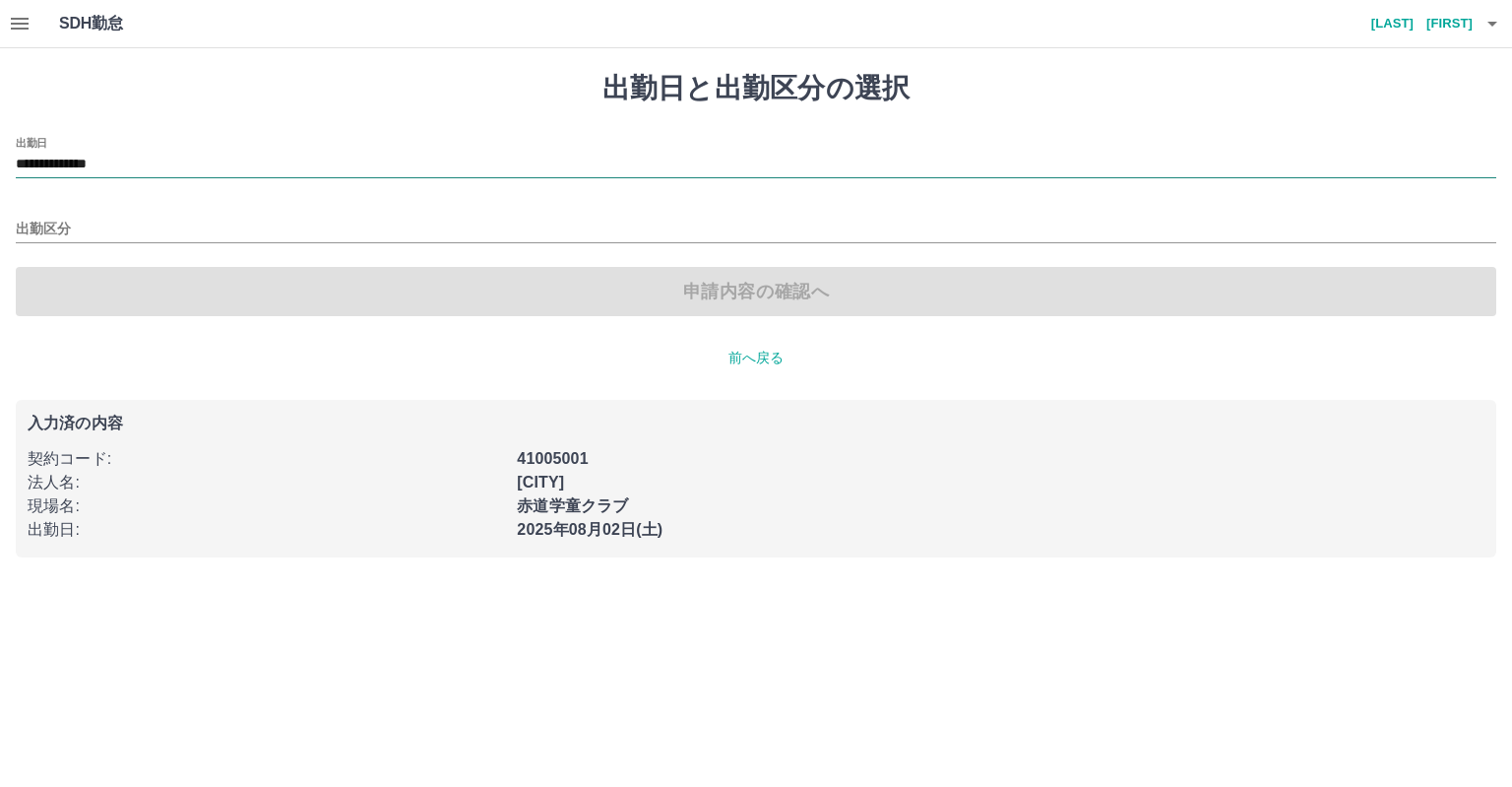 click on "**********" at bounding box center (756, 164) 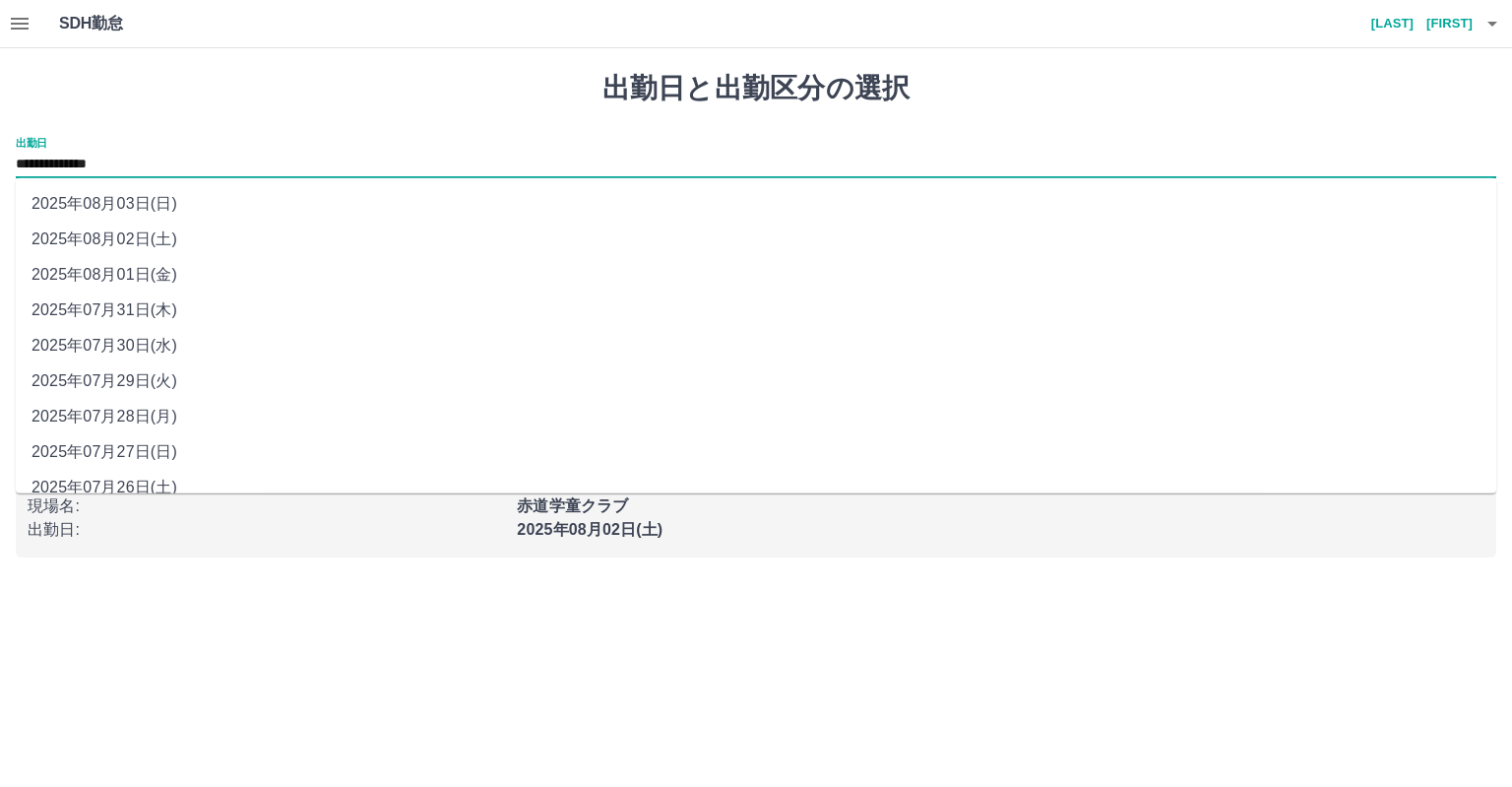 click on "2025年08月01日(金)" at bounding box center (756, 275) 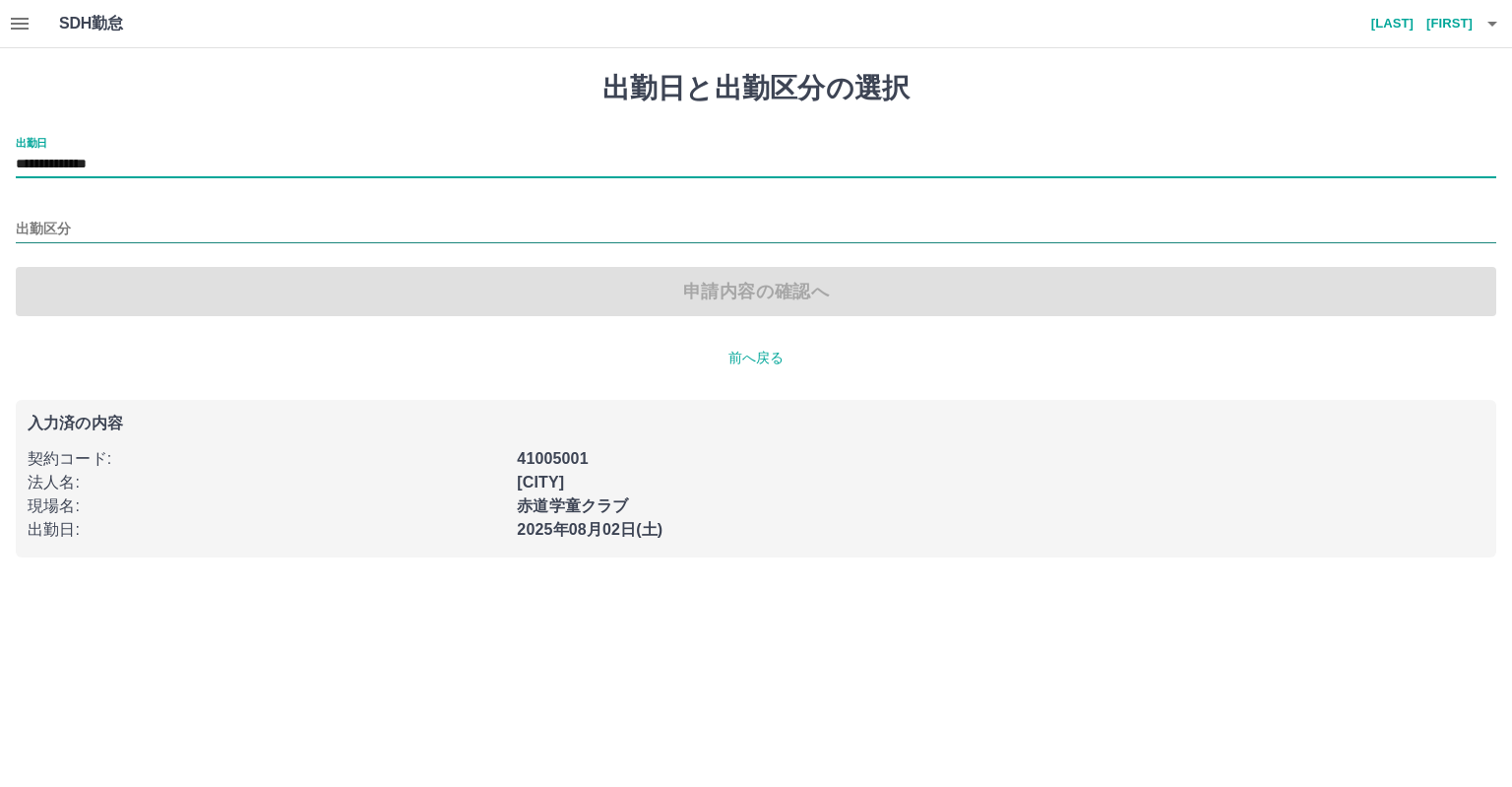 click on "出勤区分" at bounding box center [756, 230] 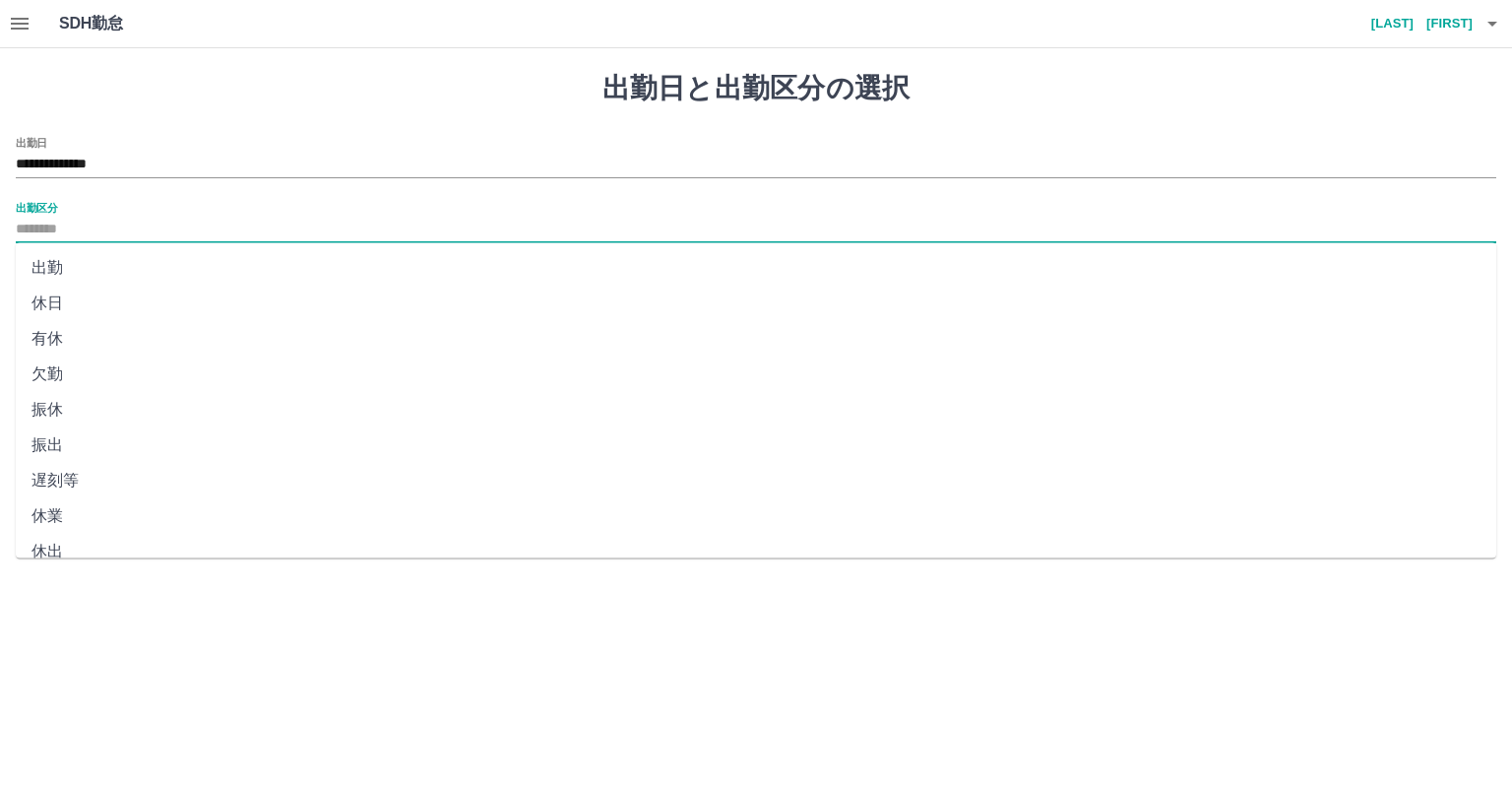 click on "有休" at bounding box center (756, 339) 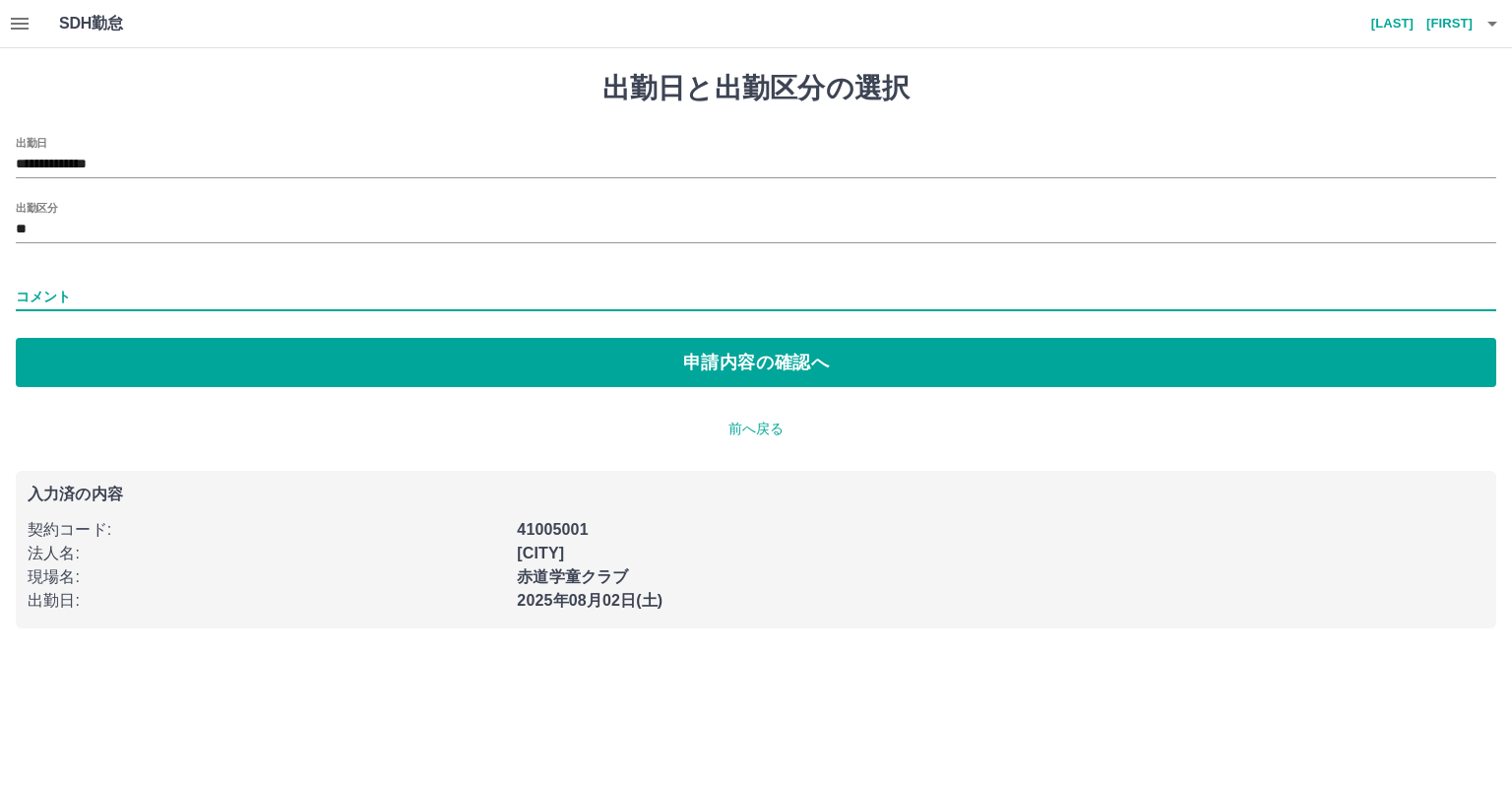 click on "コメント" at bounding box center (756, 296) 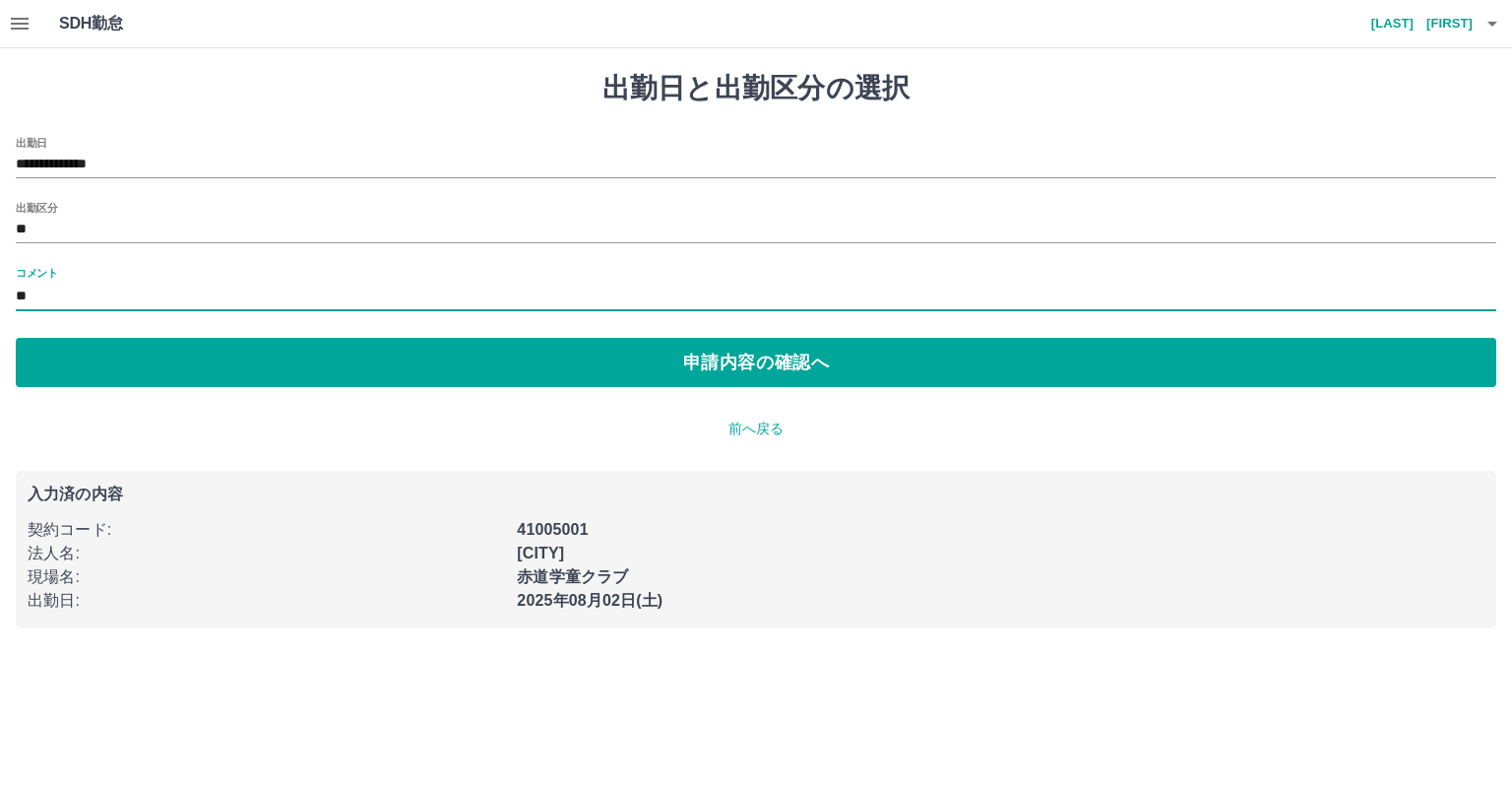 type on "*" 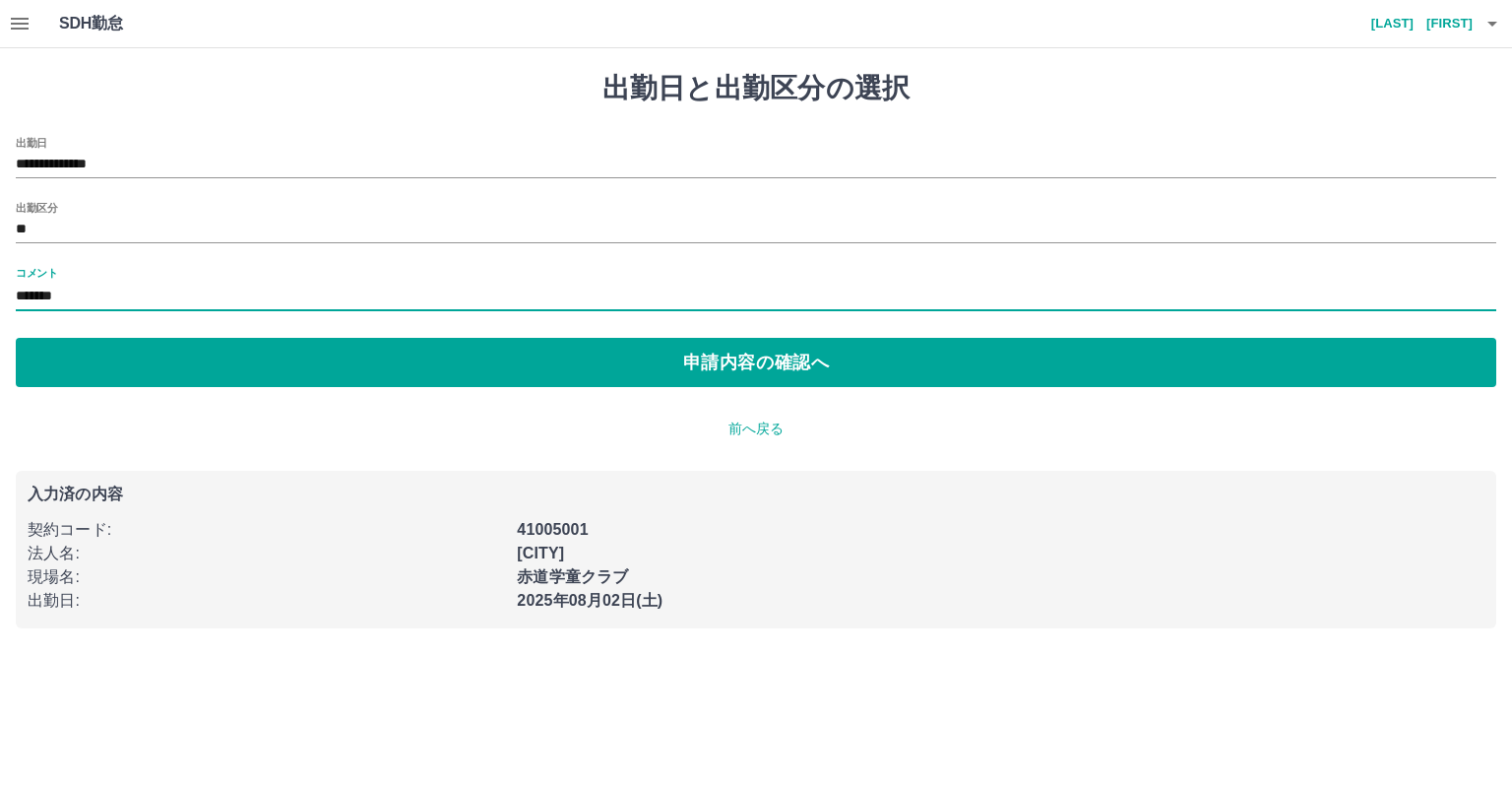type on "**********" 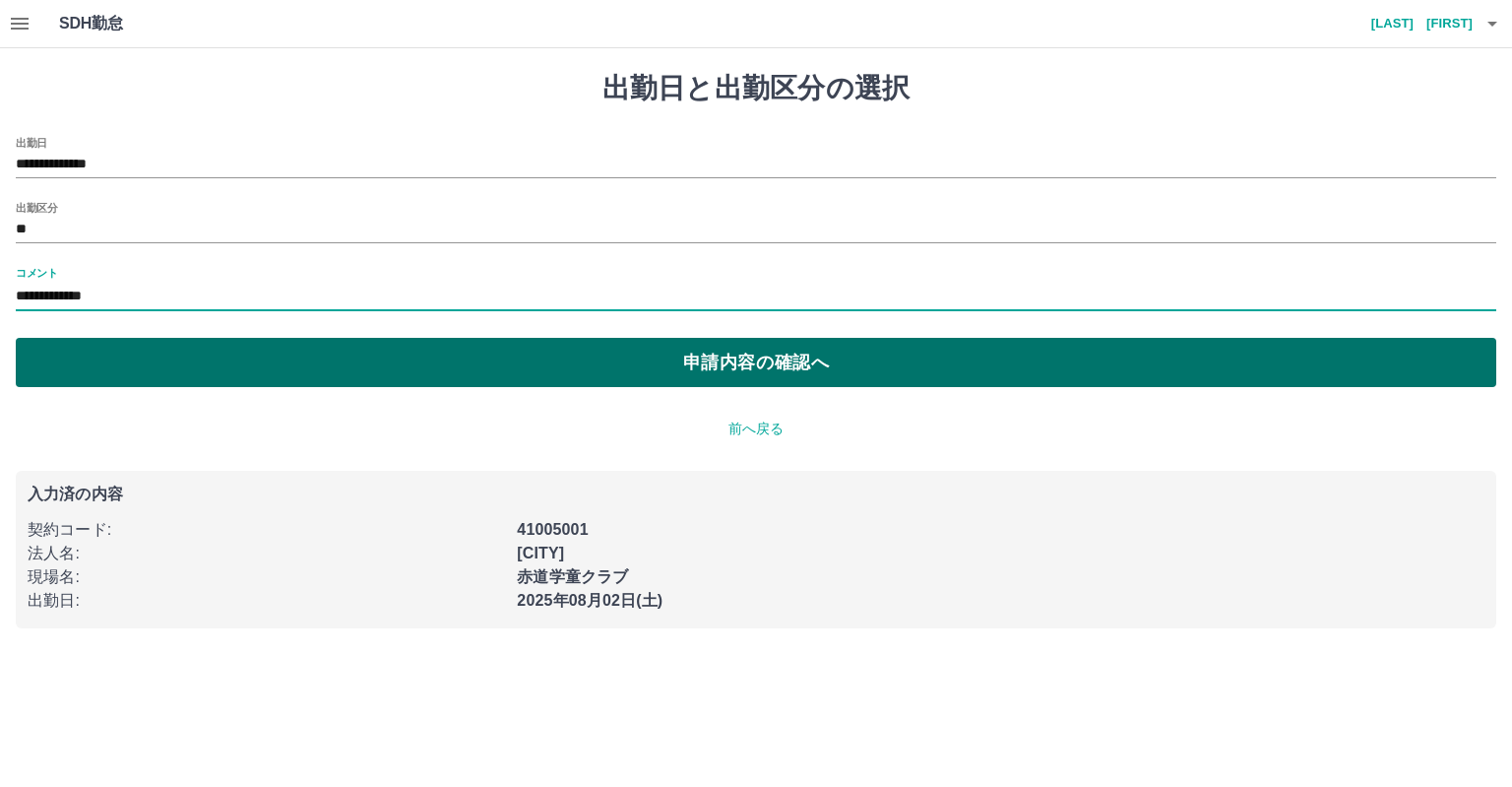 click on "申請内容の確認へ" at bounding box center (756, 362) 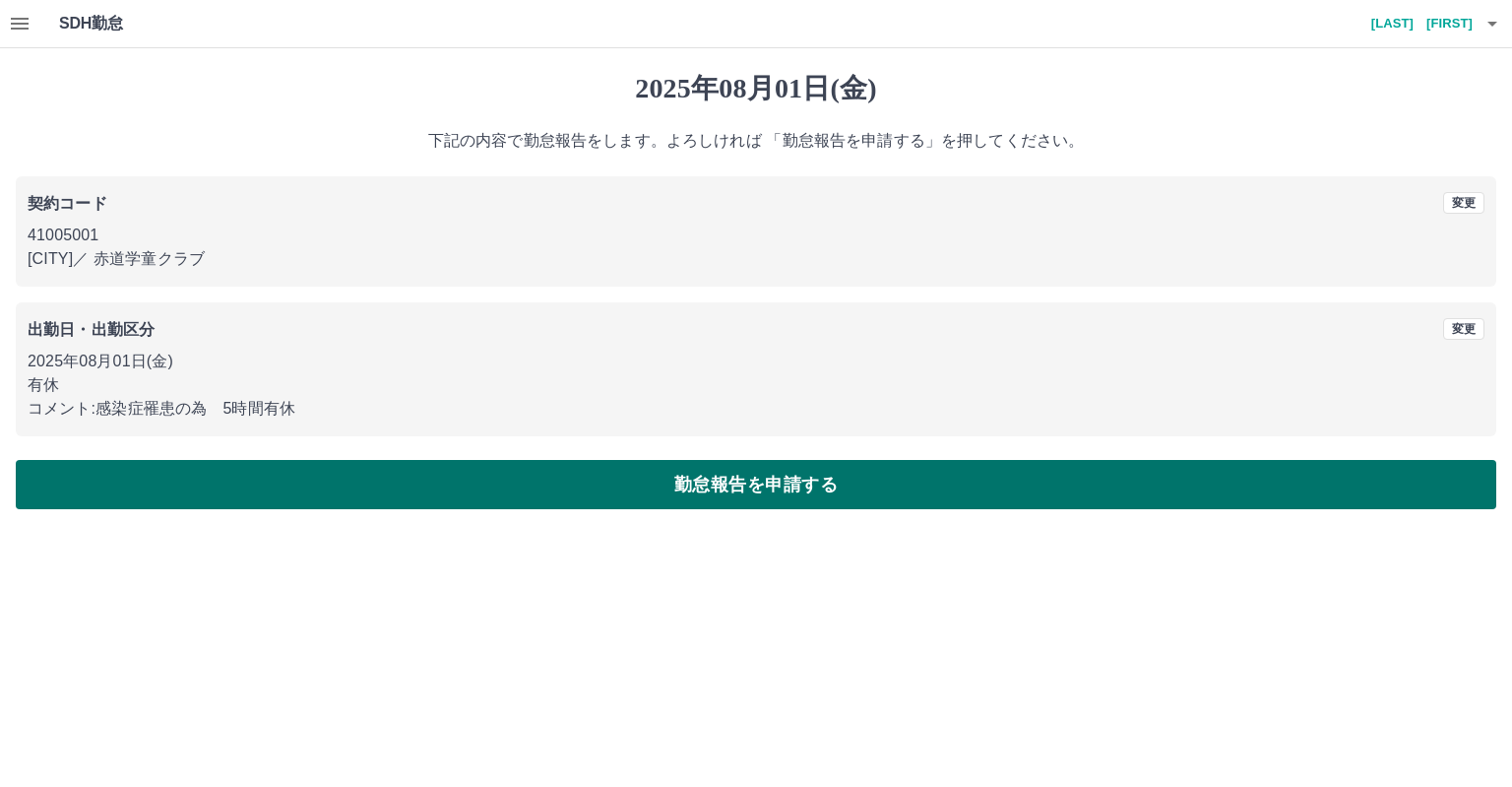 click on "勤怠報告を申請する" at bounding box center (756, 485) 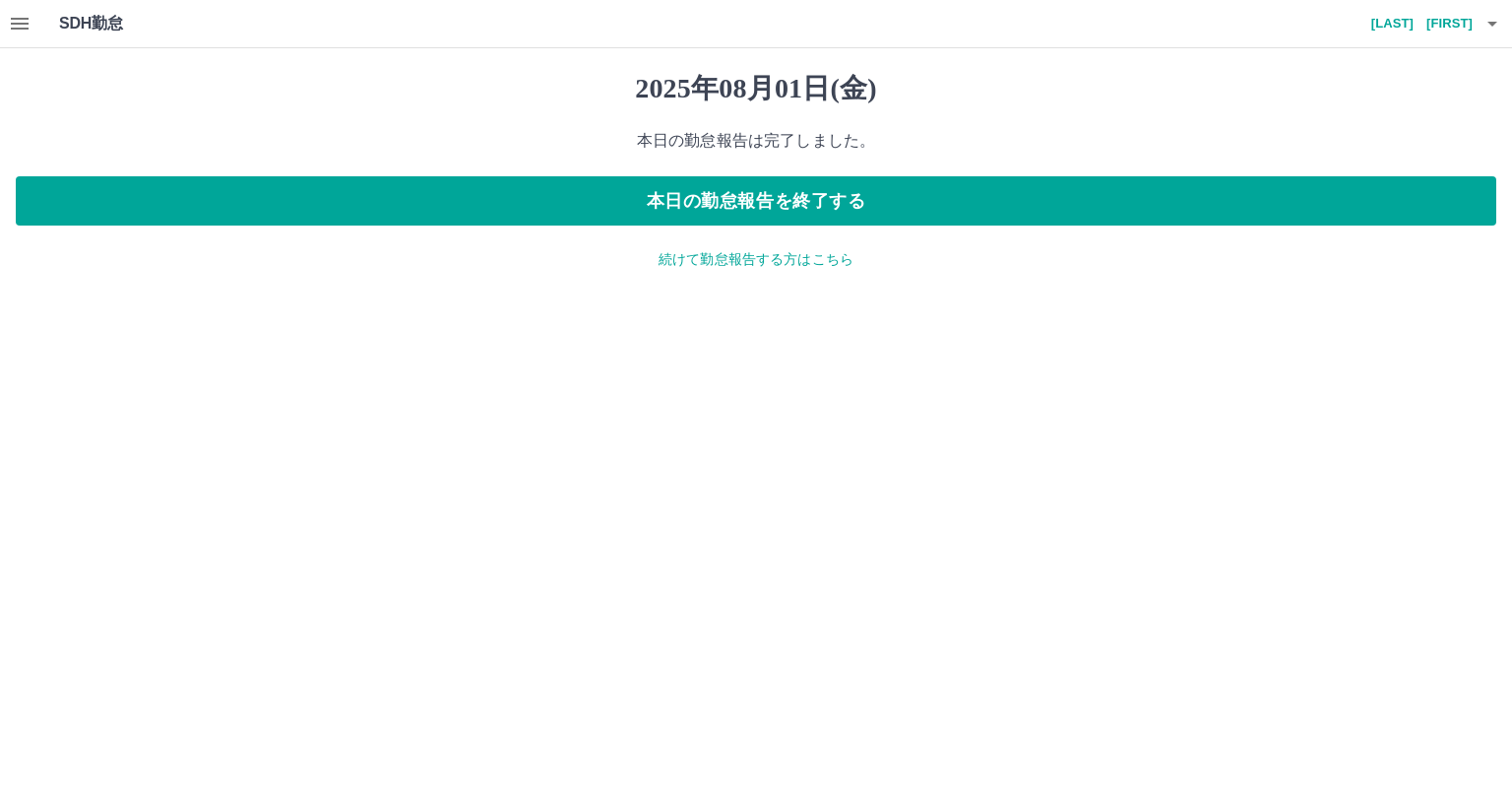 click on "続けて勤怠報告する方はこちら" at bounding box center (756, 259) 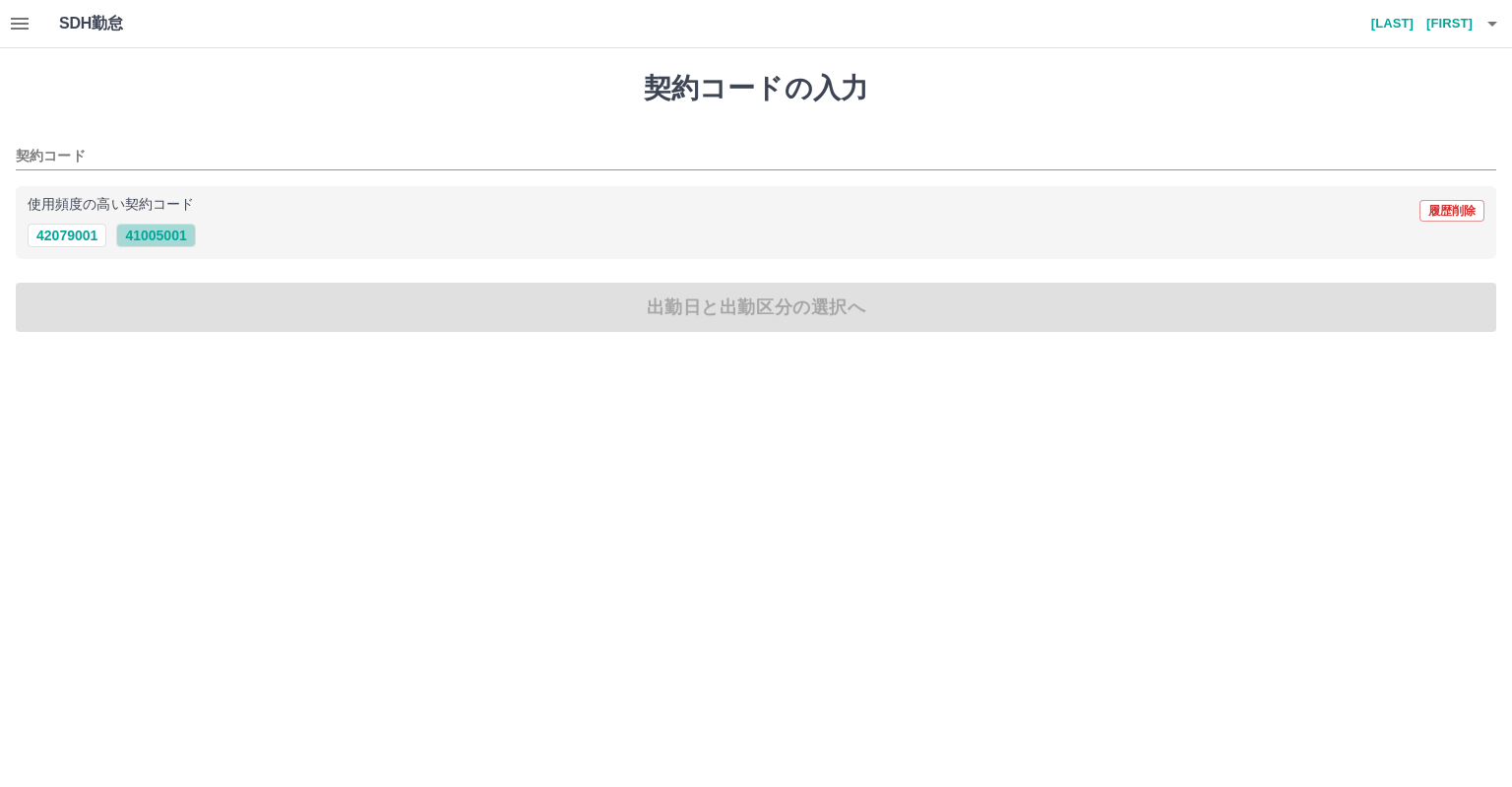 click on "41005001" at bounding box center [156, 235] 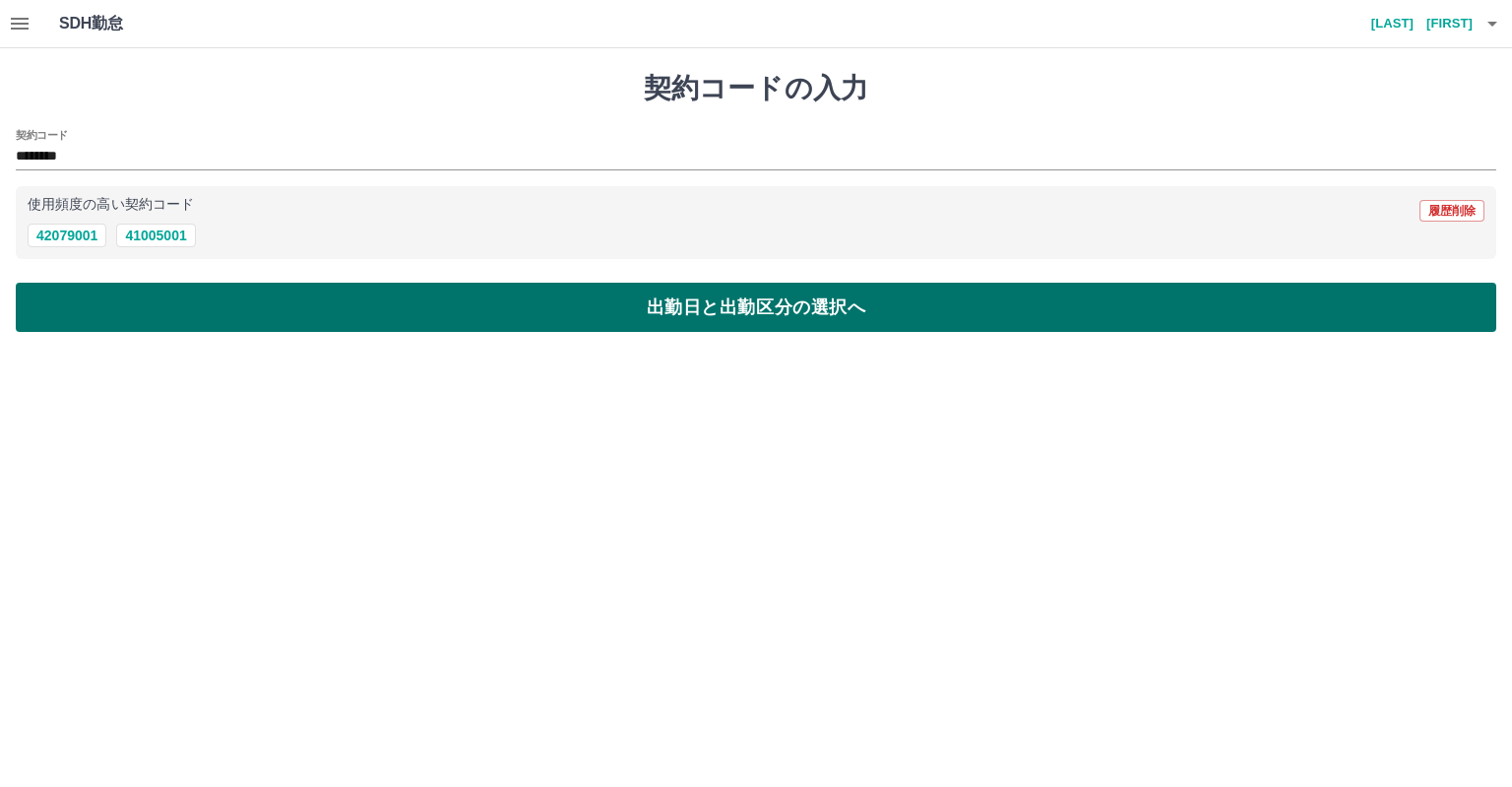 click on "出勤日と出勤区分の選択へ" at bounding box center (756, 307) 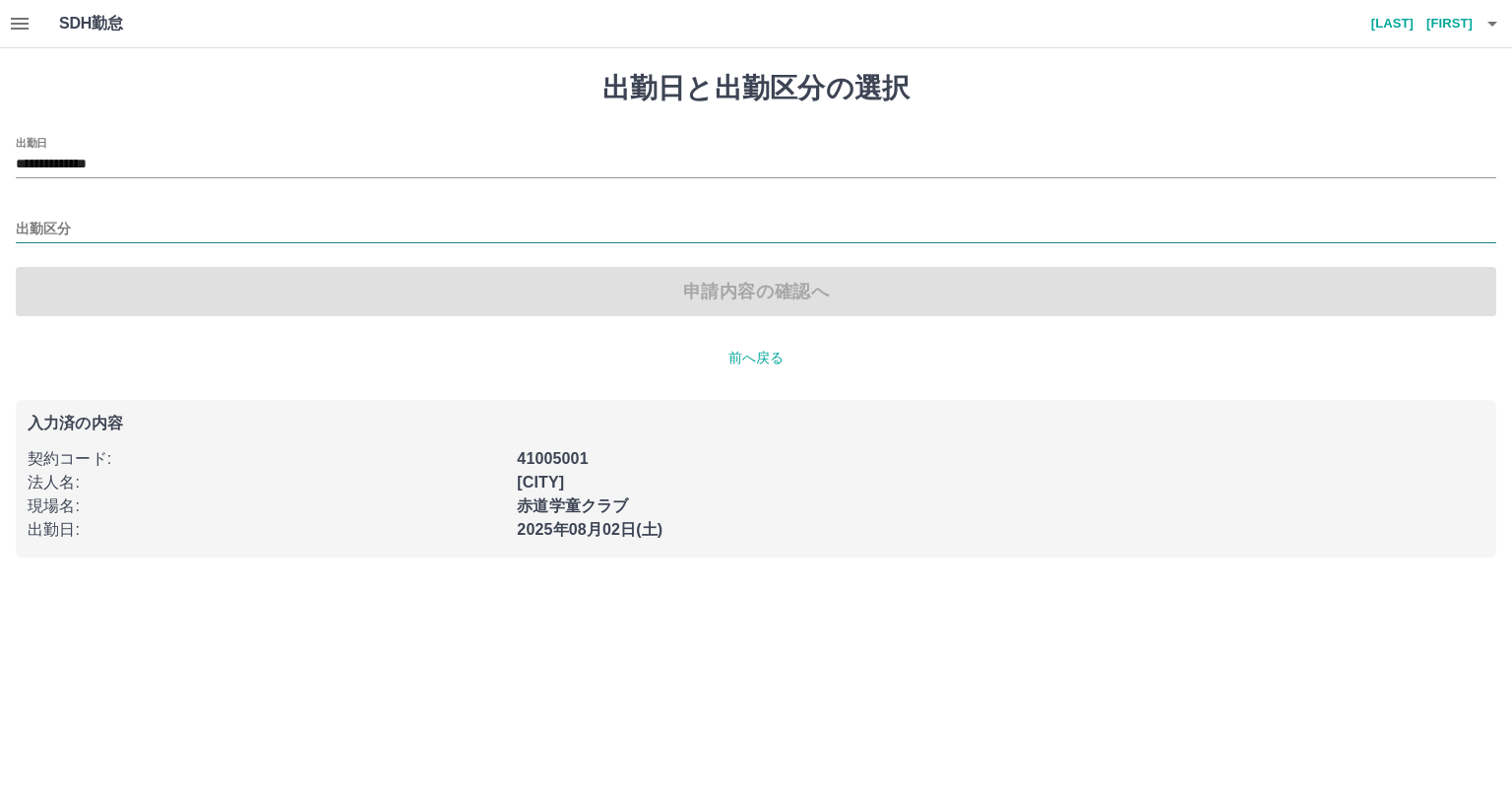 click on "出勤区分" at bounding box center [756, 230] 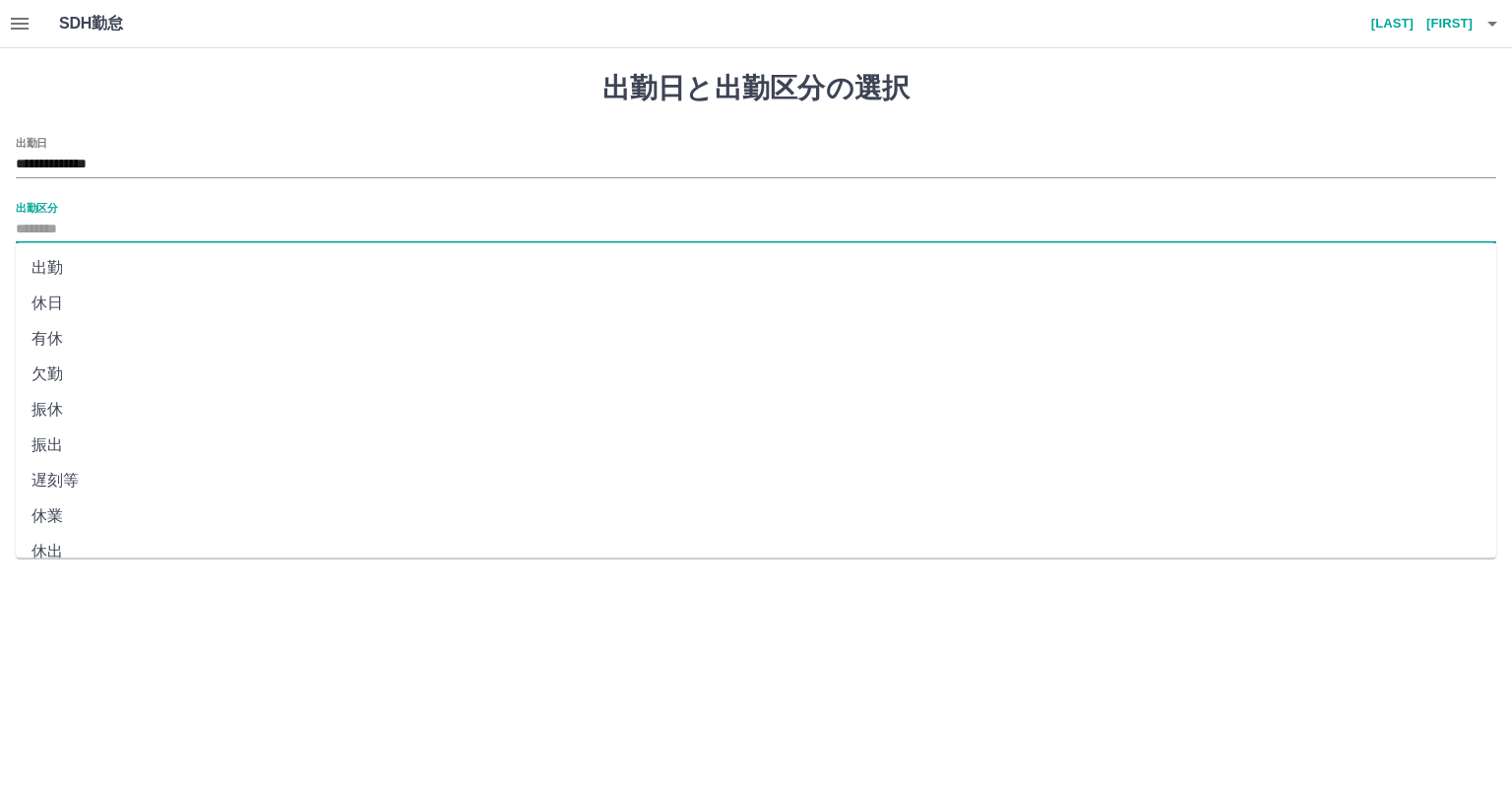click on "休日" at bounding box center [756, 303] 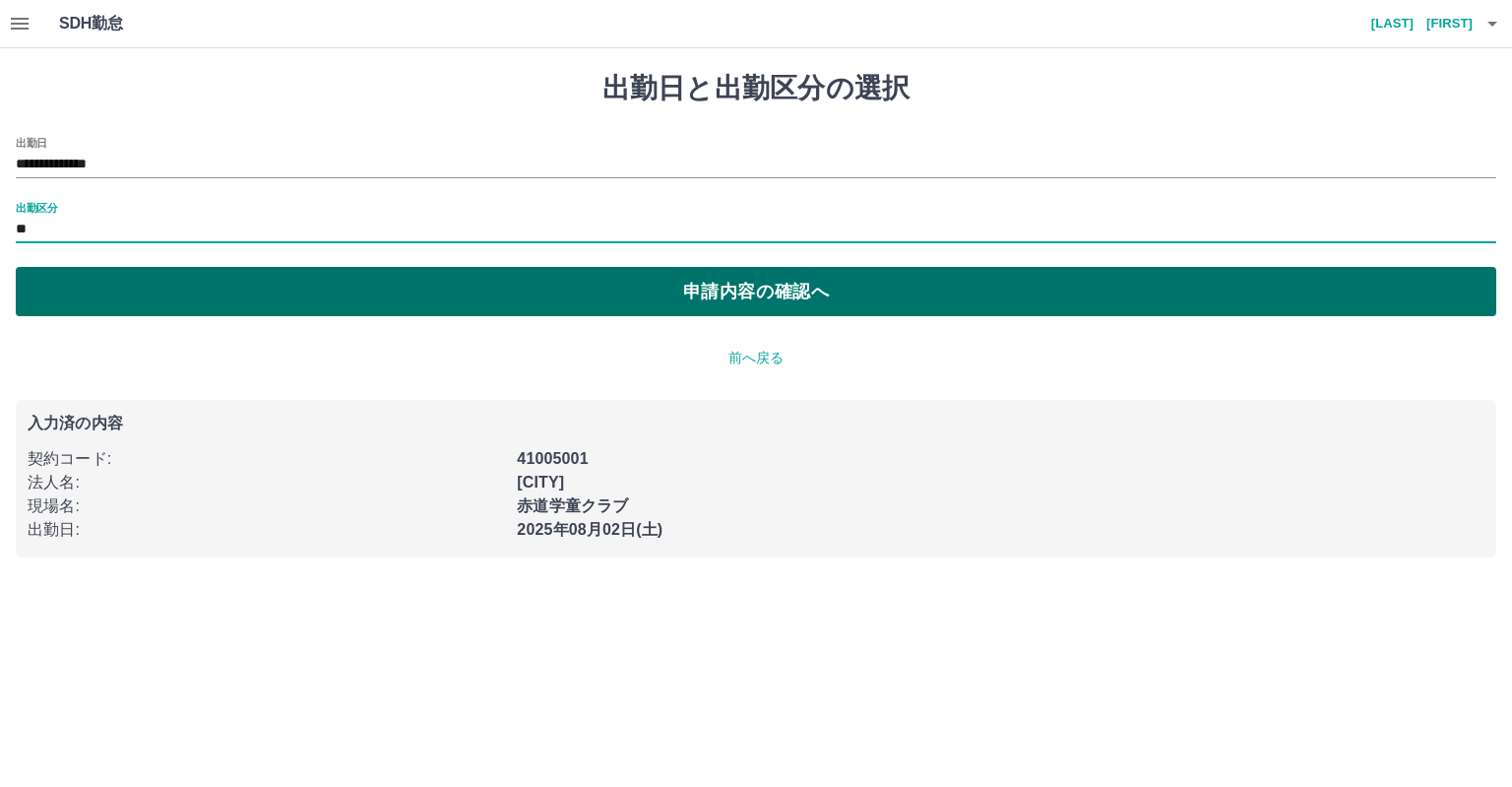 click on "申請内容の確認へ" at bounding box center [756, 292] 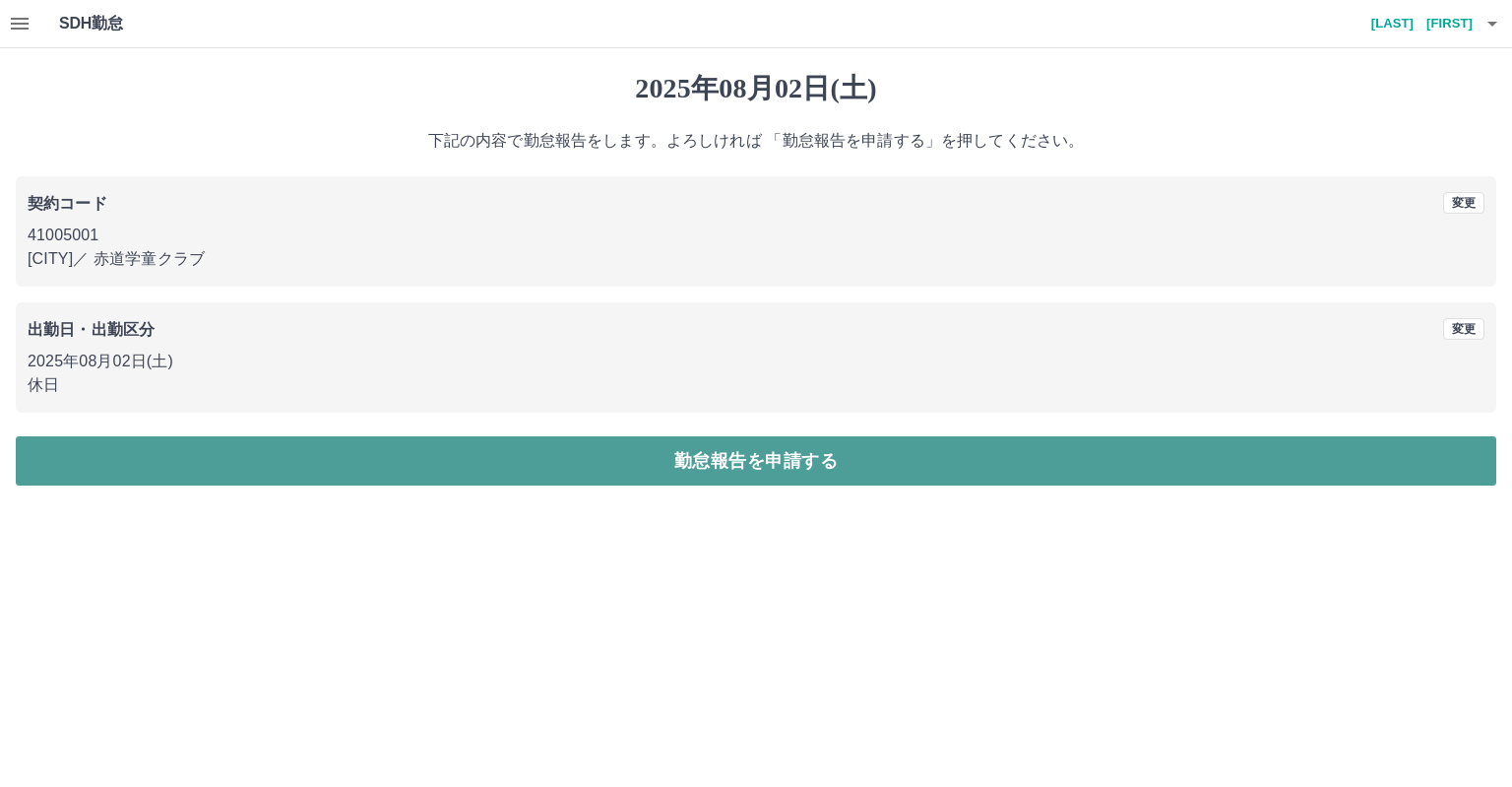 click on "勤怠報告を申請する" at bounding box center [756, 461] 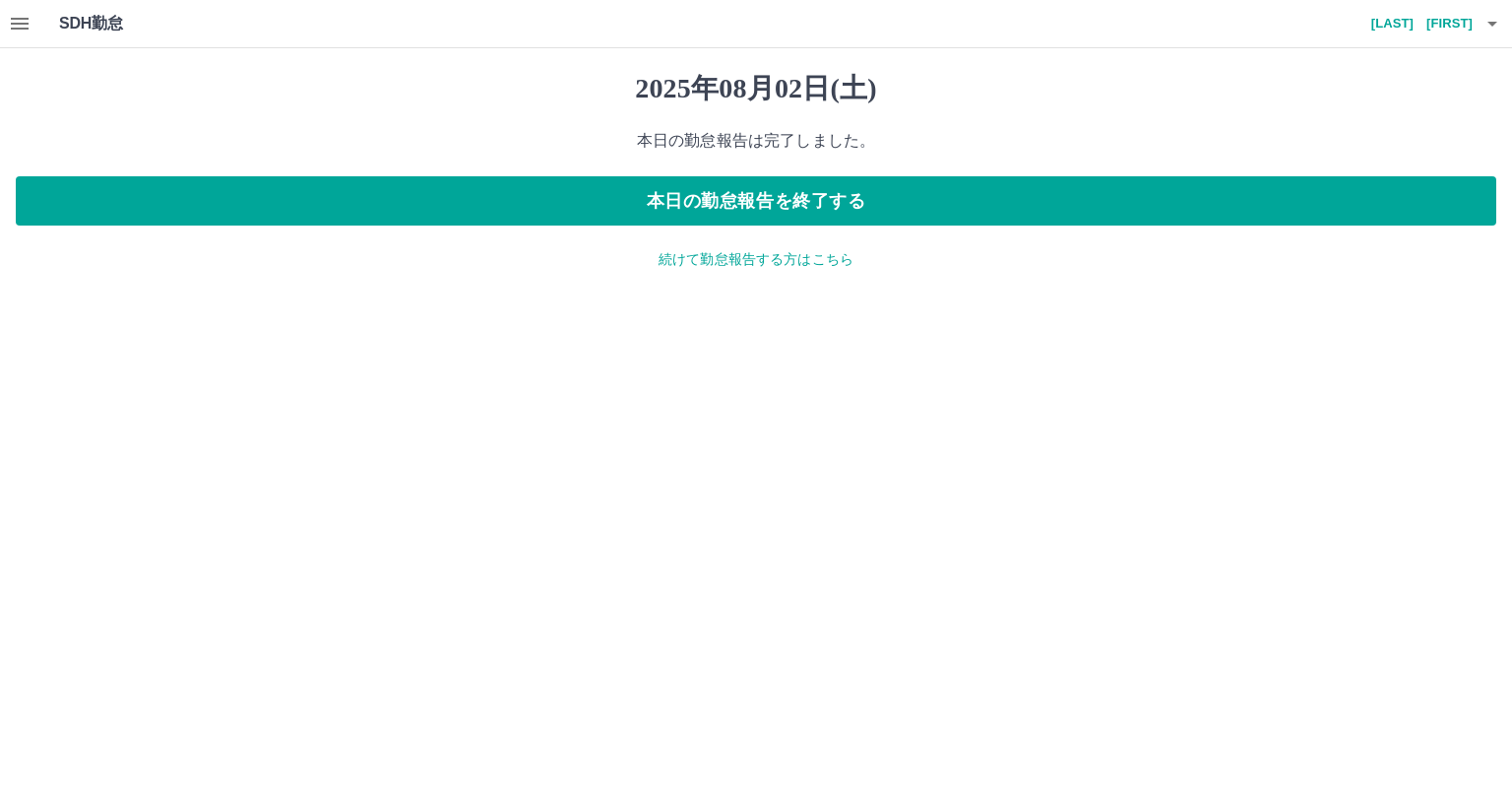 click on "続けて勤怠報告する方はこちら" at bounding box center [756, 259] 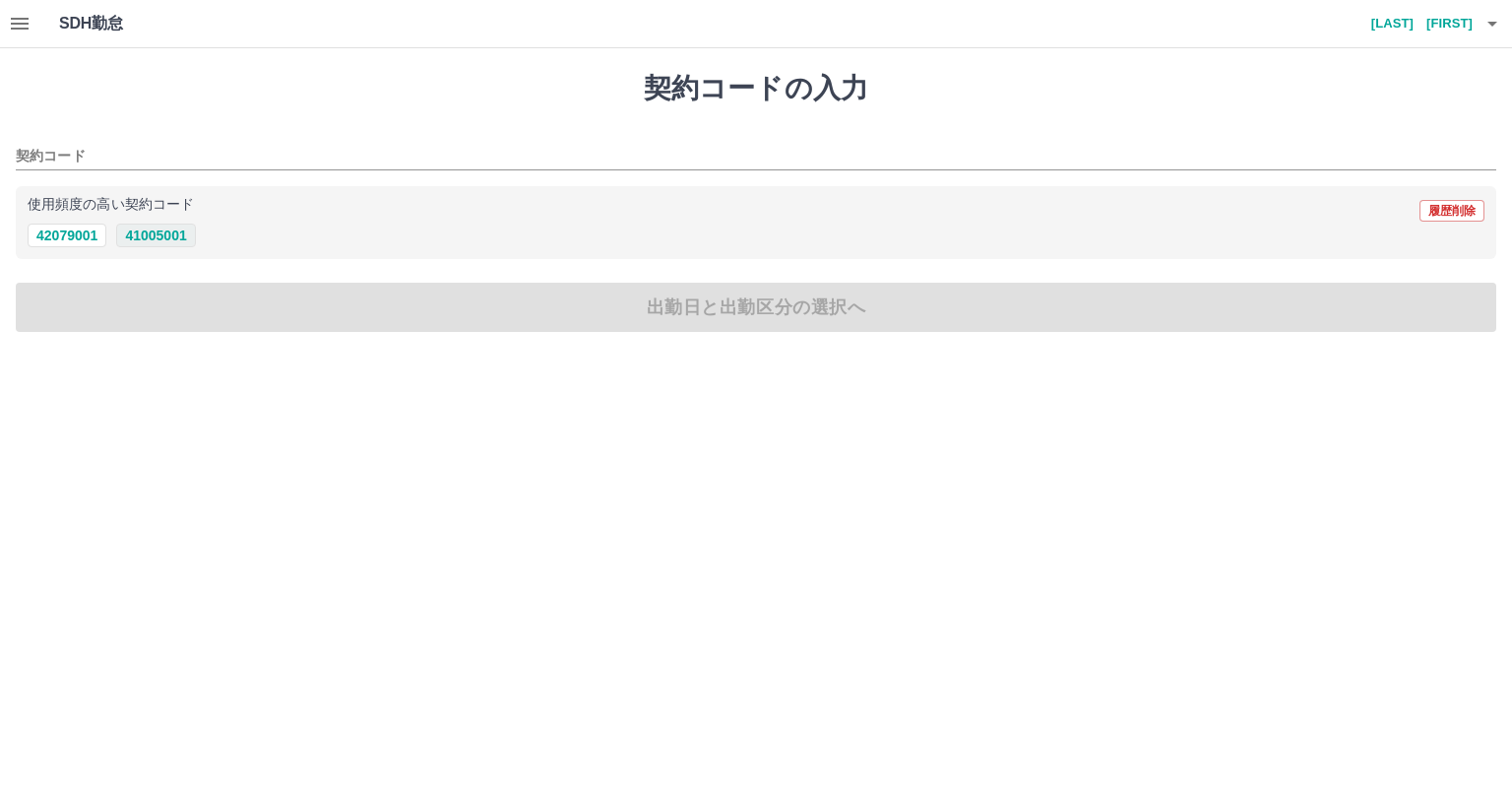 click on "41005001" at bounding box center (156, 235) 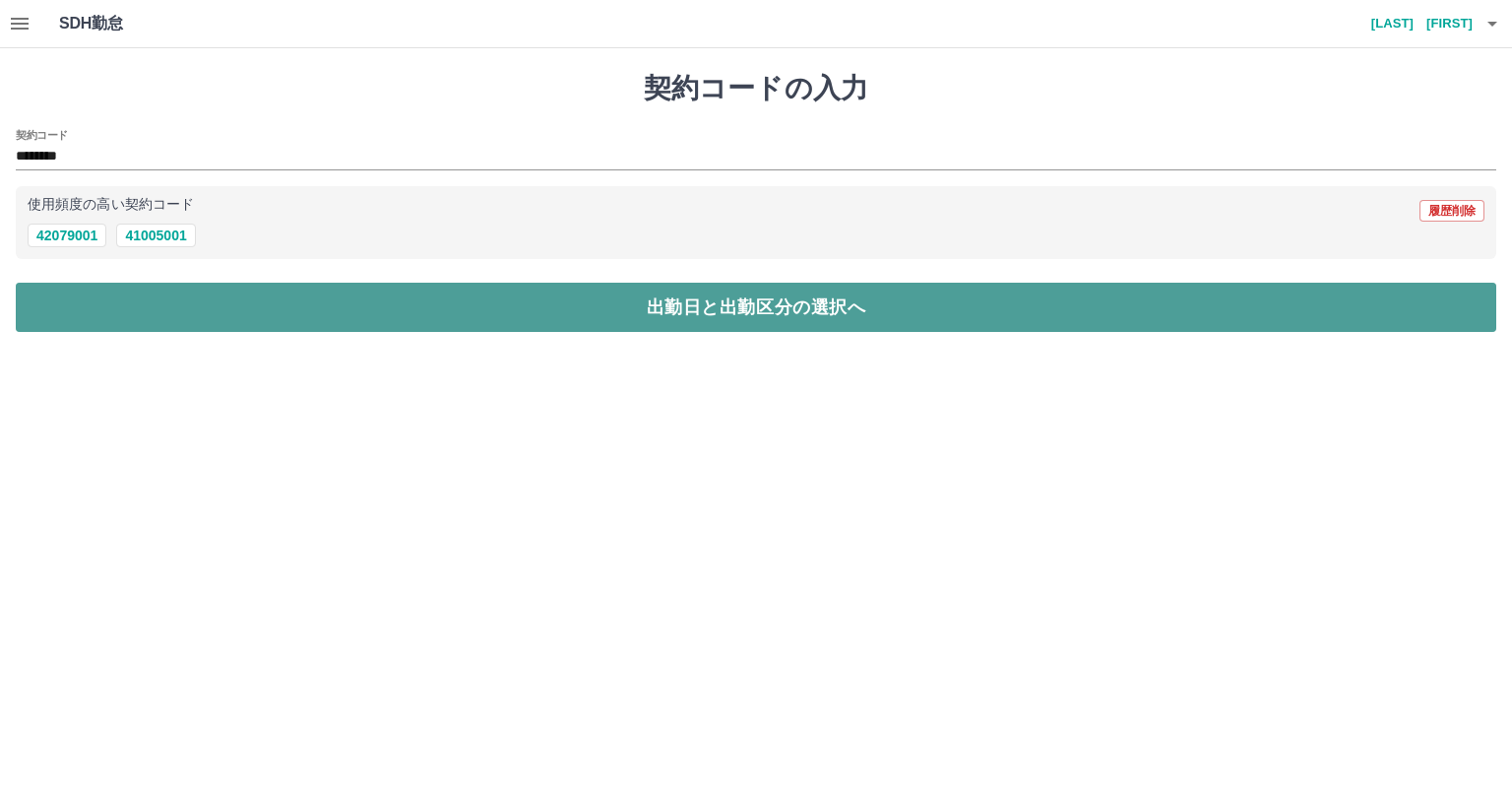 click on "出勤日と出勤区分の選択へ" at bounding box center (756, 307) 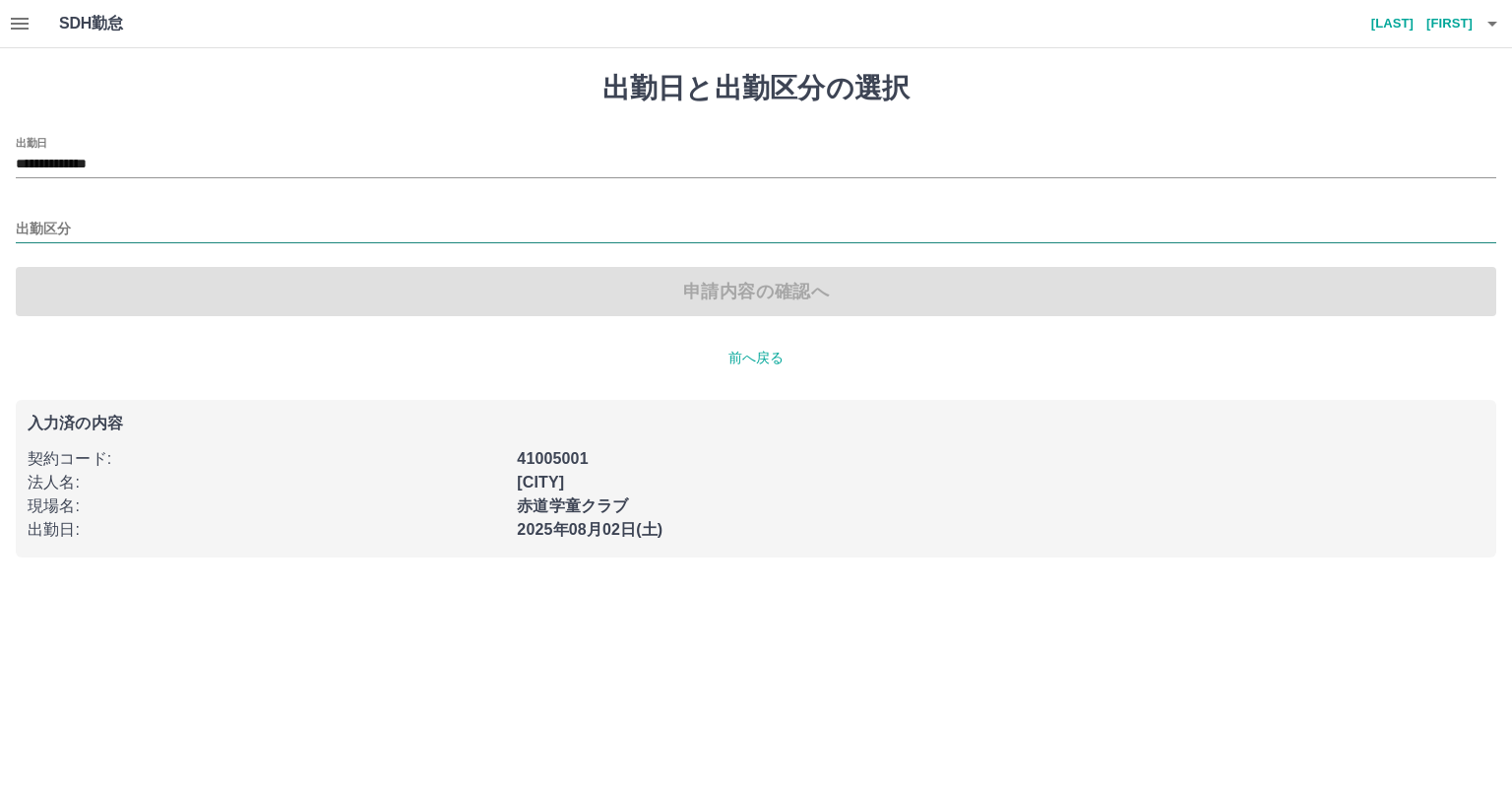 click on "出勤区分" at bounding box center (756, 230) 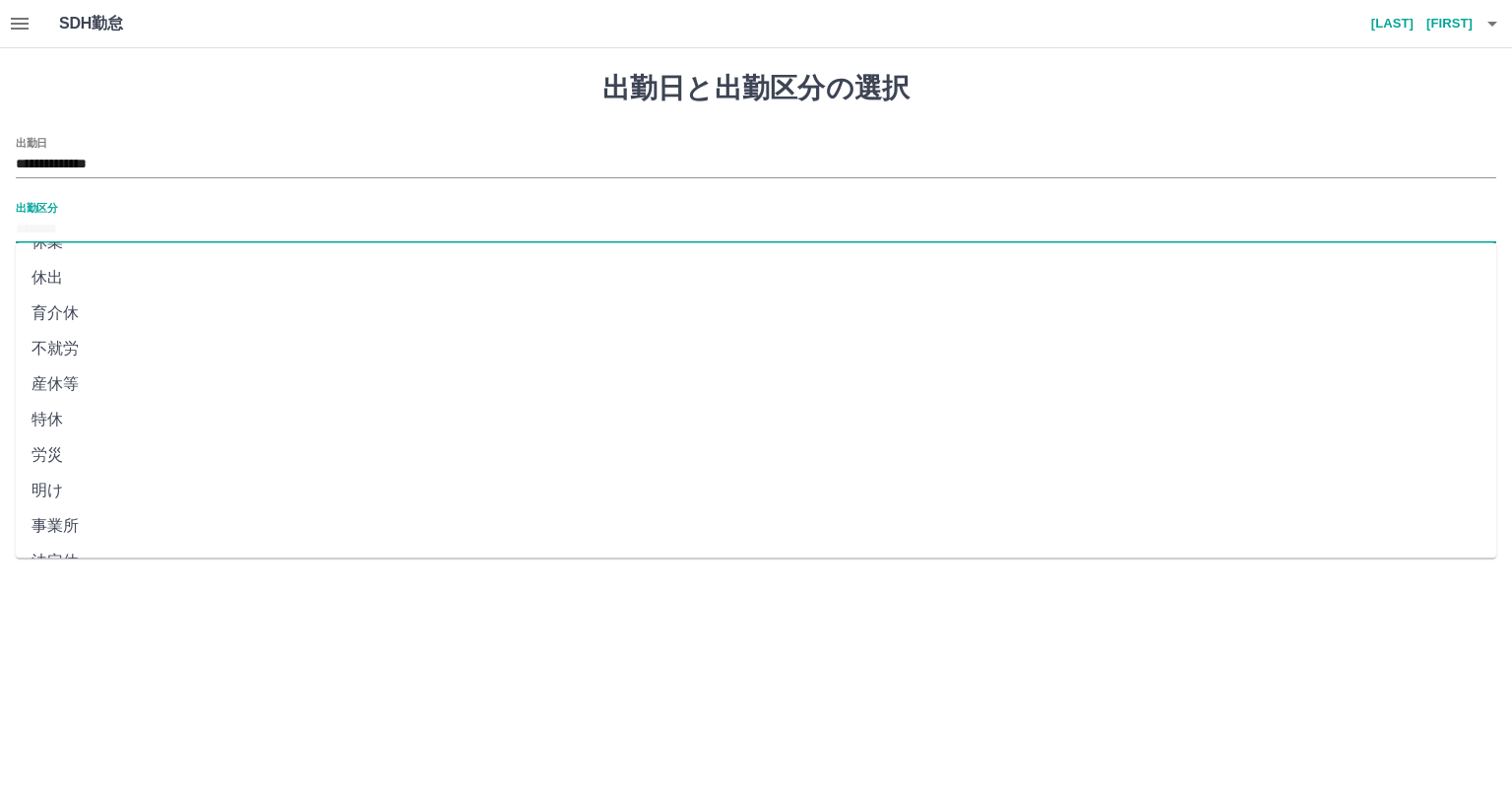 scroll, scrollTop: 295, scrollLeft: 0, axis: vertical 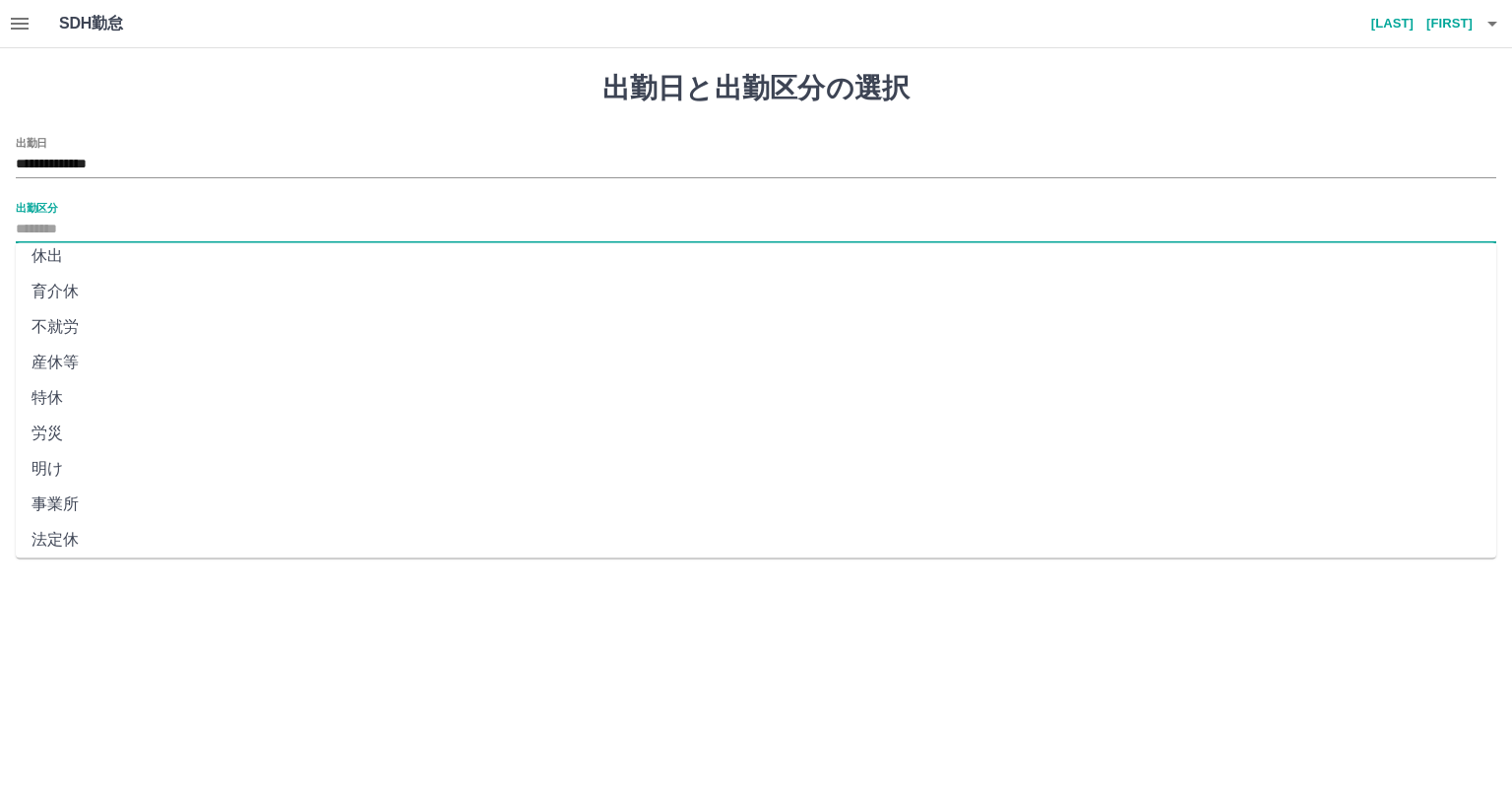 click on "法定休" at bounding box center (756, 540) 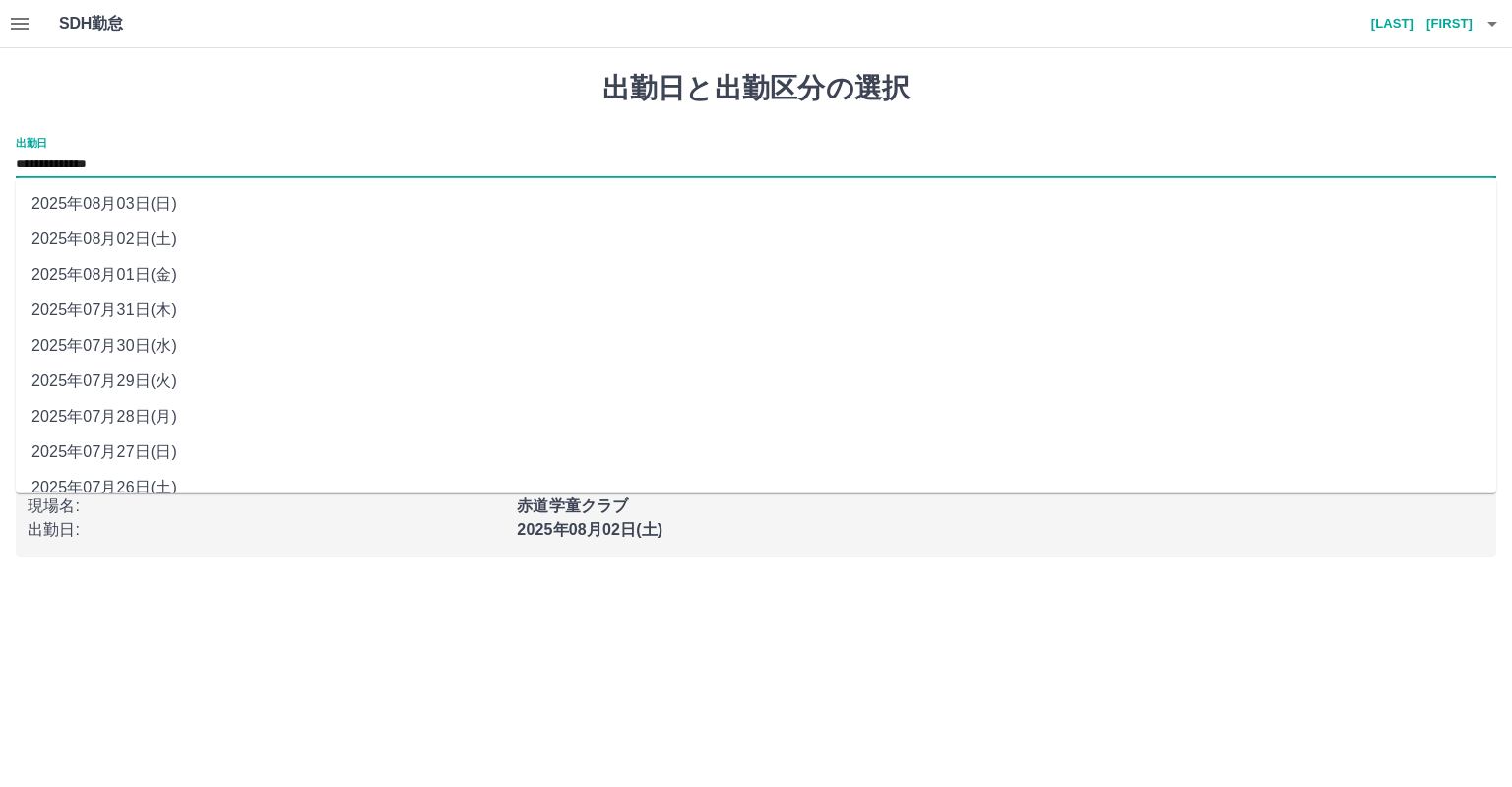click on "**********" at bounding box center (756, 164) 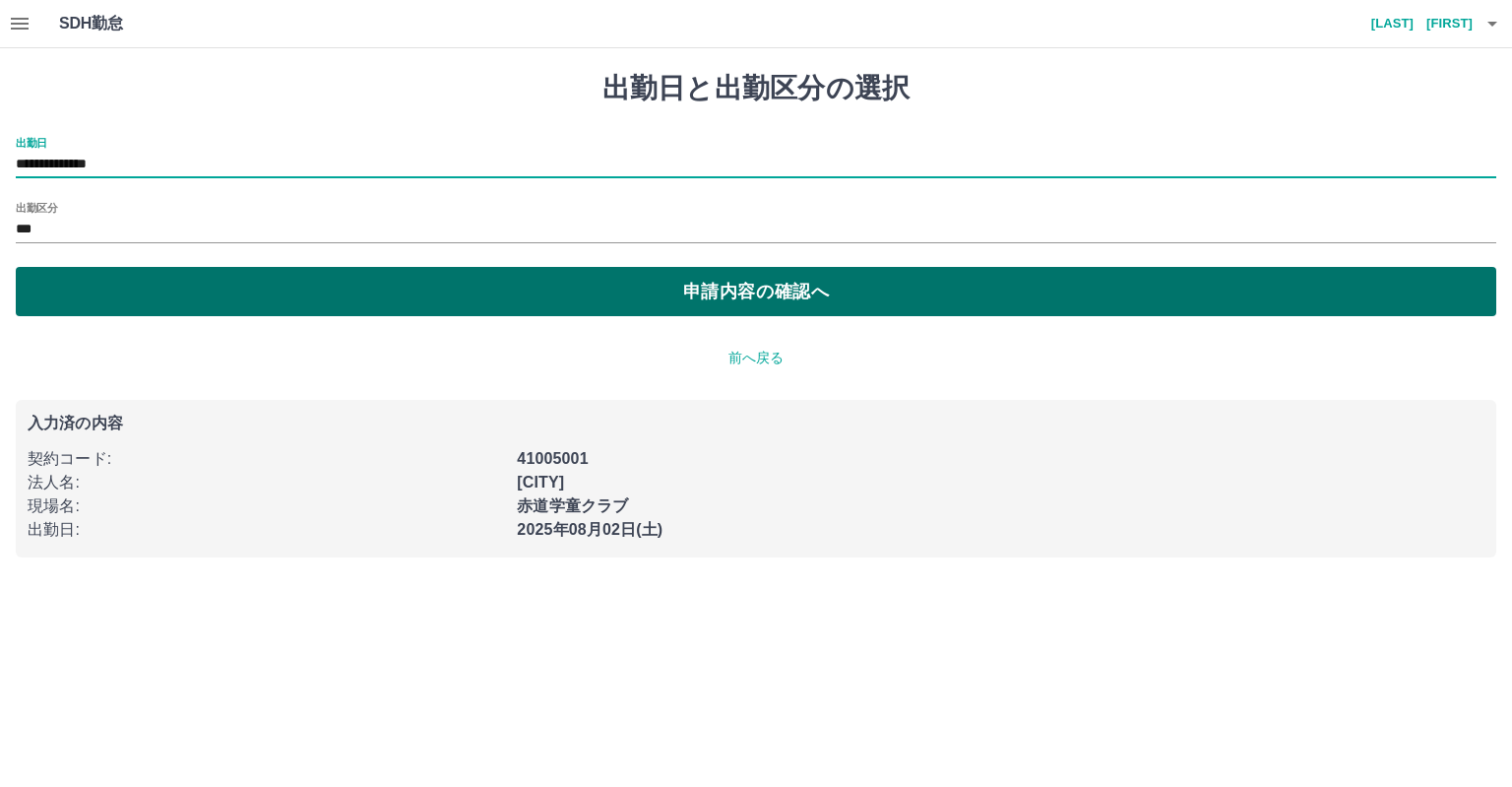 click on "申請内容の確認へ" at bounding box center (756, 292) 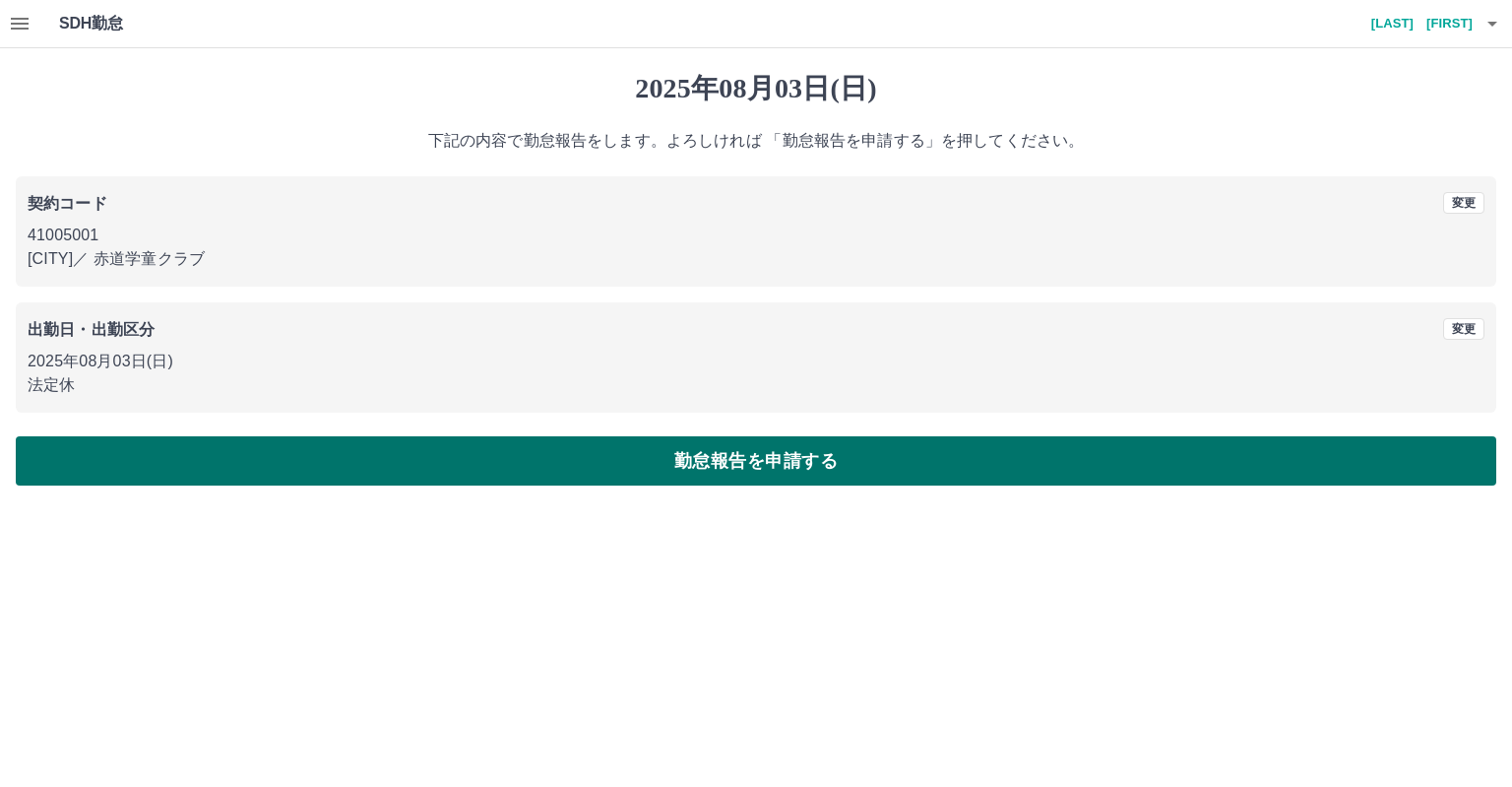 click on "勤怠報告を申請する" at bounding box center (756, 461) 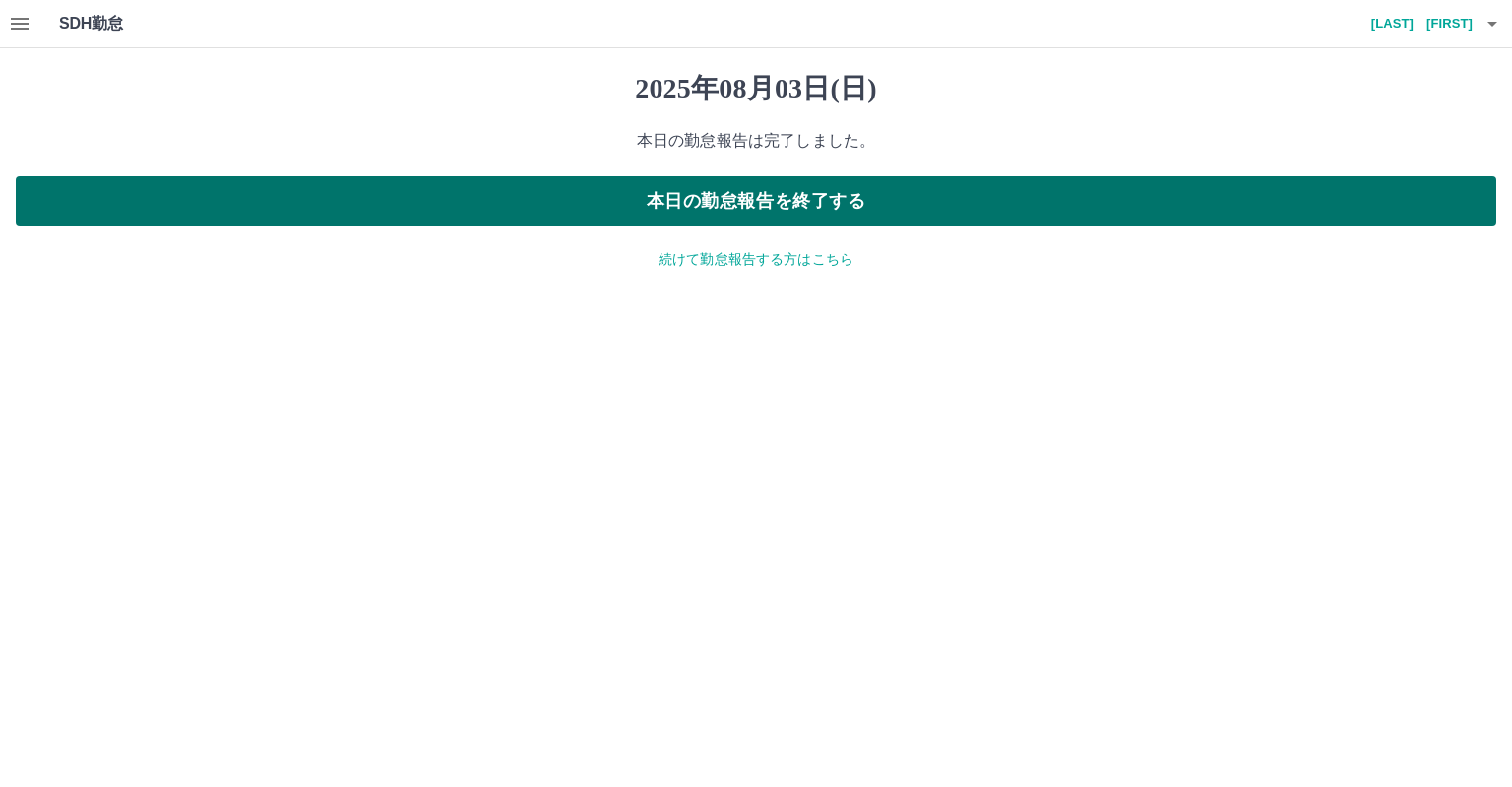 click on "本日の勤怠報告を終了する" at bounding box center (756, 201) 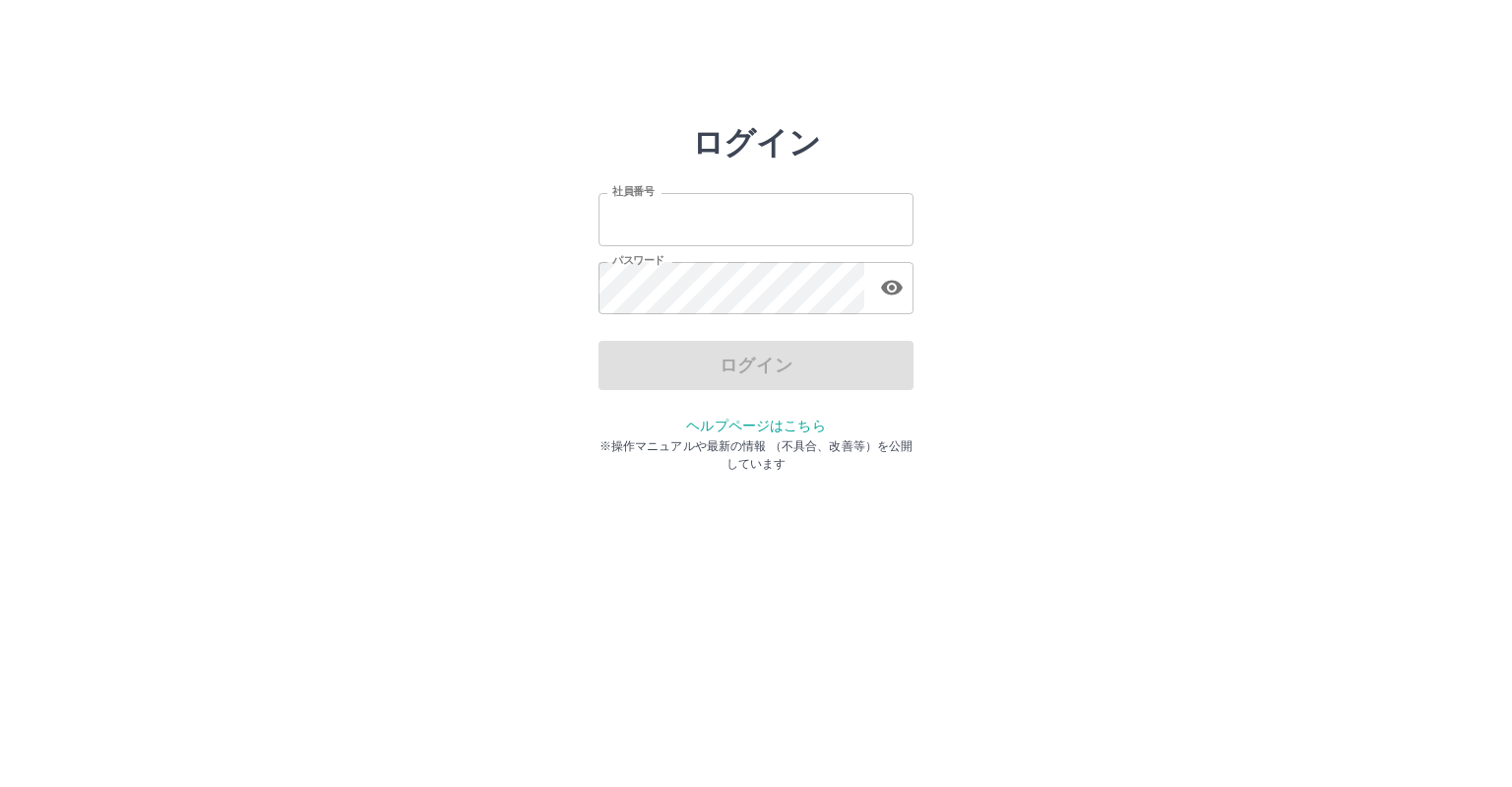 scroll, scrollTop: 0, scrollLeft: 0, axis: both 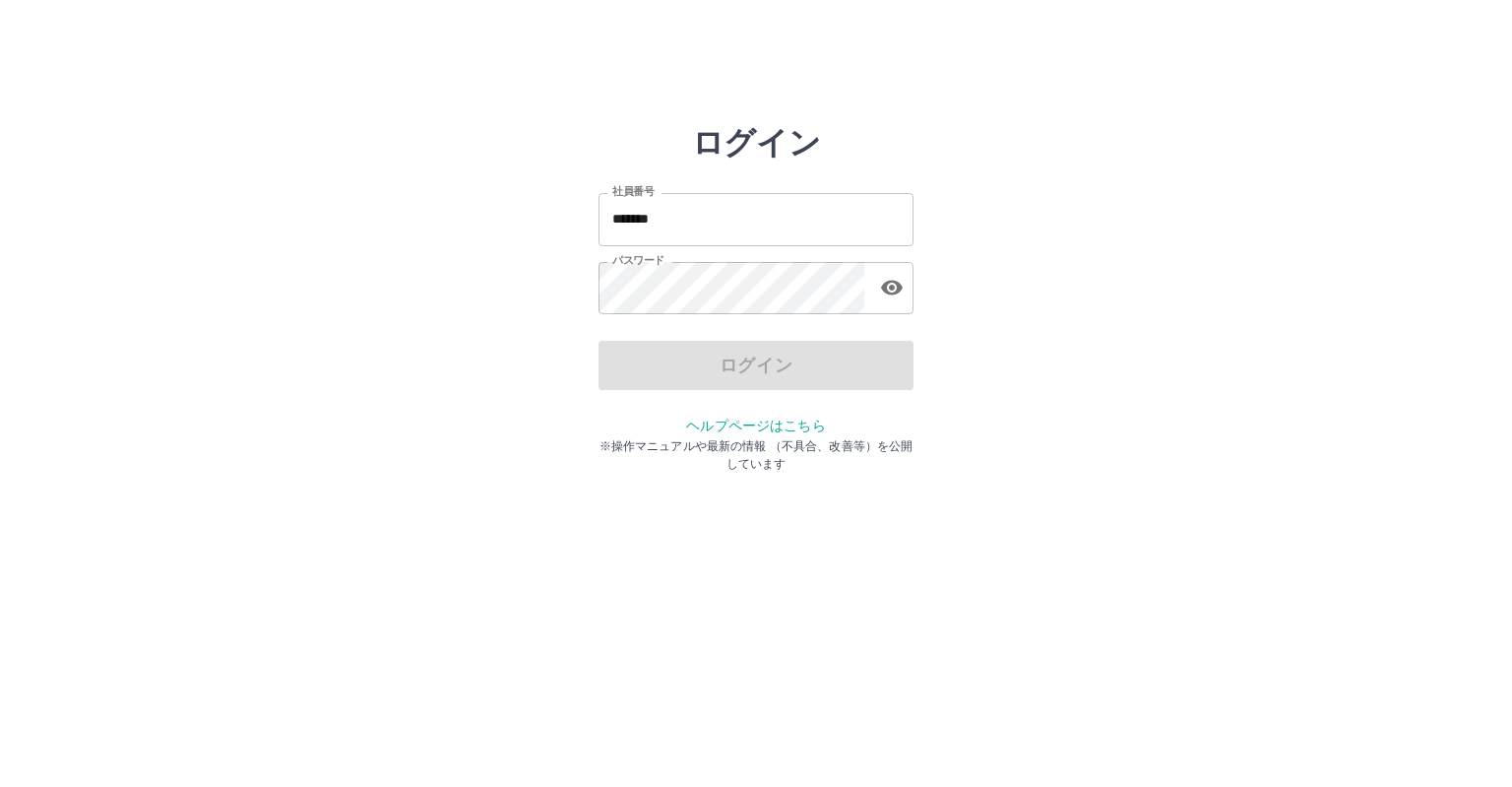 click on "*******" at bounding box center [756, 219] 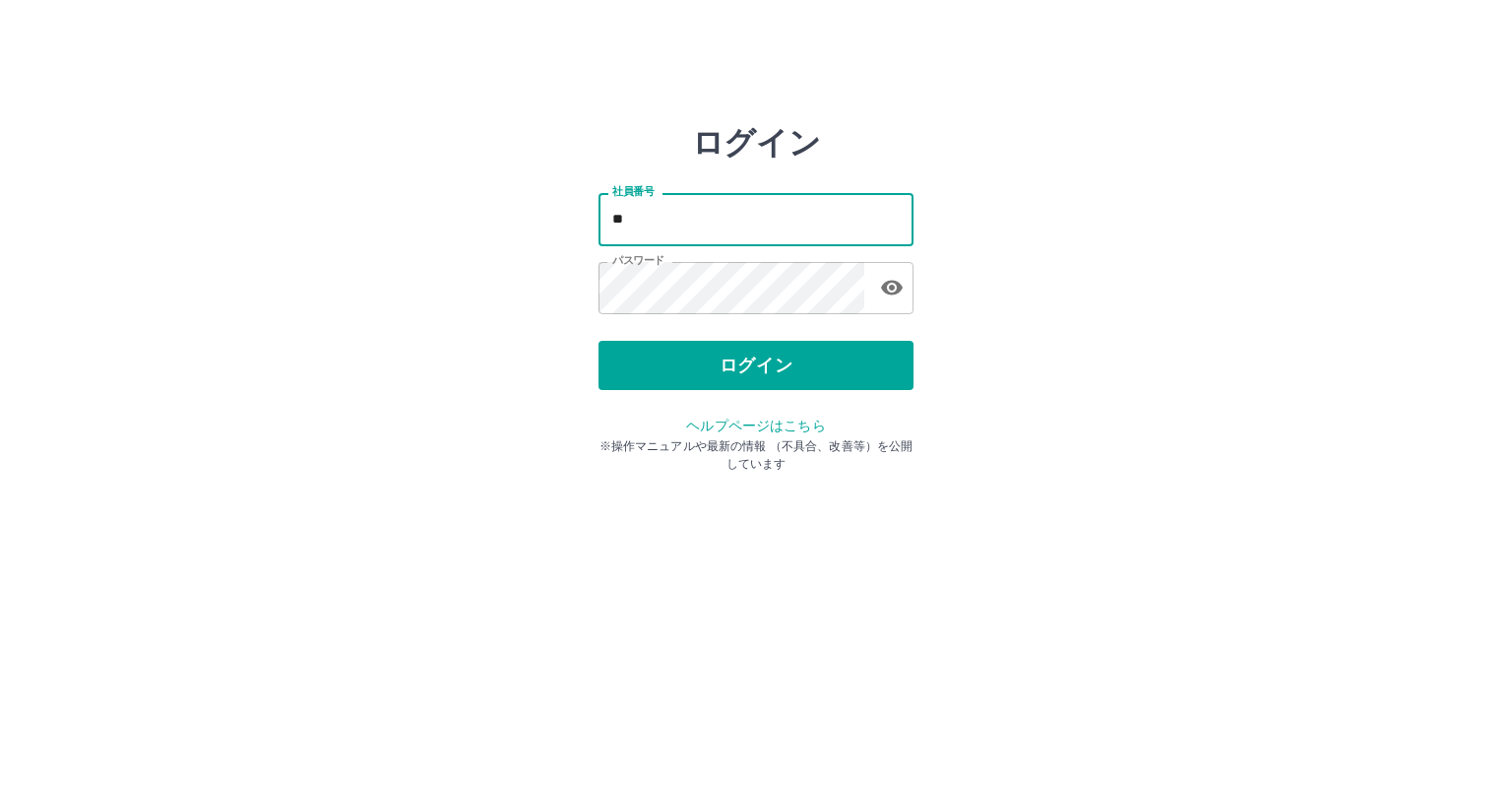 type on "*" 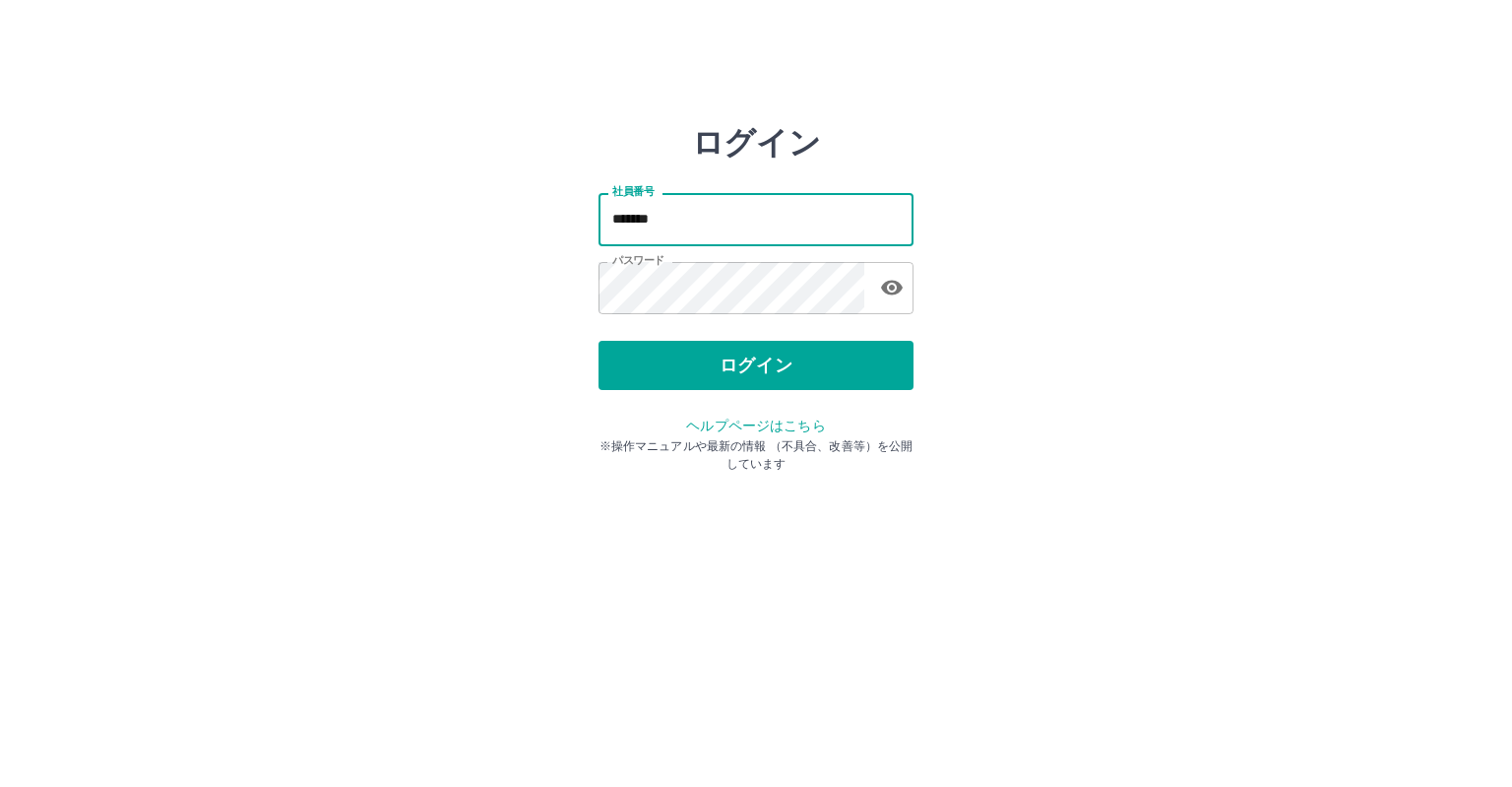 type on "*******" 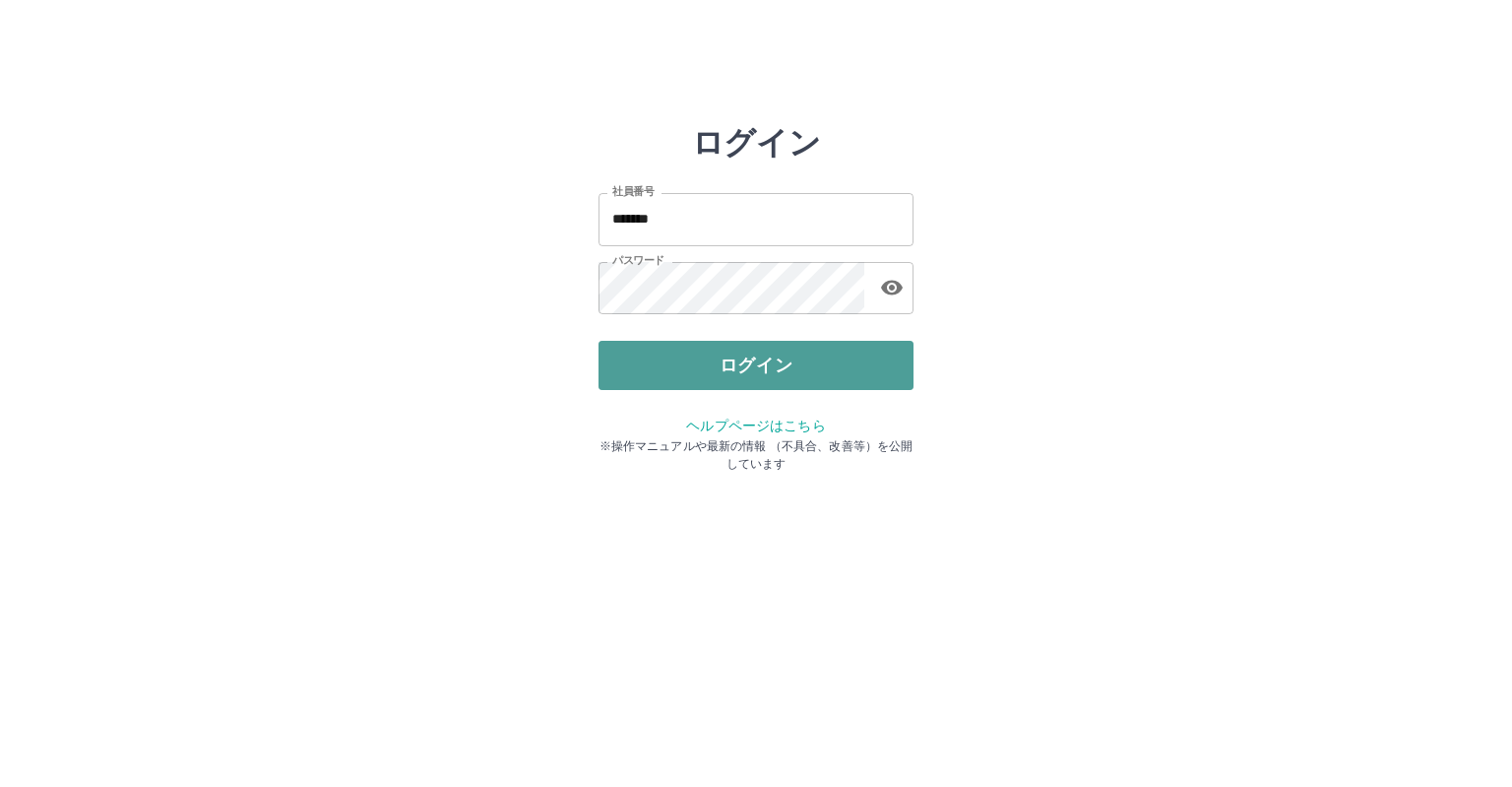 click on "ログイン" at bounding box center (756, 365) 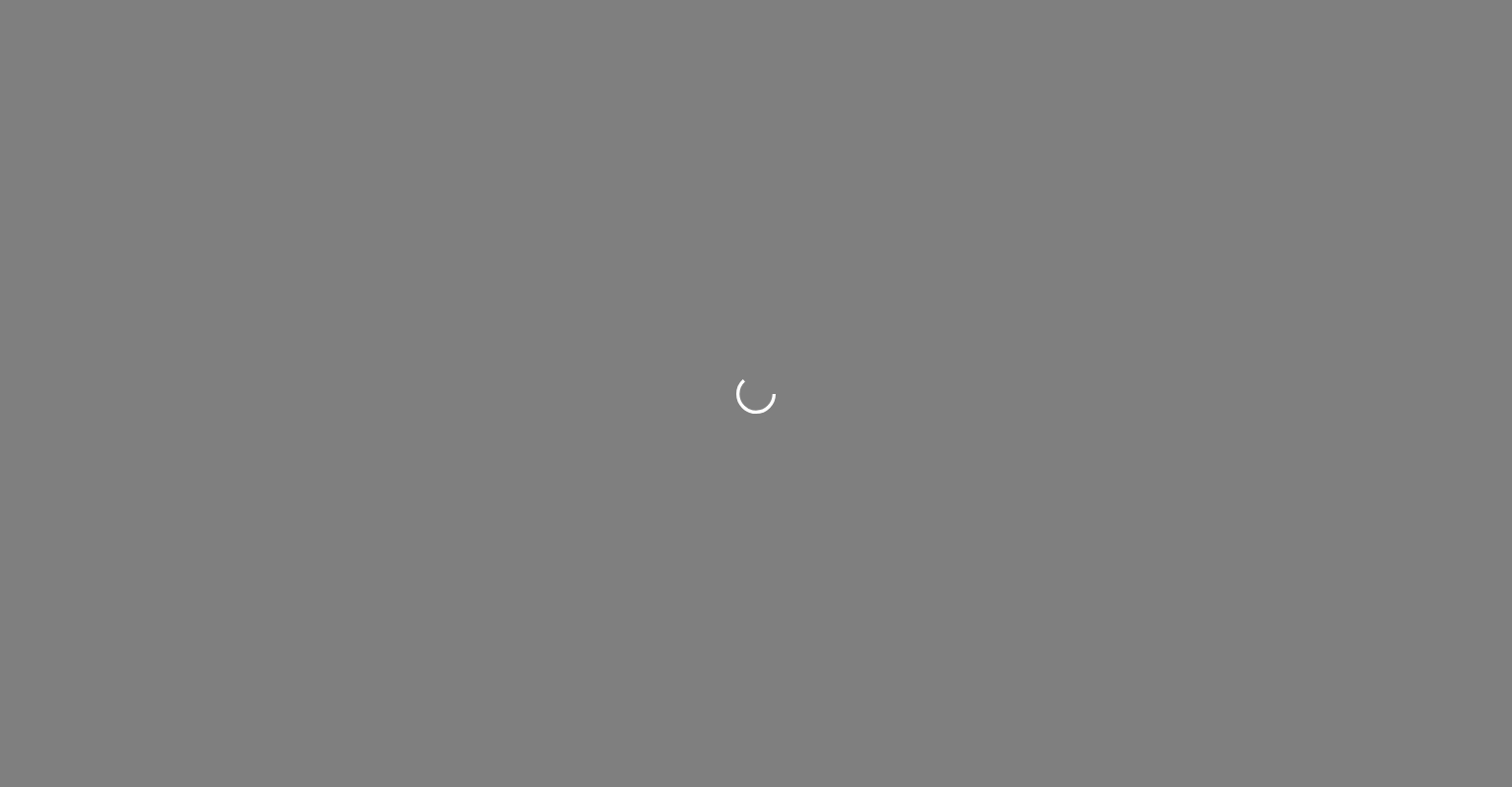 scroll, scrollTop: 0, scrollLeft: 0, axis: both 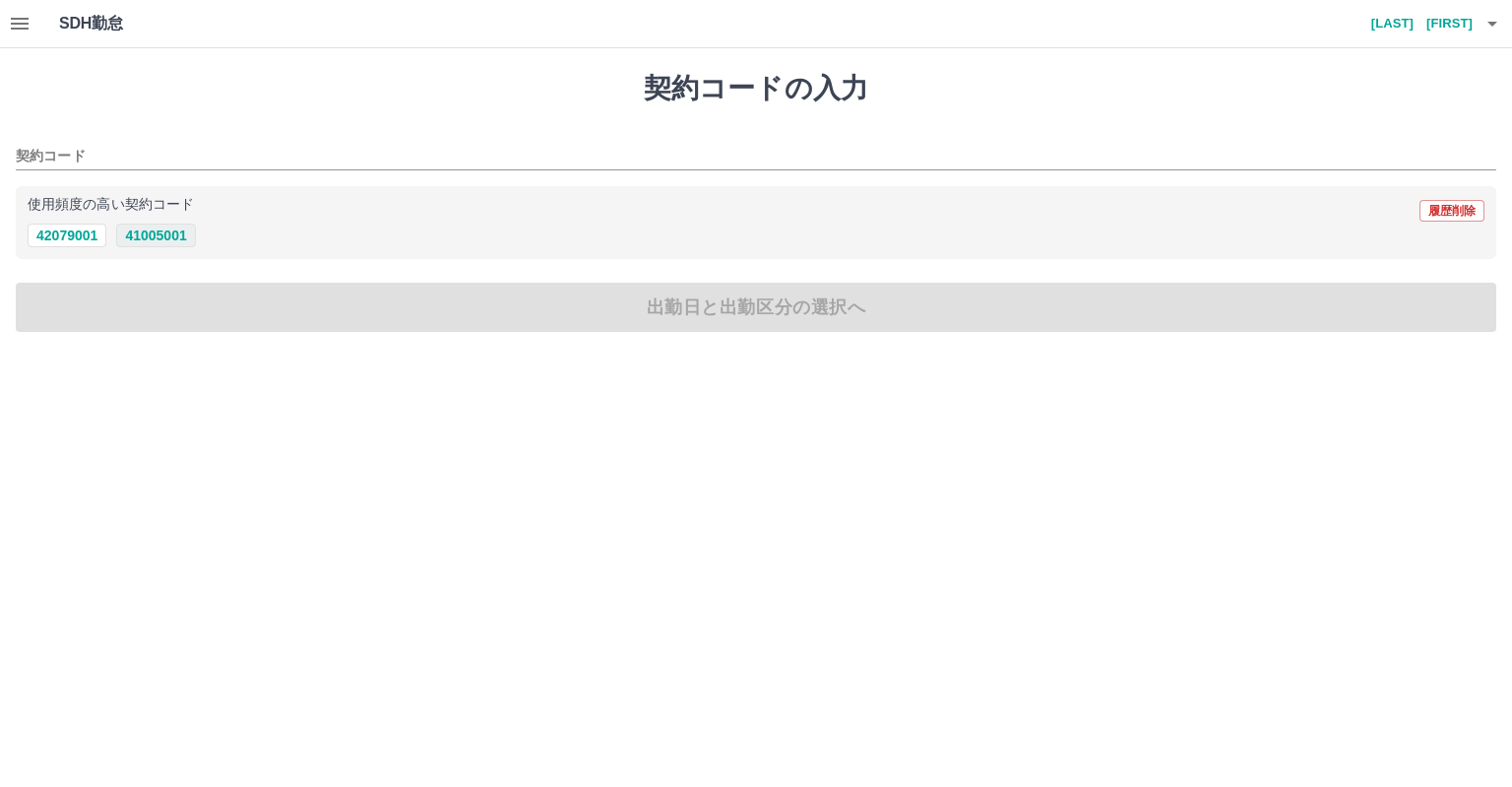 click on "41005001" at bounding box center [156, 235] 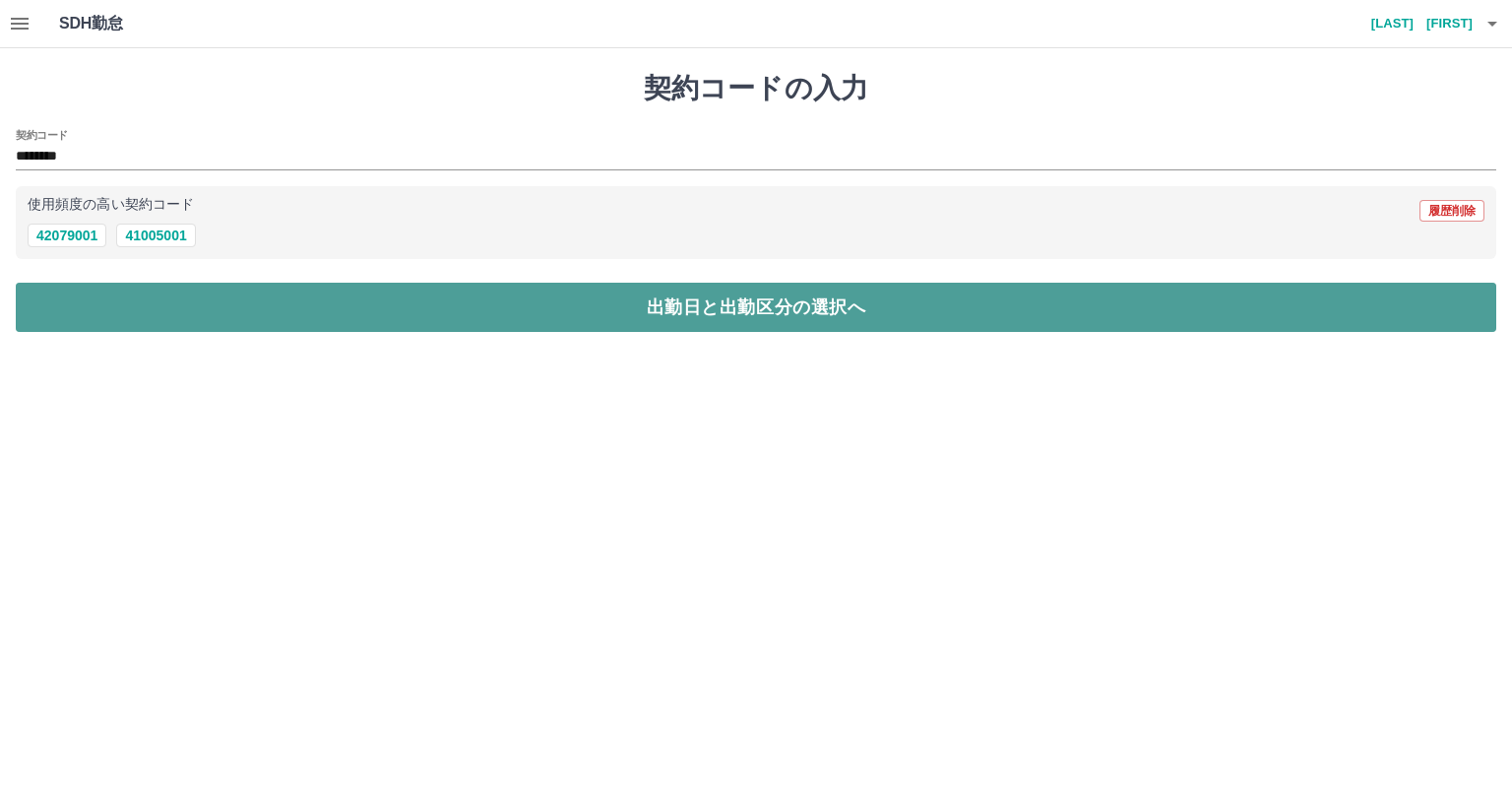 click on "出勤日と出勤区分の選択へ" at bounding box center [756, 307] 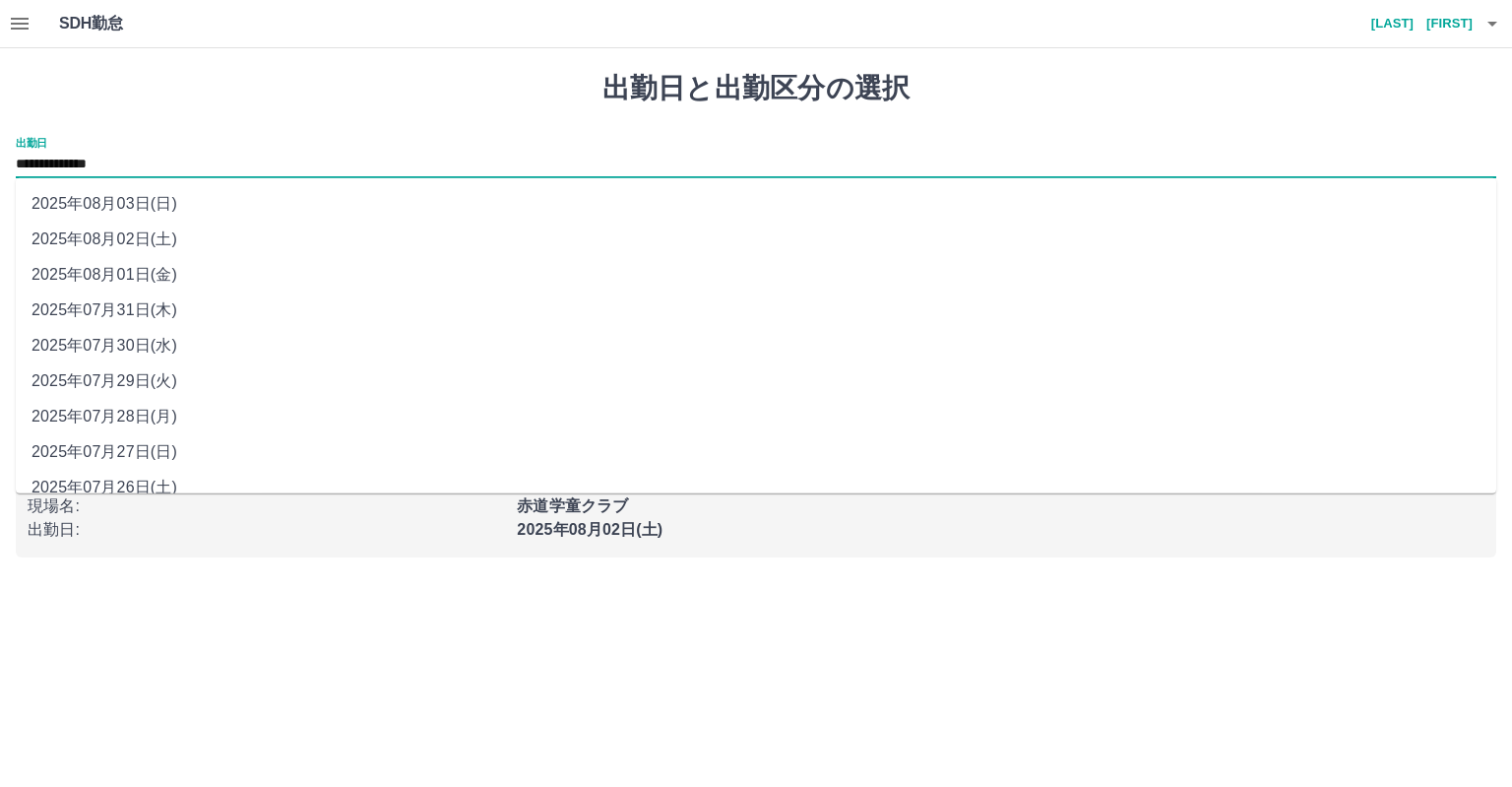 click on "**********" at bounding box center (756, 164) 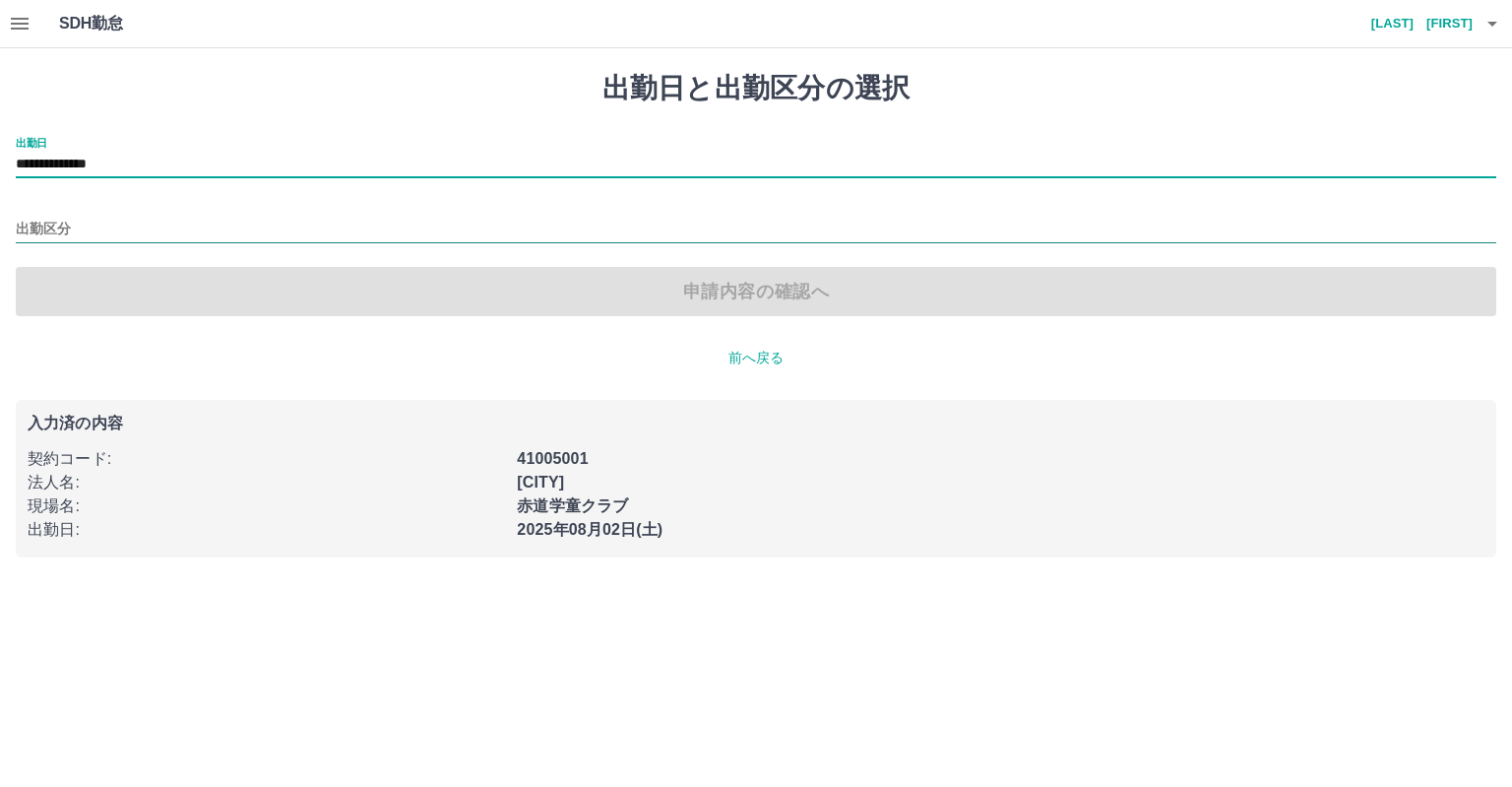 click on "出勤区分" at bounding box center [756, 230] 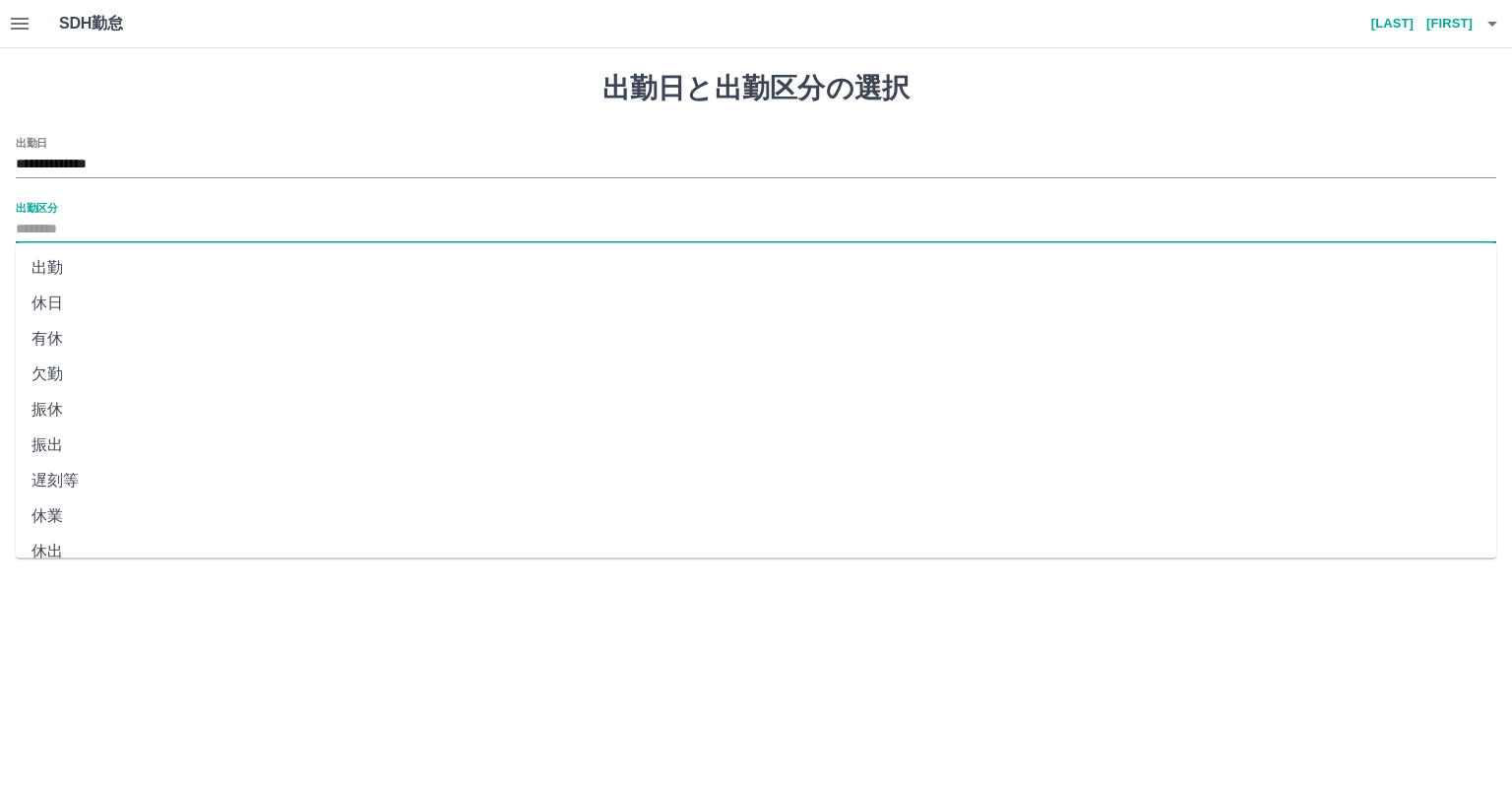 click on "有休" at bounding box center [756, 339] 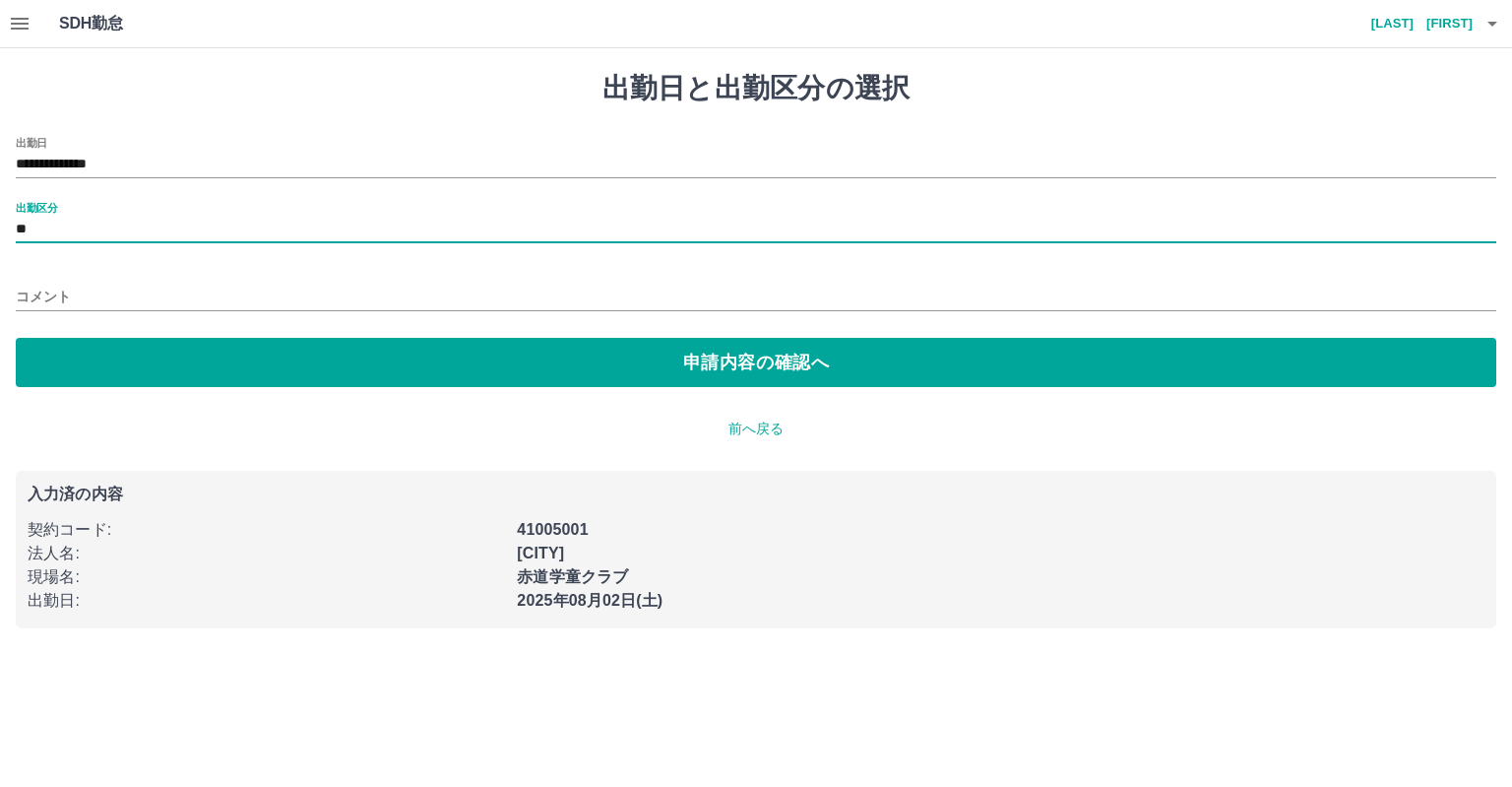 click on "コメント" at bounding box center [756, 296] 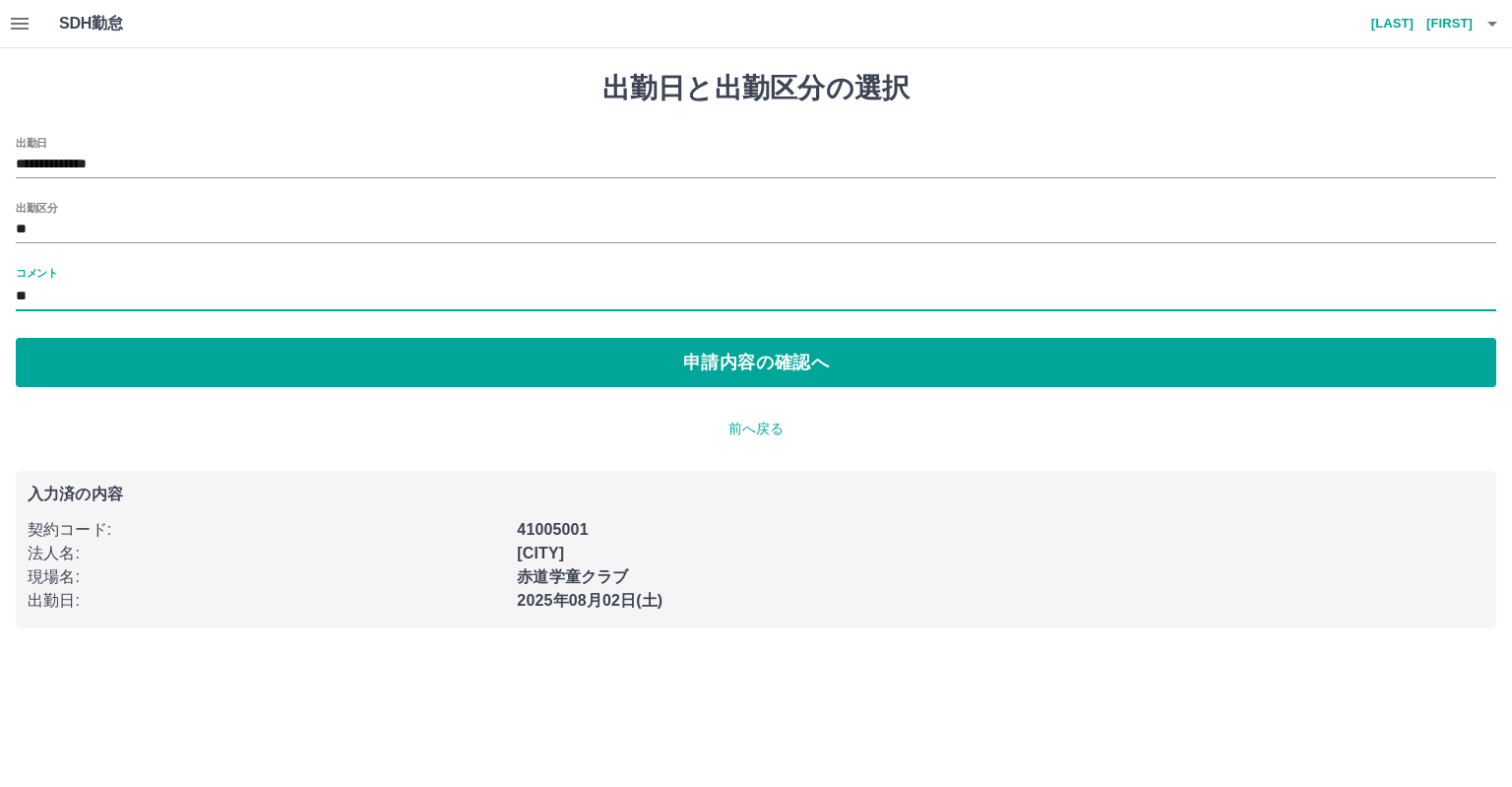 type on "*" 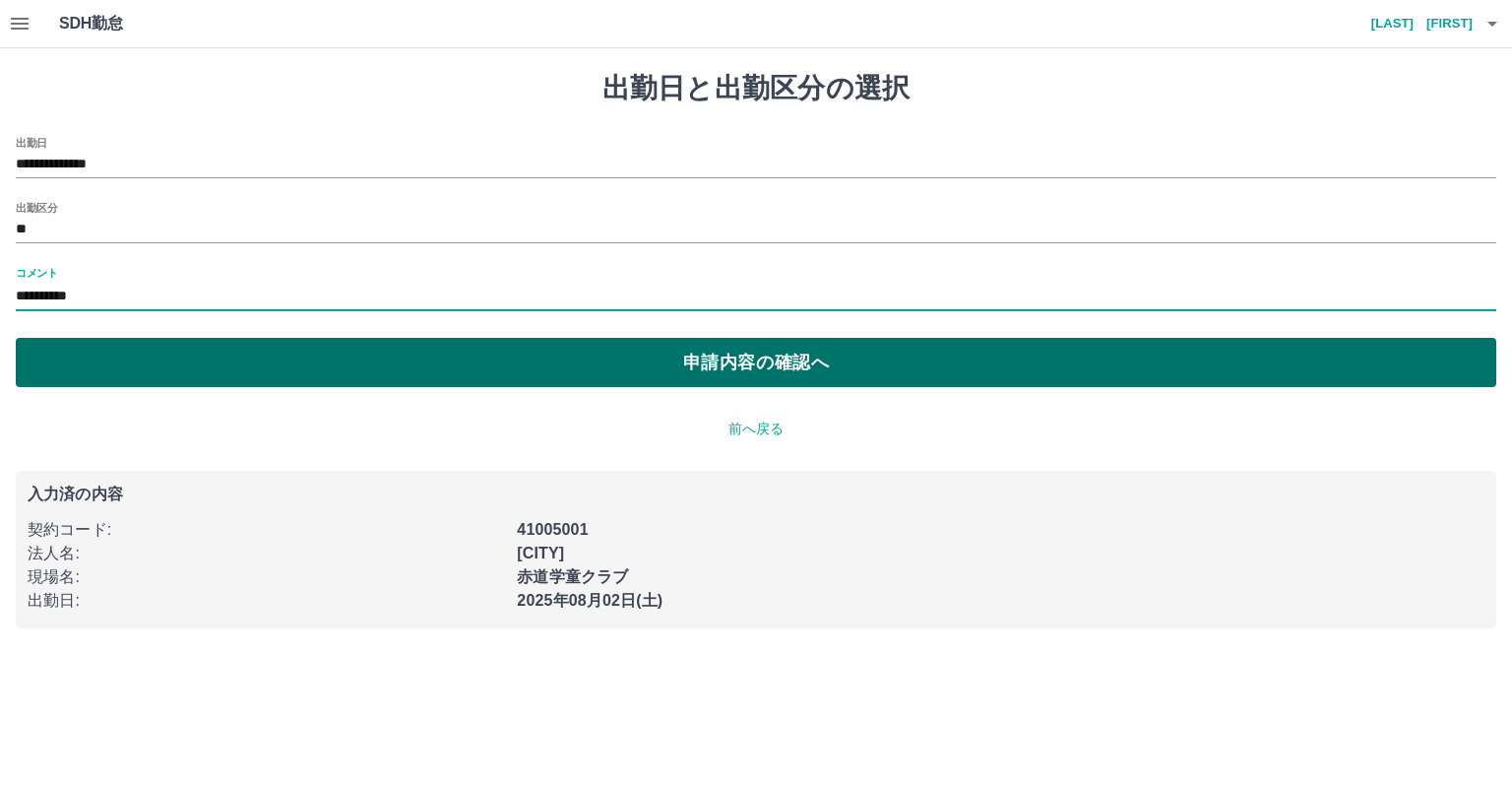 type on "**********" 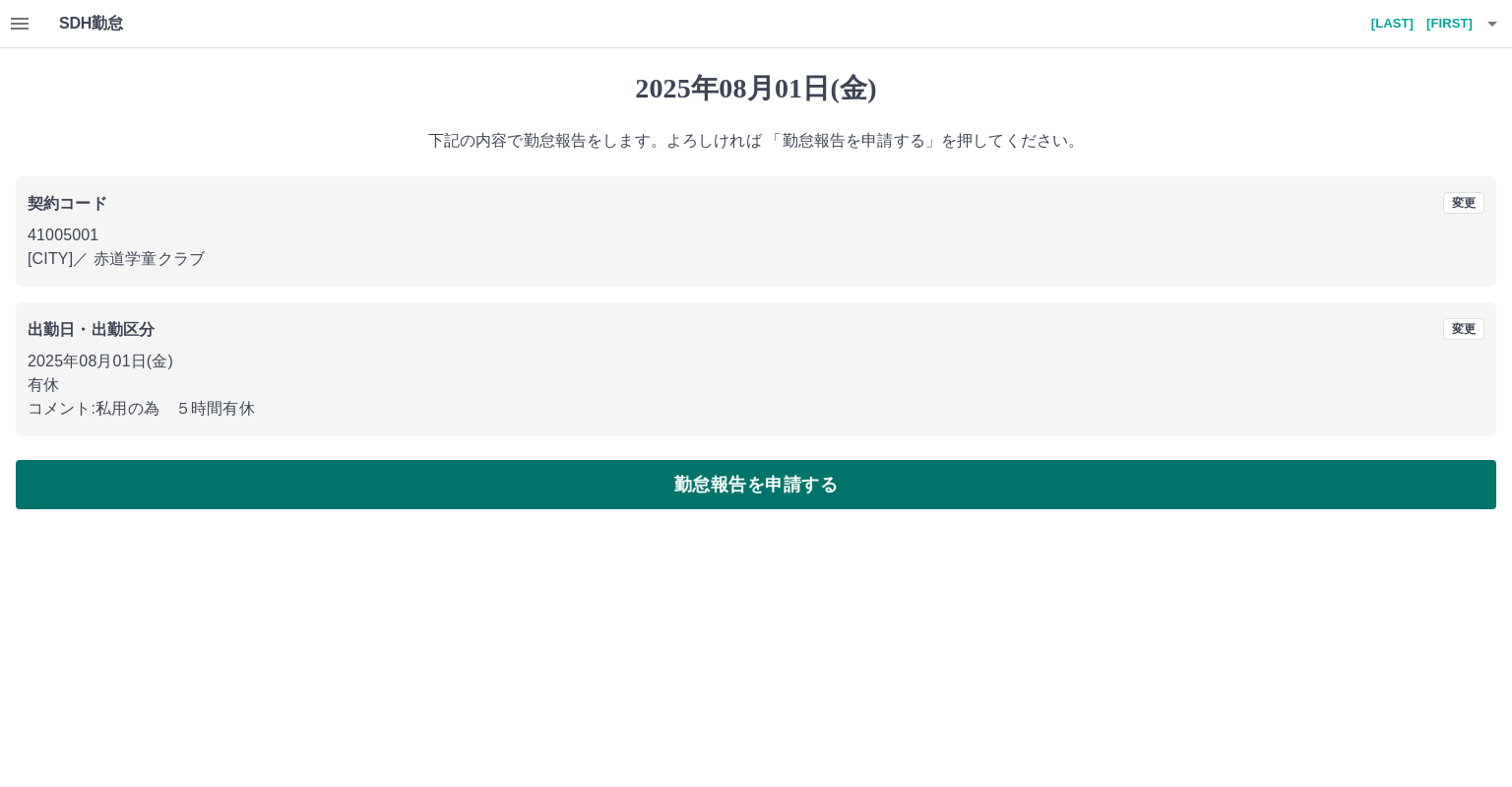 click on "勤怠報告を申請する" at bounding box center (756, 485) 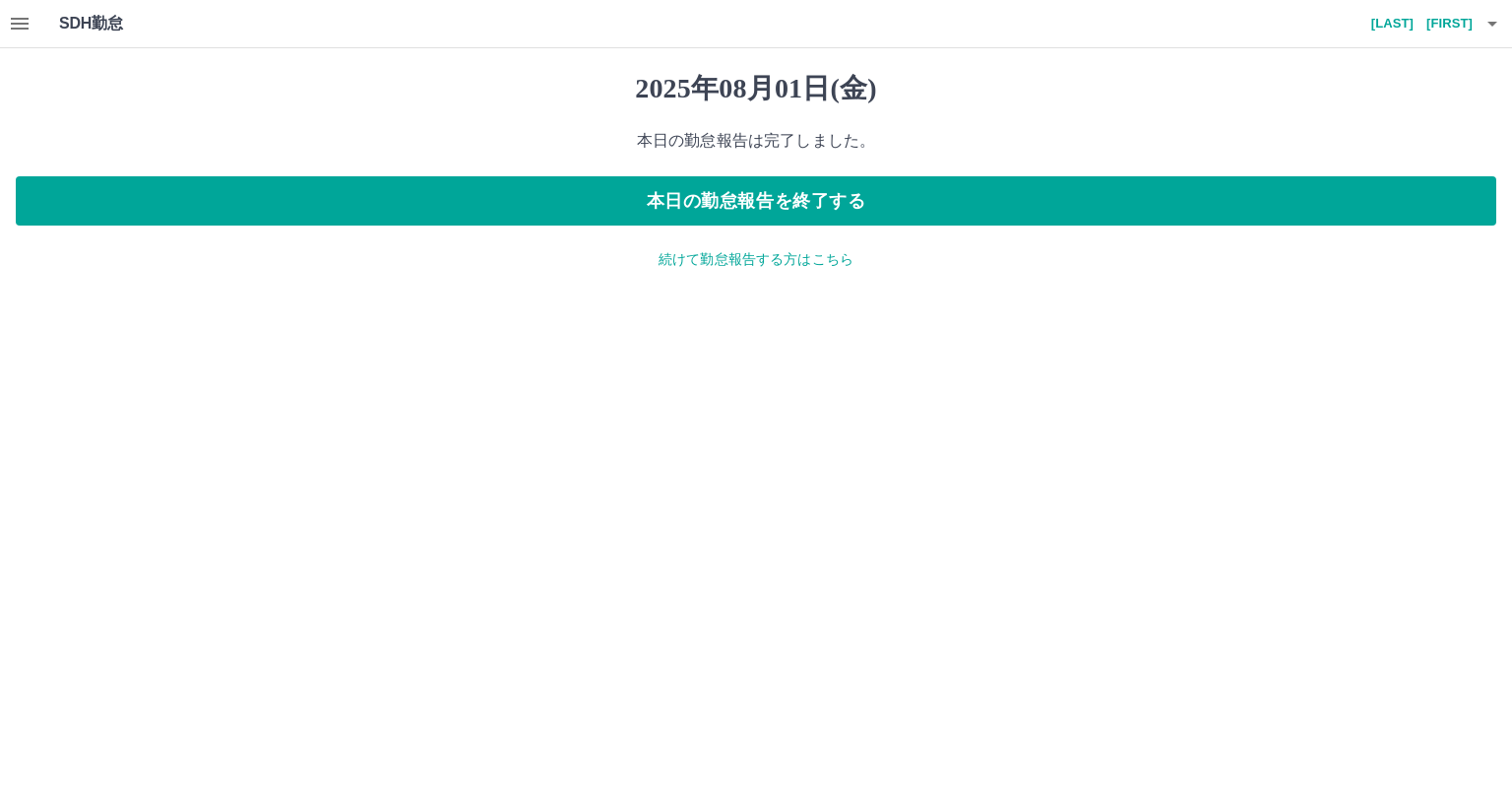 click on "続けて勤怠報告する方はこちら" at bounding box center [756, 259] 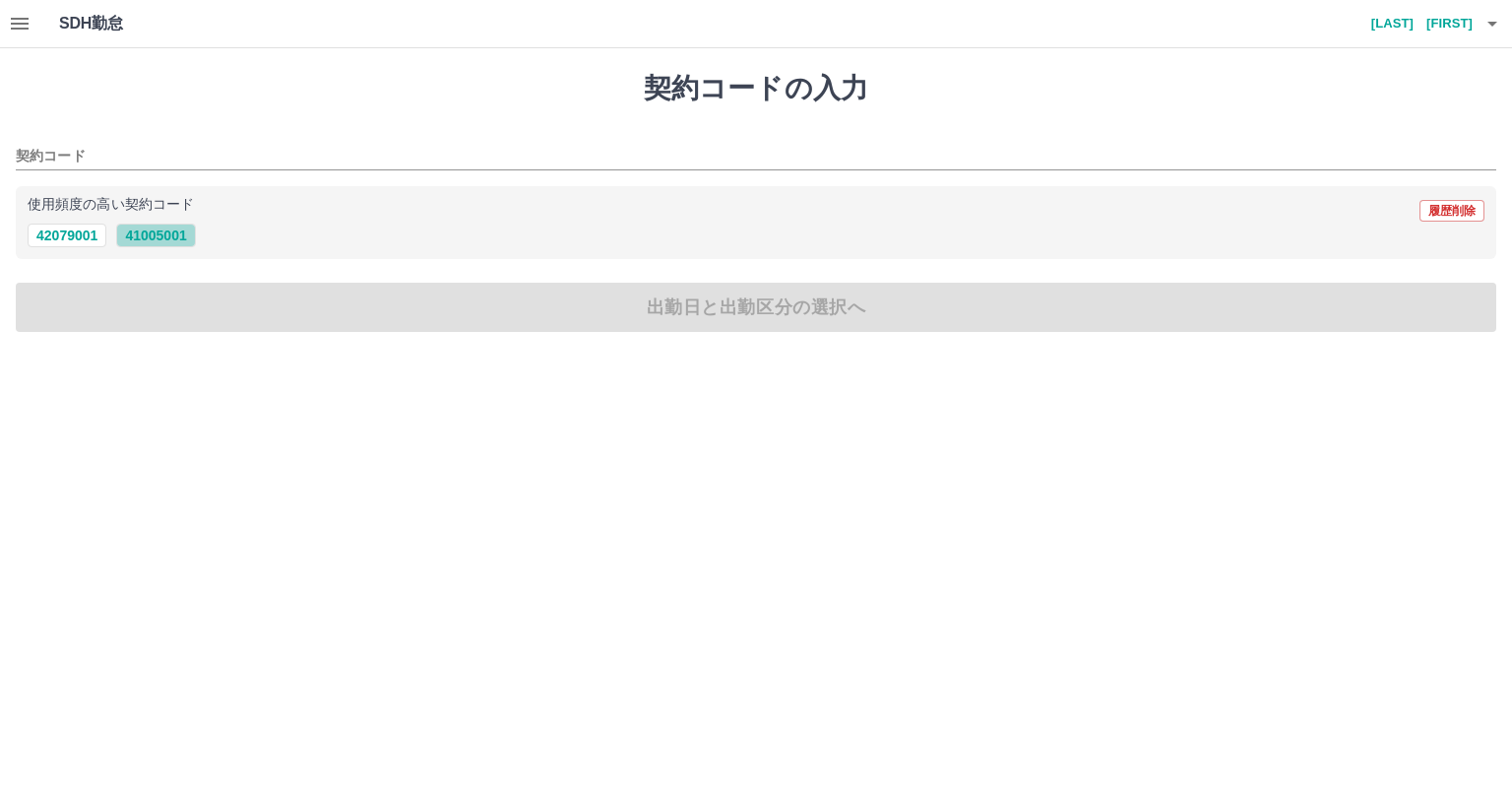 click on "41005001" at bounding box center (156, 235) 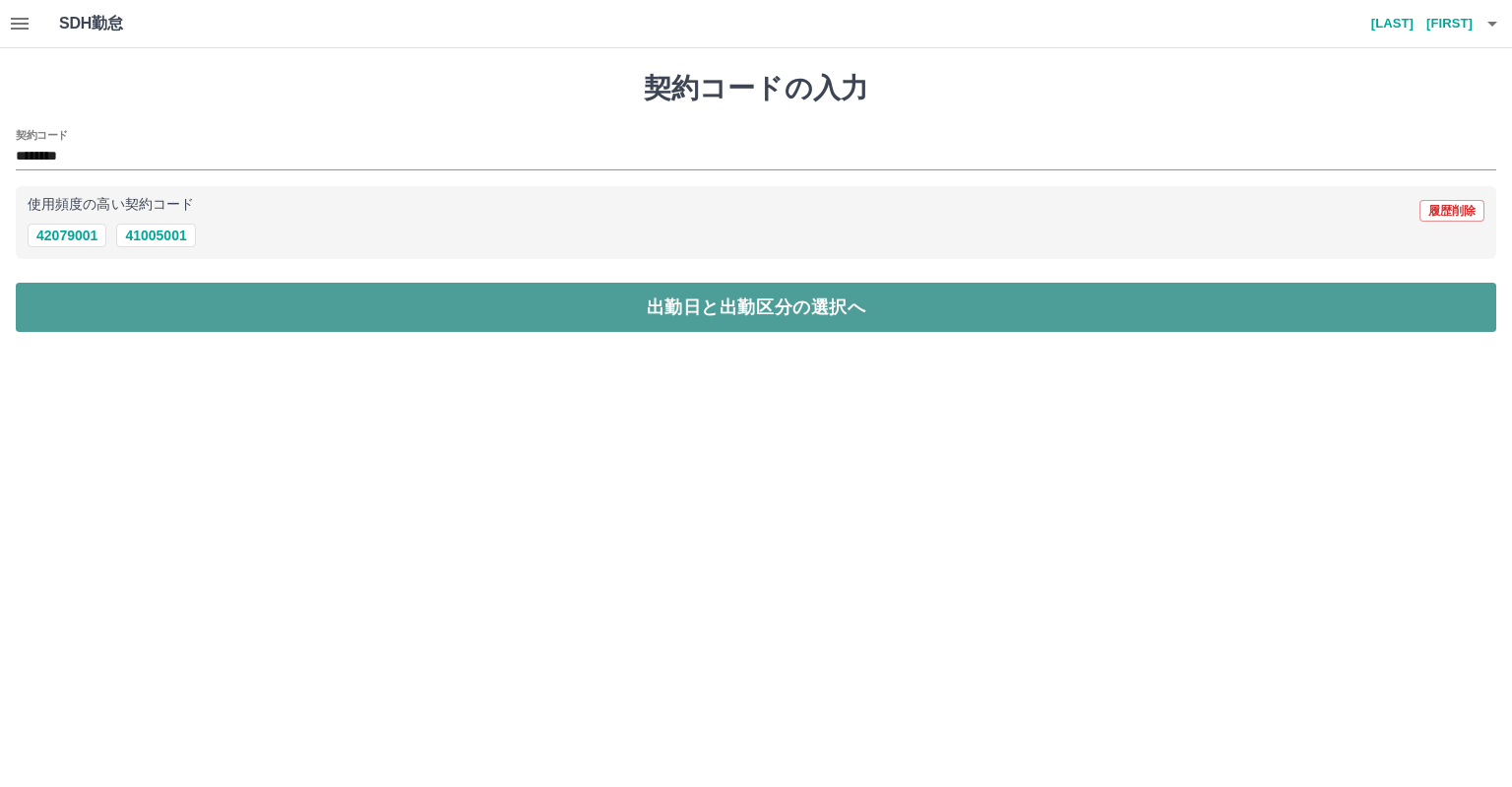 click on "出勤日と出勤区分の選択へ" at bounding box center (756, 307) 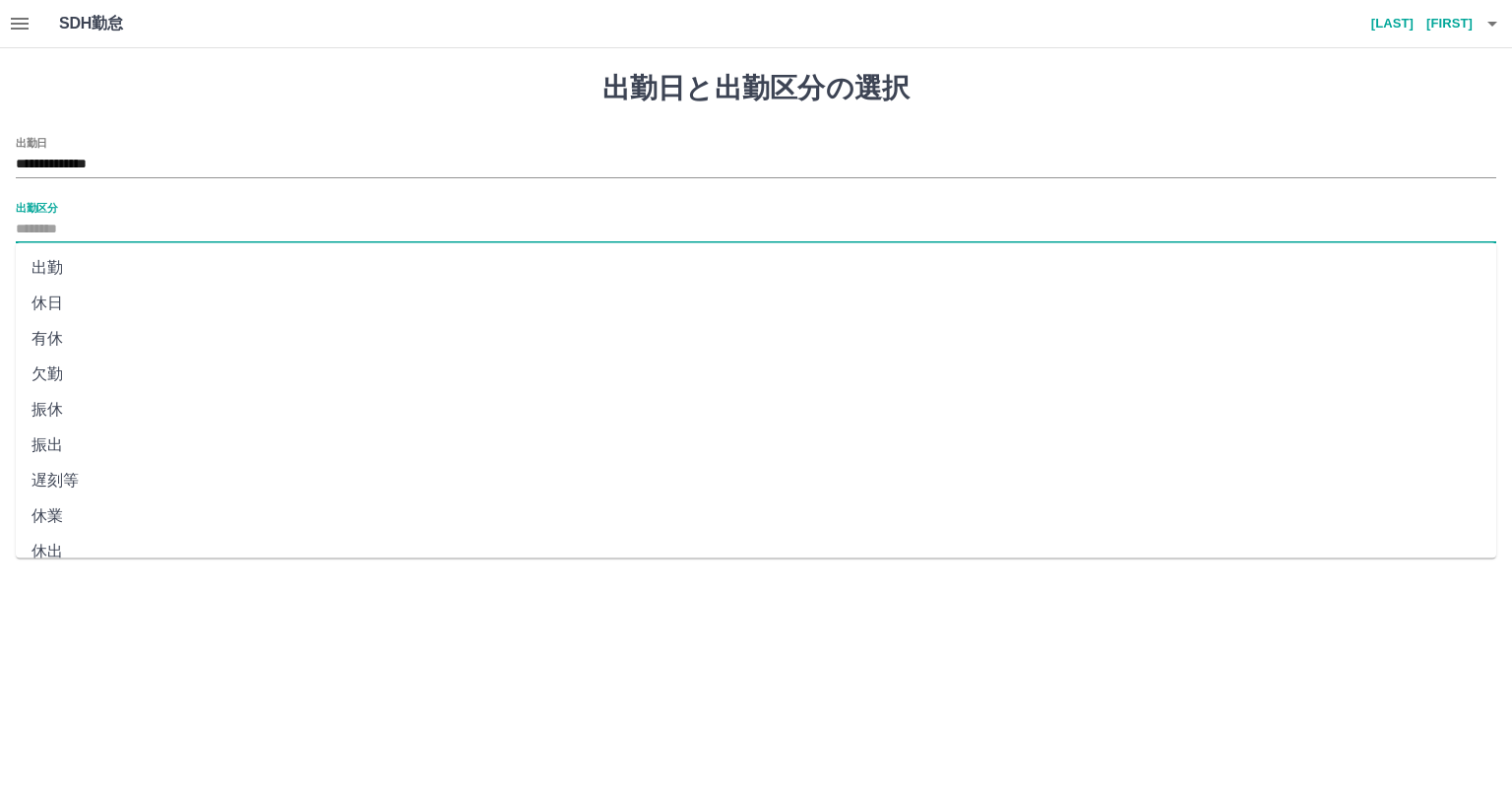 click on "出勤区分" at bounding box center [756, 230] 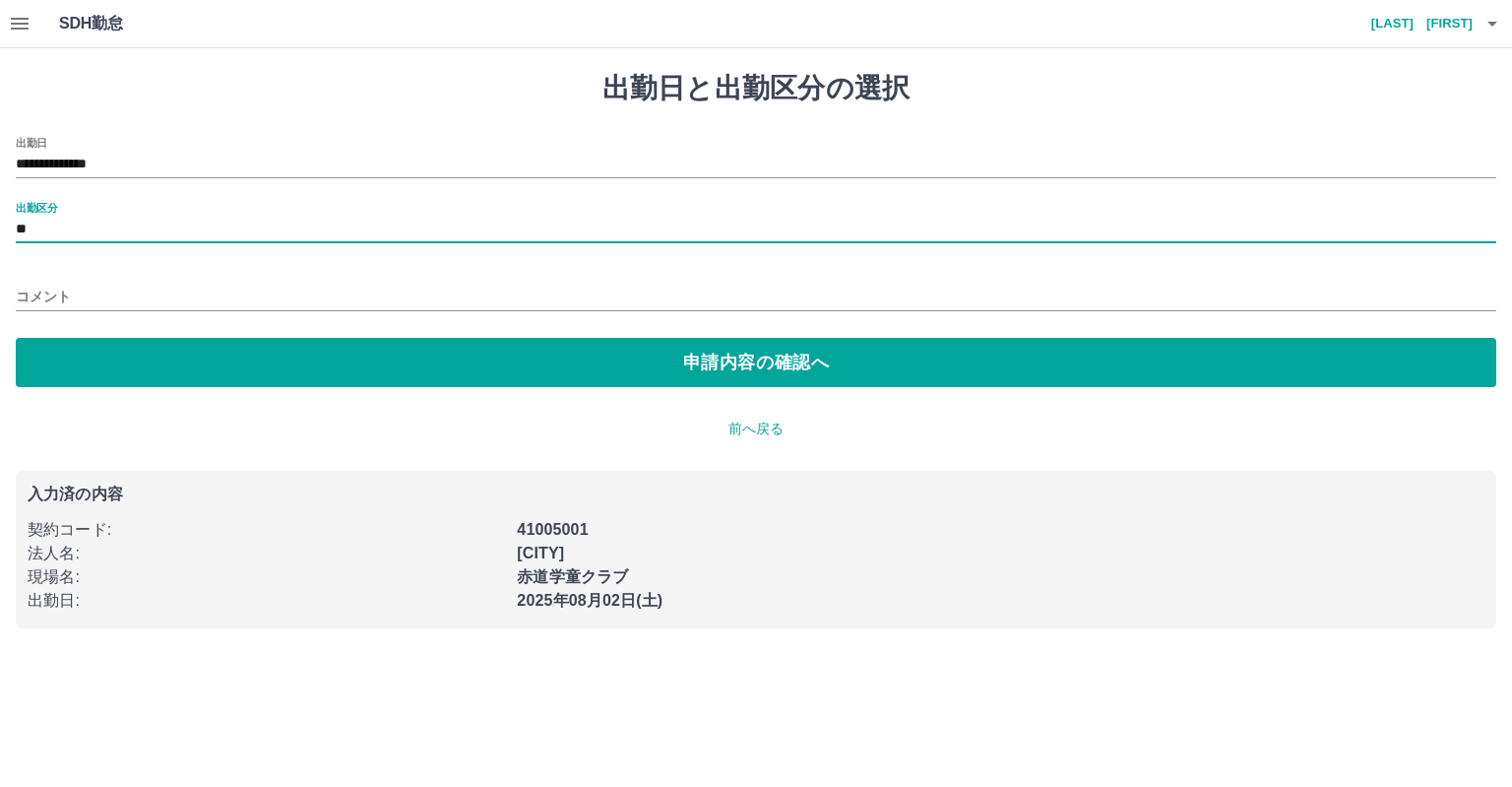 click on "コメント" at bounding box center (756, 296) 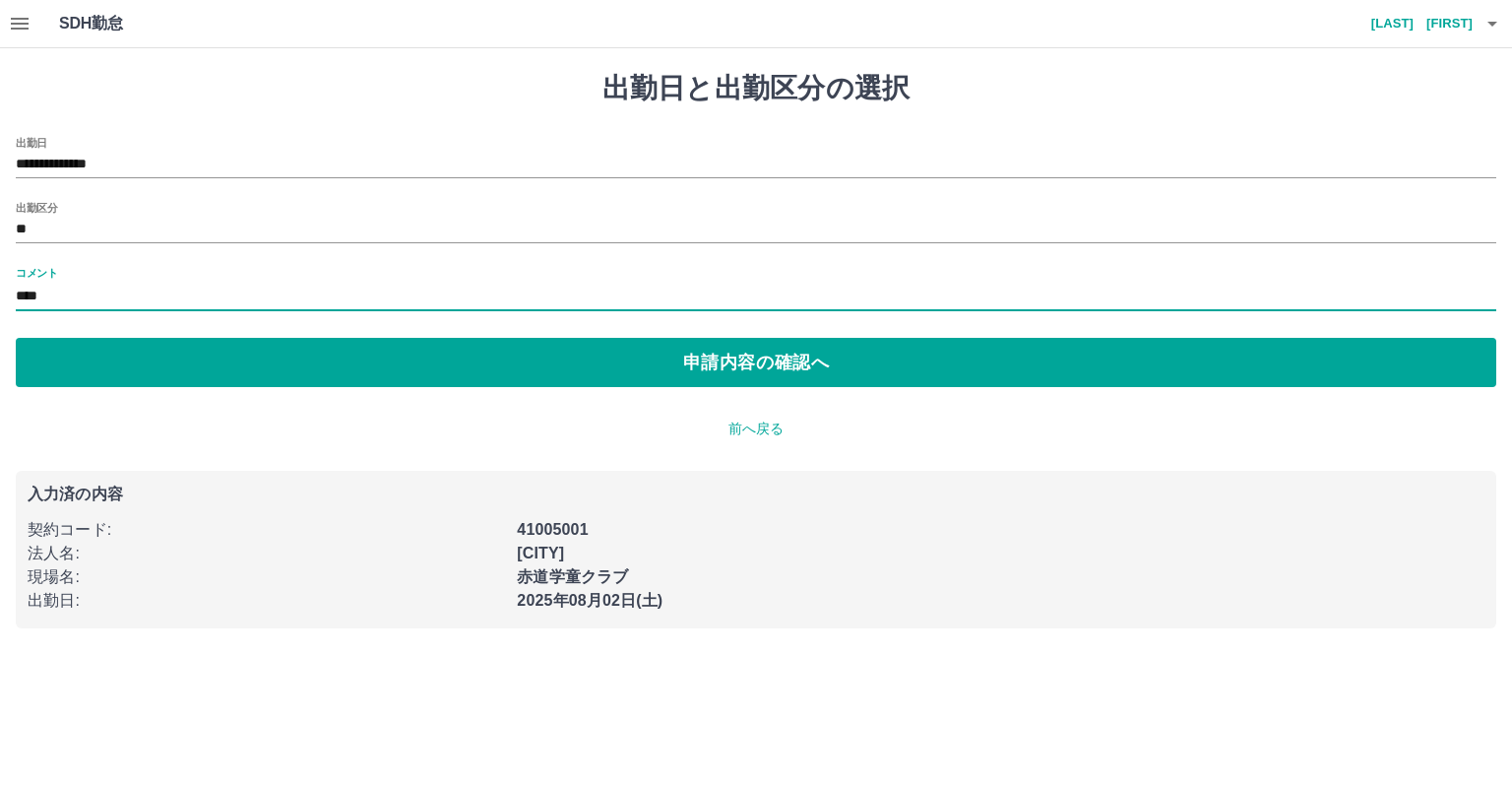 type on "**********" 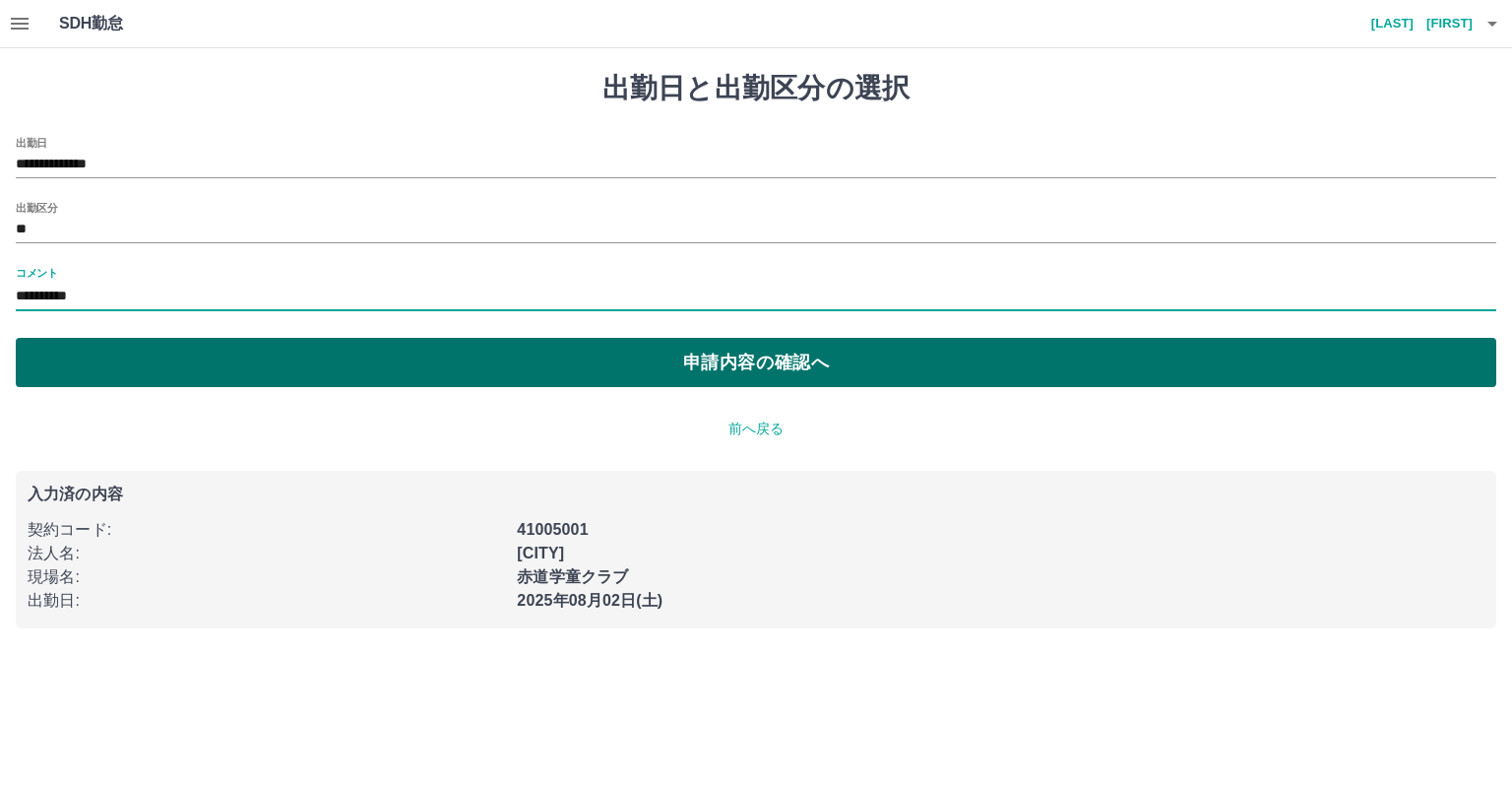 click on "申請内容の確認へ" at bounding box center [756, 362] 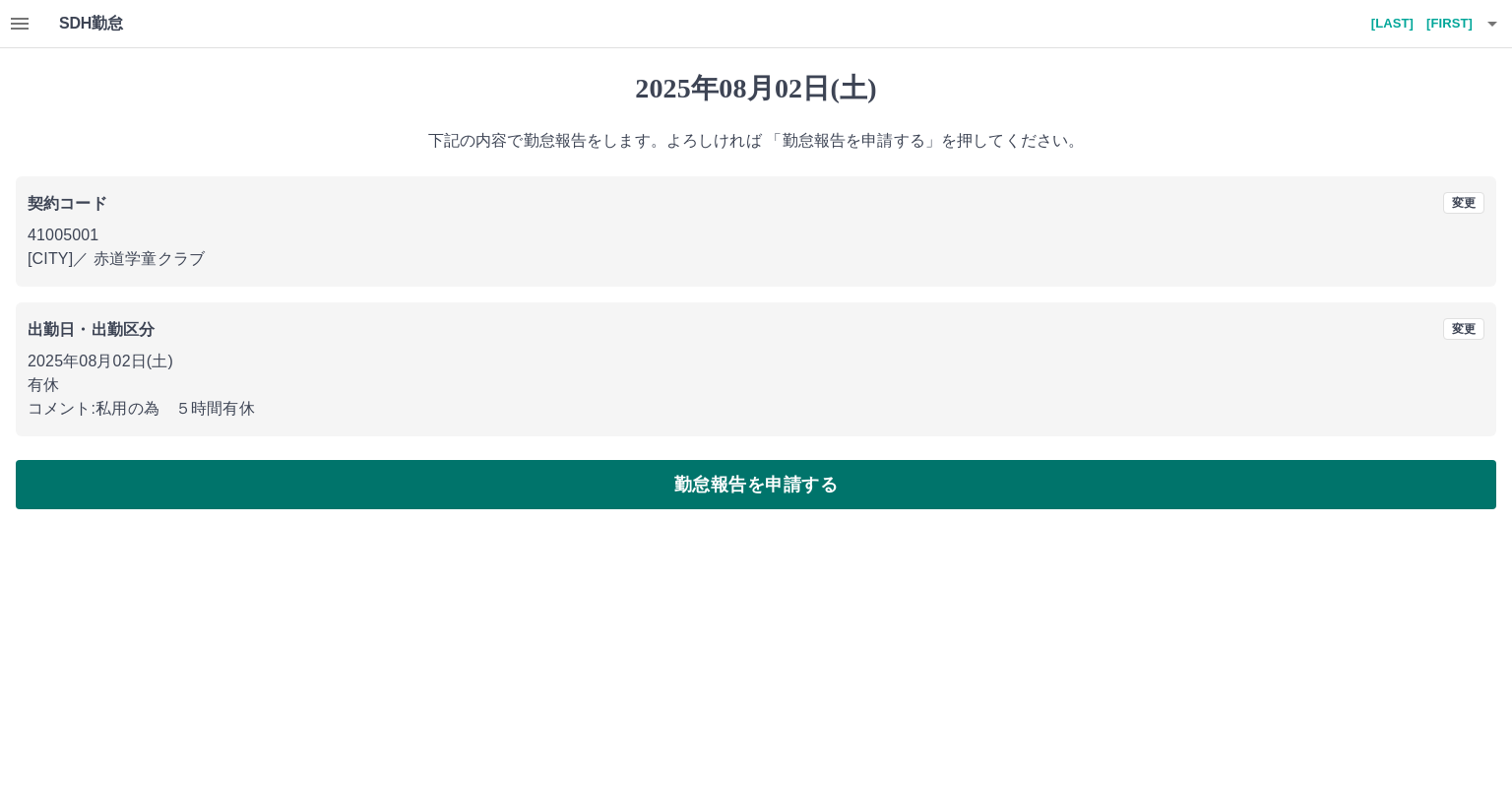 click on "勤怠報告を申請する" at bounding box center [756, 485] 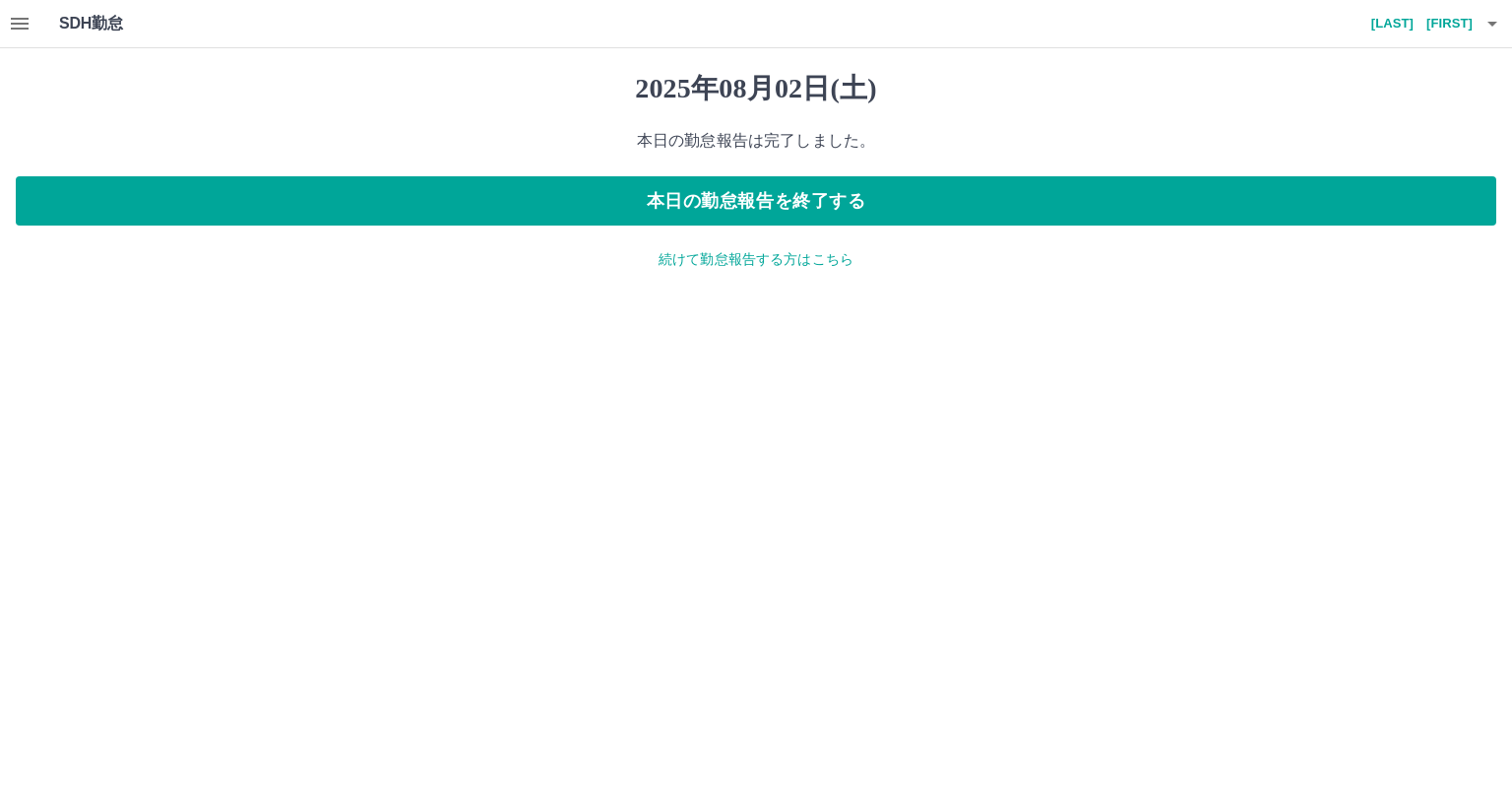 click on "続けて勤怠報告する方はこちら" at bounding box center [756, 259] 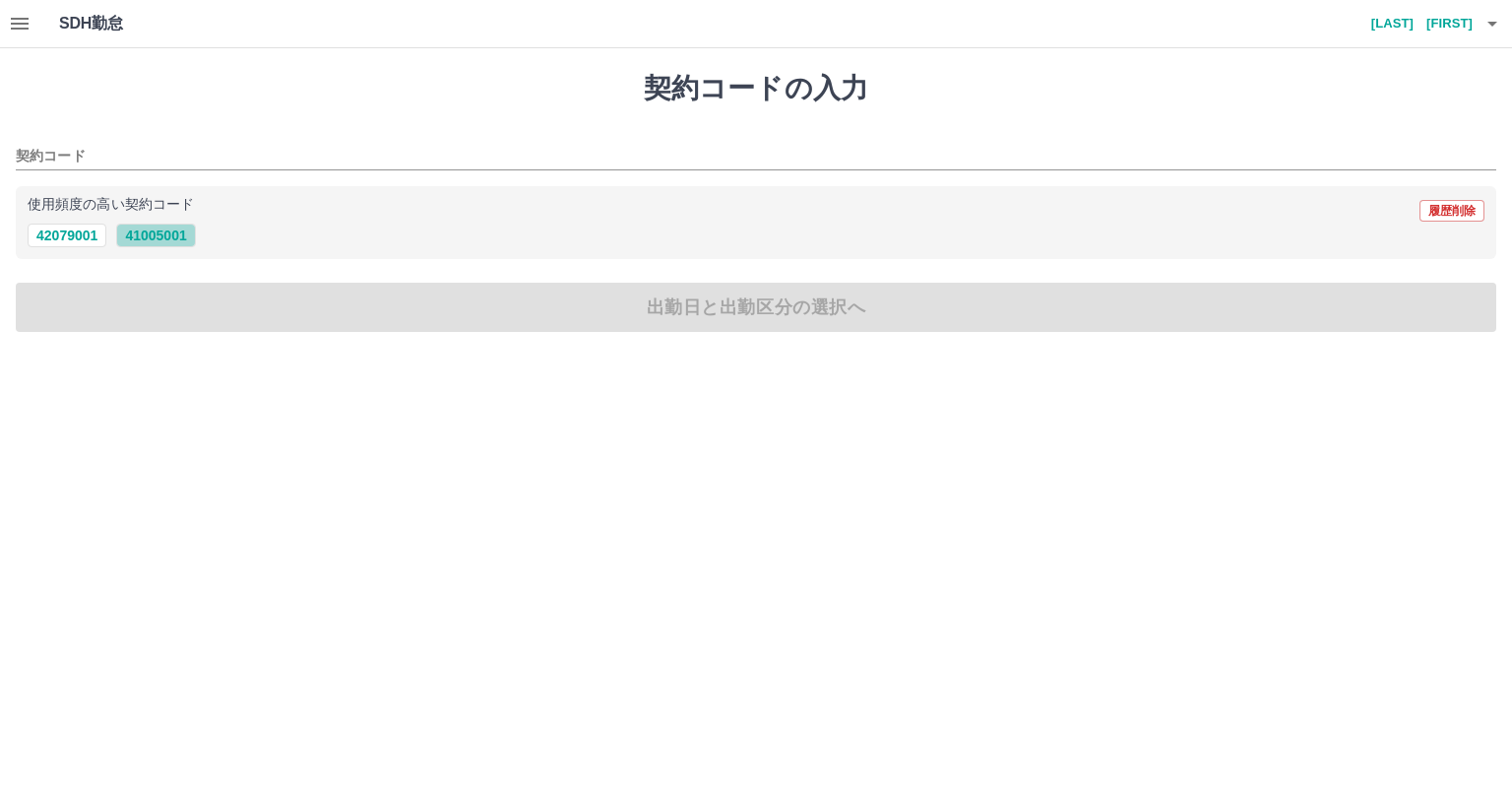 click on "41005001" at bounding box center (156, 235) 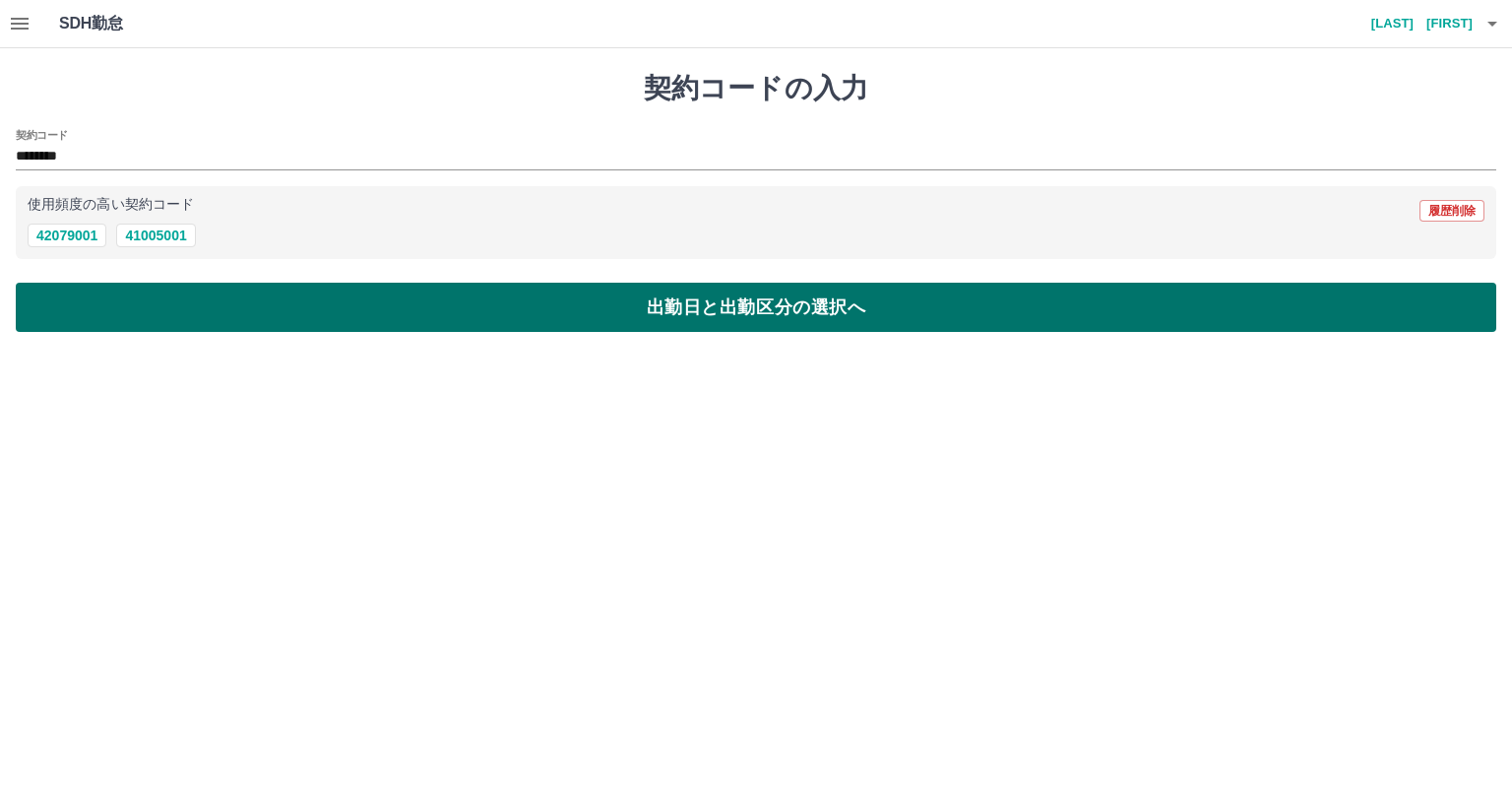 click on "出勤日と出勤区分の選択へ" at bounding box center [756, 307] 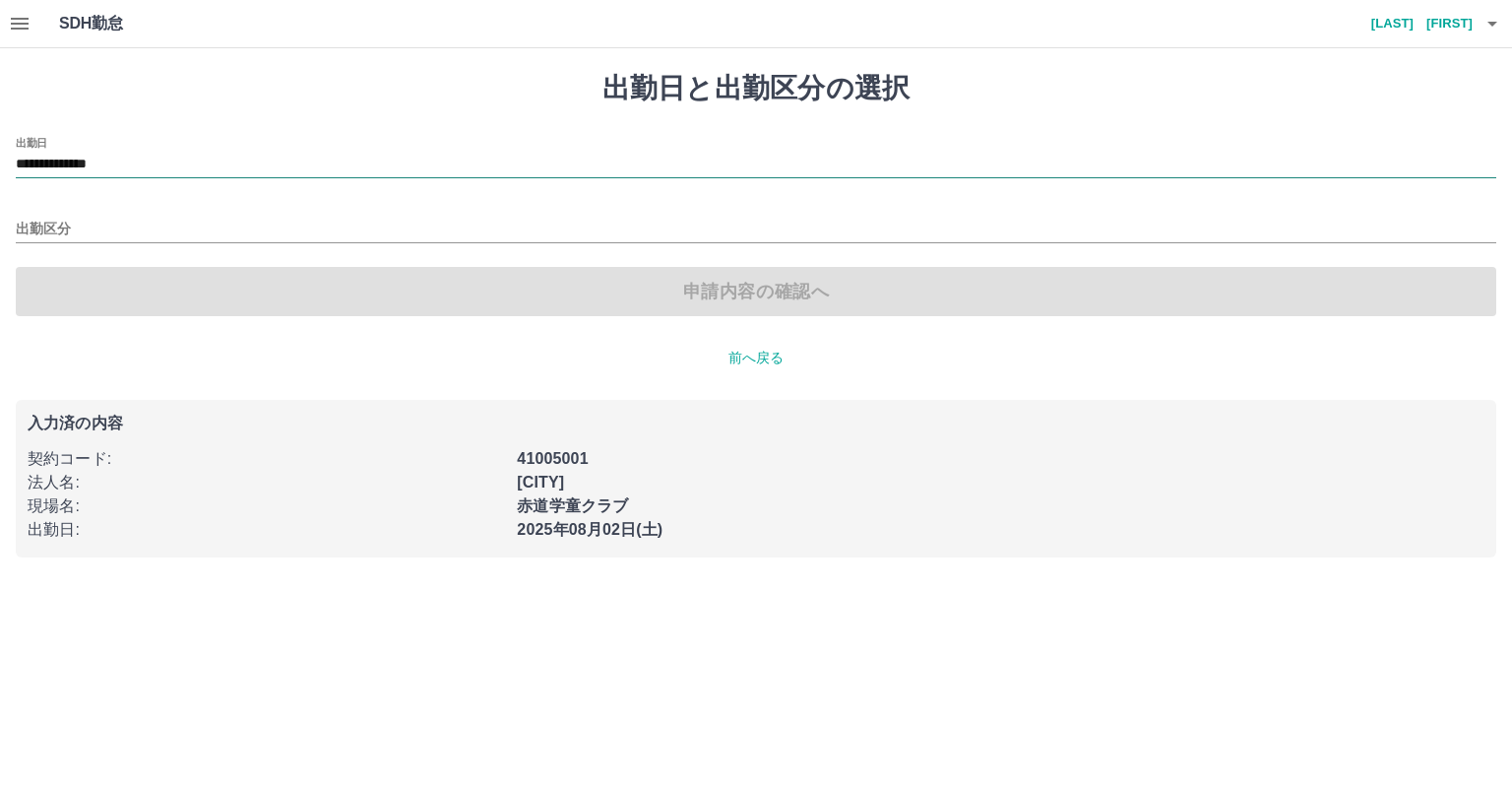 click on "**********" at bounding box center (756, 164) 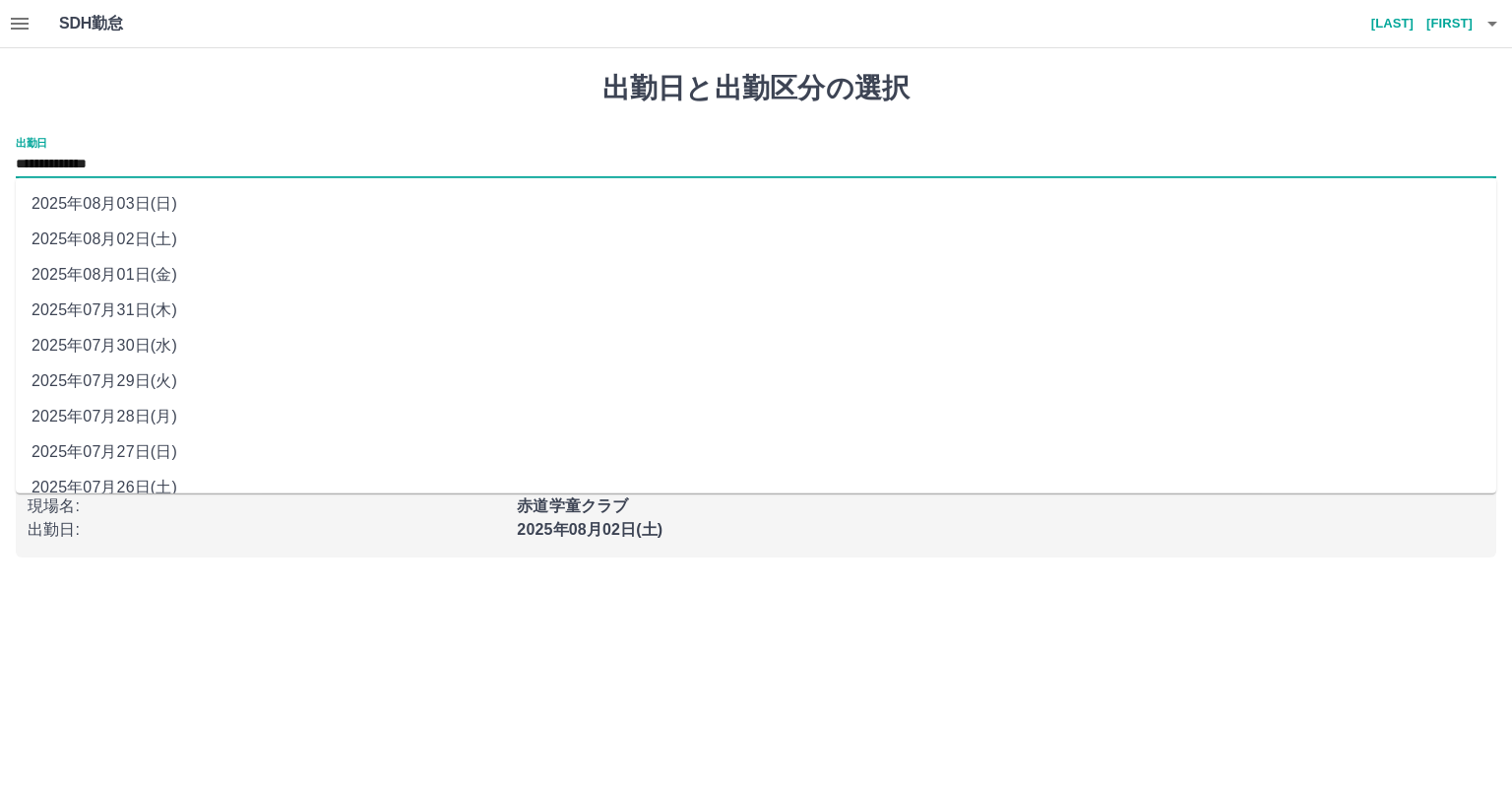 click on "2025年08月03日(日)" at bounding box center [756, 204] 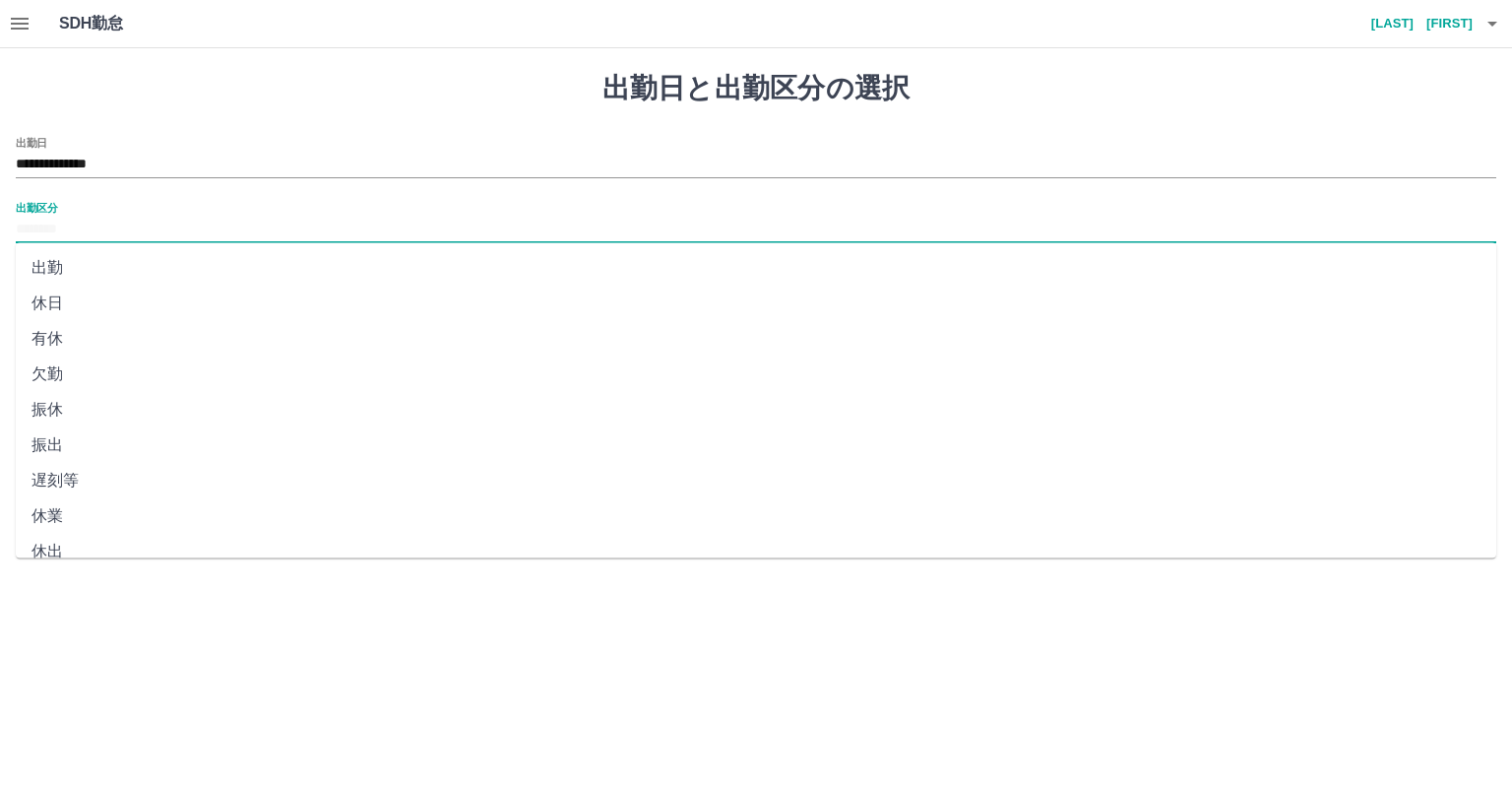 click on "出勤区分" at bounding box center (756, 230) 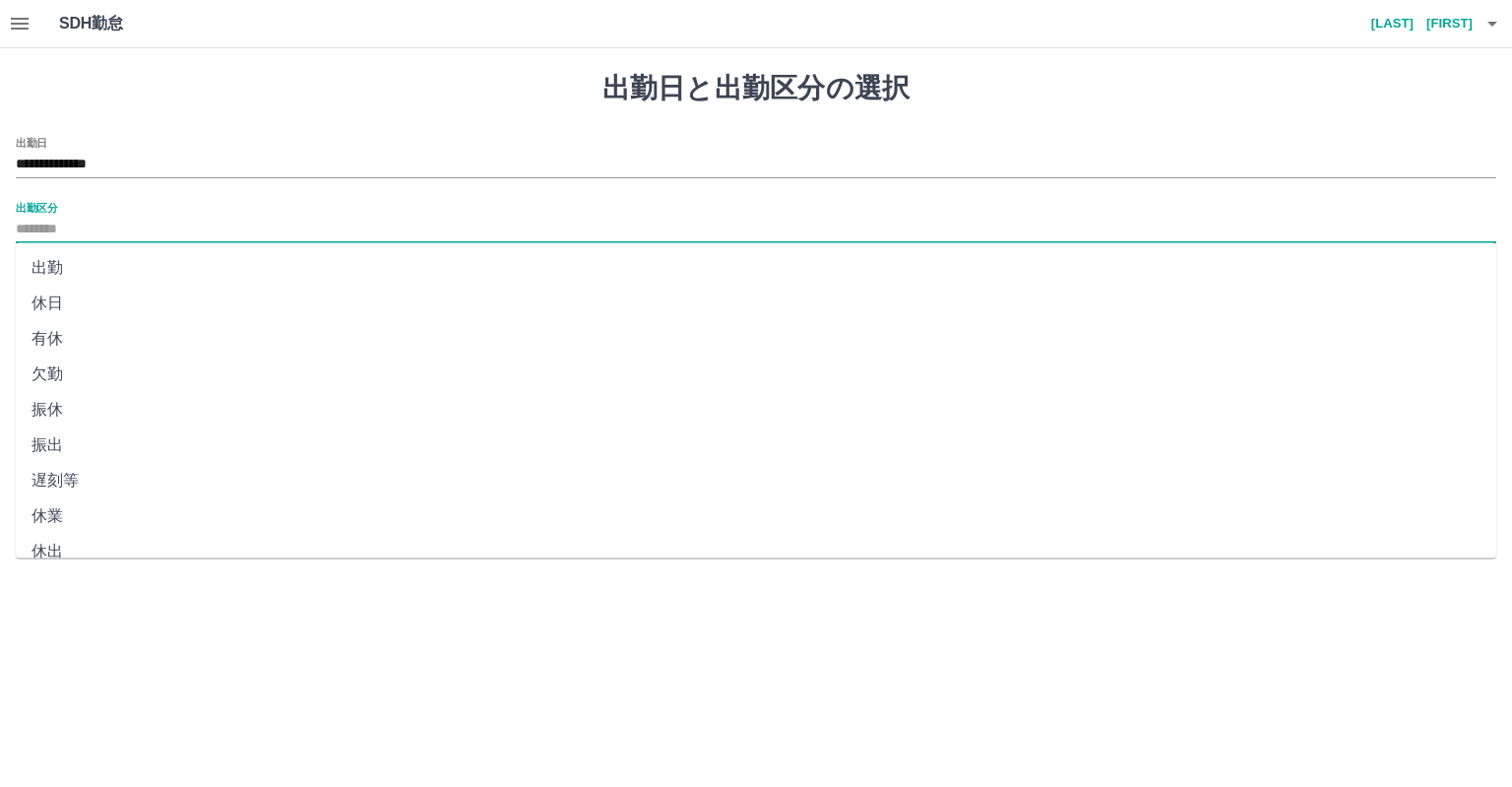 scroll, scrollTop: 339, scrollLeft: 0, axis: vertical 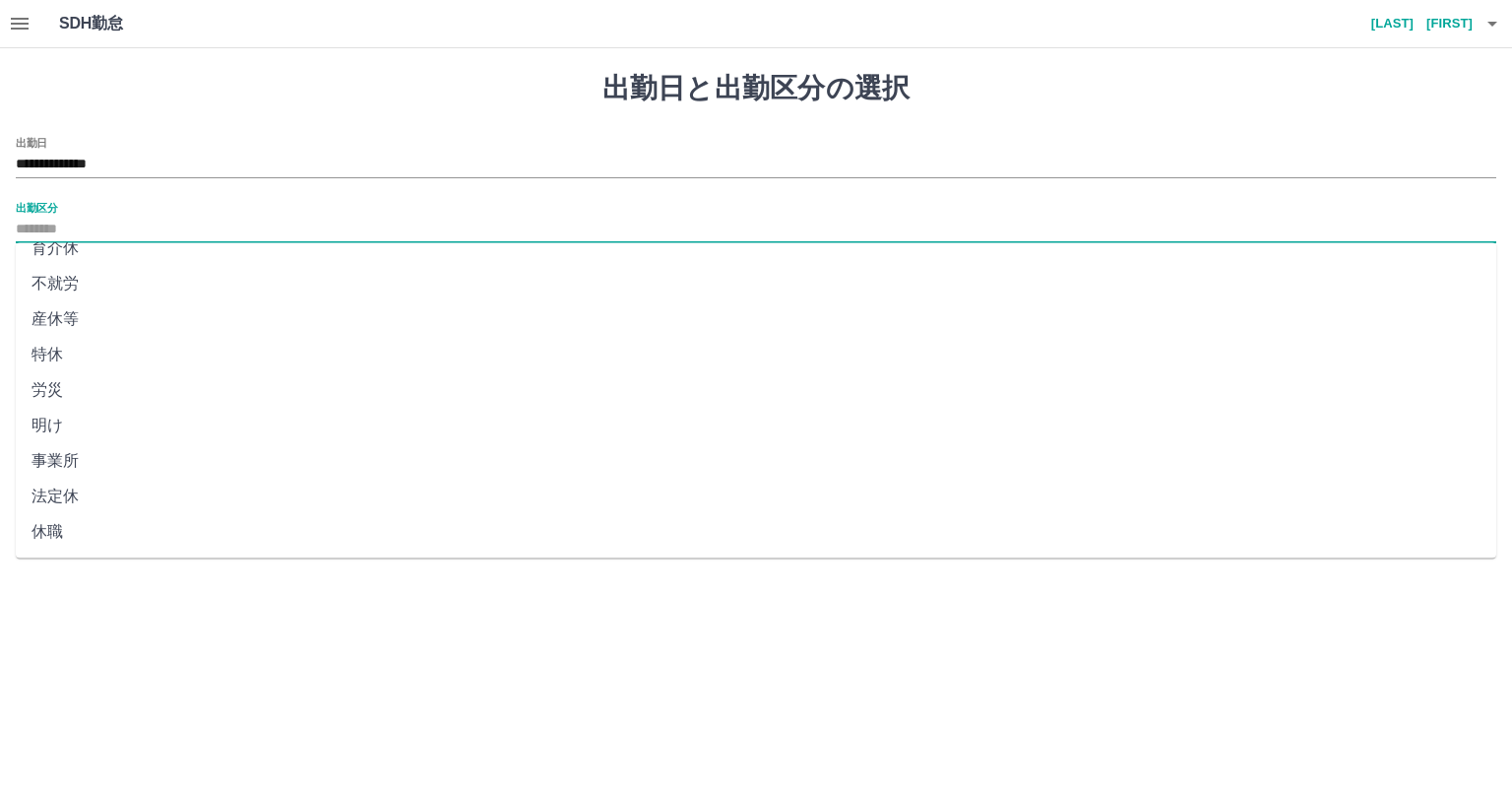 click on "法定休" at bounding box center [756, 496] 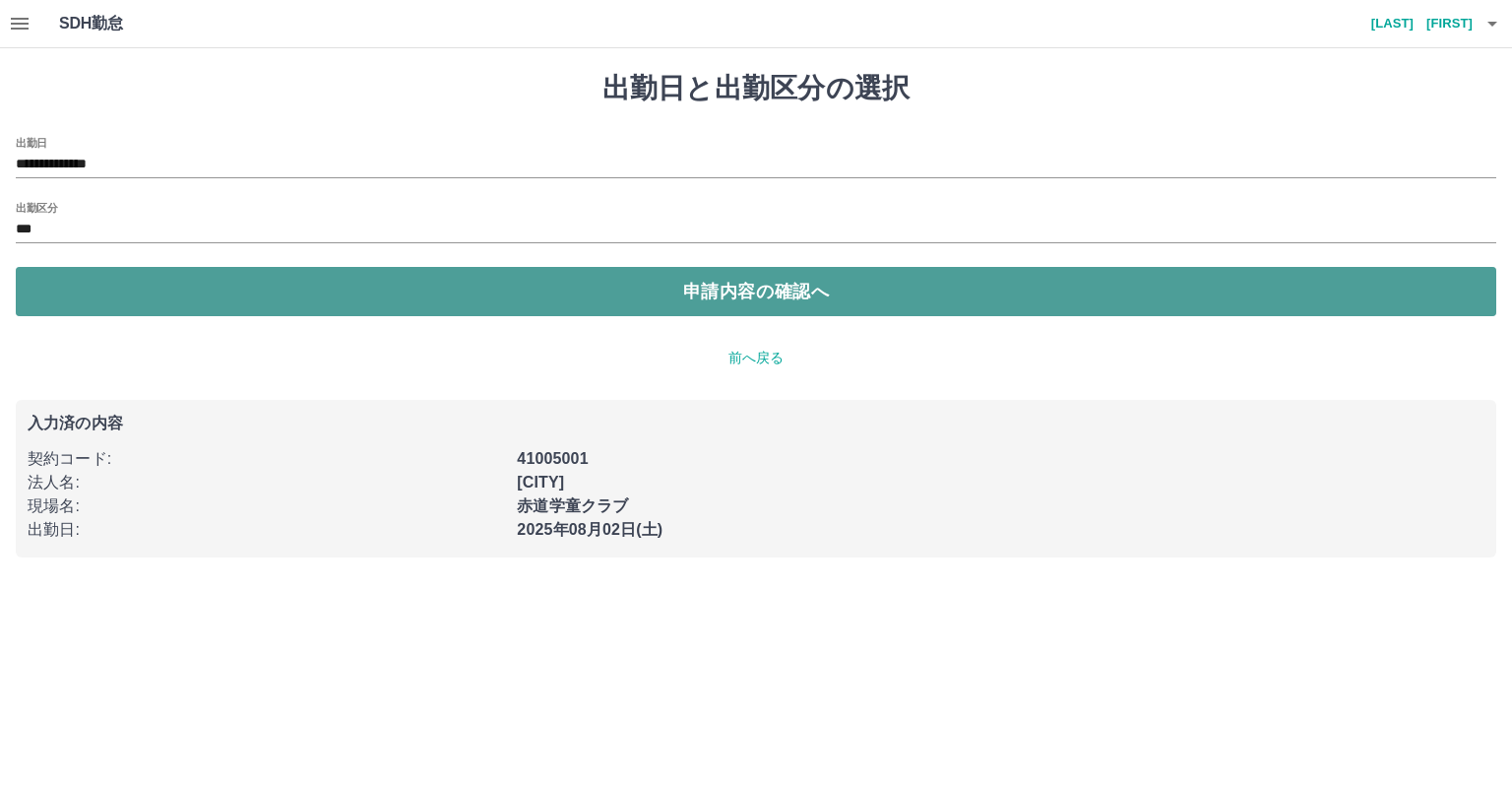 click on "申請内容の確認へ" at bounding box center [756, 292] 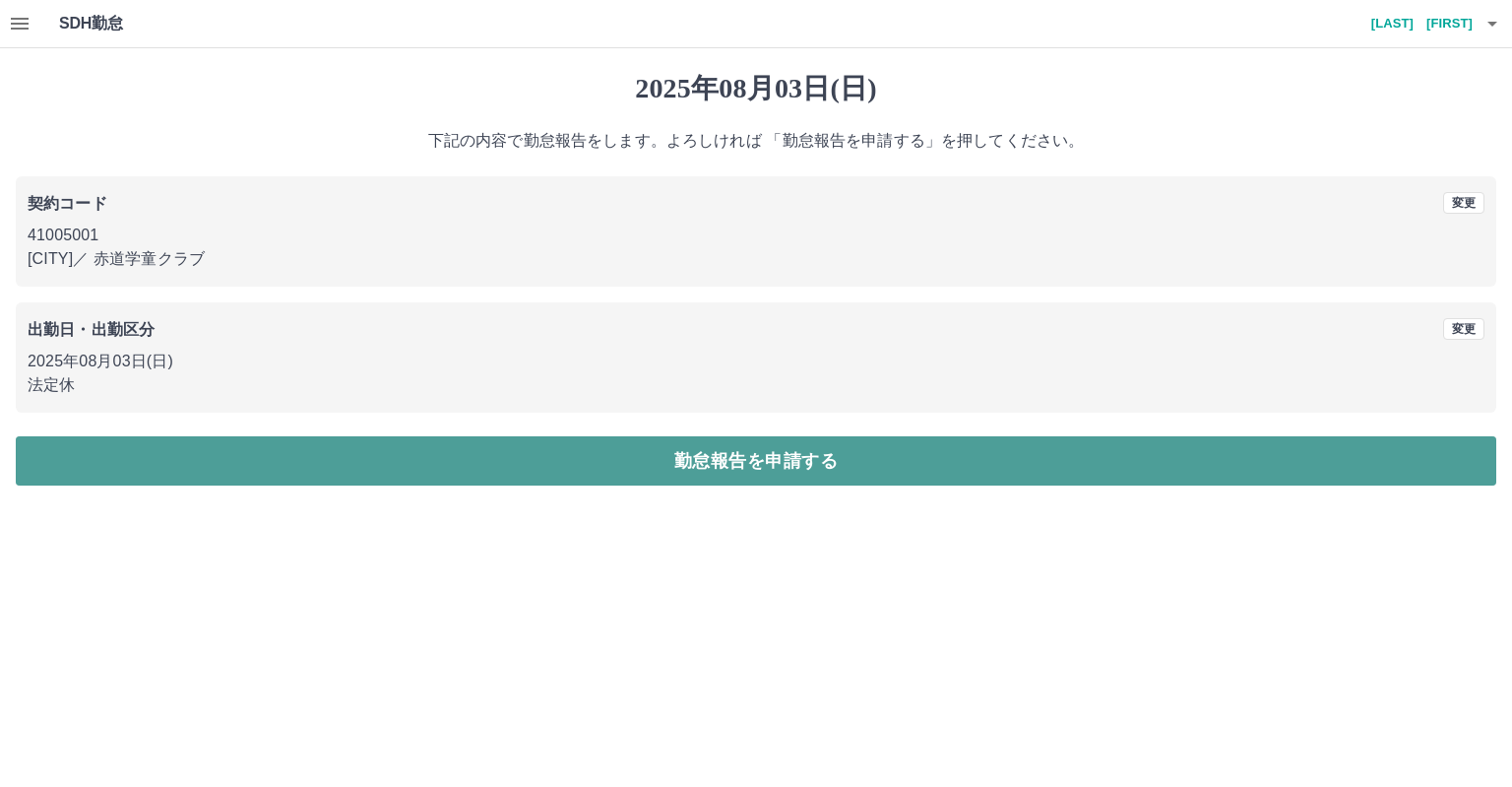 click on "勤怠報告を申請する" at bounding box center (756, 461) 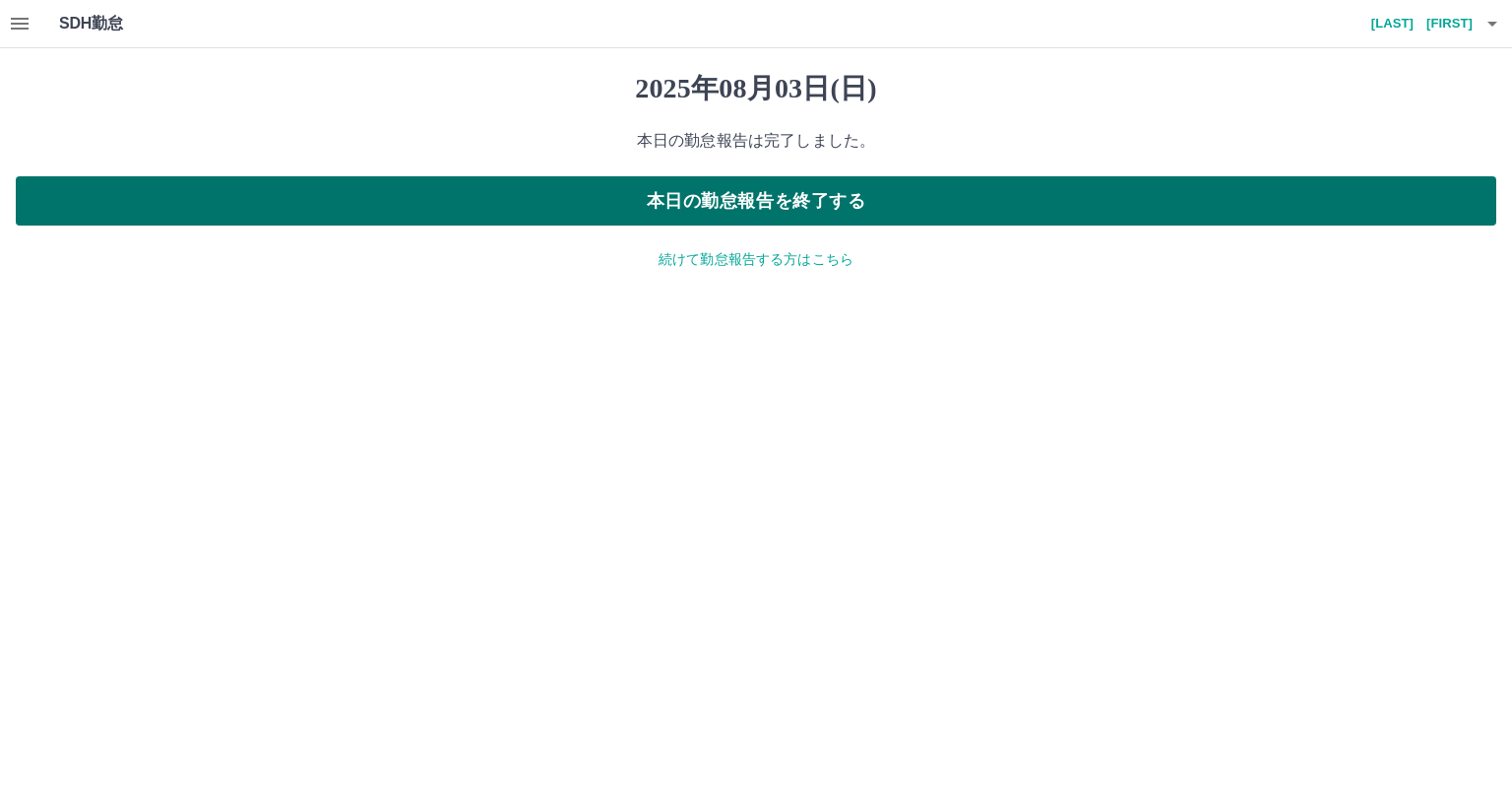 click on "本日の勤怠報告を終了する" at bounding box center (756, 201) 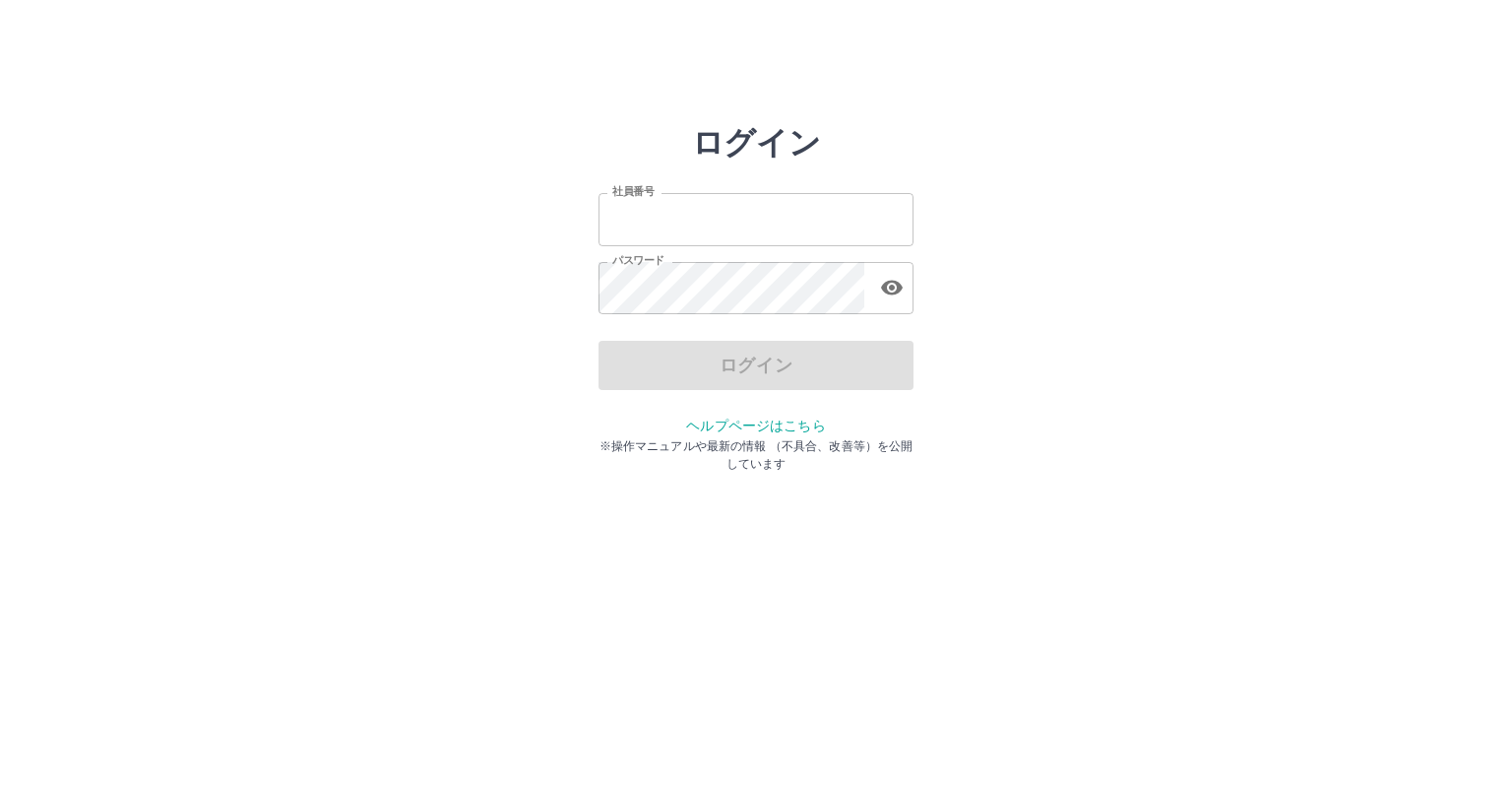 scroll, scrollTop: 0, scrollLeft: 0, axis: both 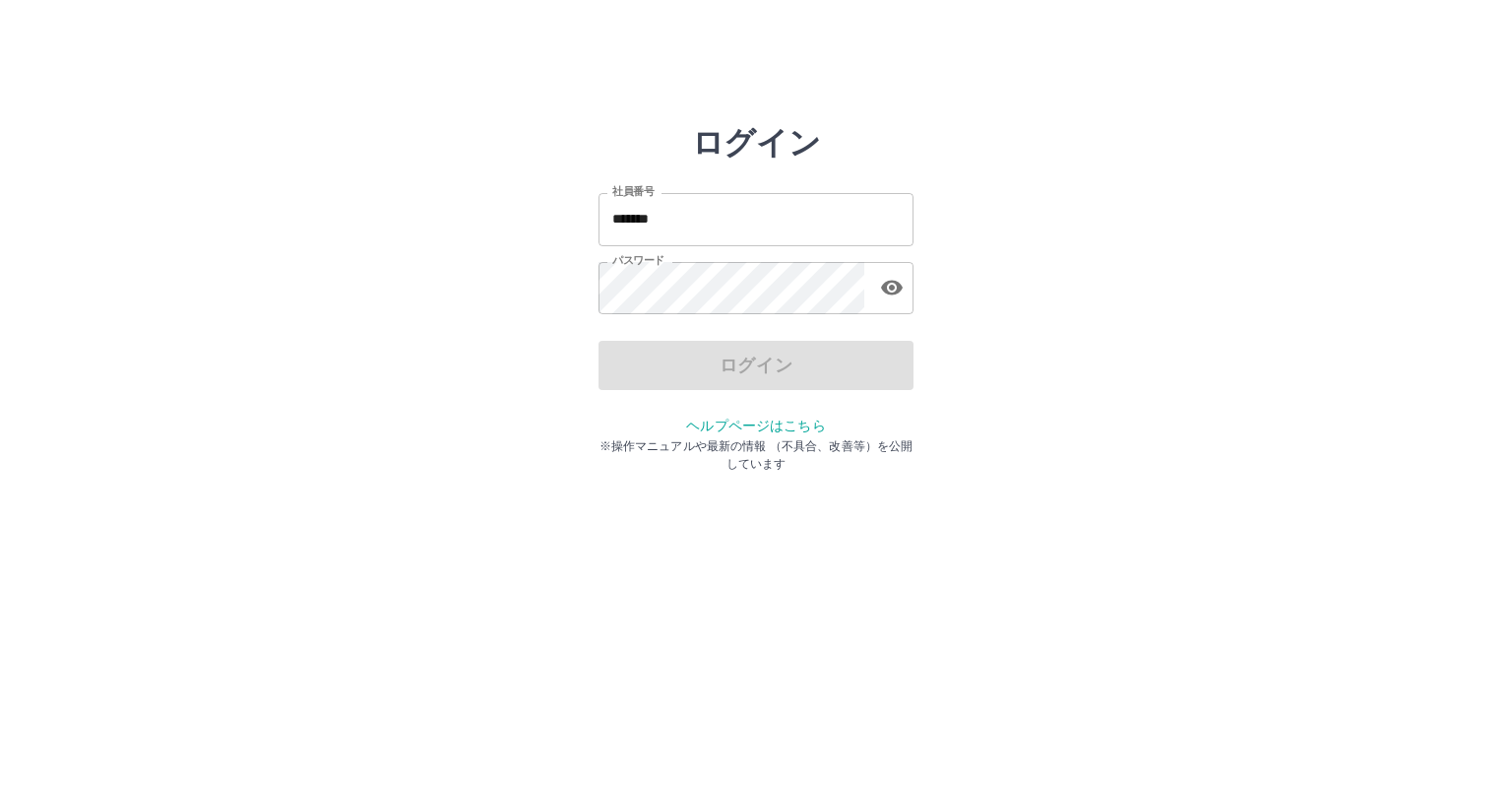 click on "ログイン" at bounding box center (756, 365) 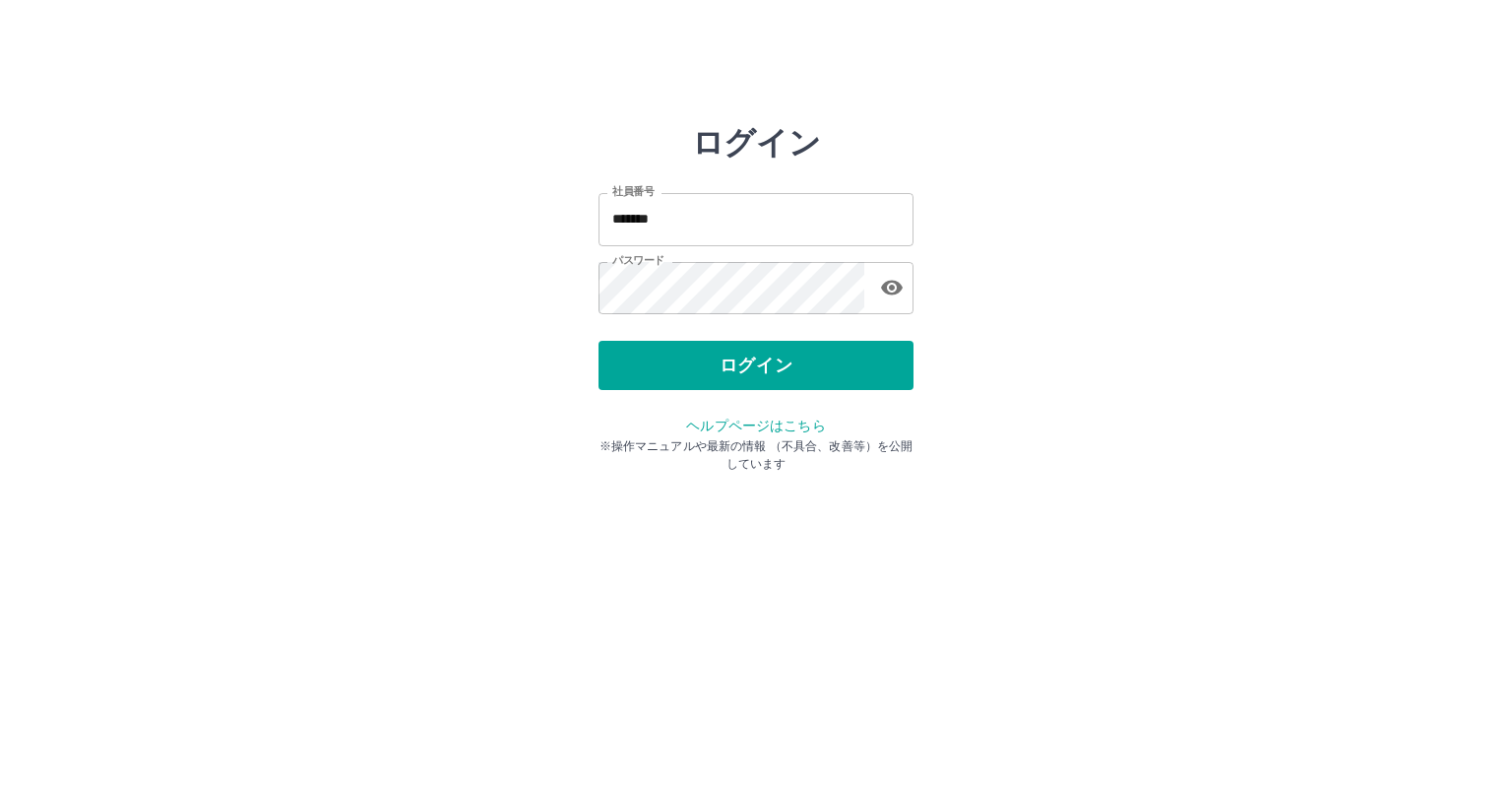 click on "ログイン" at bounding box center (756, 365) 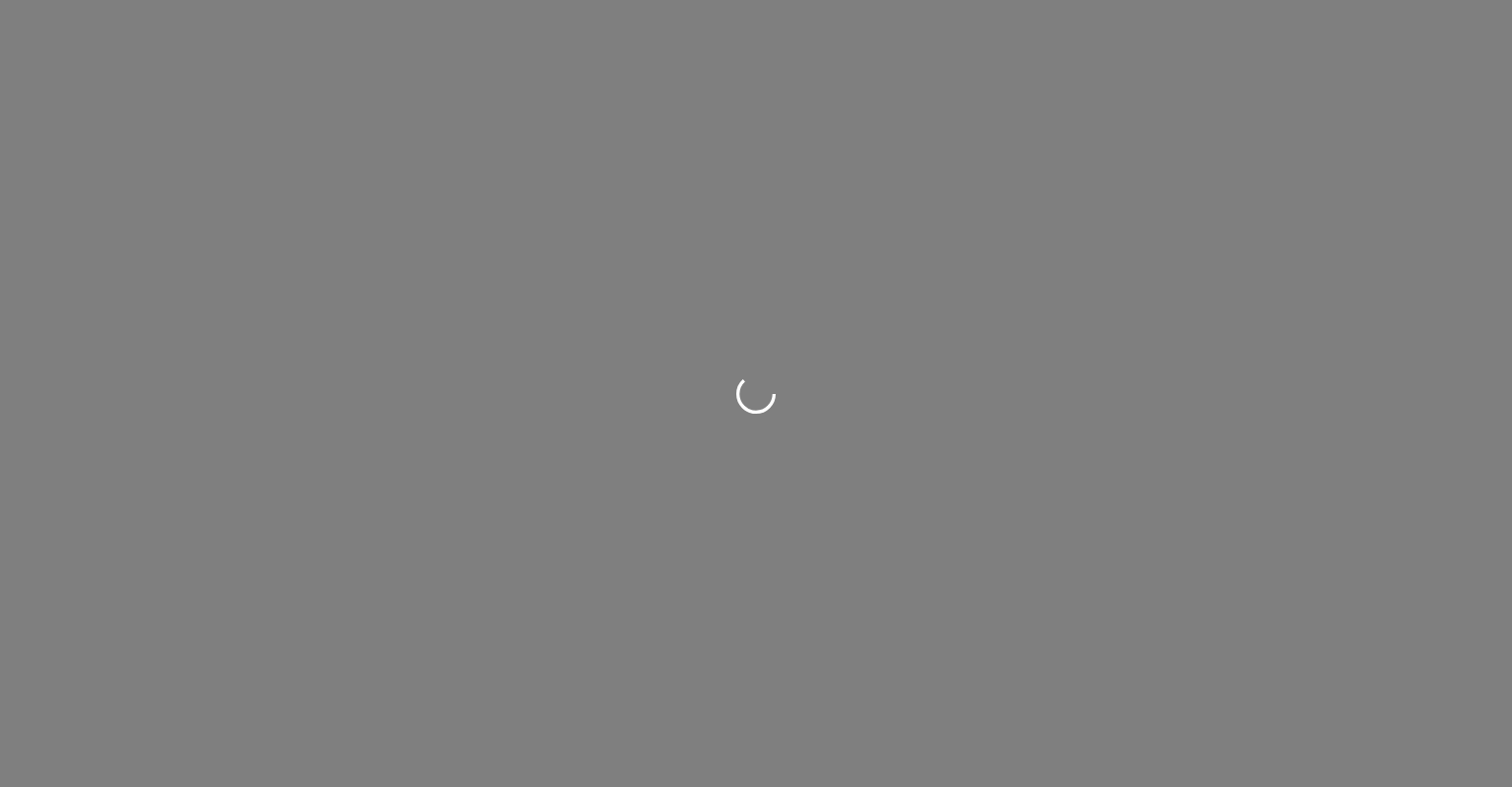 scroll, scrollTop: 0, scrollLeft: 0, axis: both 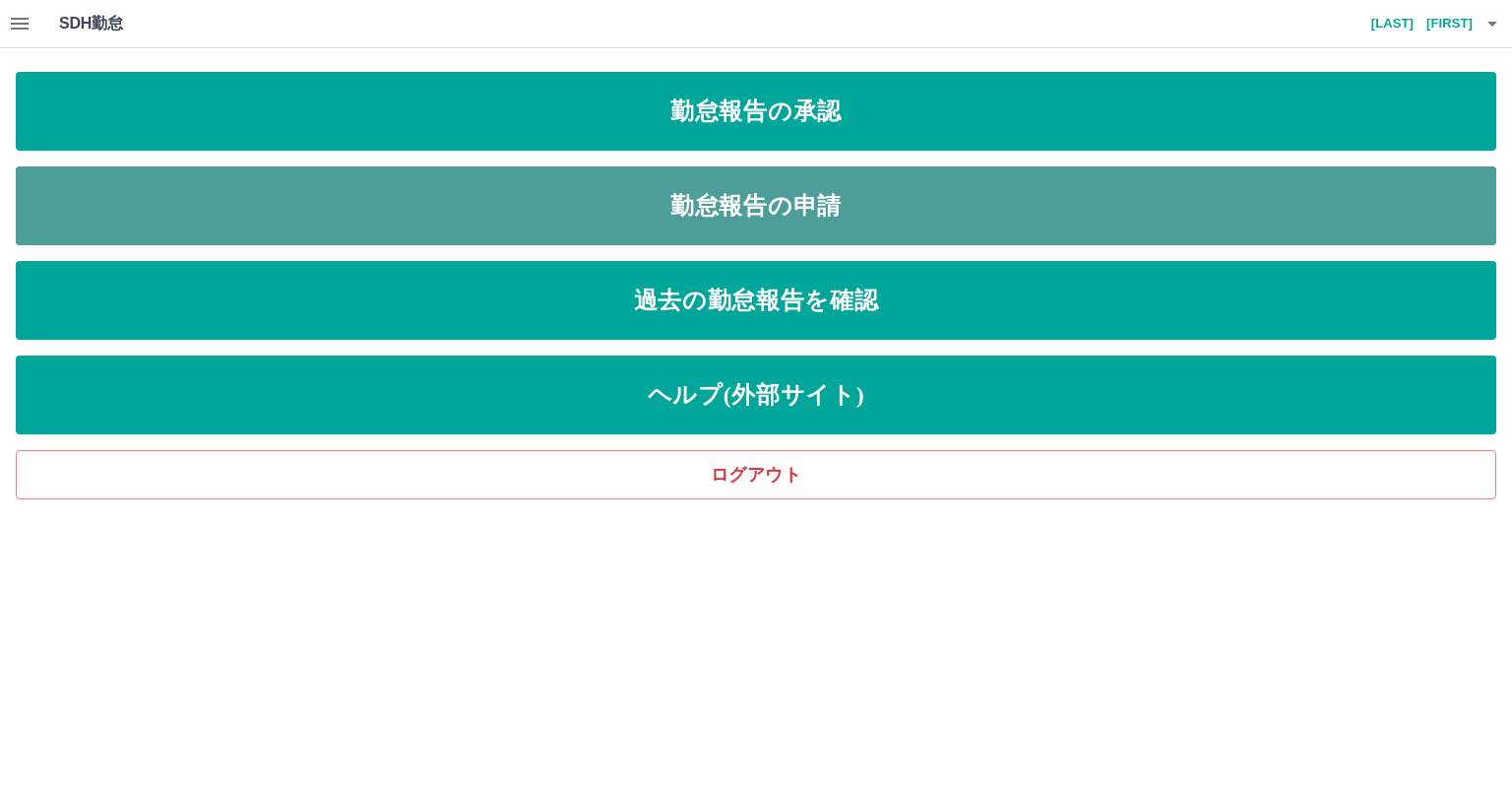 click on "勤怠報告の申請" at bounding box center (756, 206) 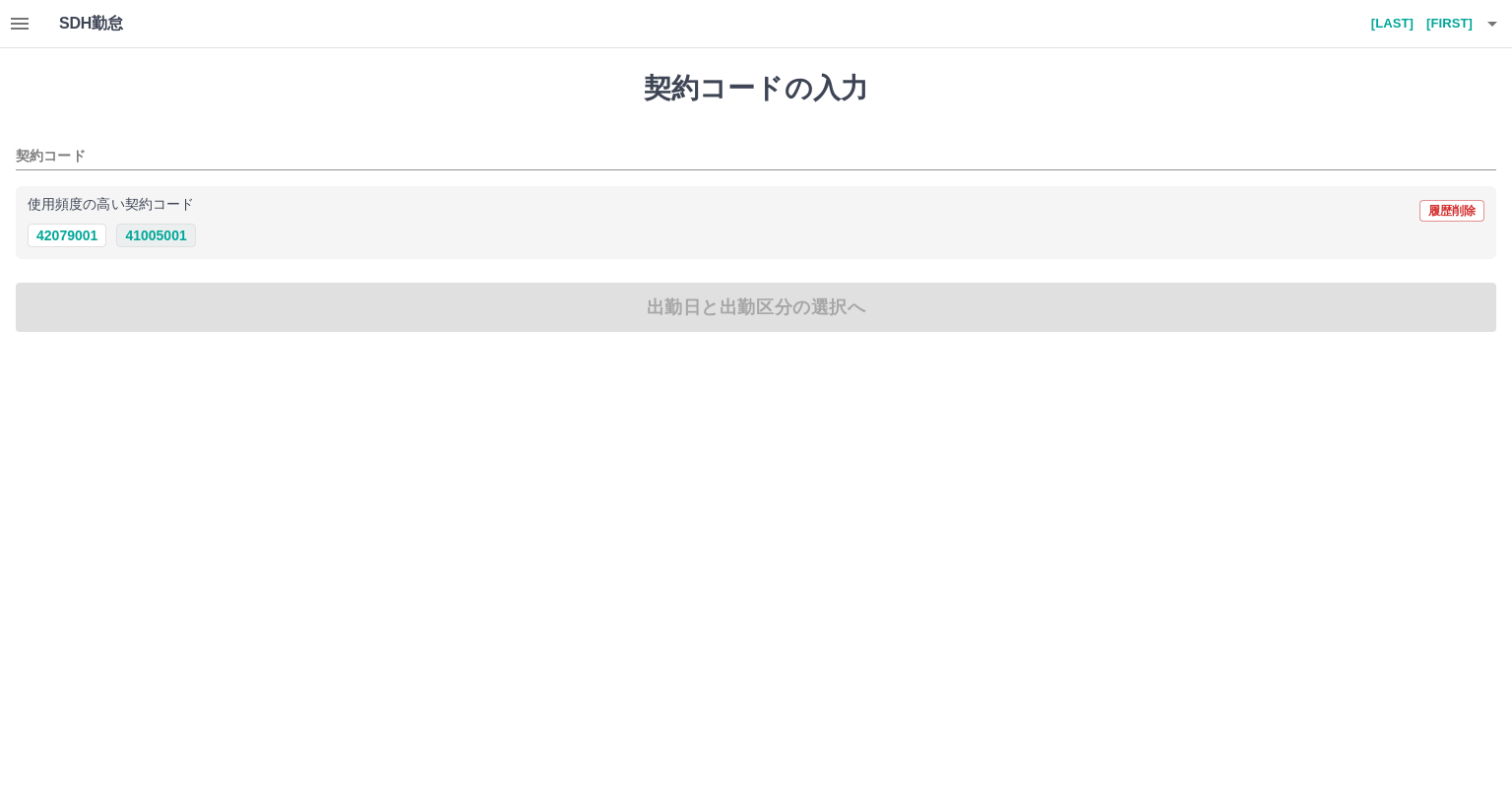 click on "41005001" at bounding box center (156, 235) 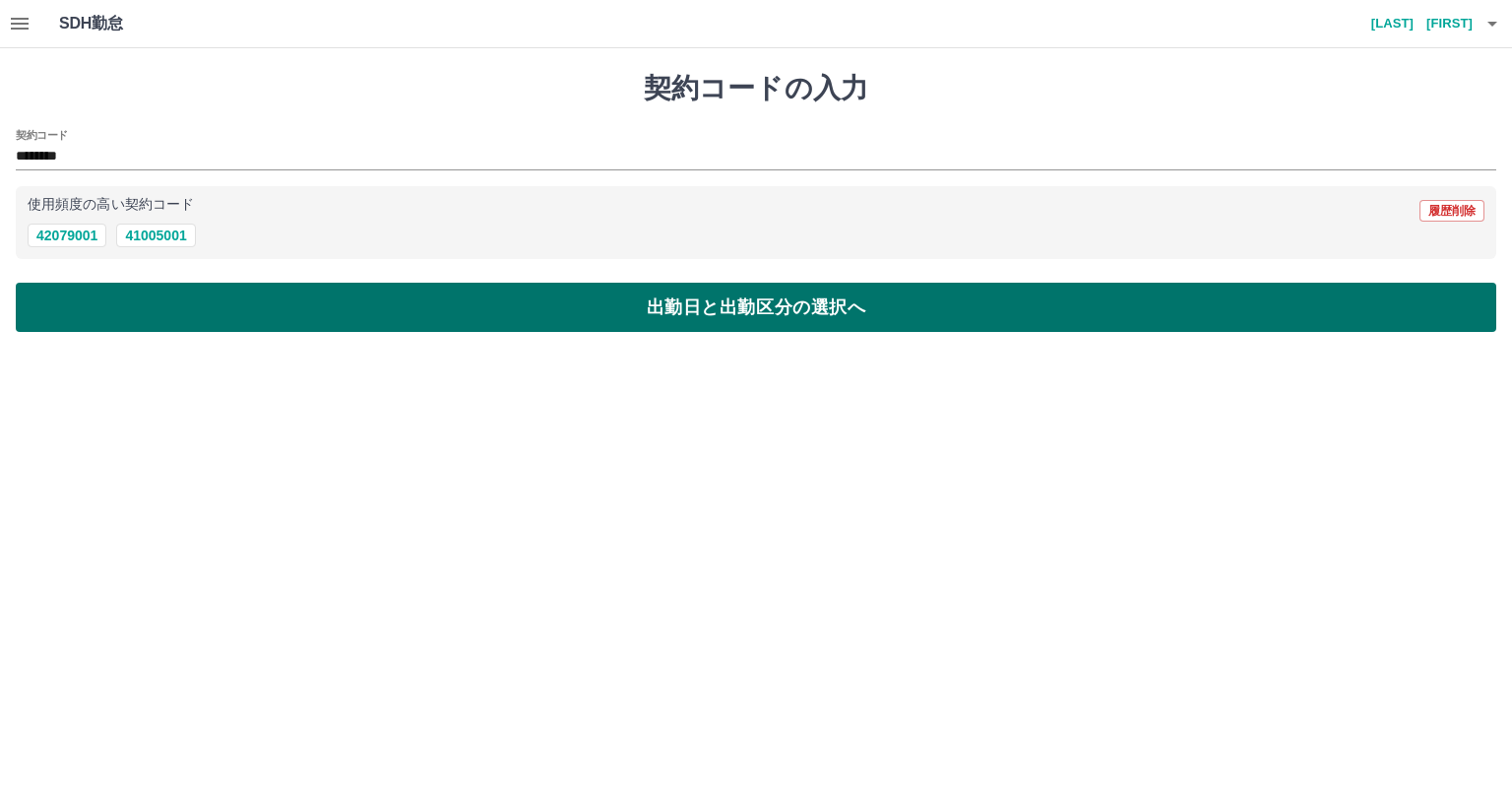 click on "出勤日と出勤区分の選択へ" at bounding box center (756, 307) 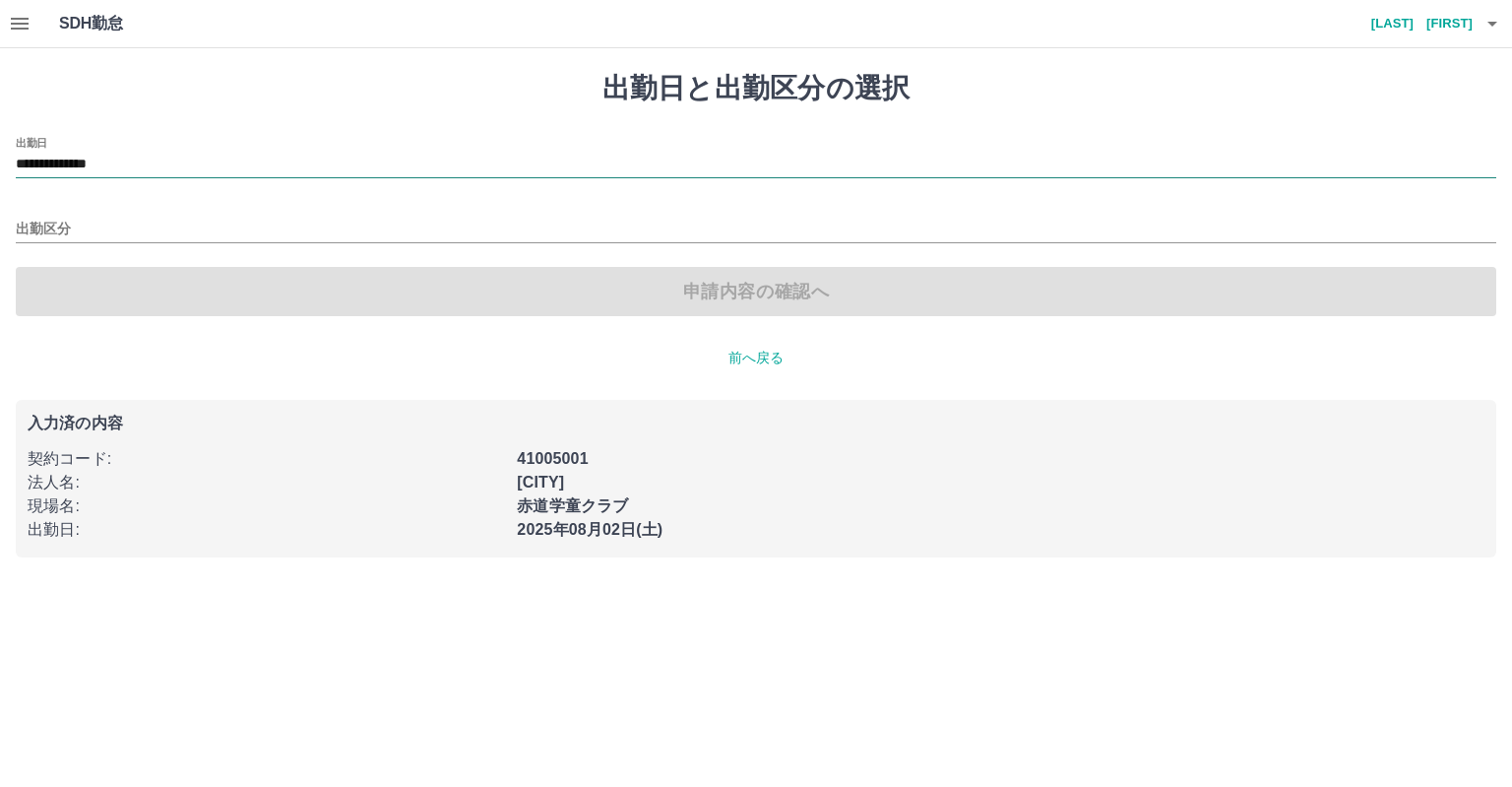 click on "**********" at bounding box center [756, 164] 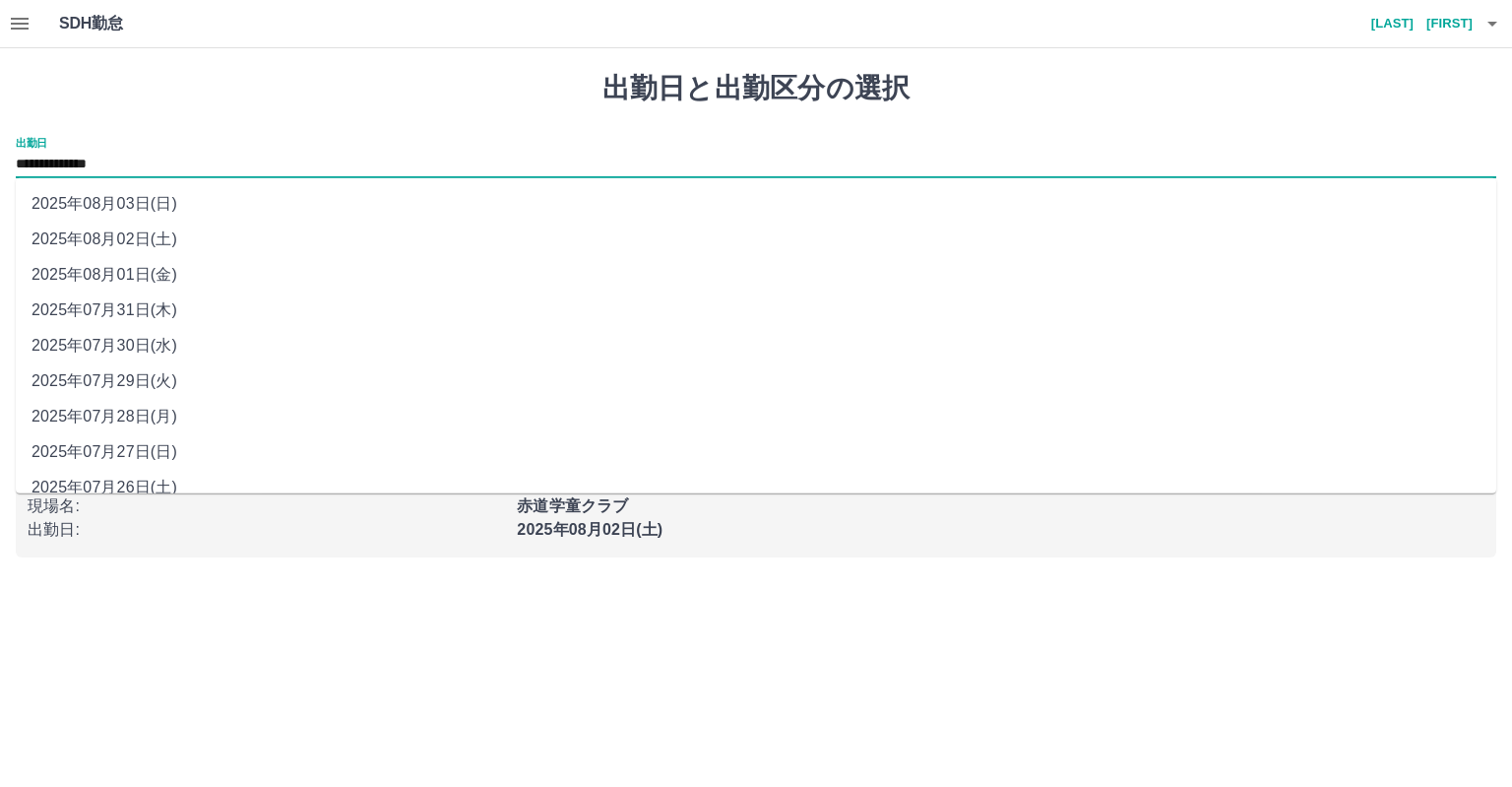 click on "2025年08月03日(日)" at bounding box center (756, 204) 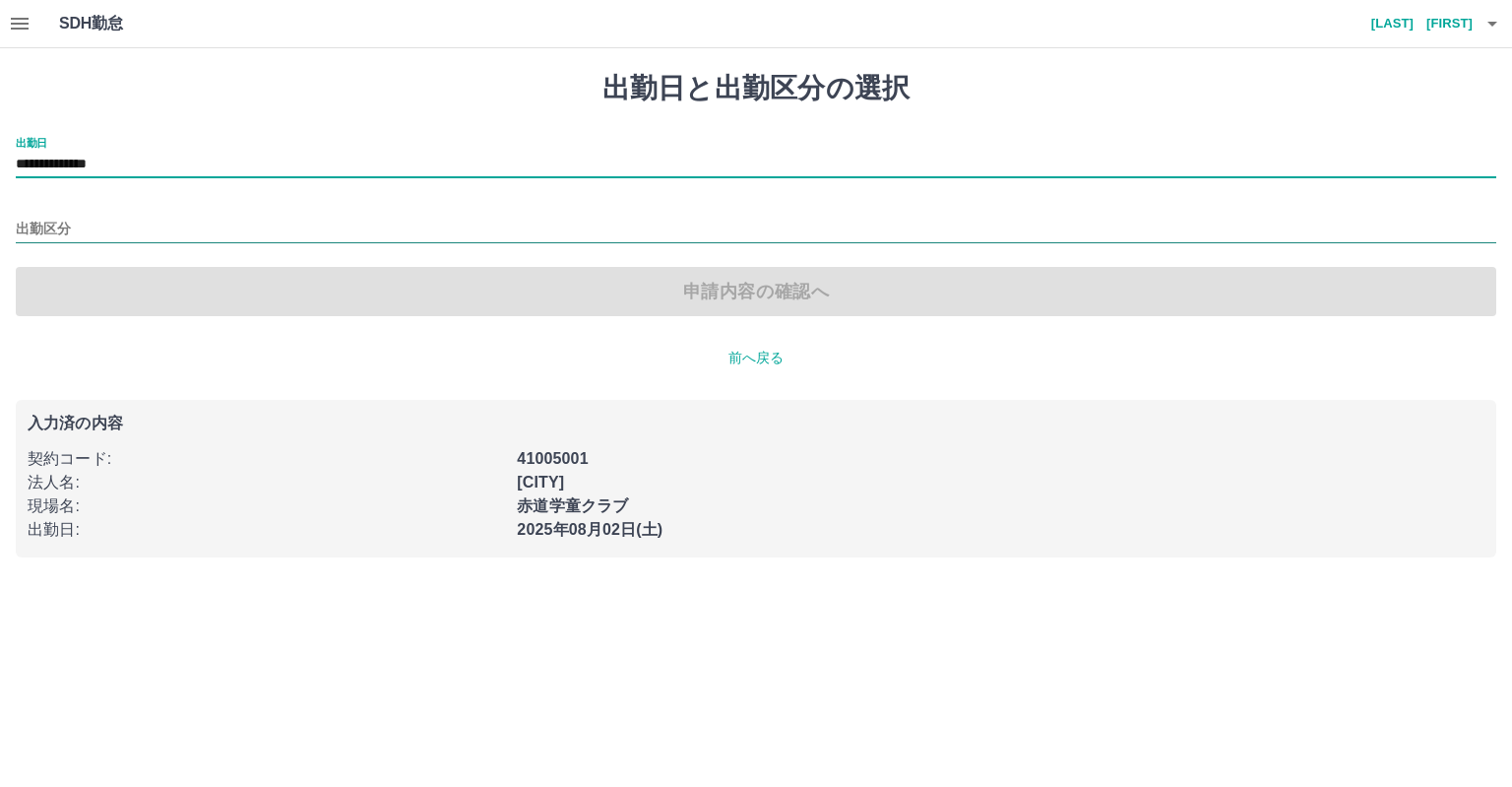 click on "出勤区分" at bounding box center (756, 230) 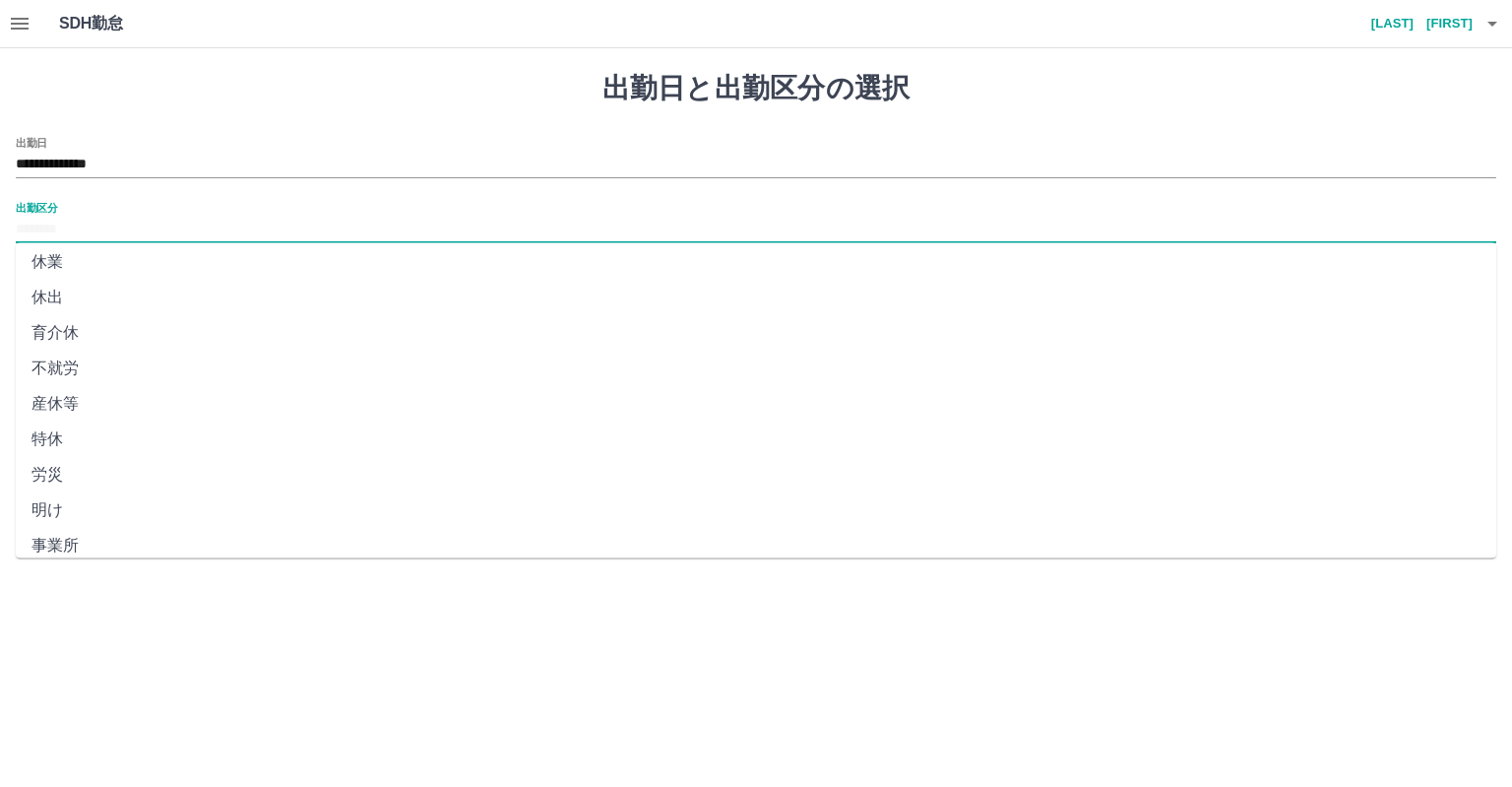 scroll, scrollTop: 339, scrollLeft: 0, axis: vertical 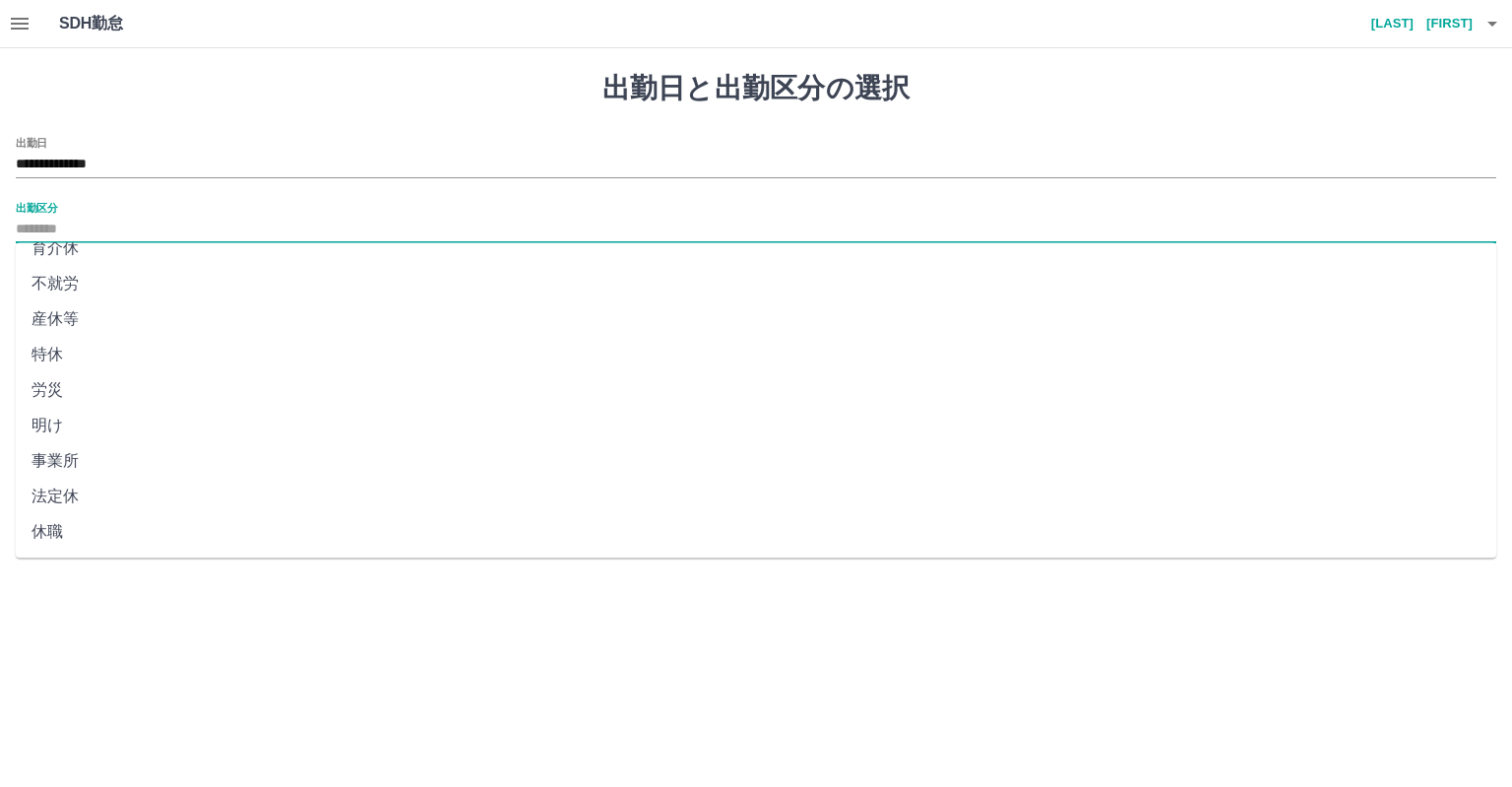 click on "法定休" at bounding box center (756, 496) 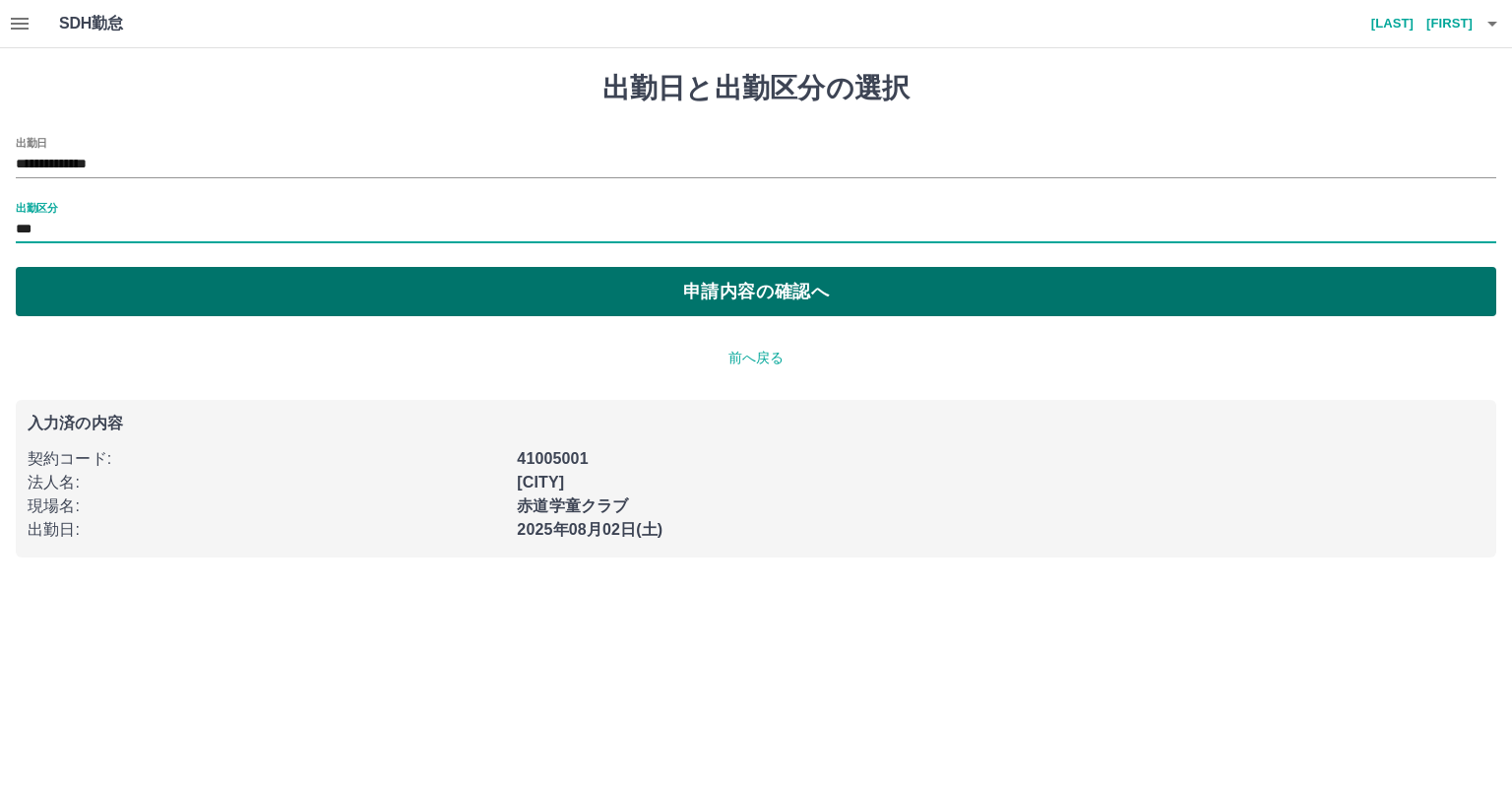 click on "申請内容の確認へ" at bounding box center [756, 292] 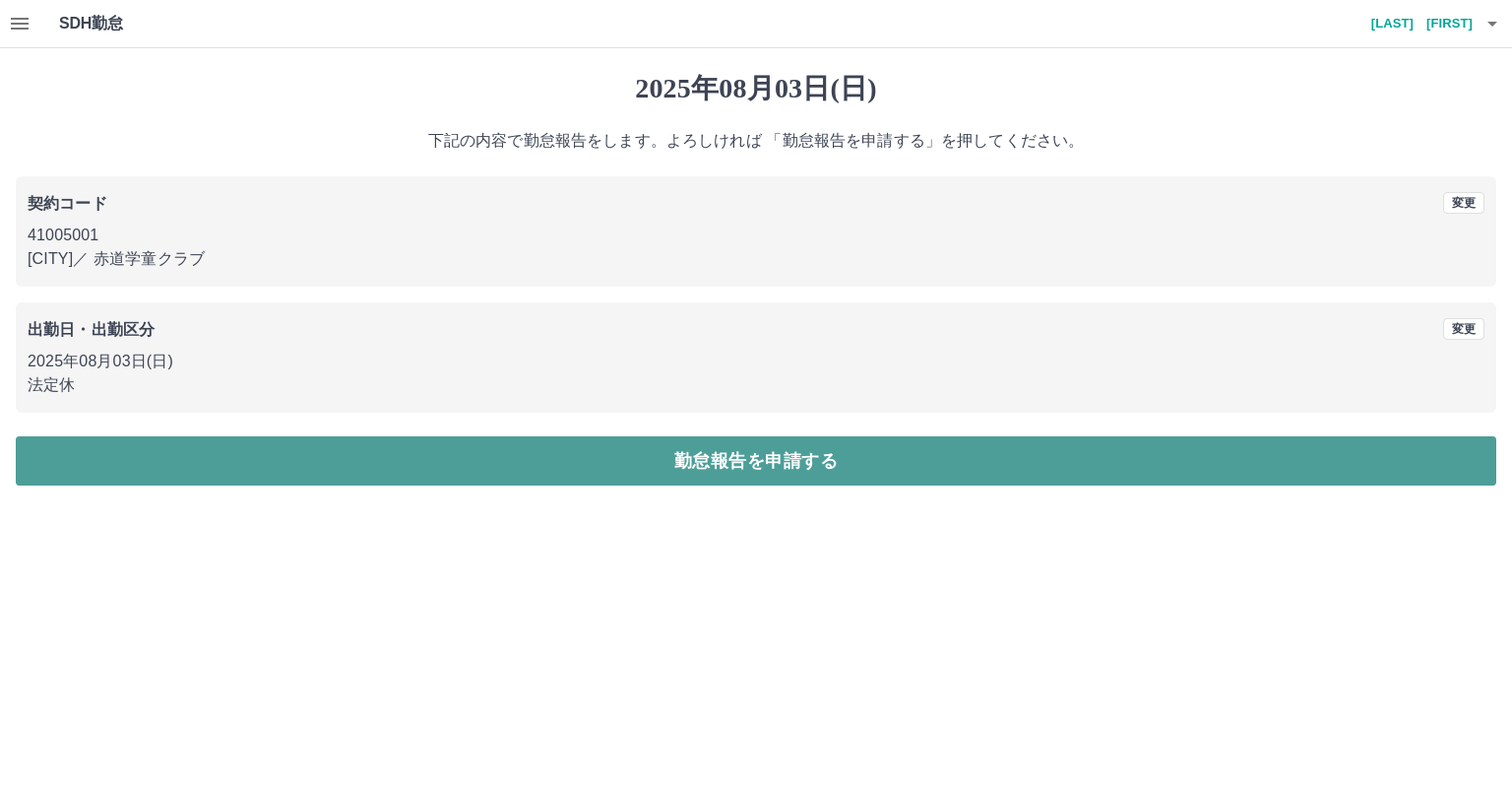 click on "勤怠報告を申請する" at bounding box center [756, 461] 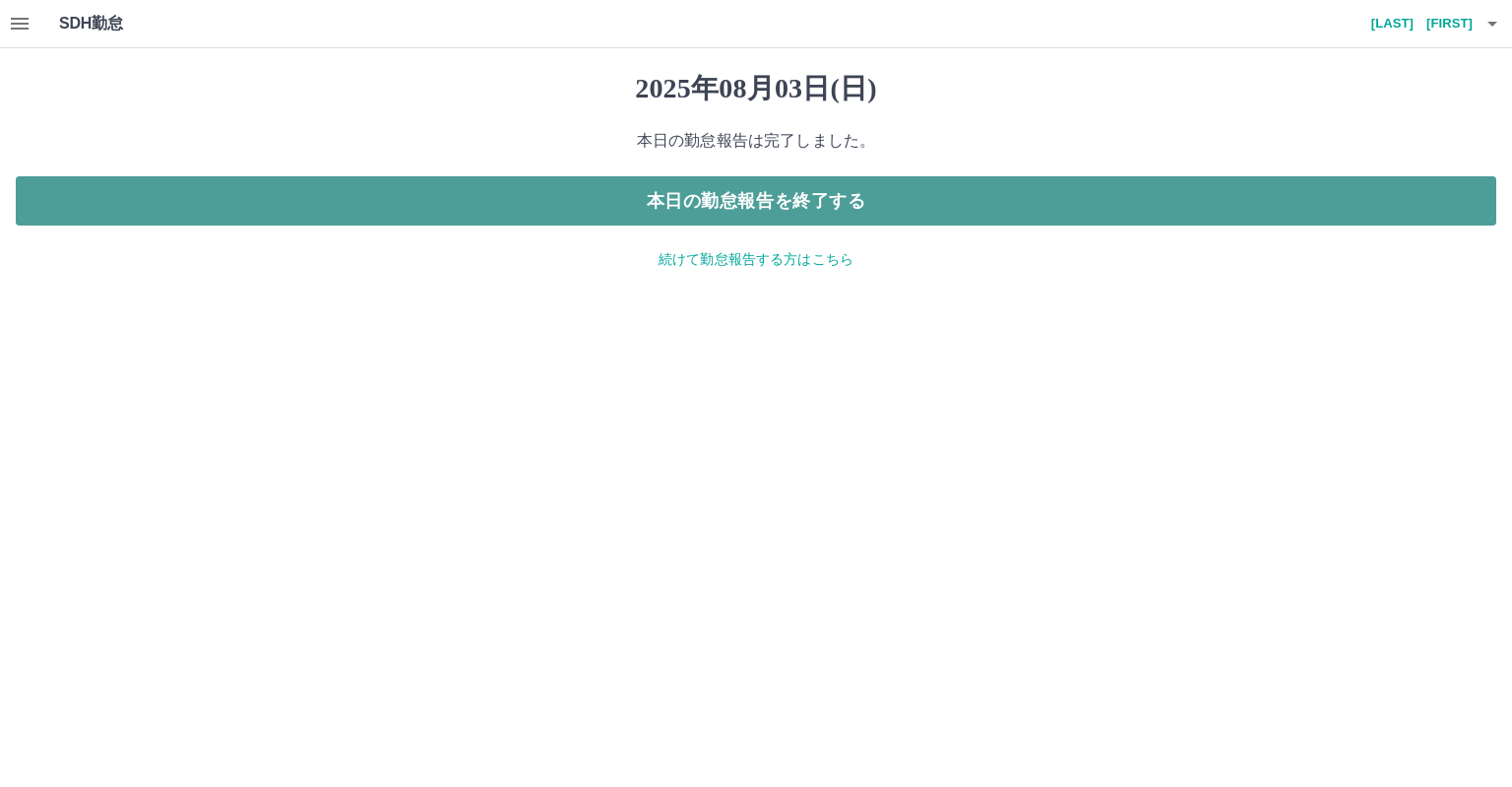 click on "本日の勤怠報告を終了する" at bounding box center [756, 201] 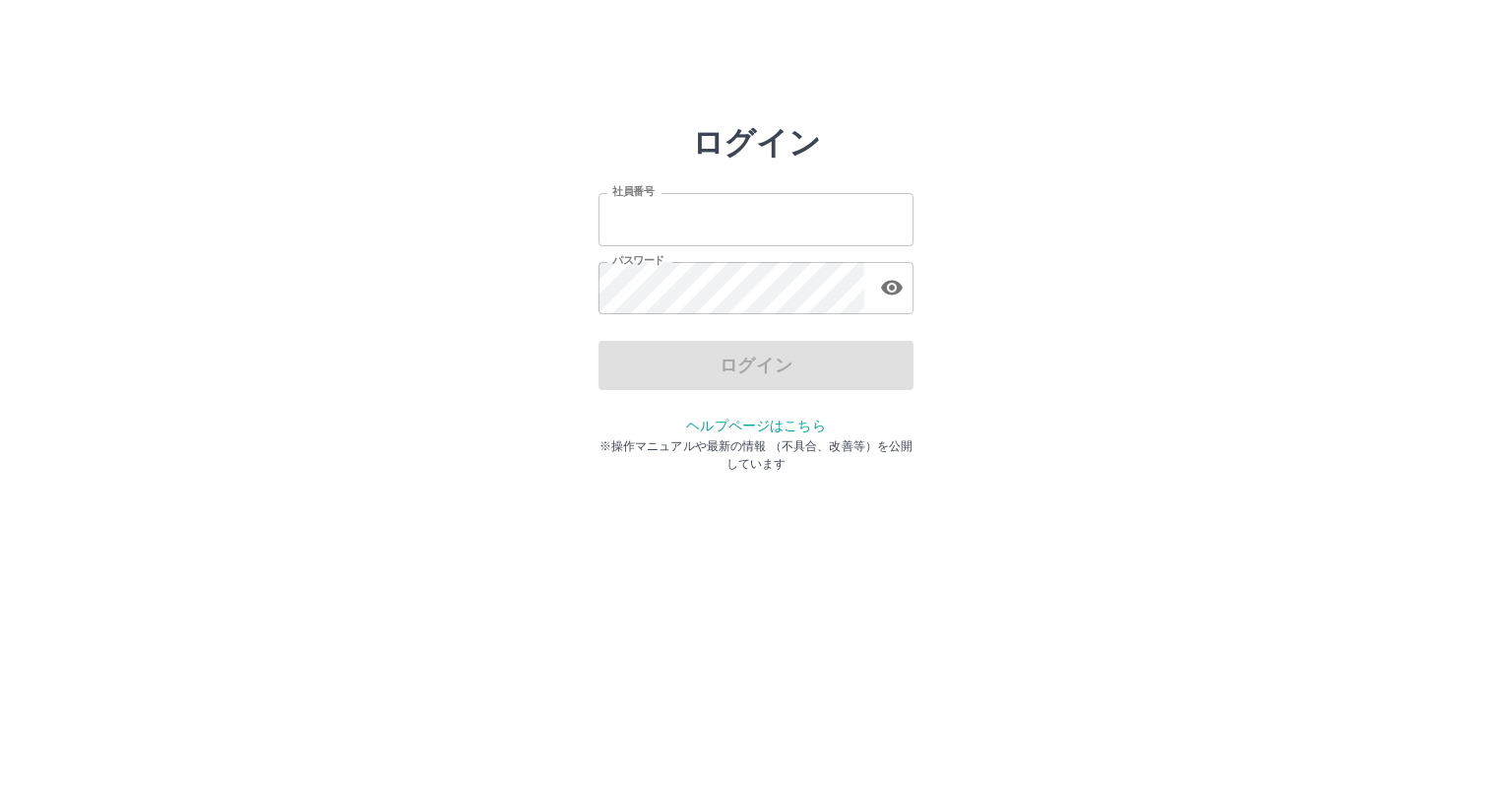 scroll, scrollTop: 0, scrollLeft: 0, axis: both 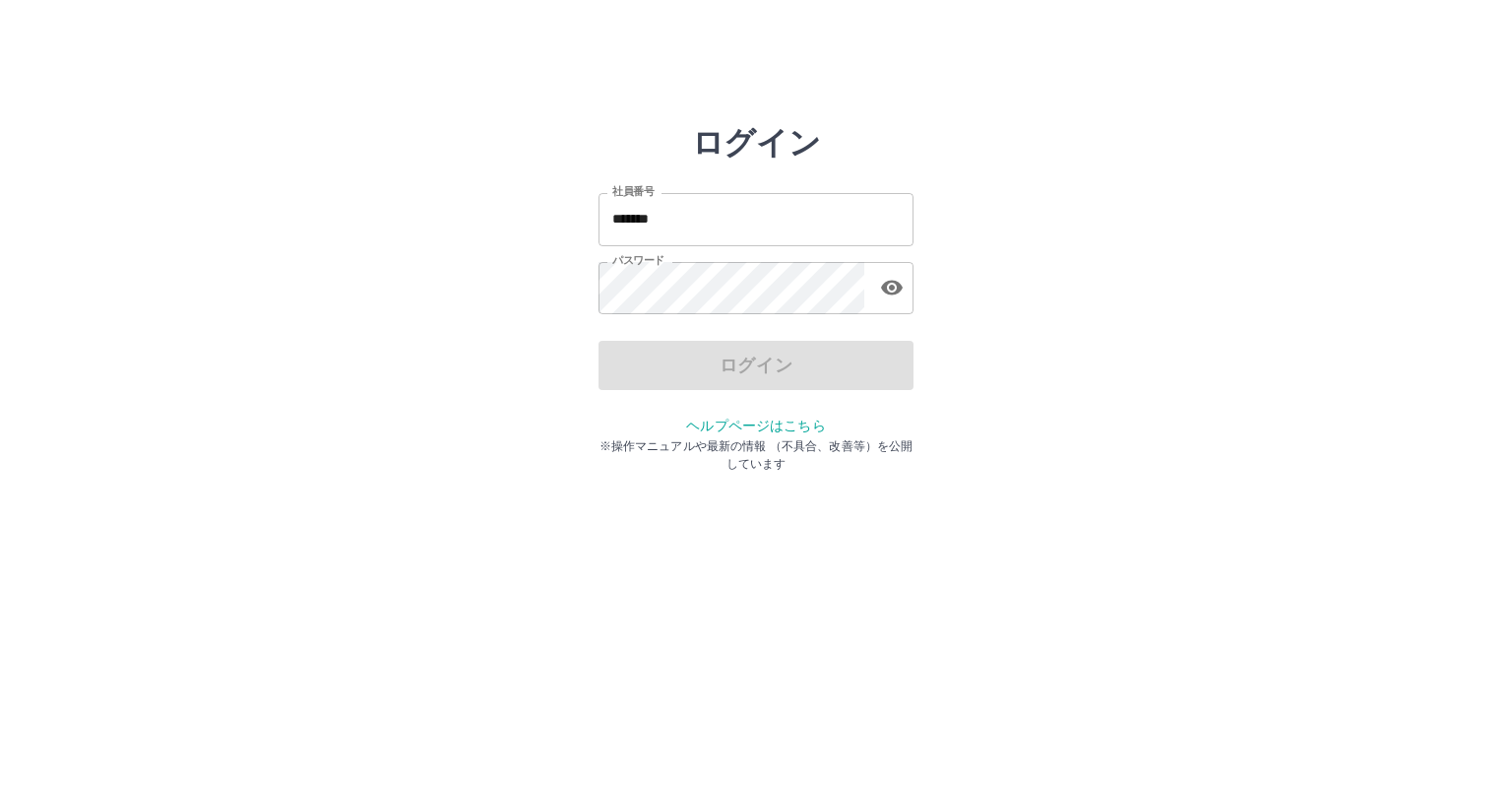 click on "*******" at bounding box center (756, 219) 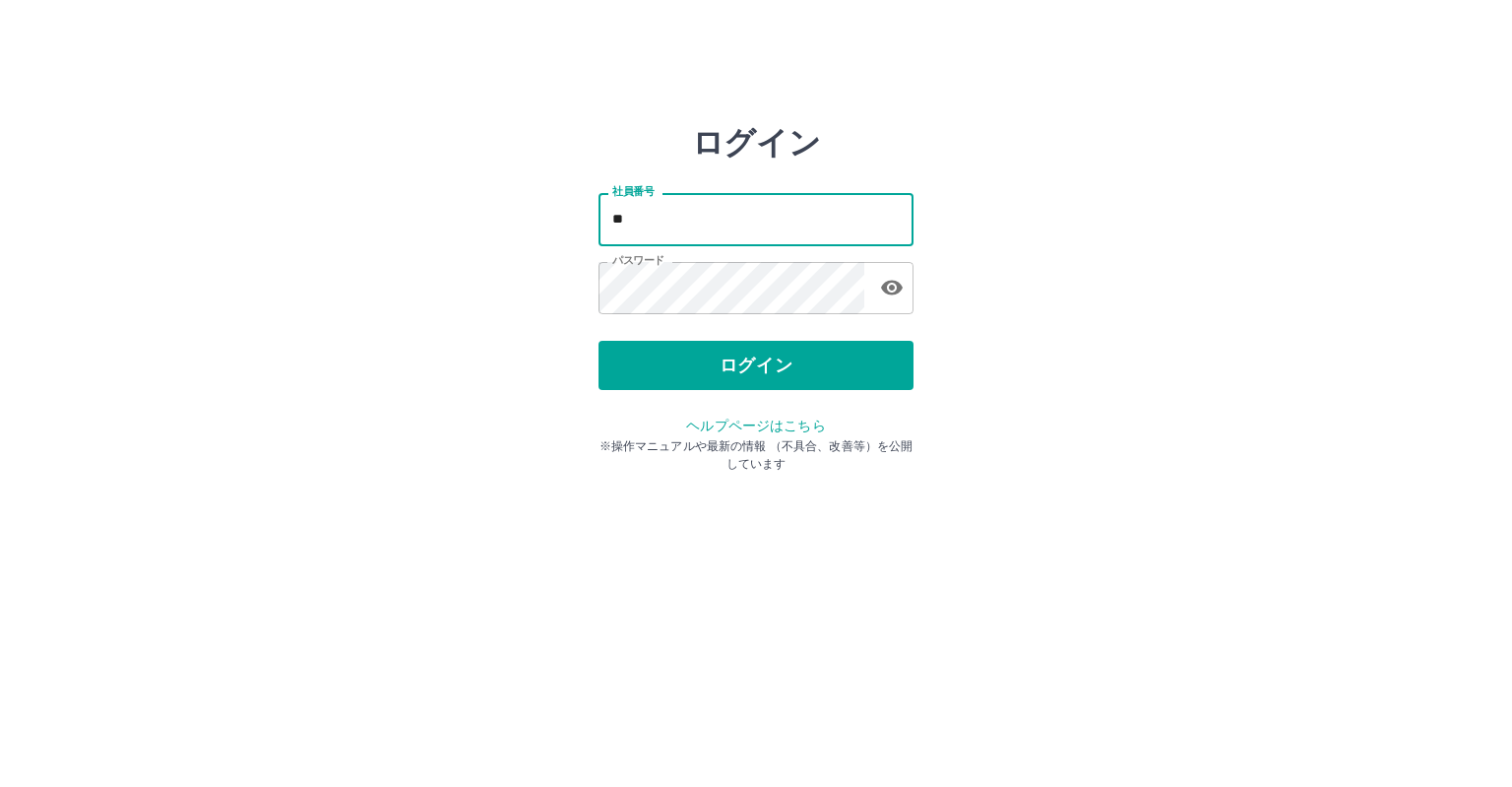 type on "*" 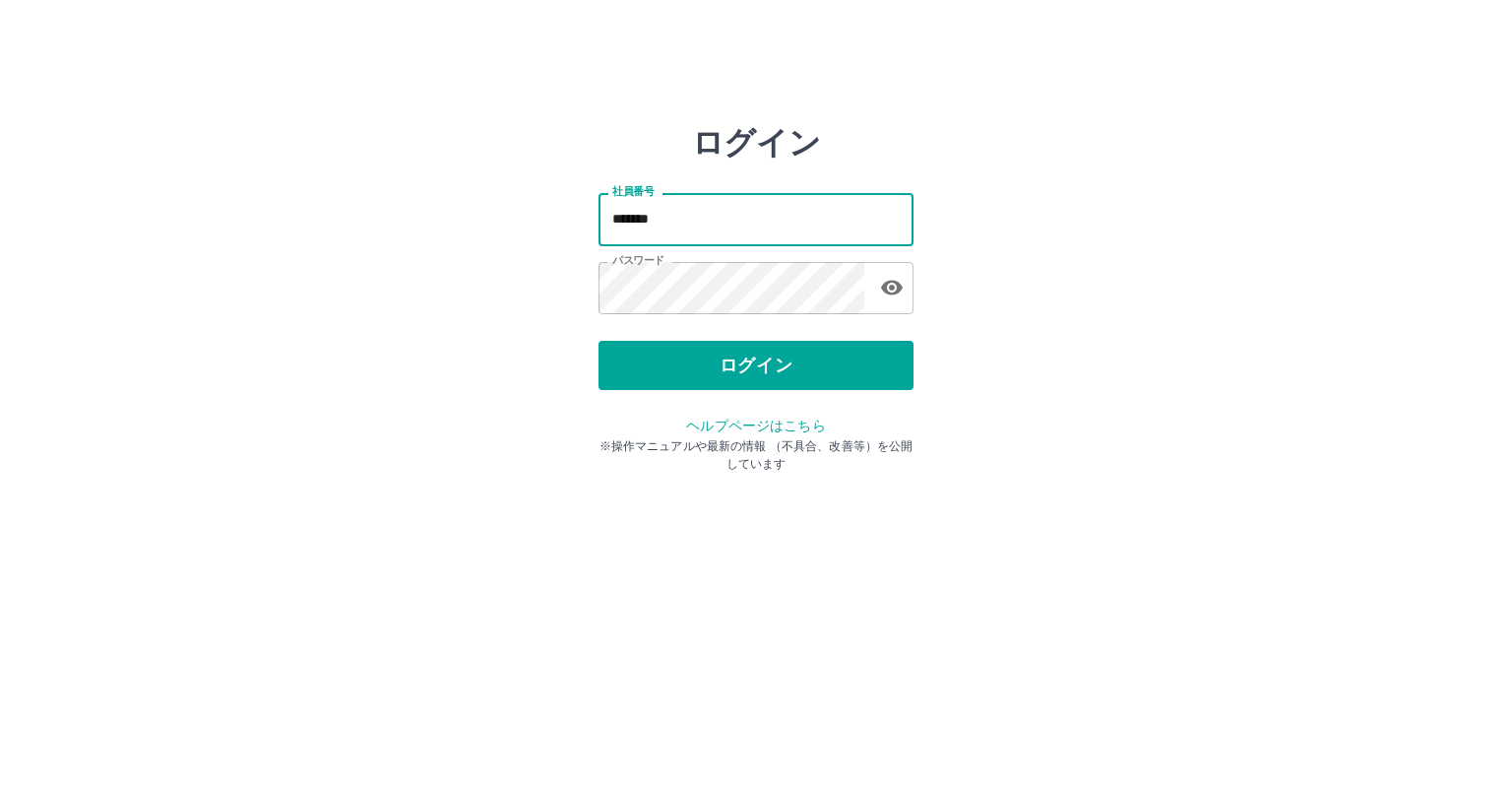 type on "*******" 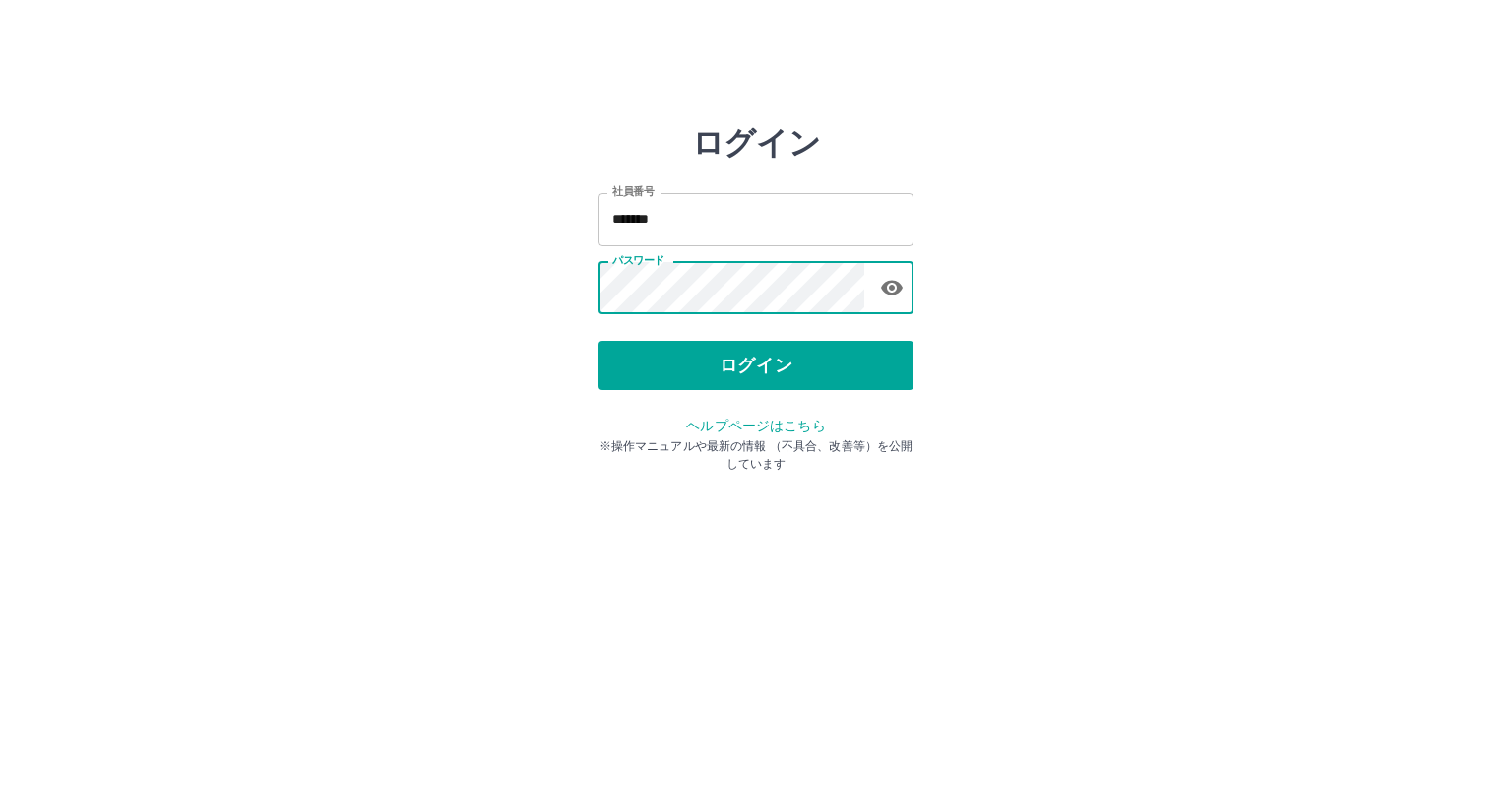 click on "ログイン 社員番号 ******* 社員番号 パスワード パスワード ログイン ヘルプページはこちら ※操作マニュアルや最新の情報 （不具合、改善等）を公開しています" at bounding box center (756, 282) 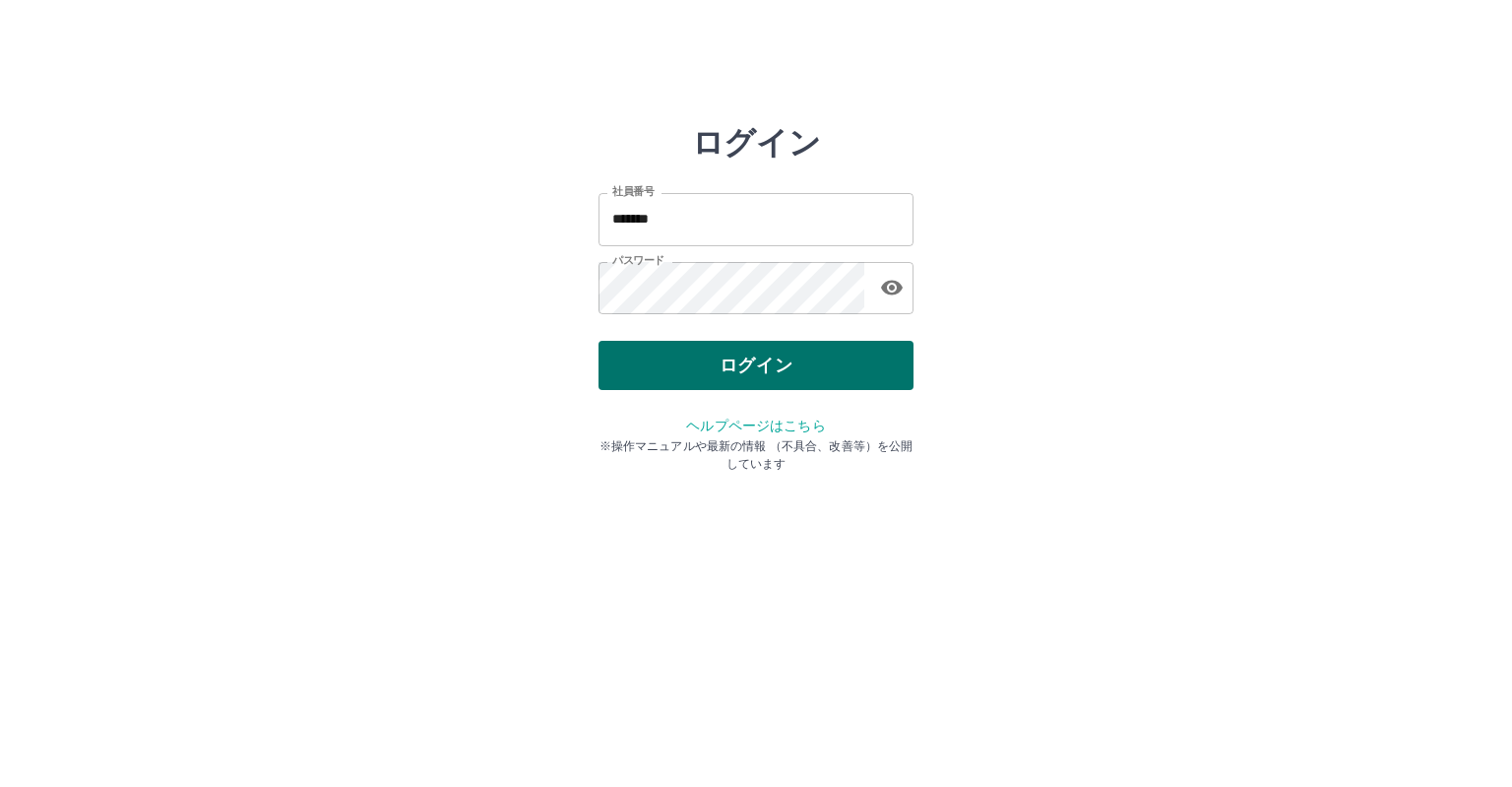 click on "ログイン" at bounding box center [756, 365] 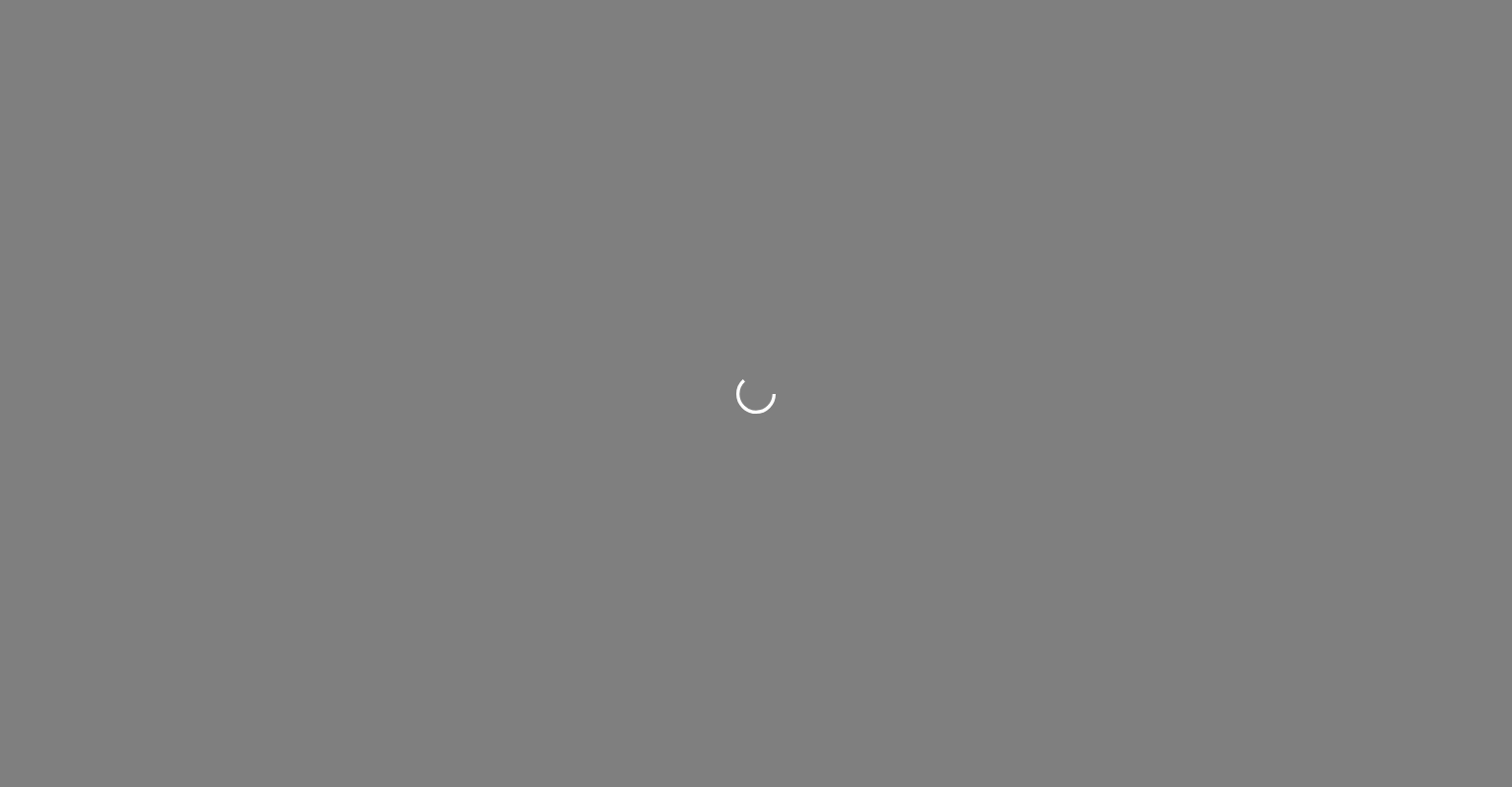 scroll, scrollTop: 0, scrollLeft: 0, axis: both 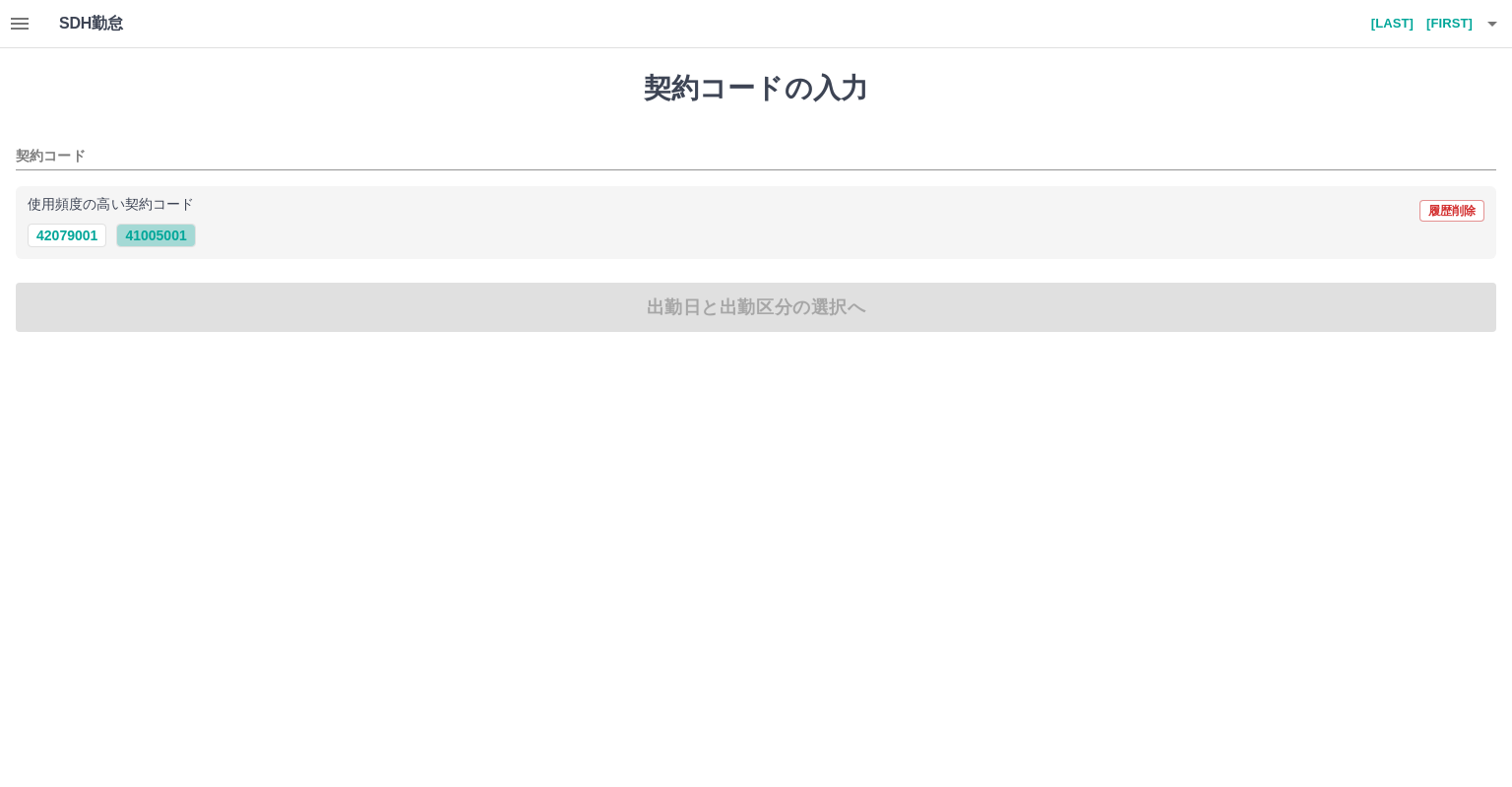 click on "41005001" at bounding box center [156, 235] 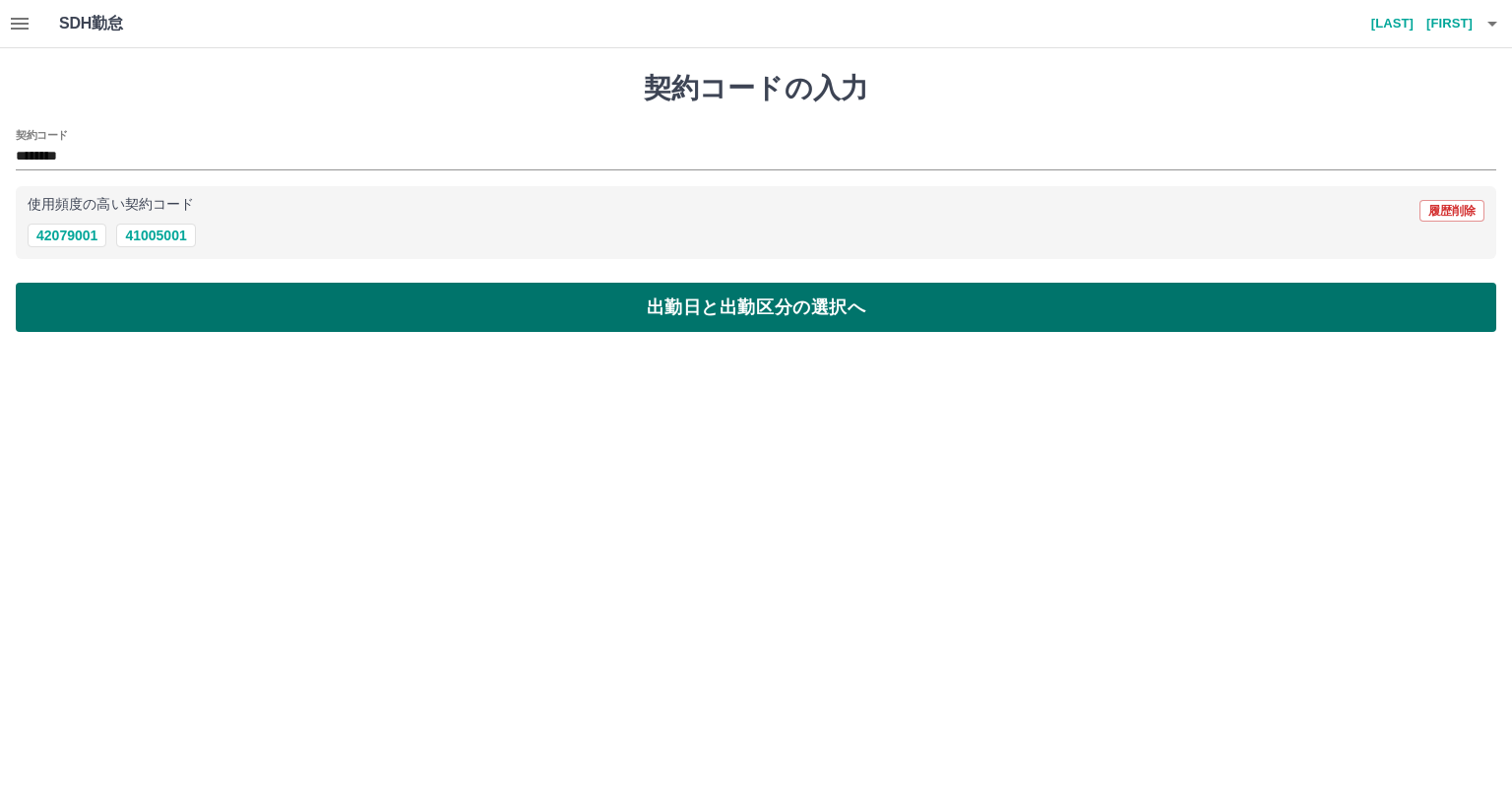 click on "出勤日と出勤区分の選択へ" at bounding box center (756, 307) 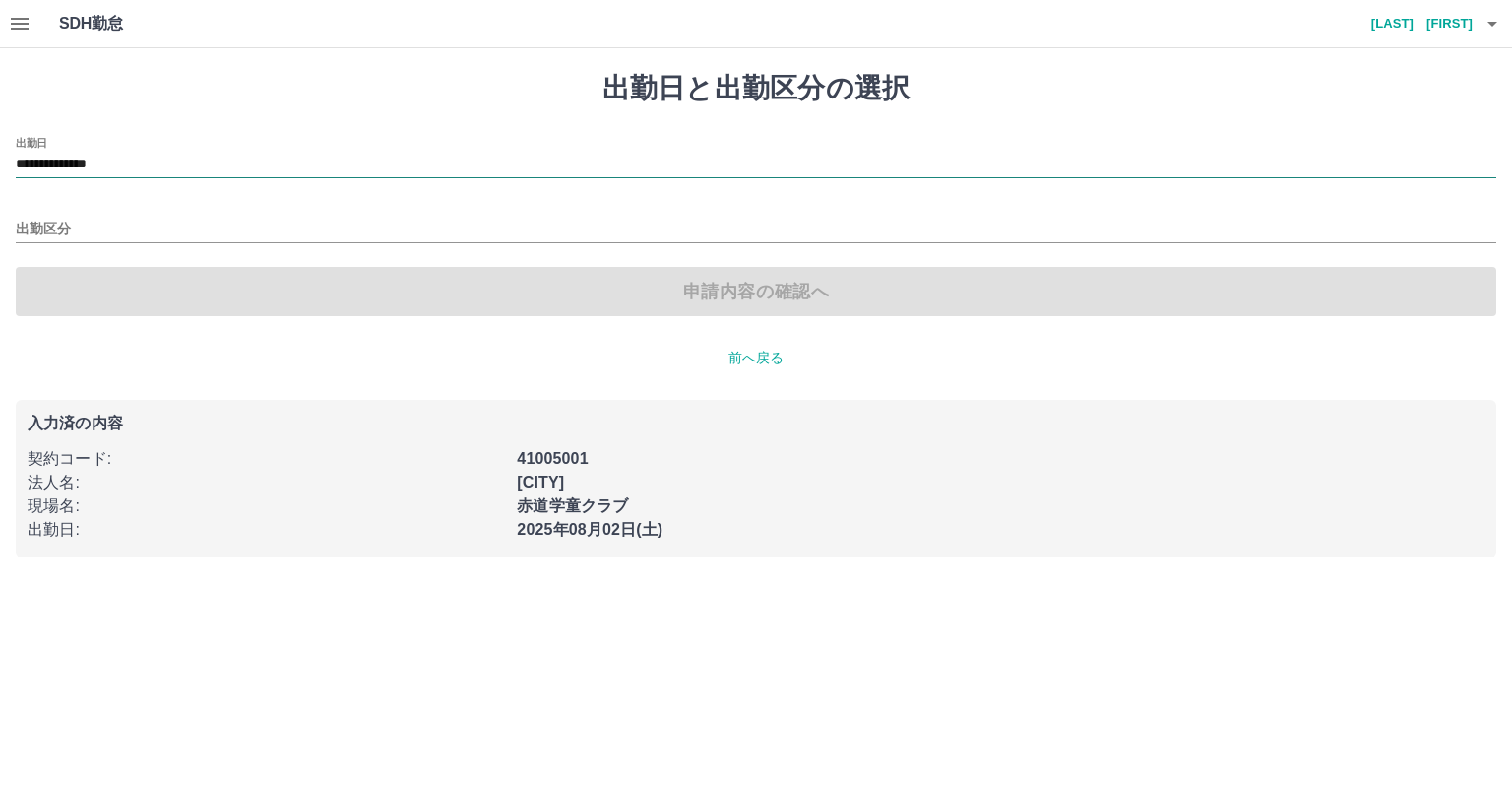 click on "**********" at bounding box center (756, 164) 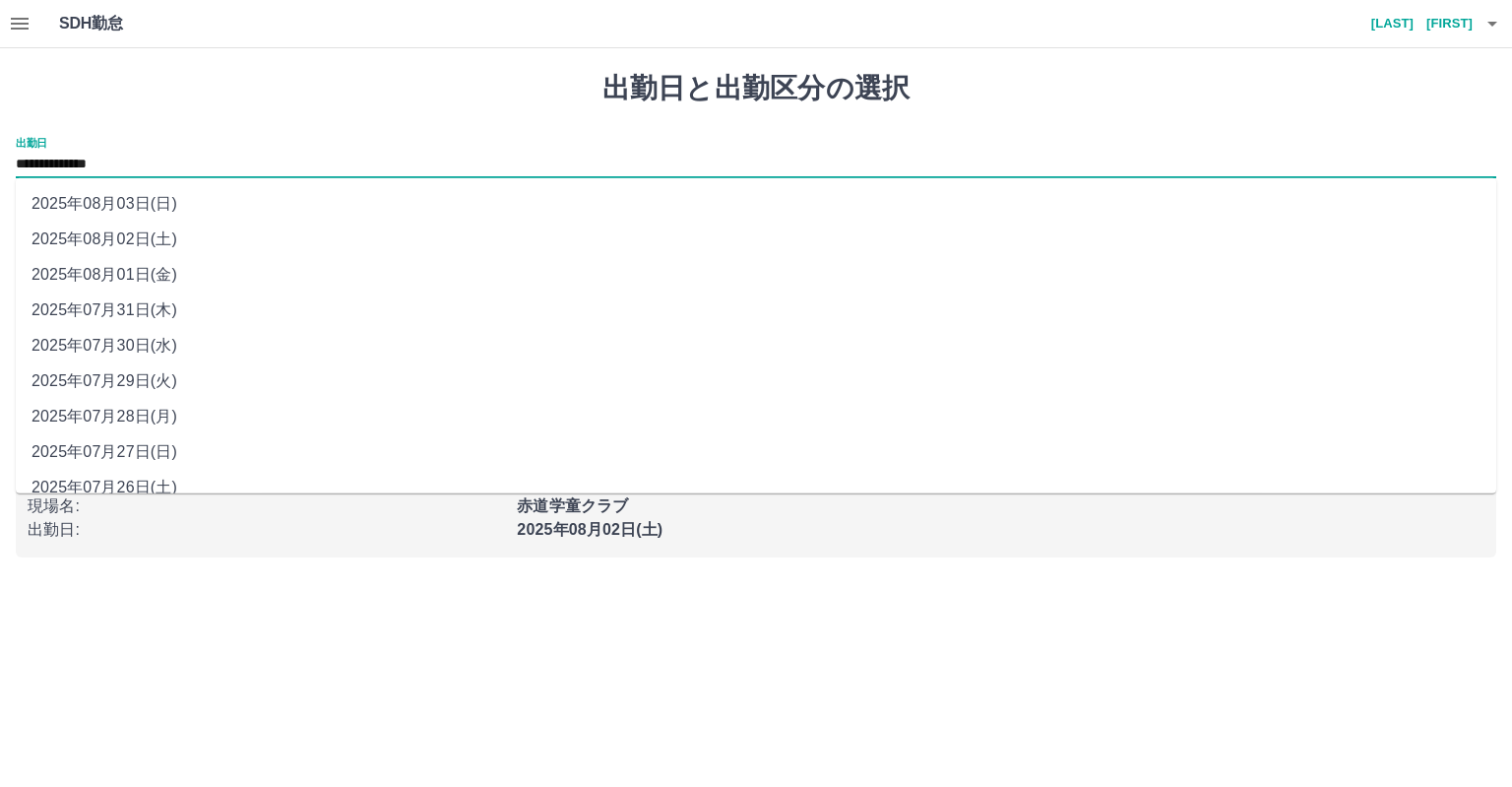 click on "2025年08月01日(金)" at bounding box center [756, 275] 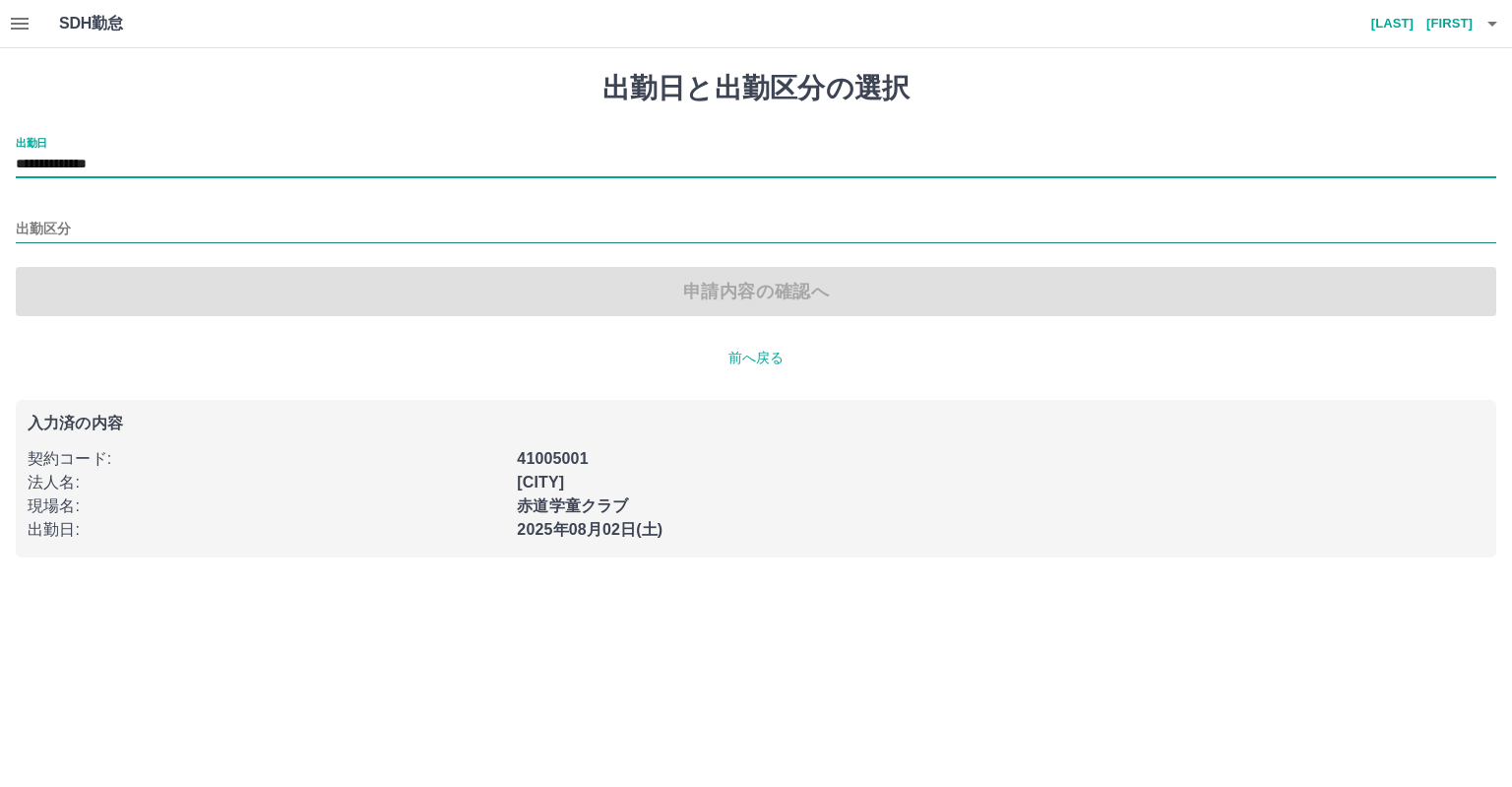 click on "出勤区分" at bounding box center (756, 230) 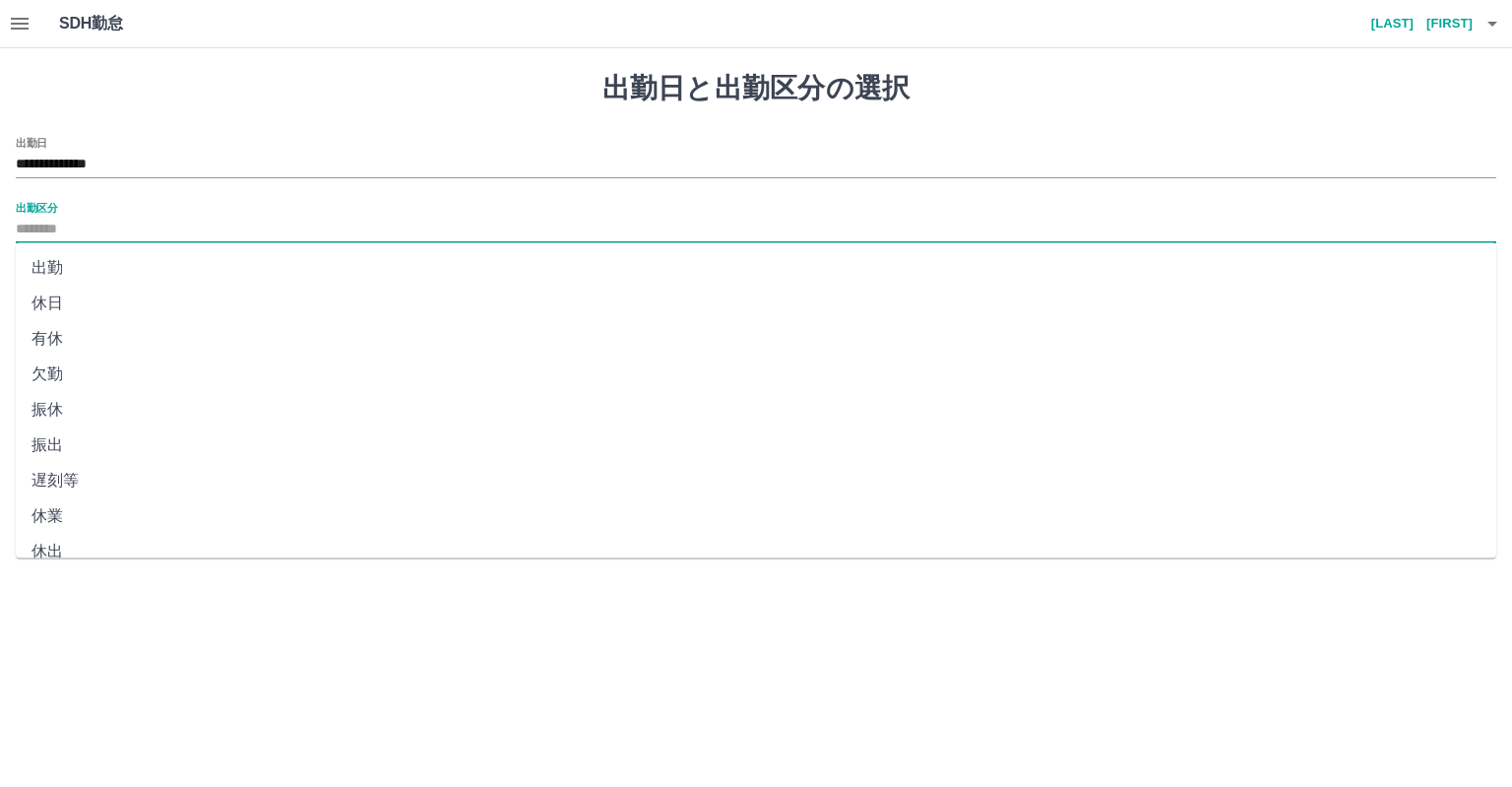 click on "休日" at bounding box center (756, 303) 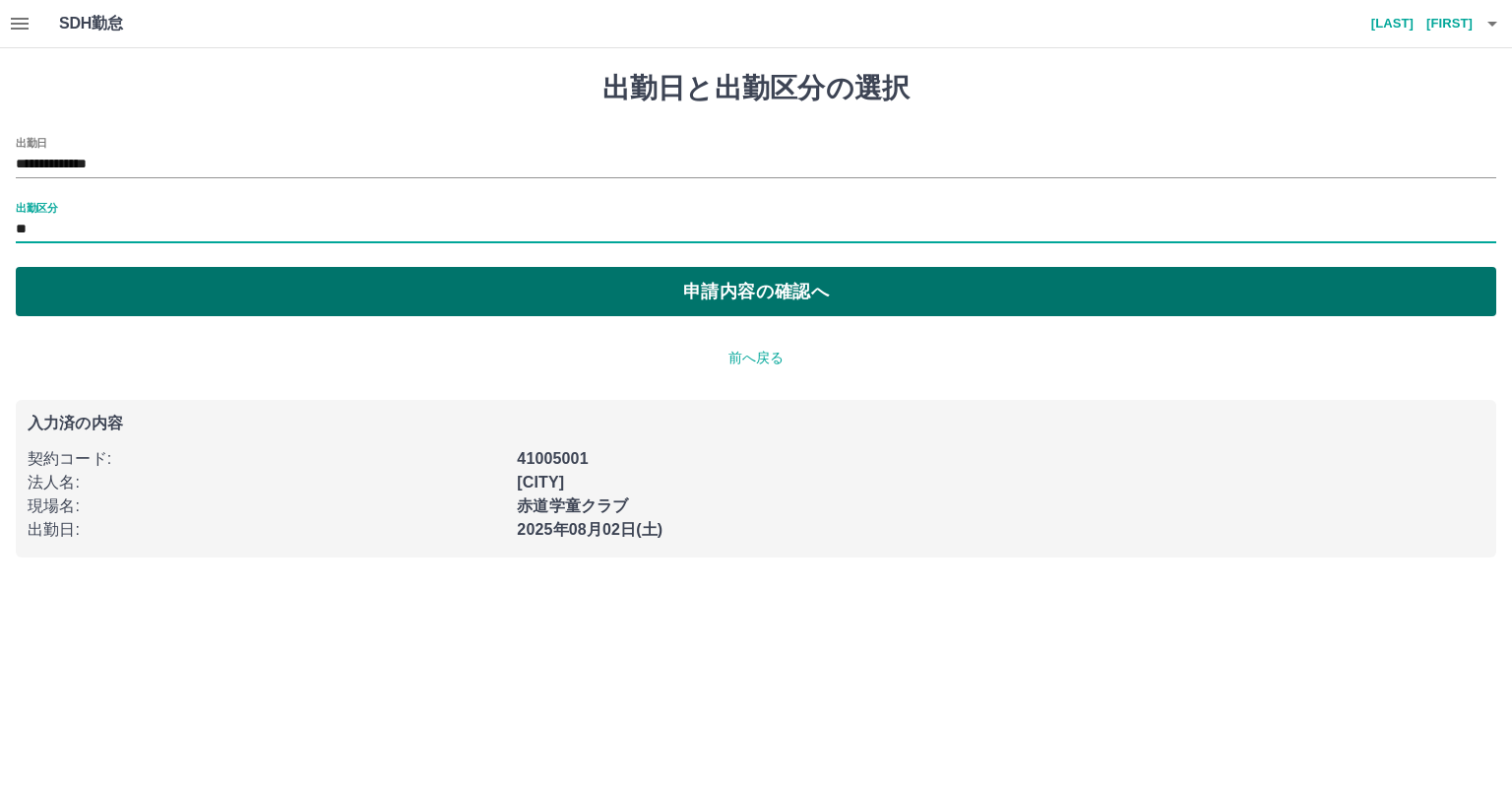 click on "申請内容の確認へ" at bounding box center (756, 292) 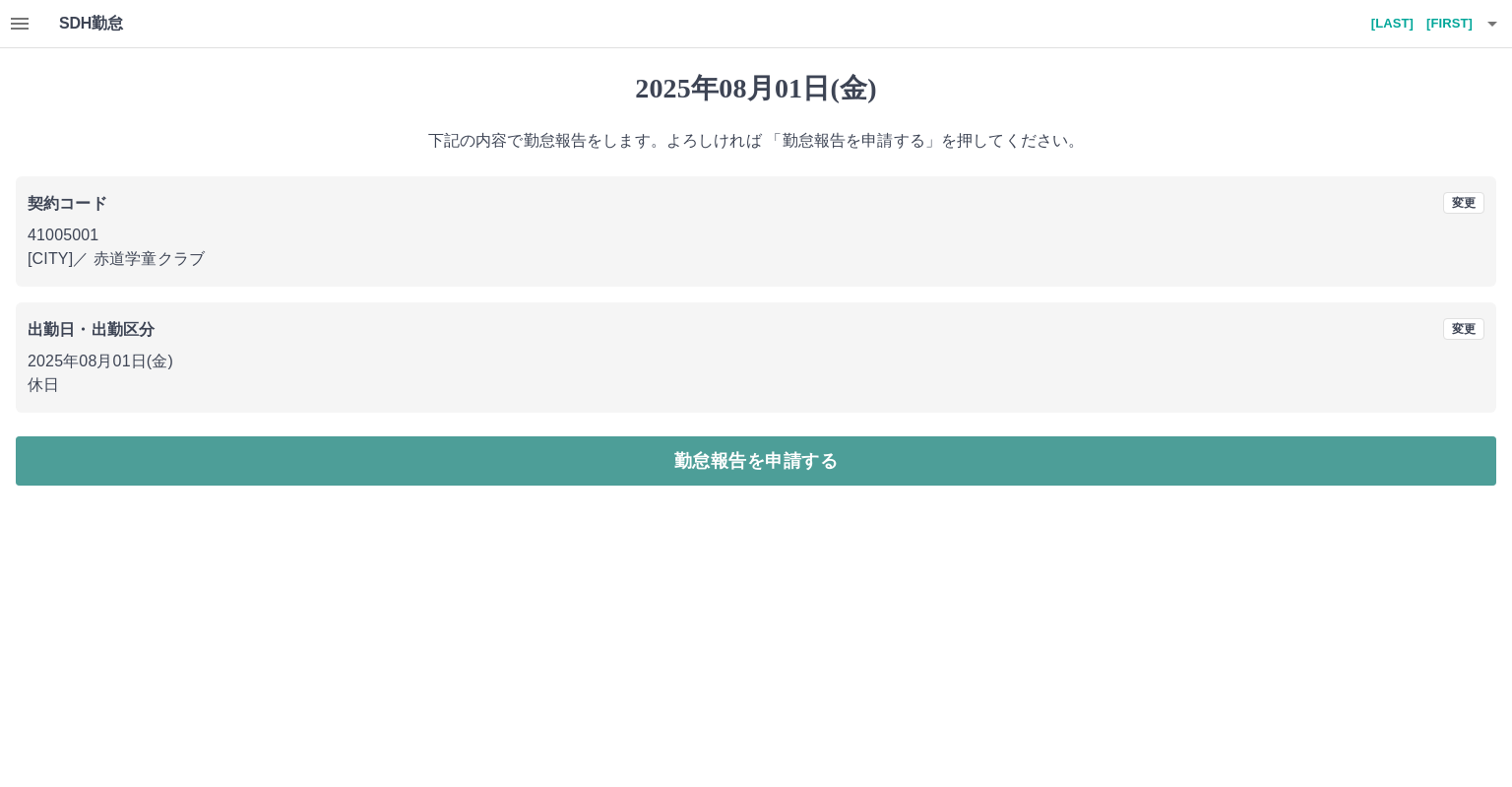 click on "勤怠報告を申請する" at bounding box center [756, 461] 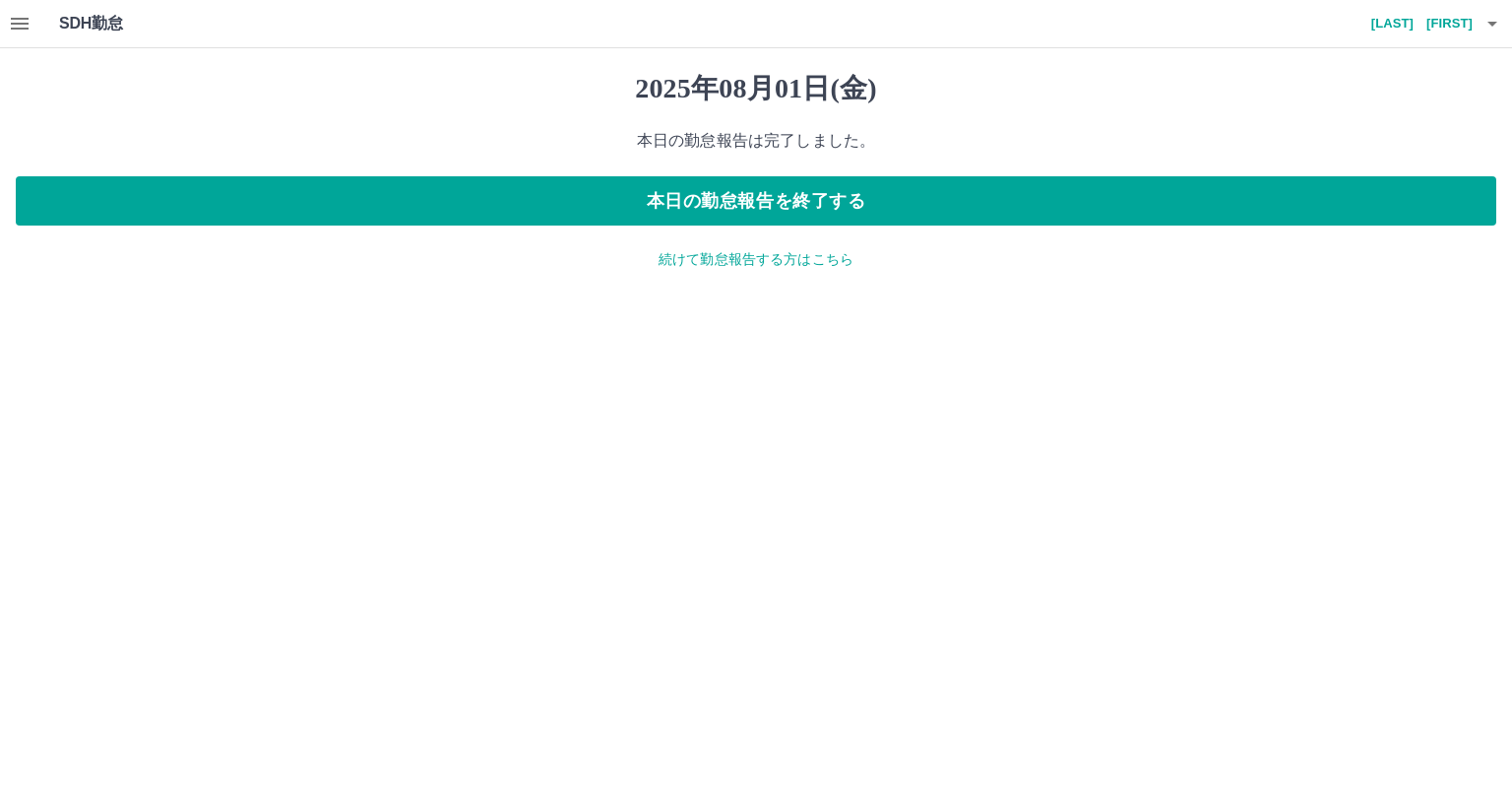 click on "続けて勤怠報告する方はこちら" at bounding box center (756, 259) 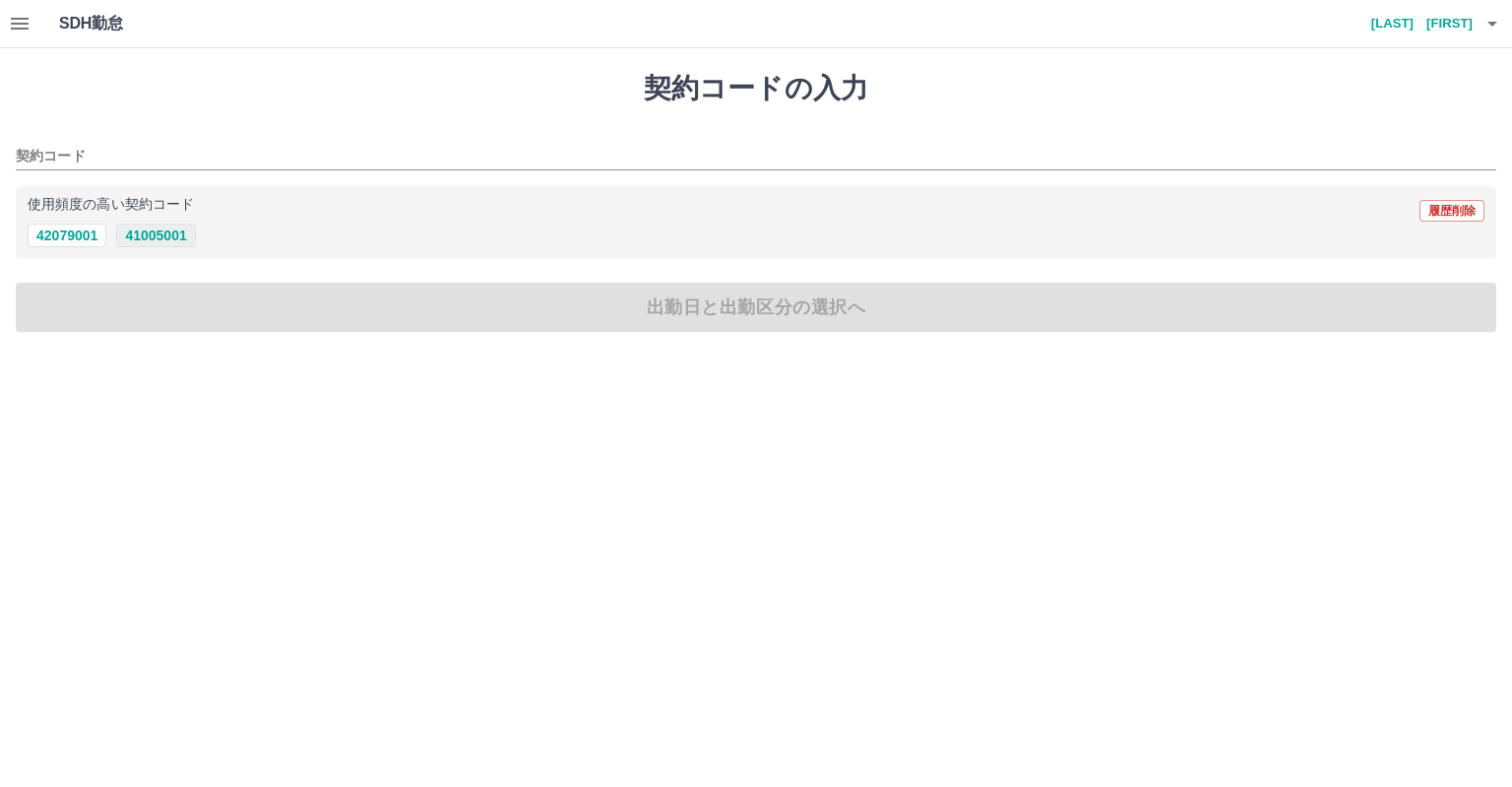 click on "41005001" at bounding box center [156, 235] 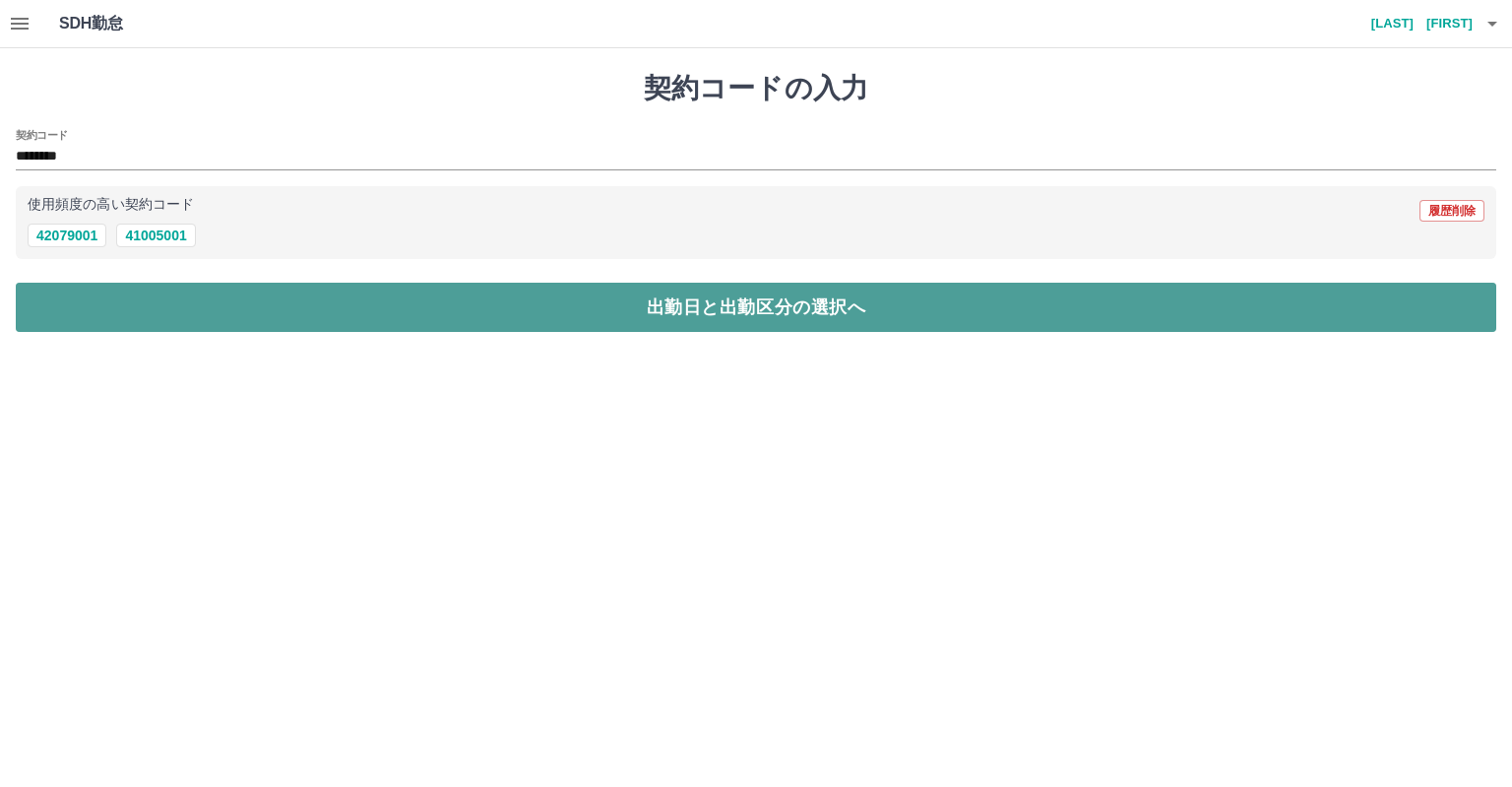 click on "出勤日と出勤区分の選択へ" at bounding box center [756, 307] 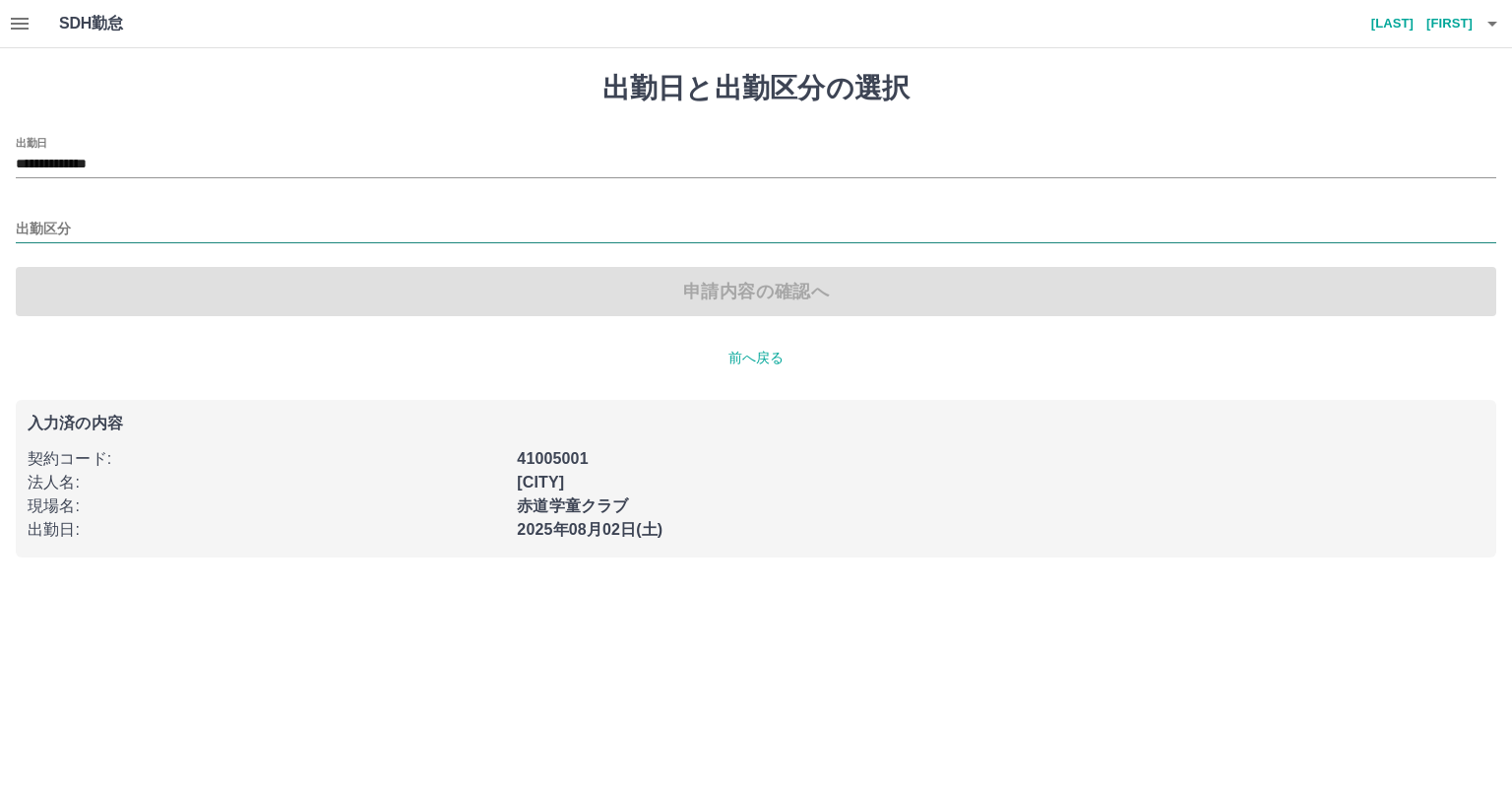 click on "出勤区分" at bounding box center [756, 230] 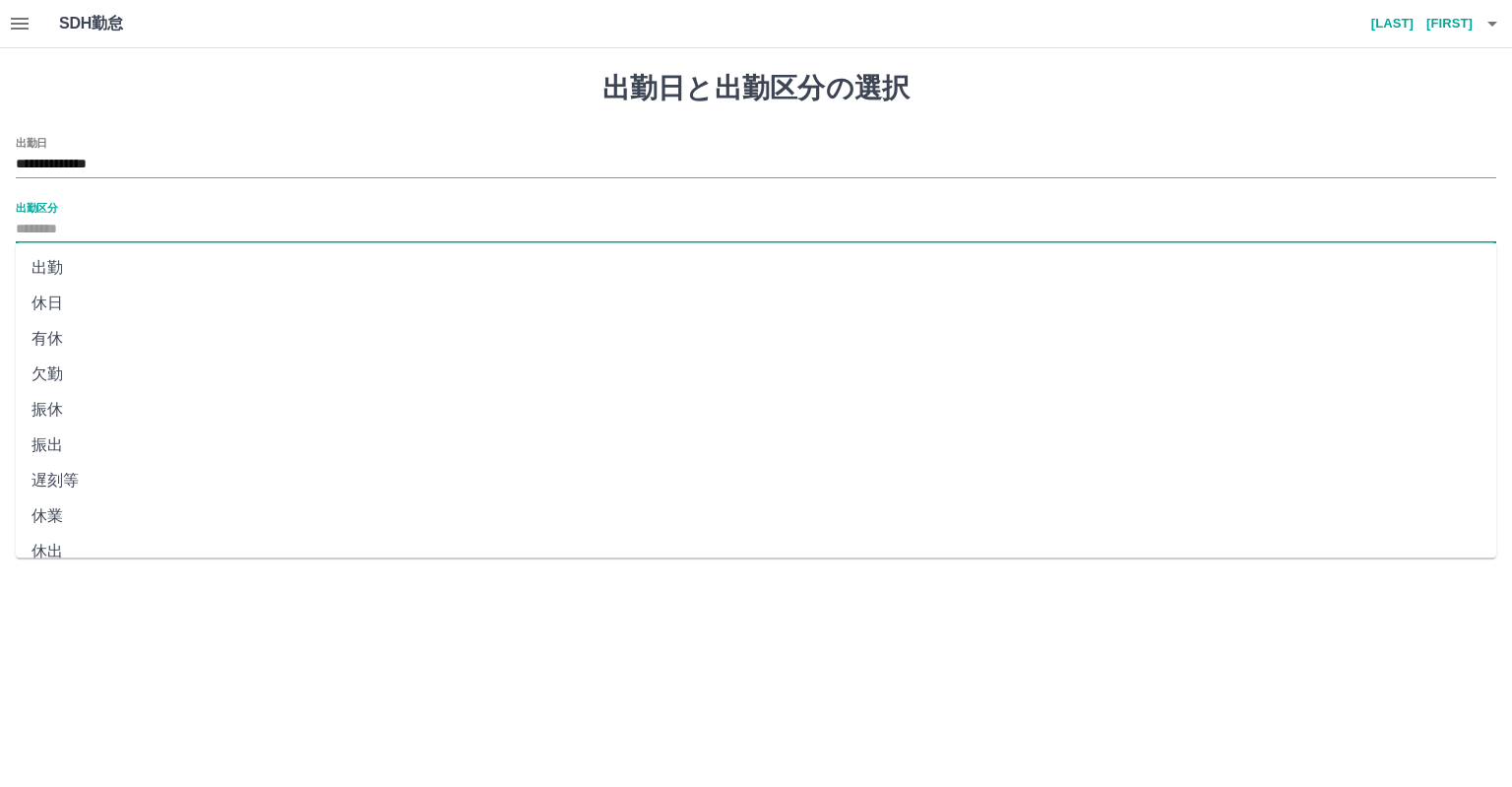 click on "休日" at bounding box center [756, 303] 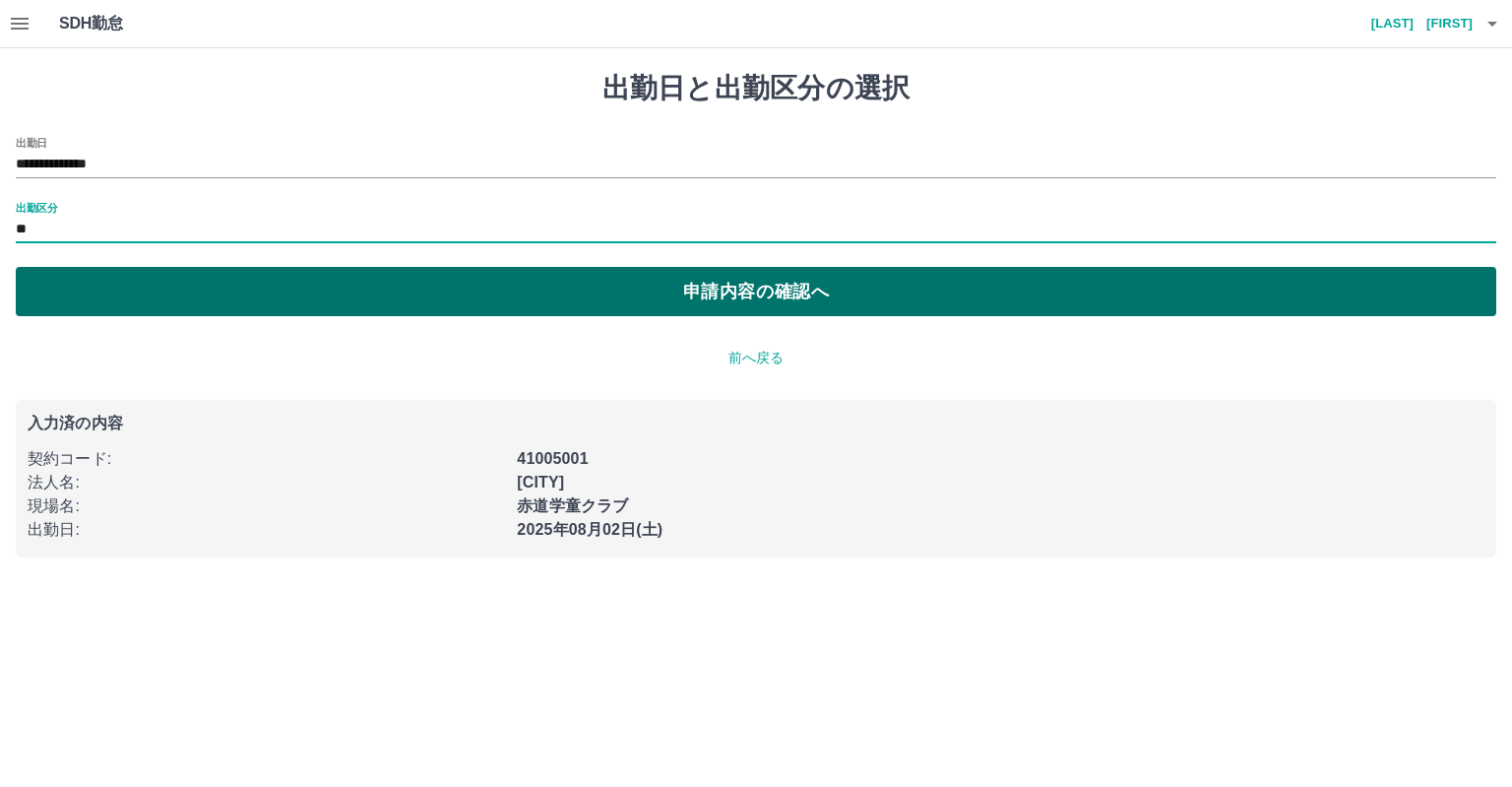 click on "申請内容の確認へ" at bounding box center [756, 292] 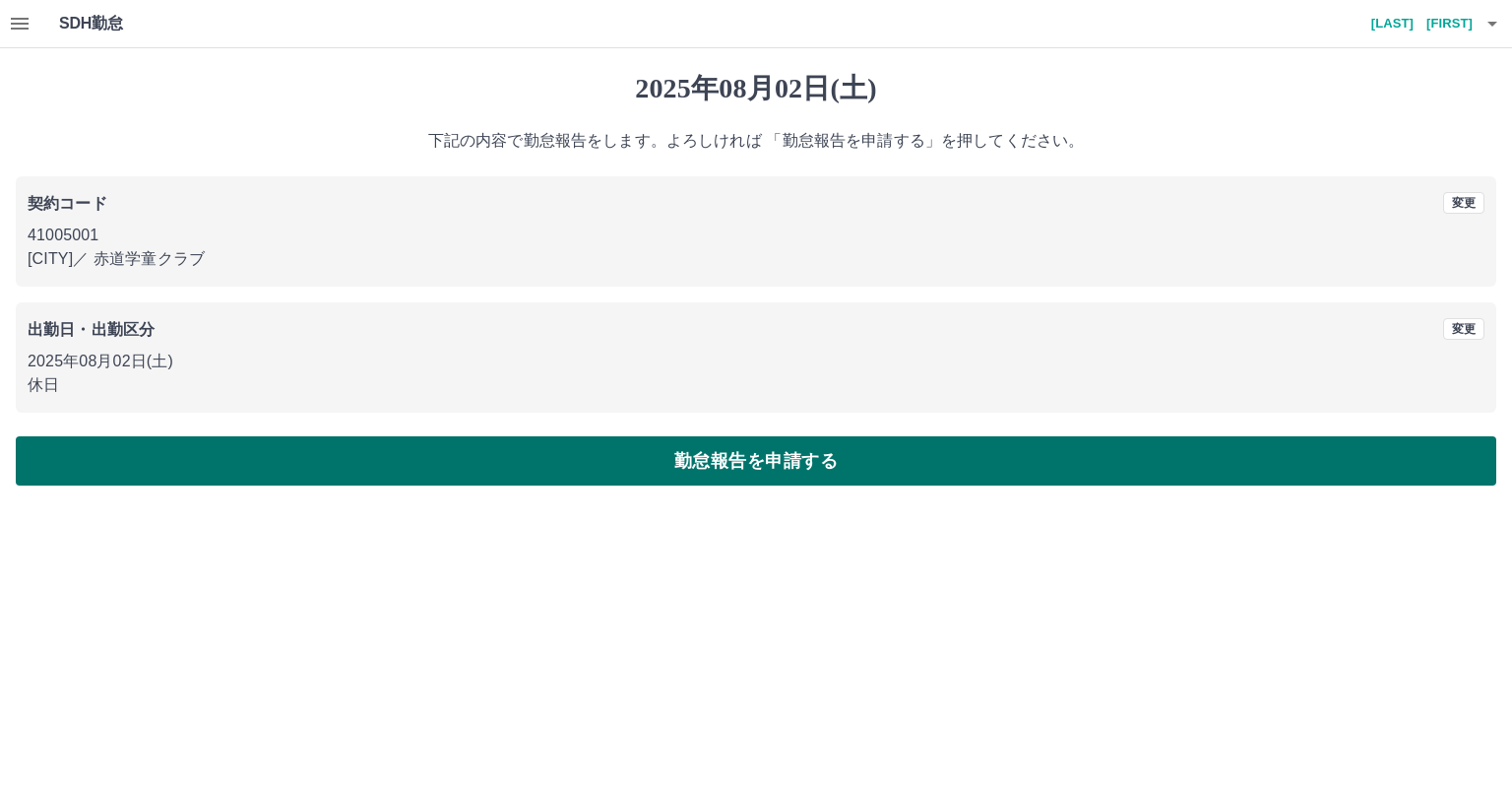 click on "勤怠報告を申請する" at bounding box center (756, 461) 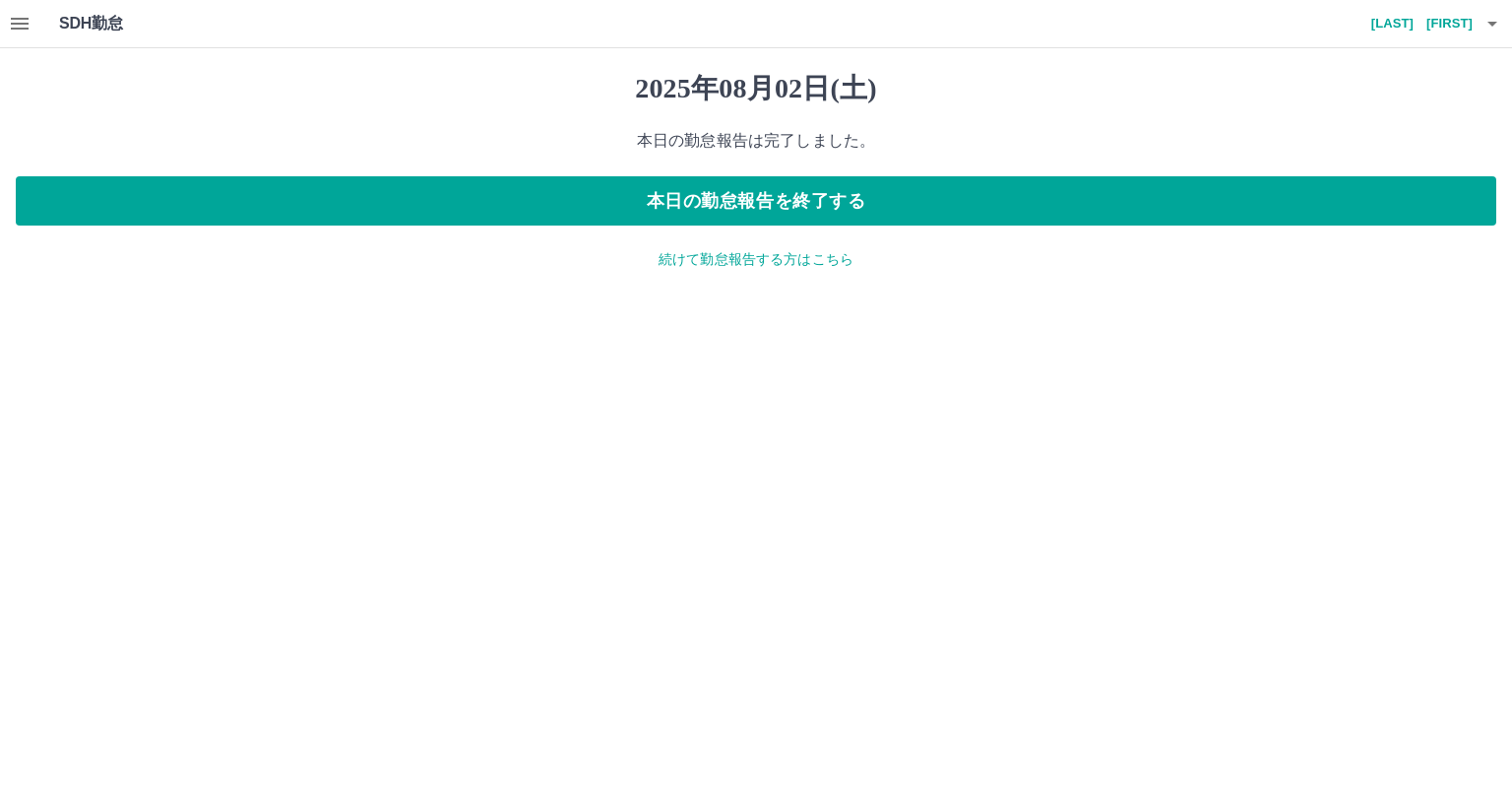 click on "続けて勤怠報告する方はこちら" at bounding box center (756, 259) 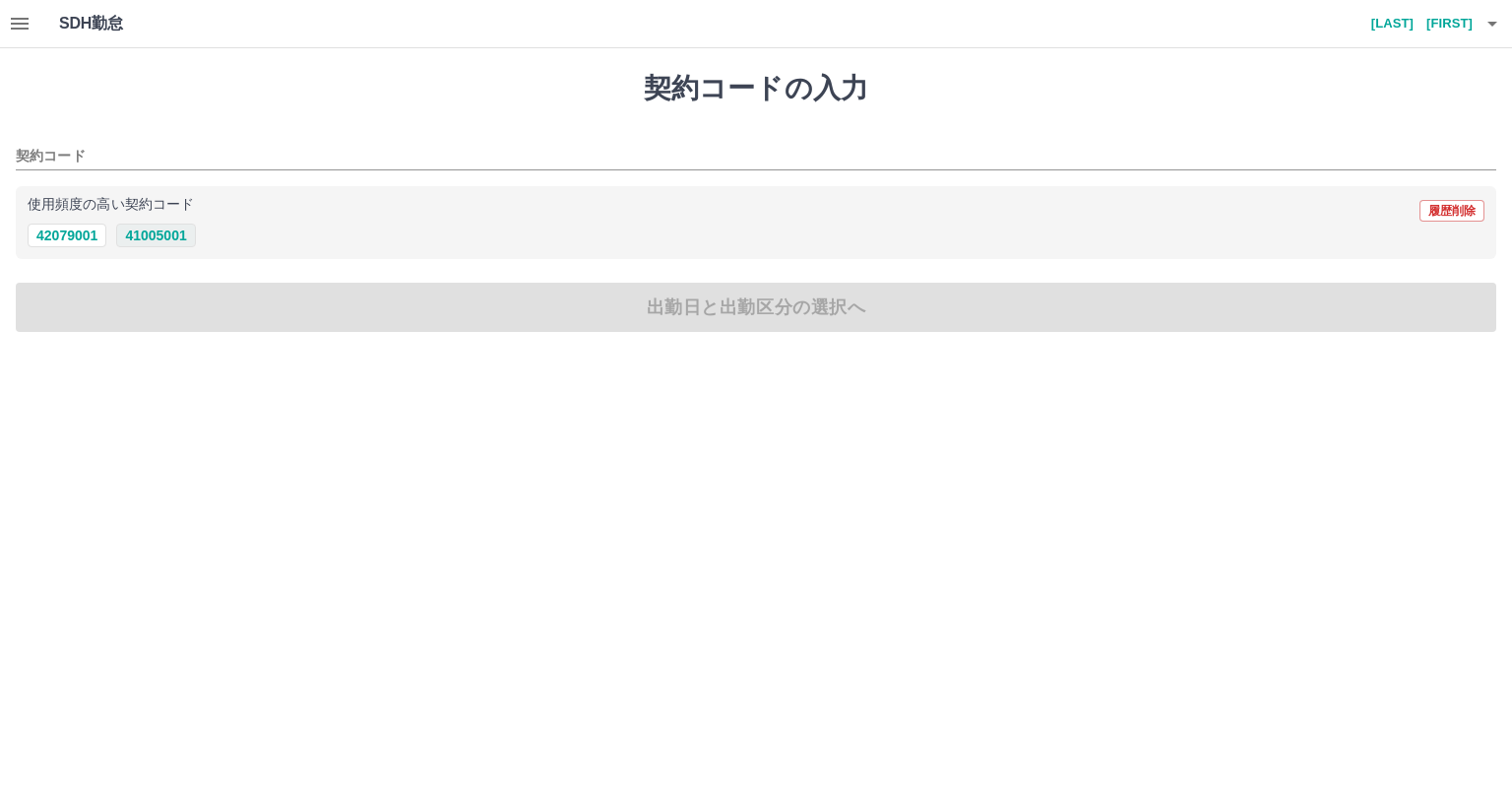 click on "41005001" at bounding box center (156, 235) 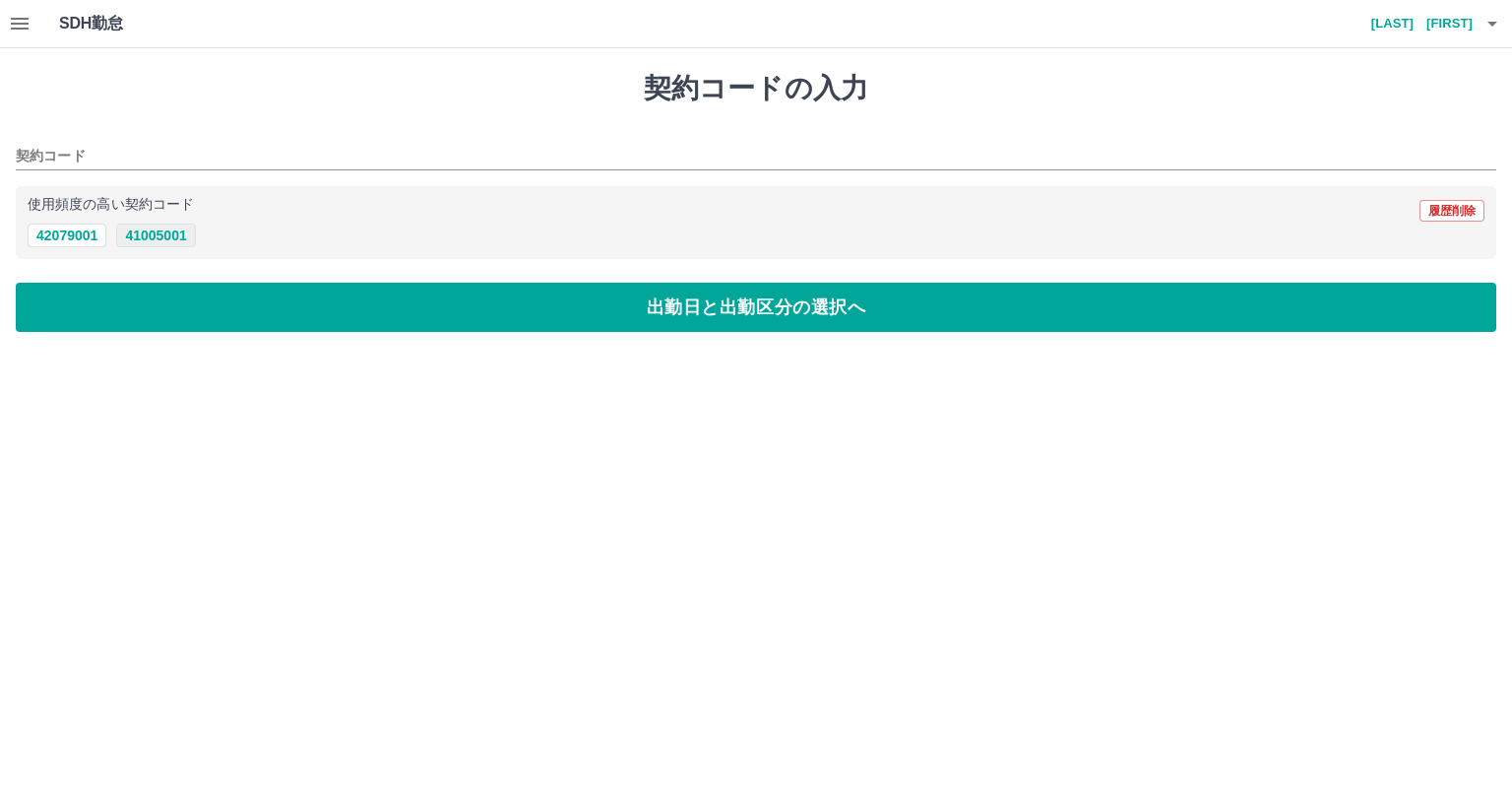 type on "********" 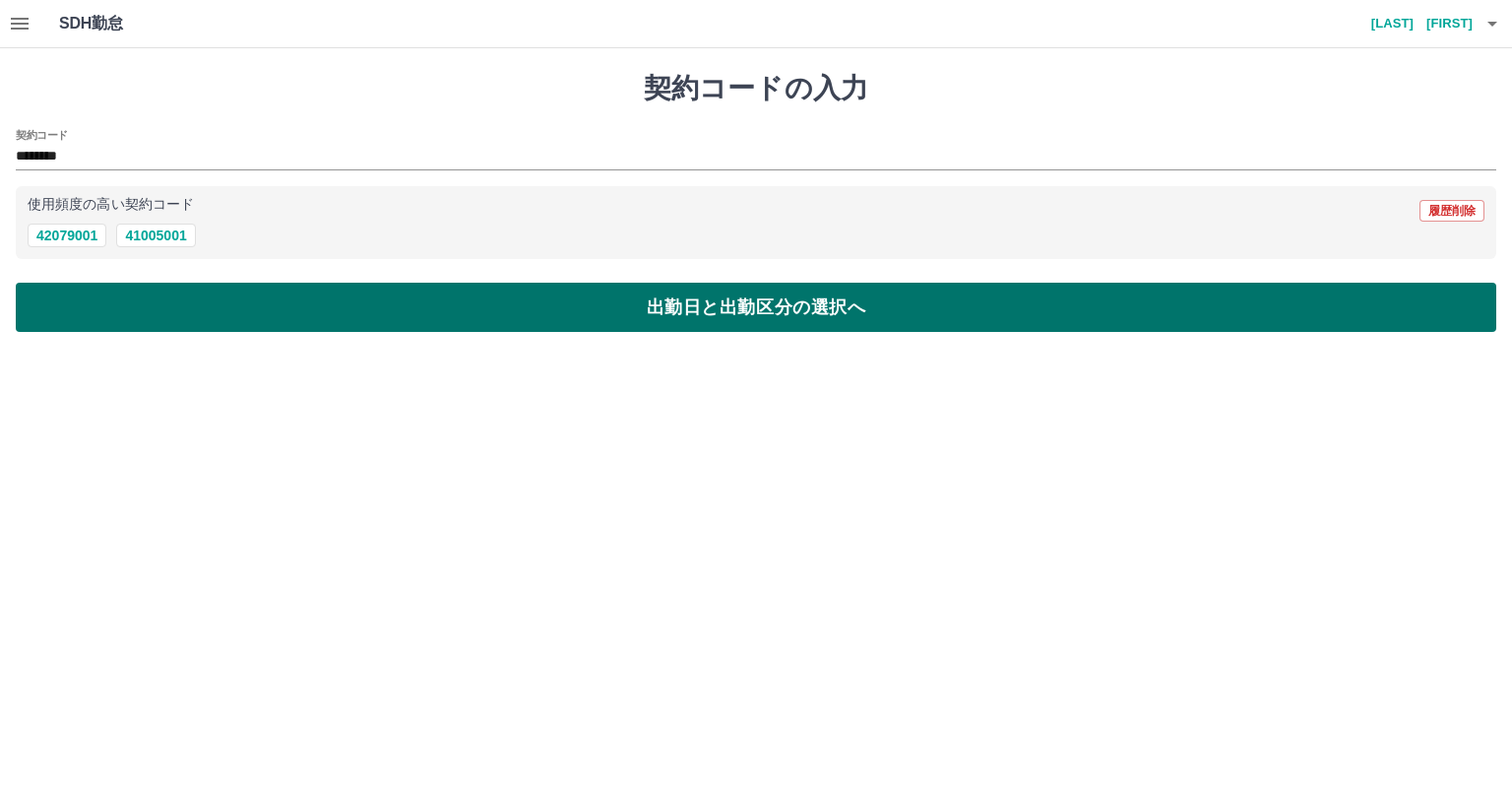 click on "出勤日と出勤区分の選択へ" at bounding box center [756, 307] 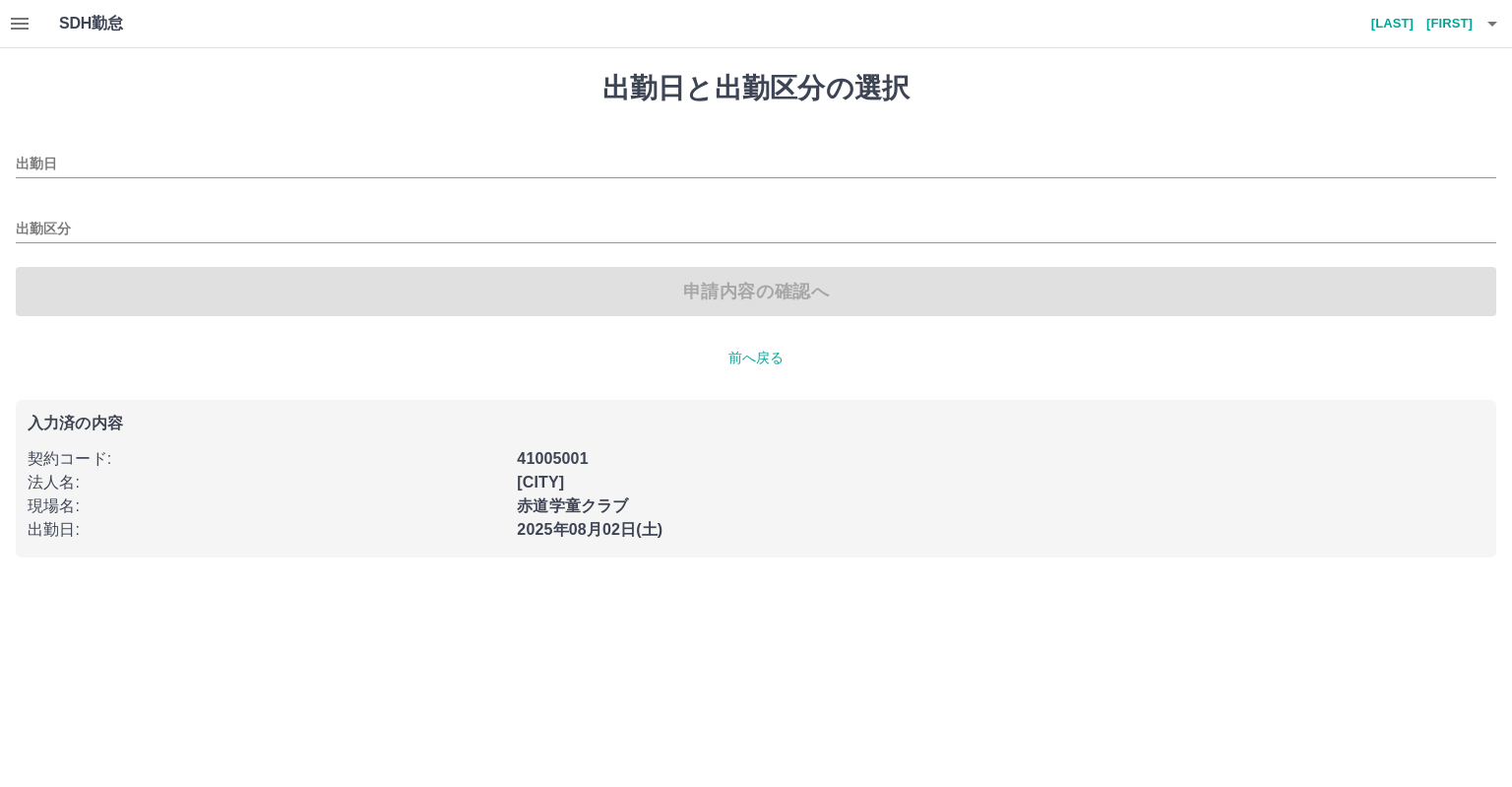 type on "**********" 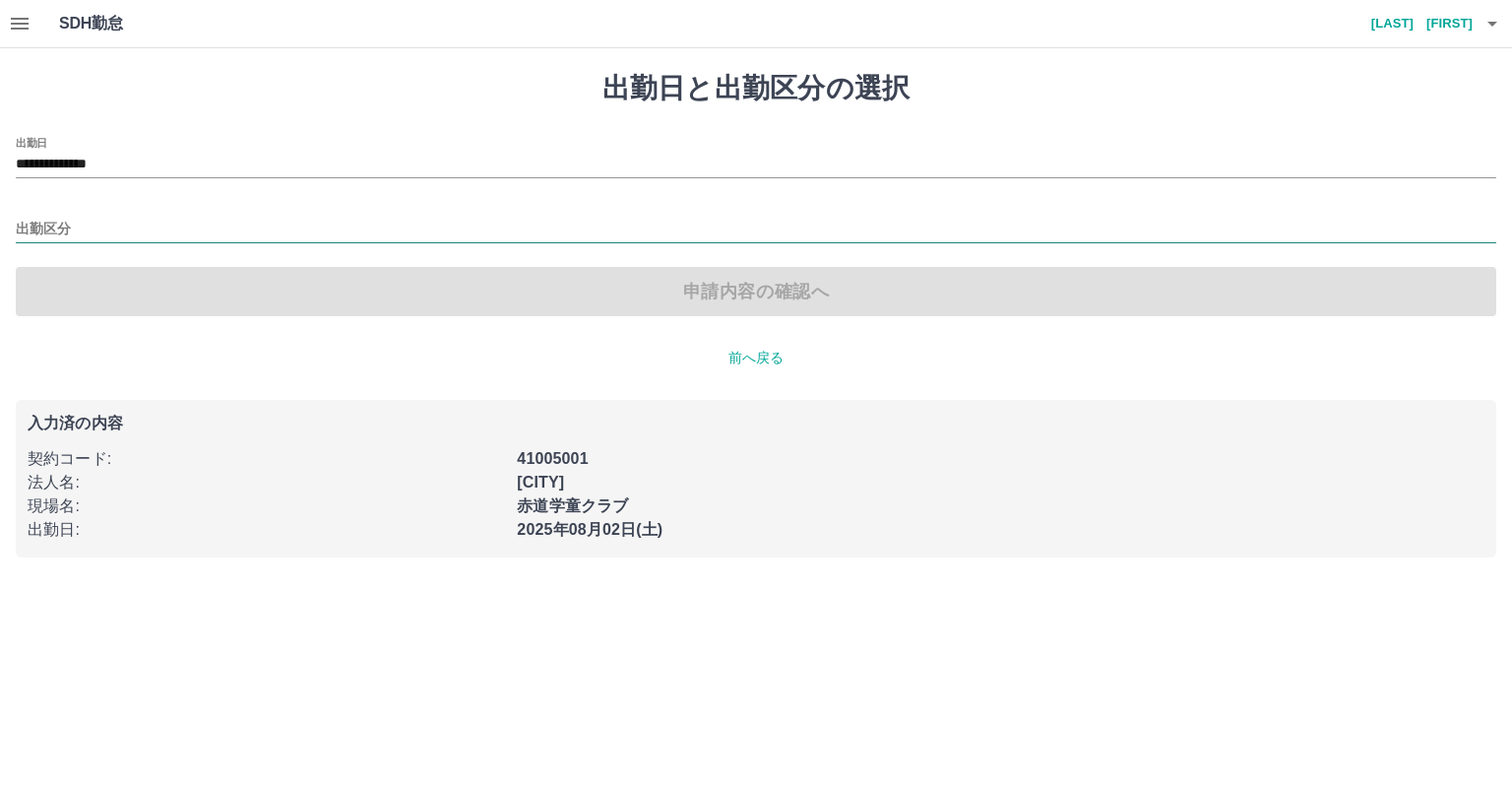 click on "出勤区分" at bounding box center [756, 230] 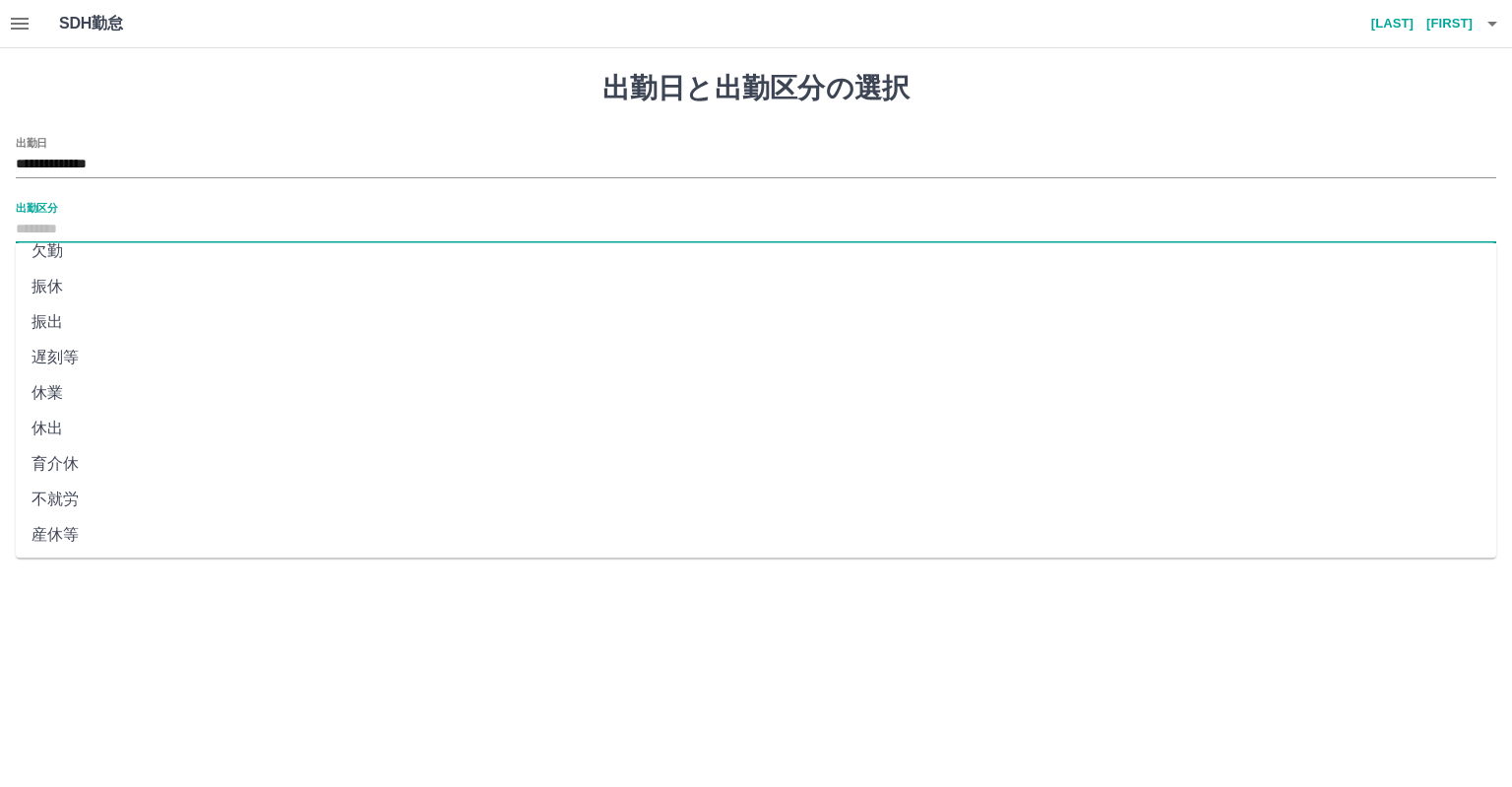 scroll, scrollTop: 339, scrollLeft: 0, axis: vertical 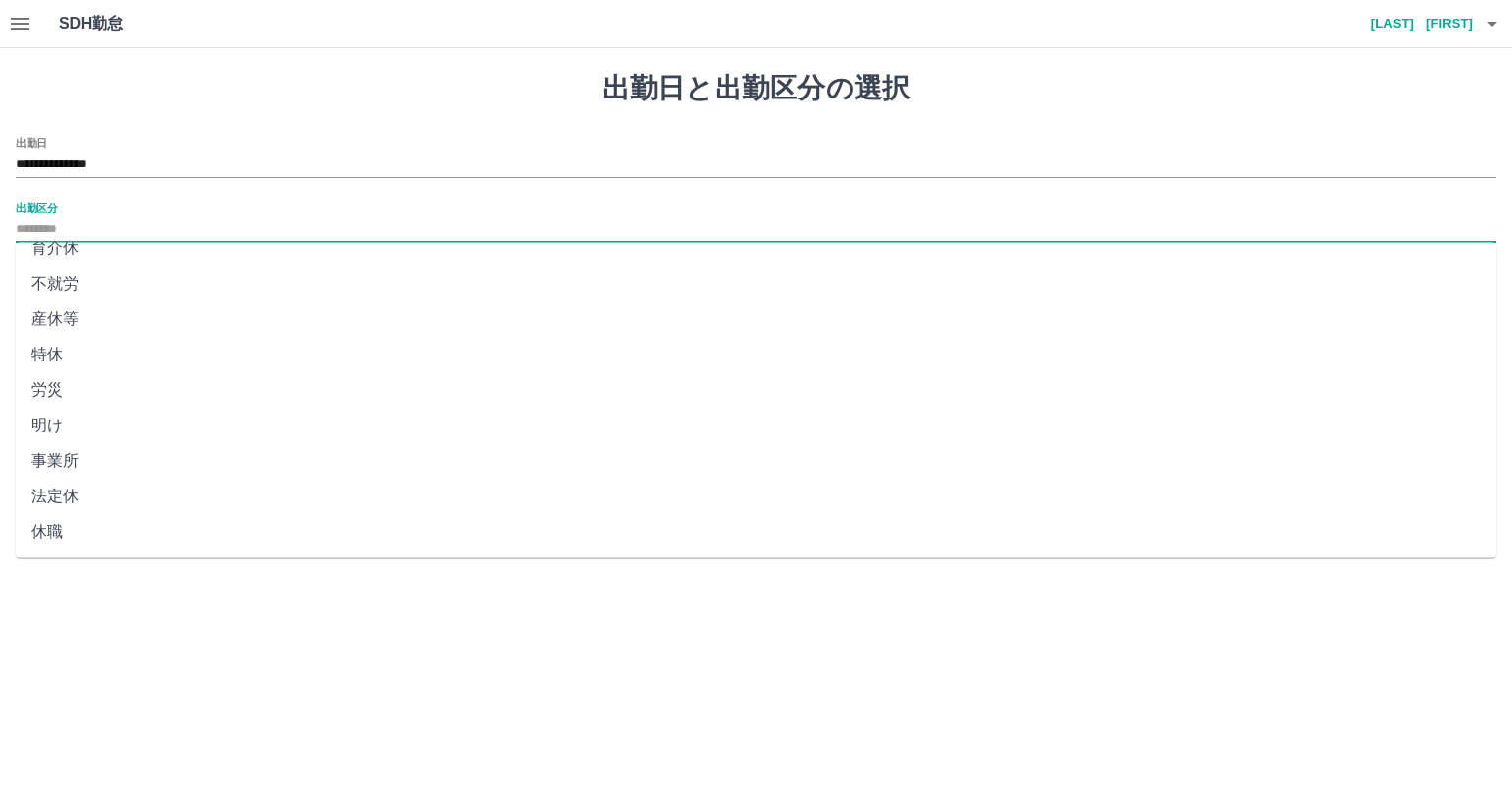 click on "法定休" at bounding box center [756, 496] 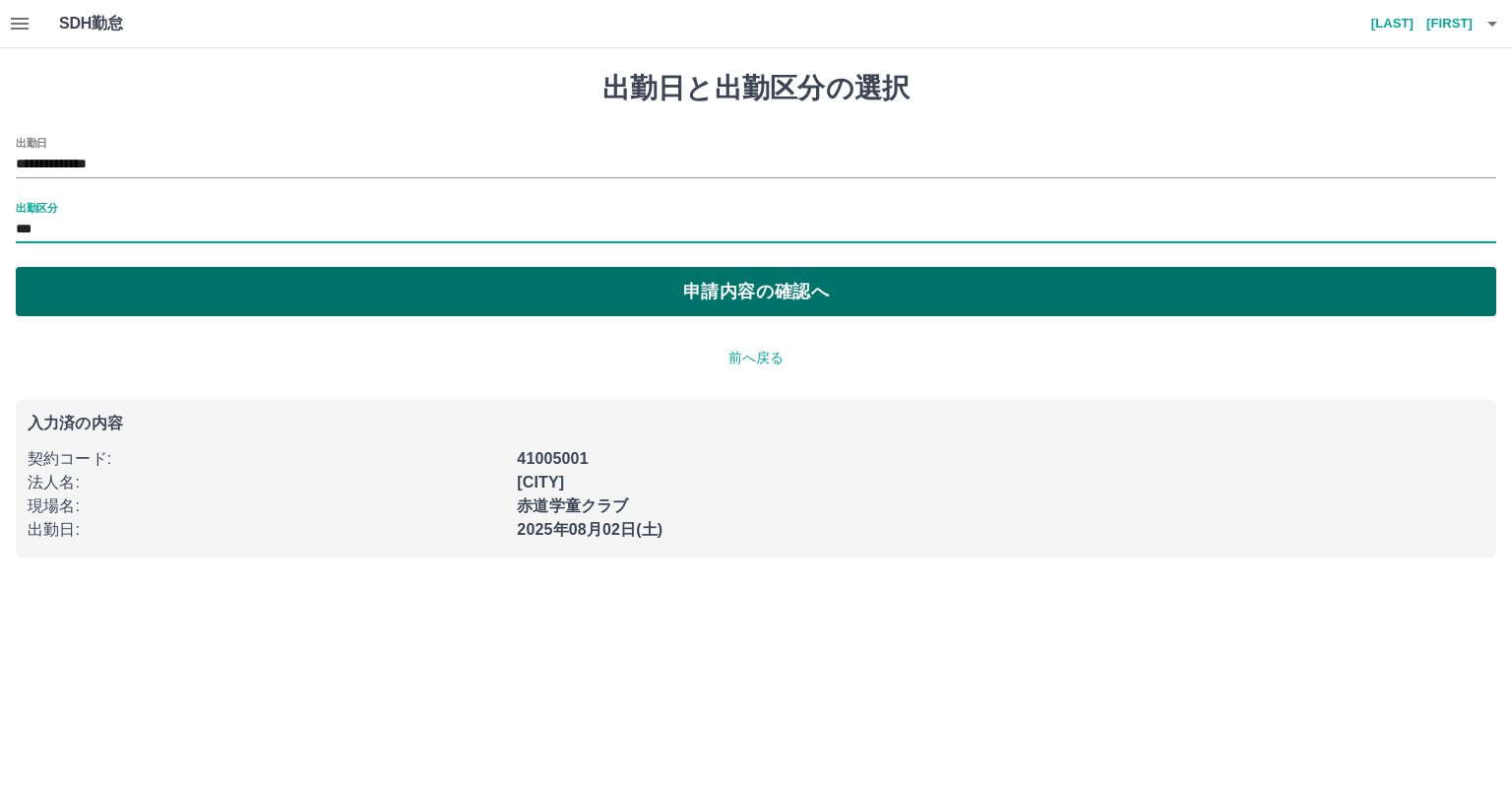 click on "申請内容の確認へ" at bounding box center (756, 292) 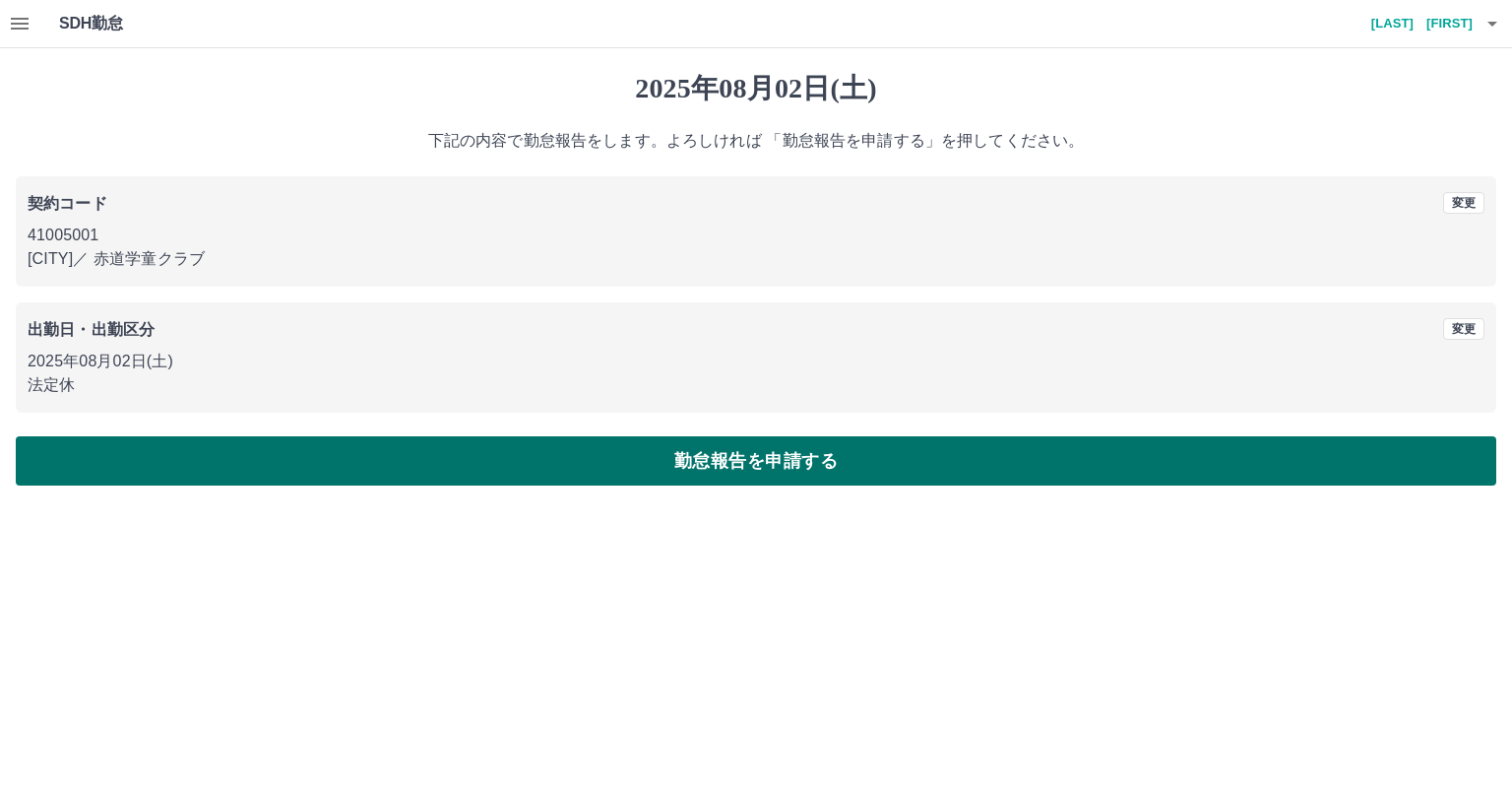 click on "勤怠報告を申請する" at bounding box center (756, 461) 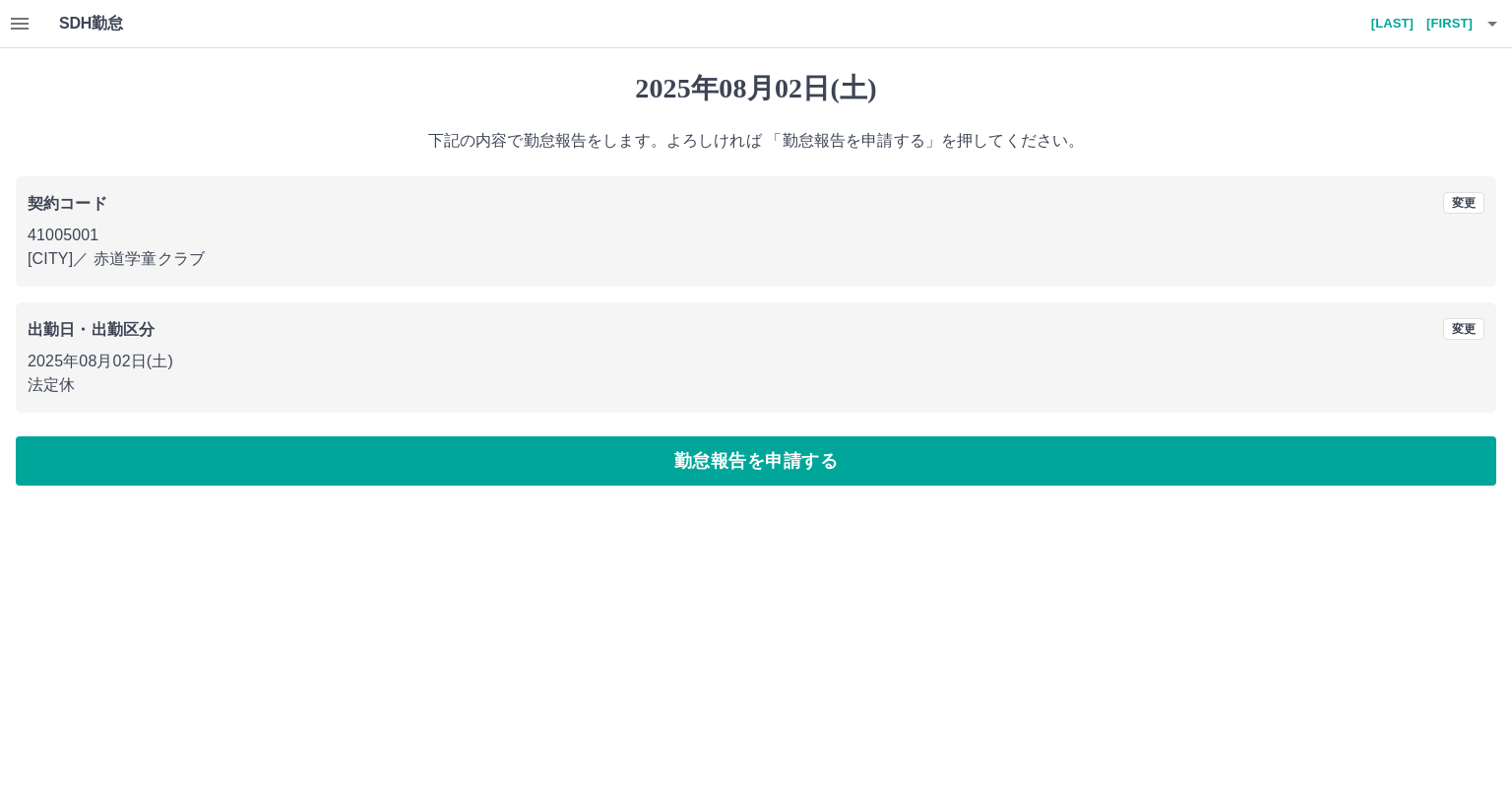 click on "法定休" at bounding box center (756, 385) 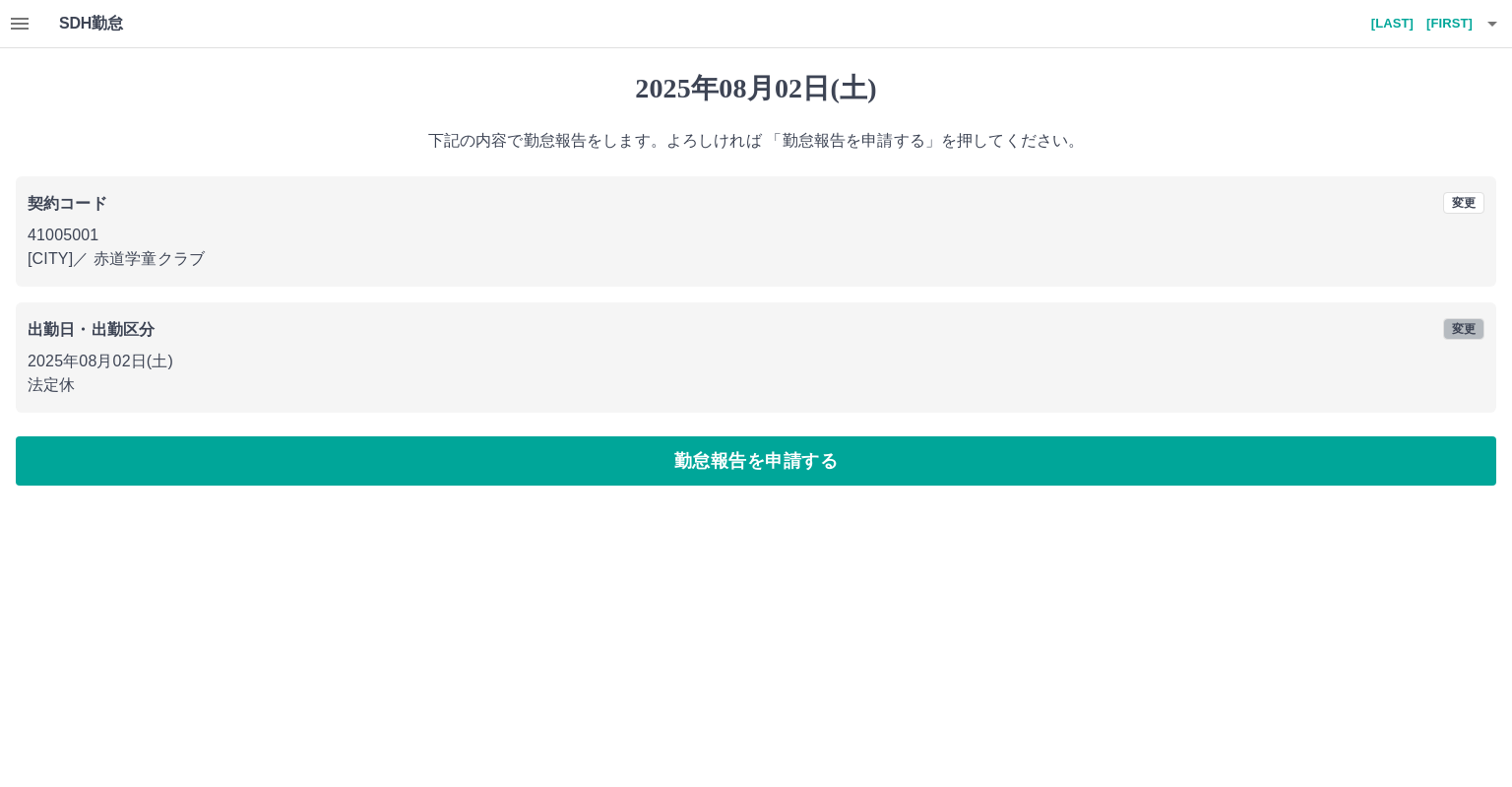 click on "変更" at bounding box center (1464, 329) 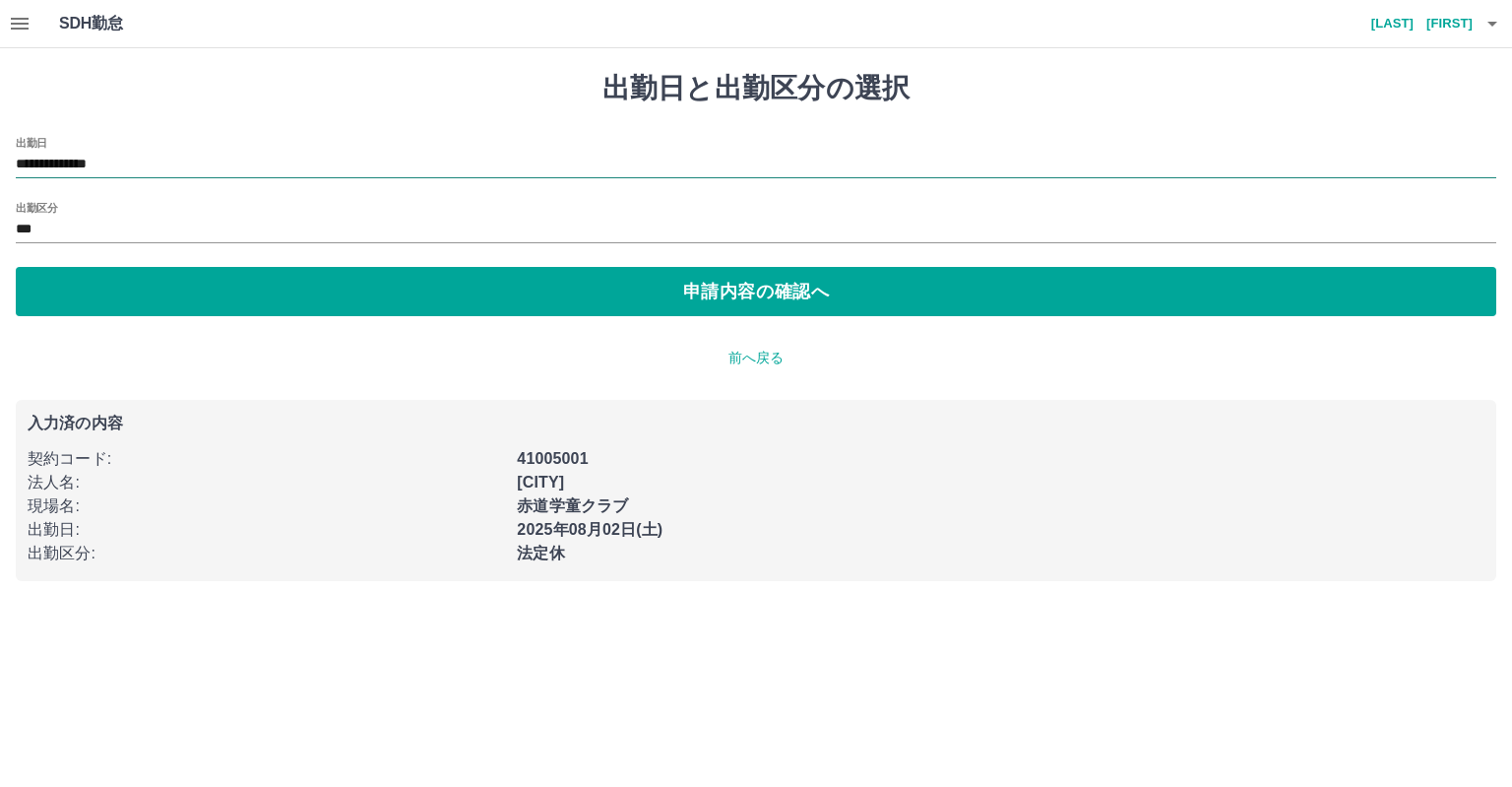 click on "**********" at bounding box center [756, 164] 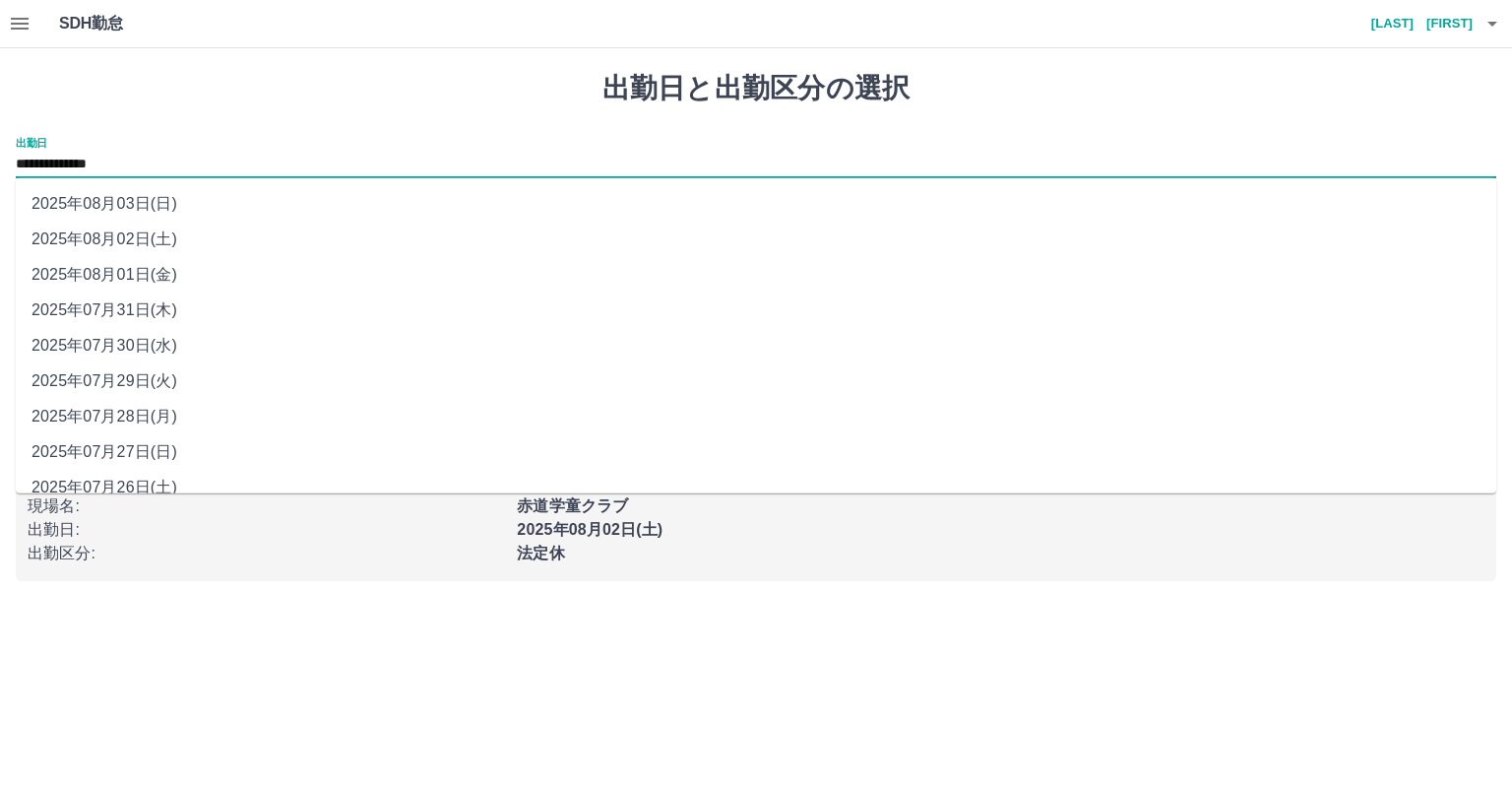 click on "2025年08月03日(日)" at bounding box center (756, 204) 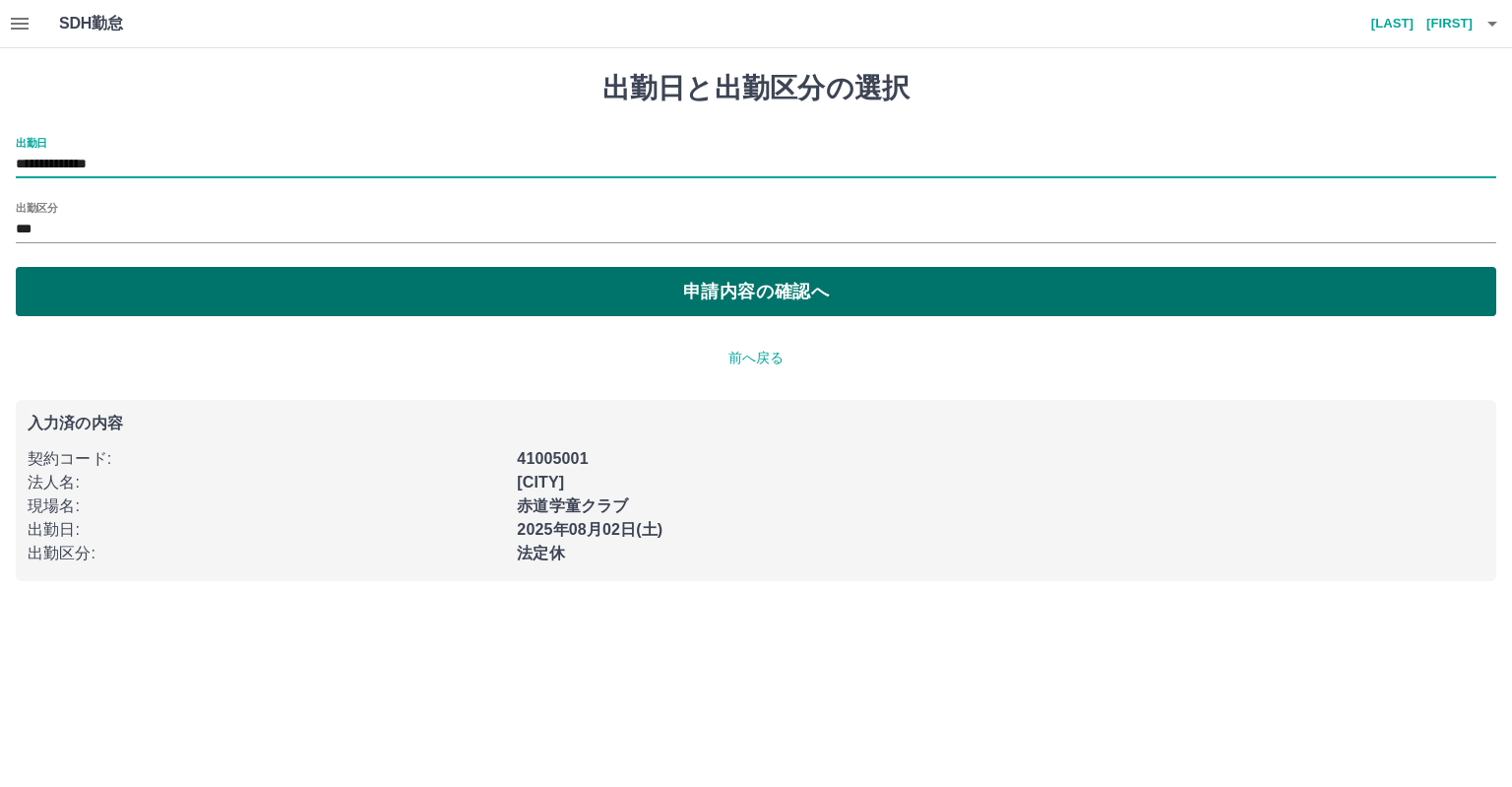 click on "申請内容の確認へ" at bounding box center [756, 292] 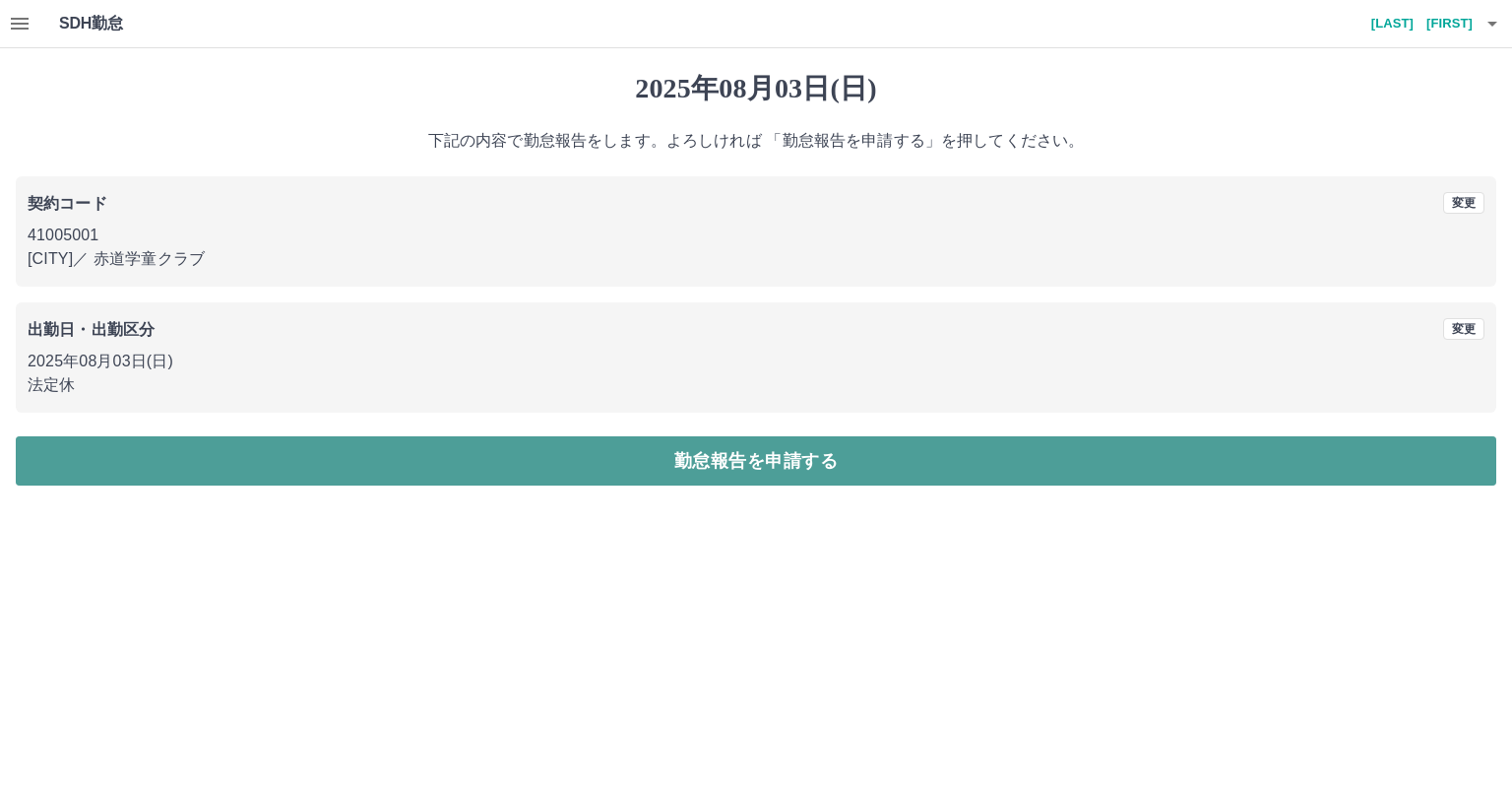 click on "勤怠報告を申請する" at bounding box center [756, 461] 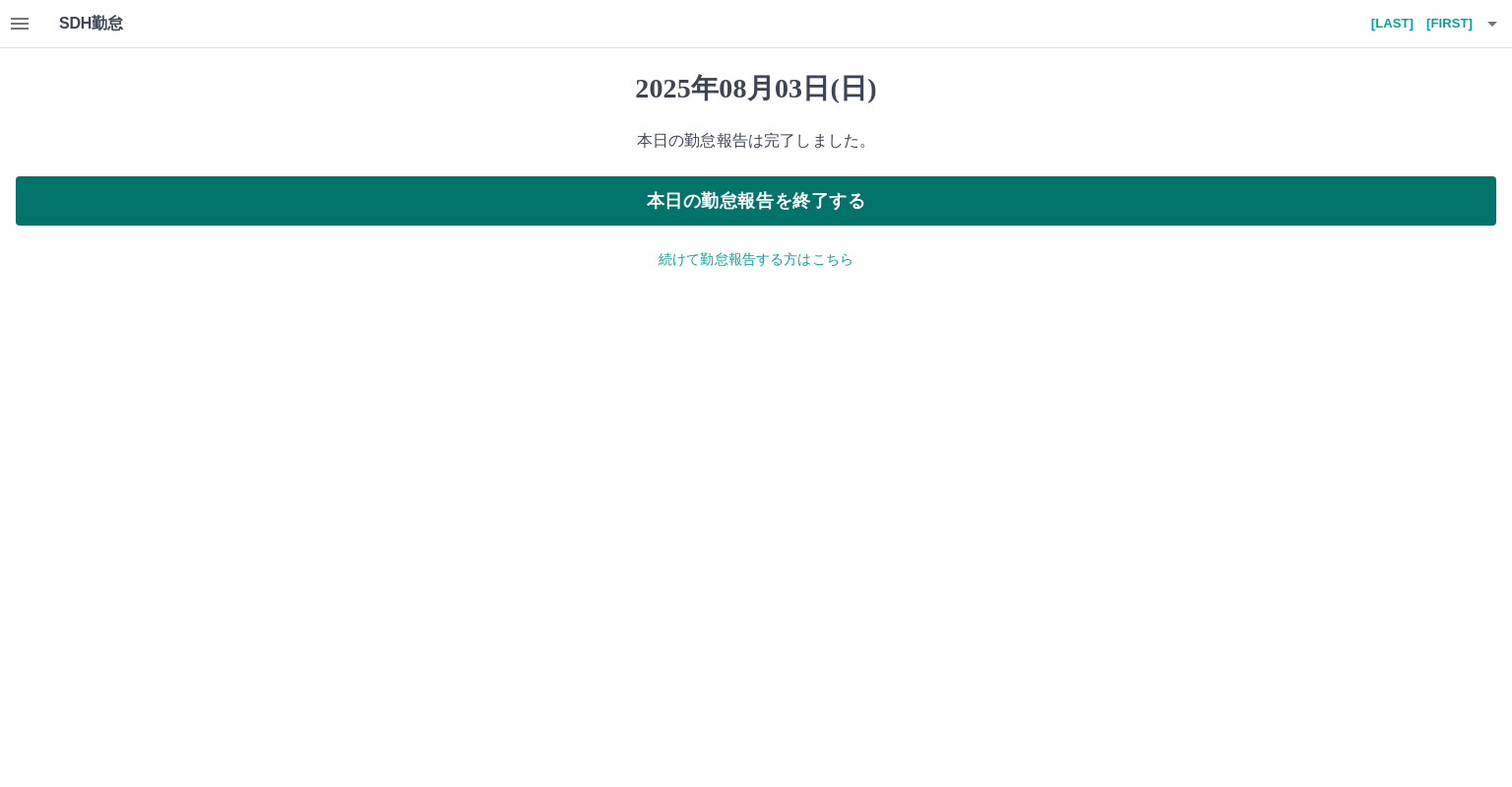 click on "本日の勤怠報告を終了する" at bounding box center [756, 201] 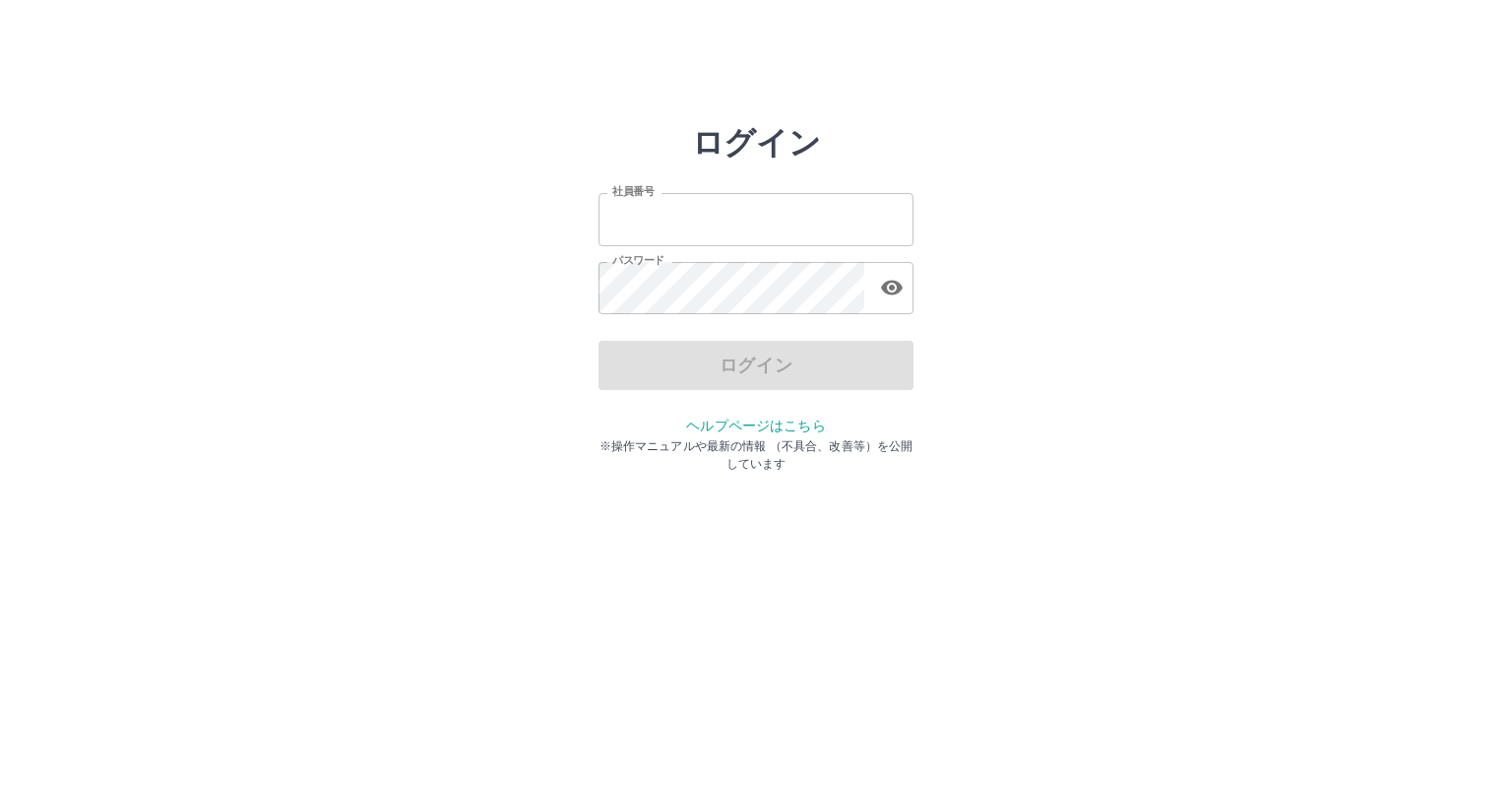 scroll, scrollTop: 0, scrollLeft: 0, axis: both 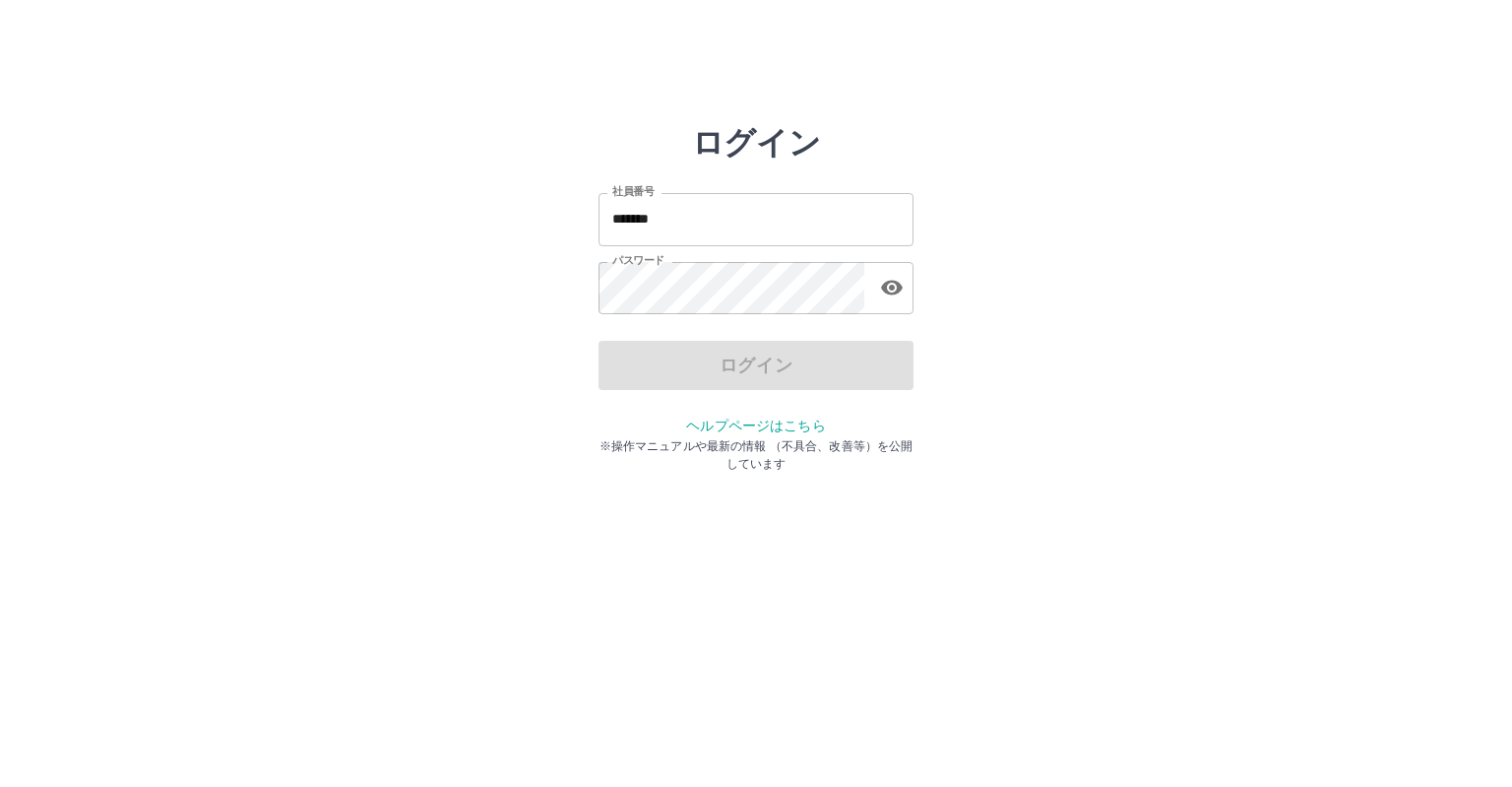 click on "*******" at bounding box center (756, 219) 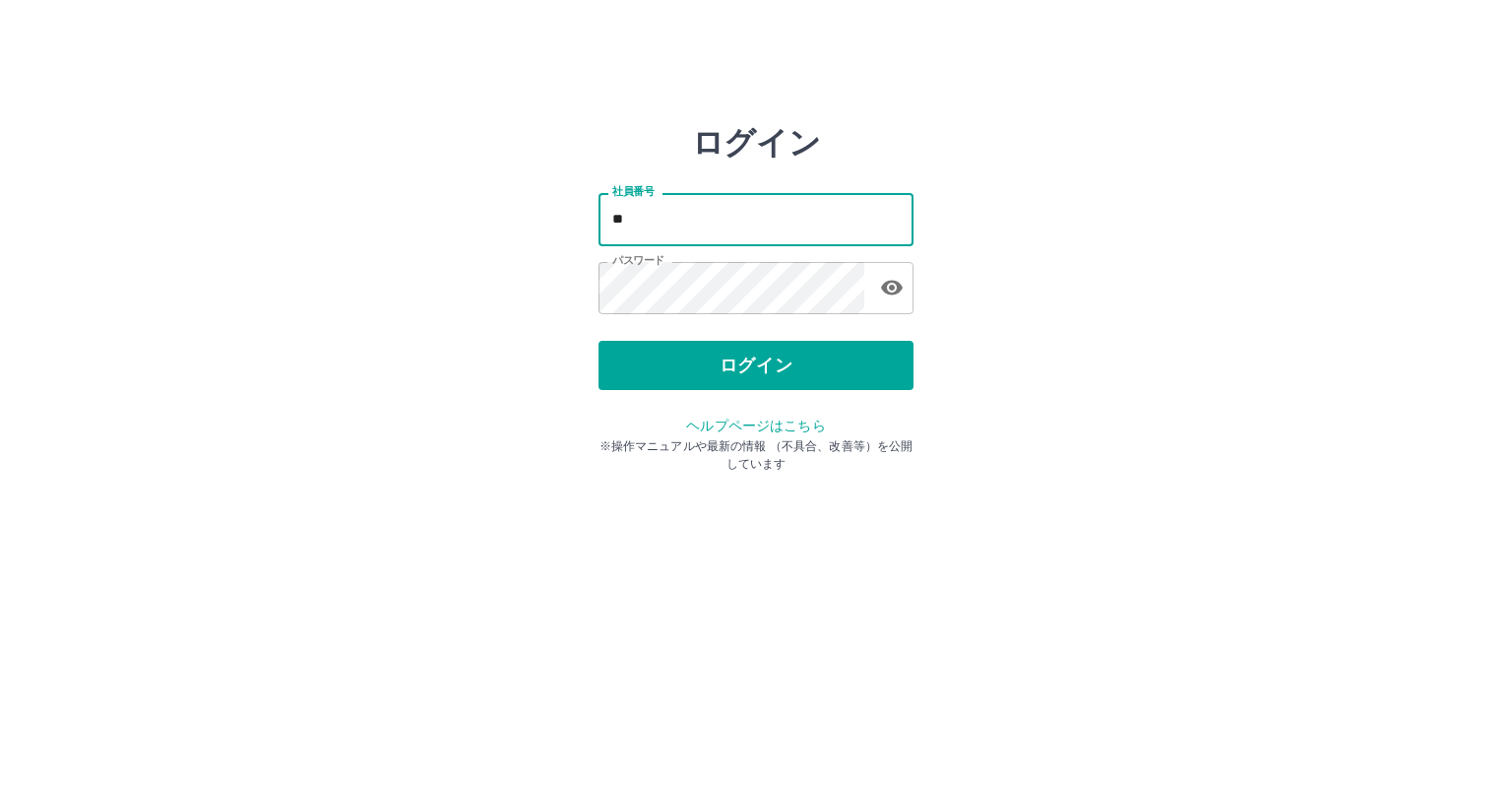 type on "*" 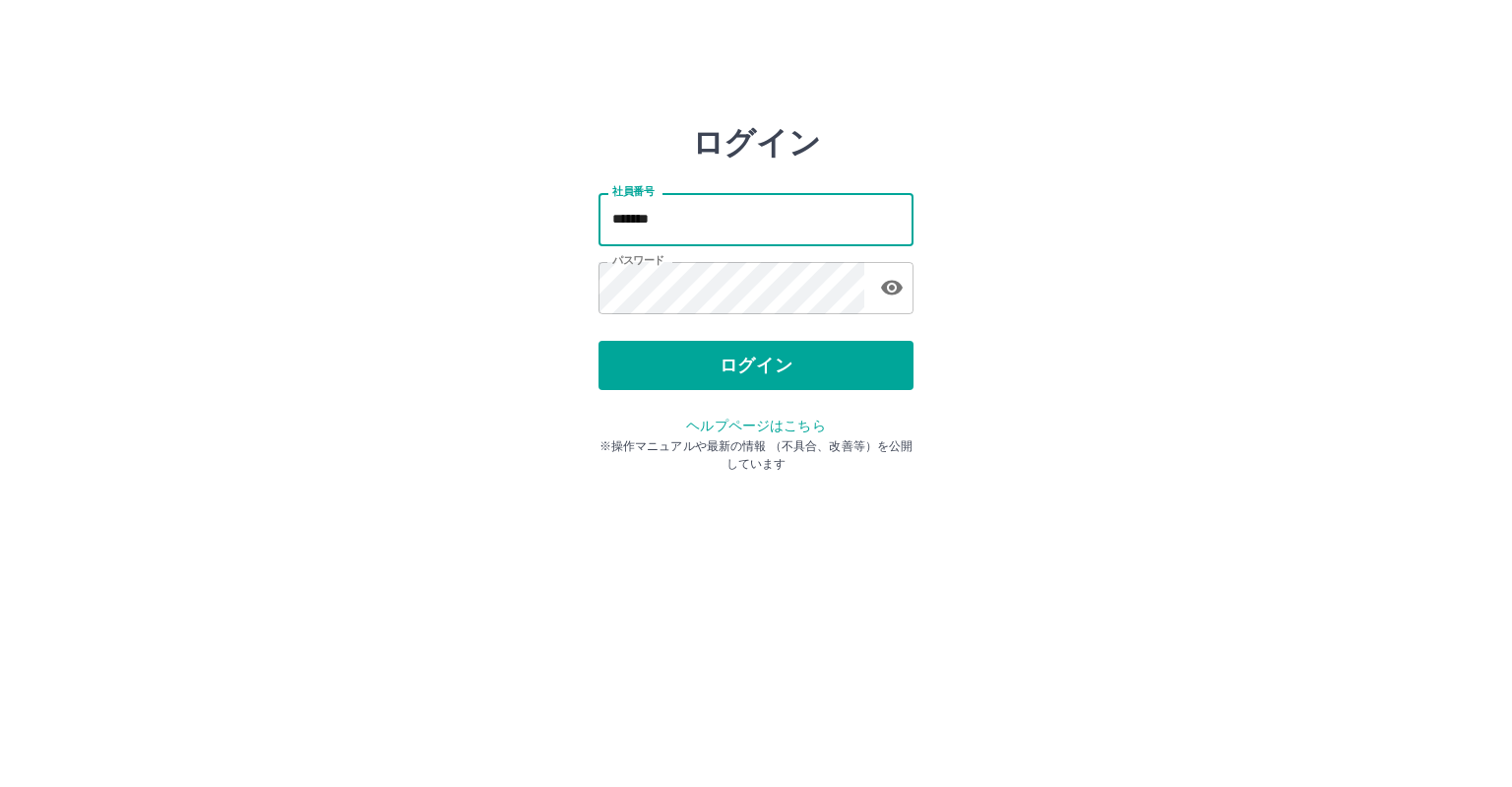 type on "*******" 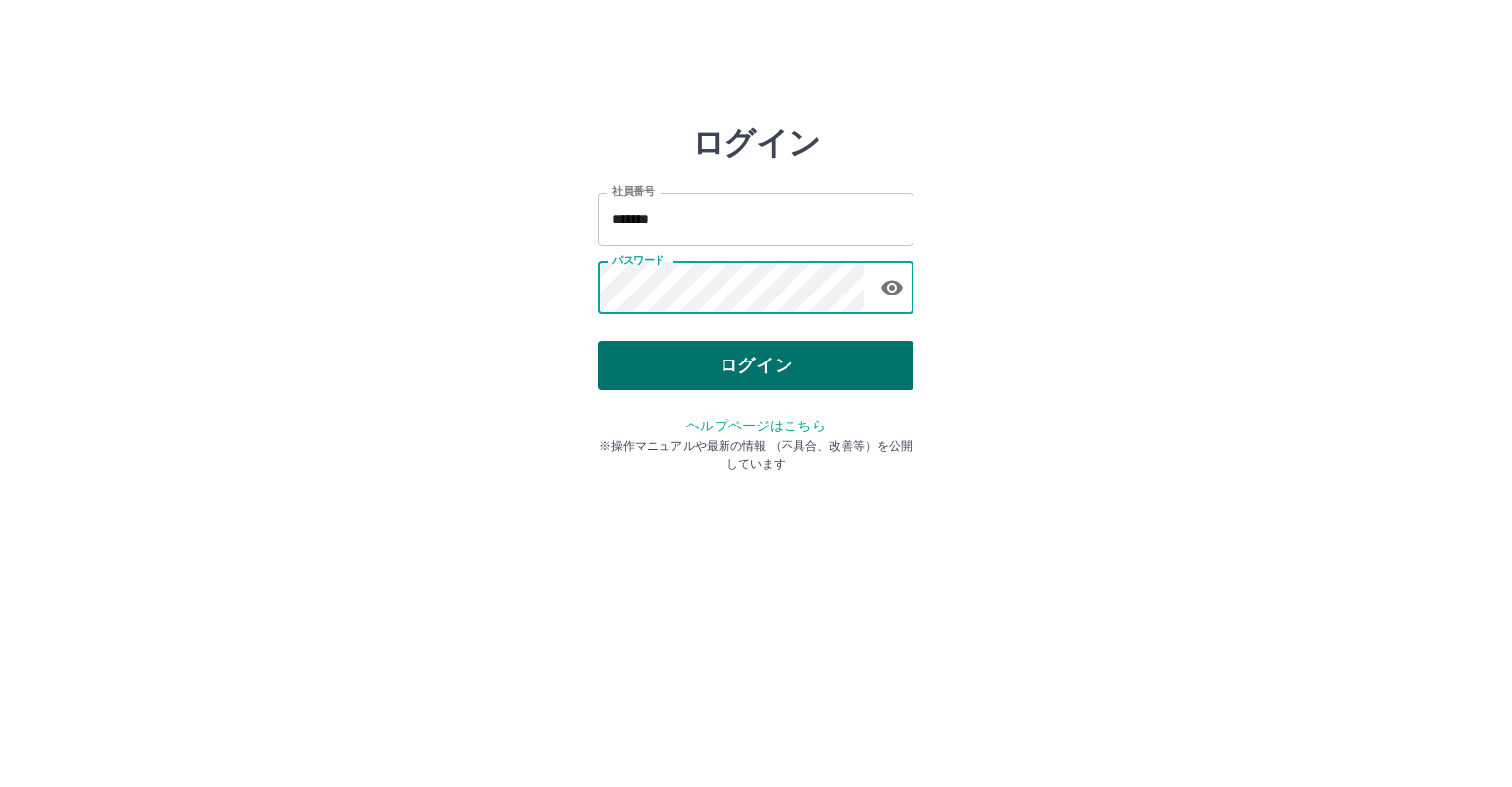 click on "ログイン" at bounding box center (756, 365) 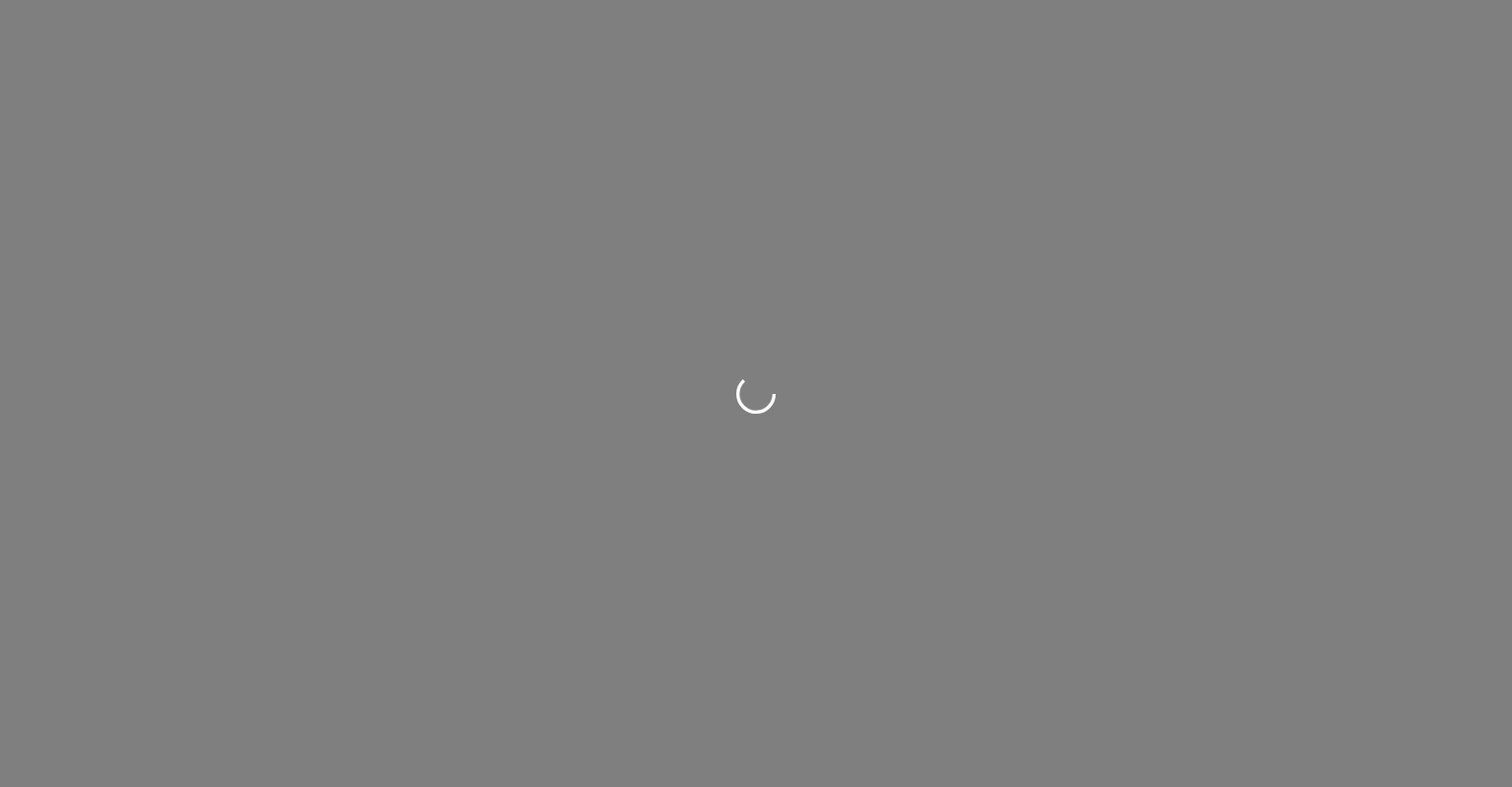 scroll, scrollTop: 0, scrollLeft: 0, axis: both 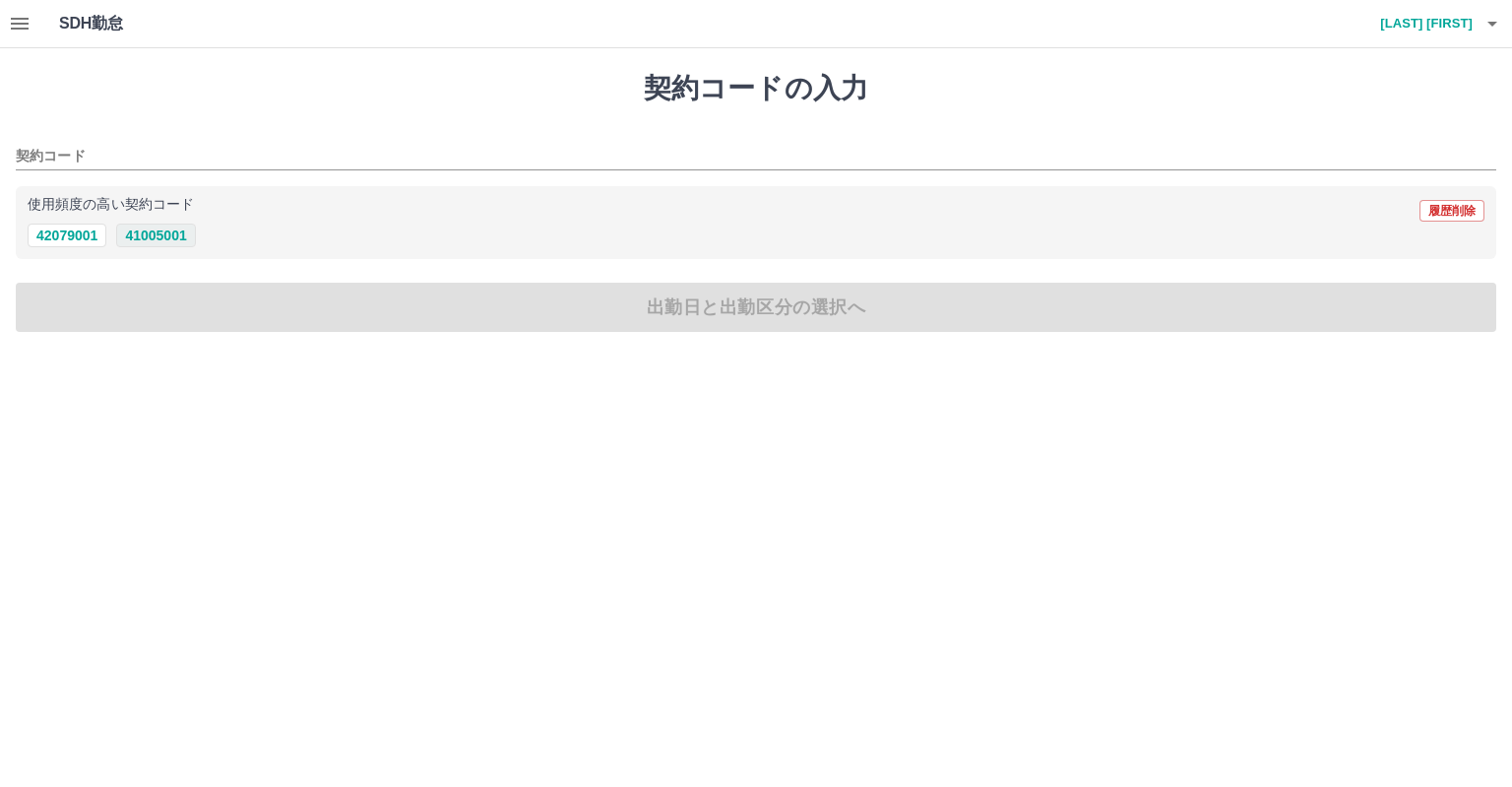 click on "41005001" at bounding box center [156, 235] 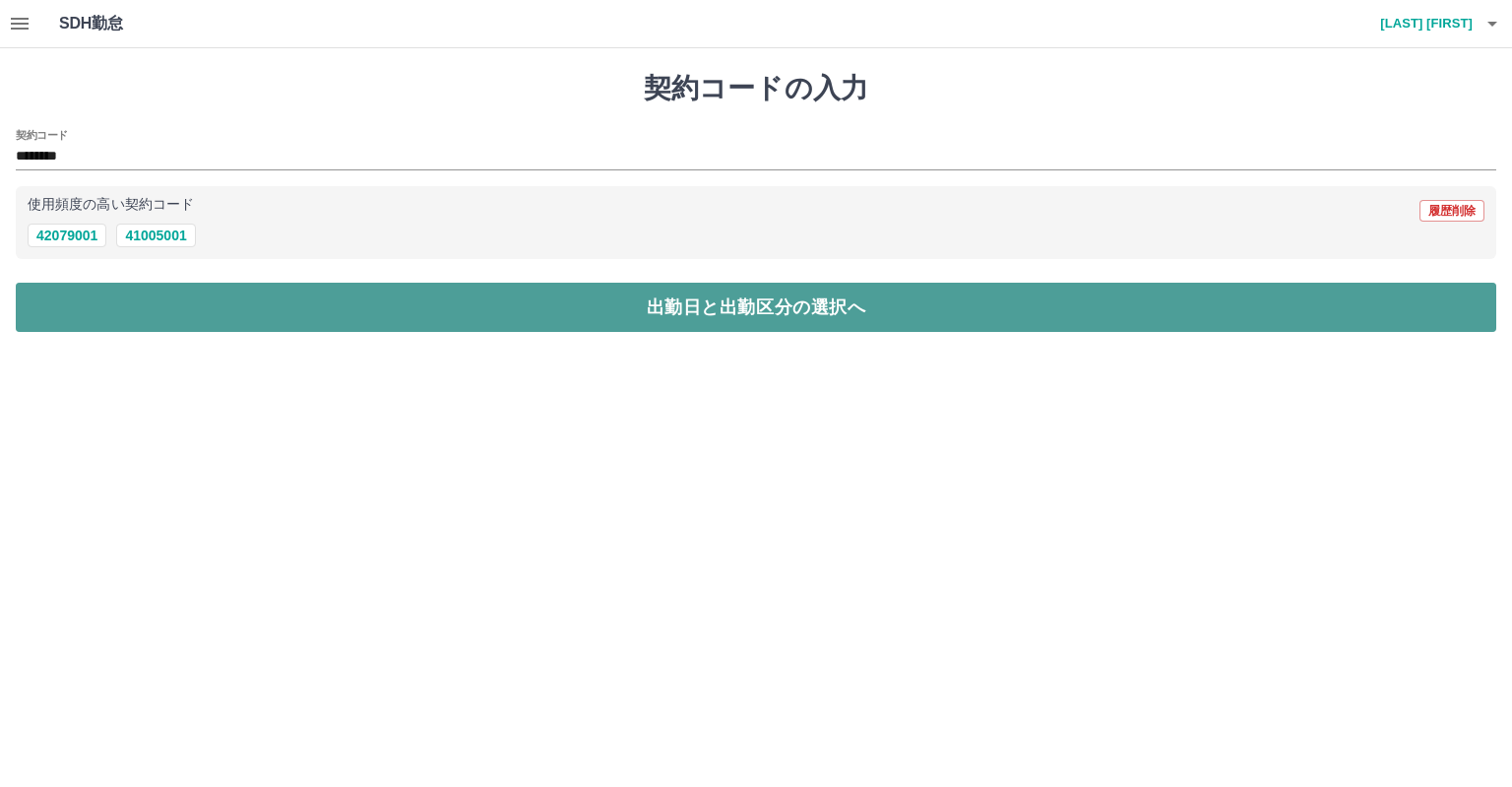 click on "出勤日と出勤区分の選択へ" at bounding box center (756, 307) 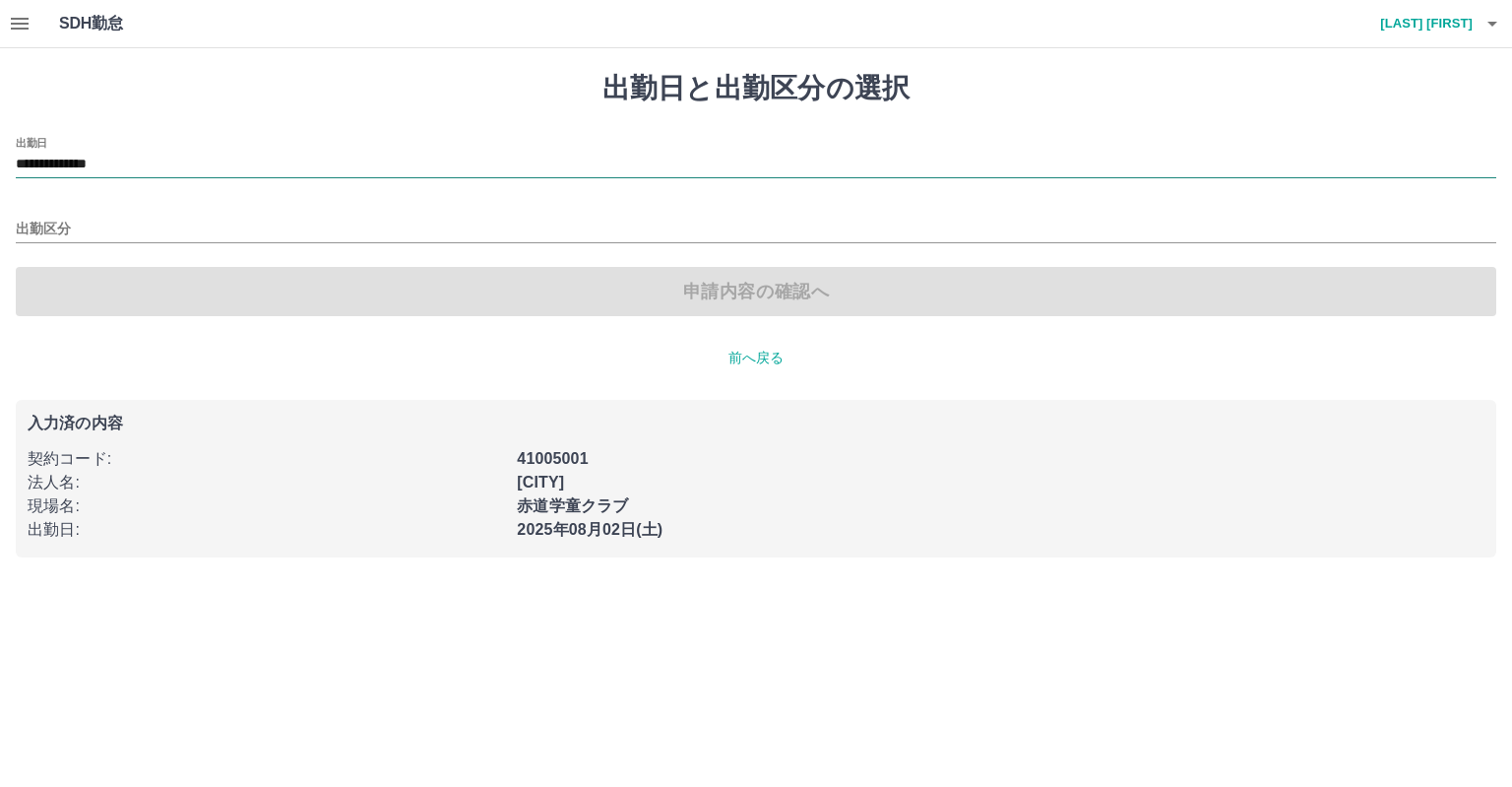 click on "**********" at bounding box center [756, 164] 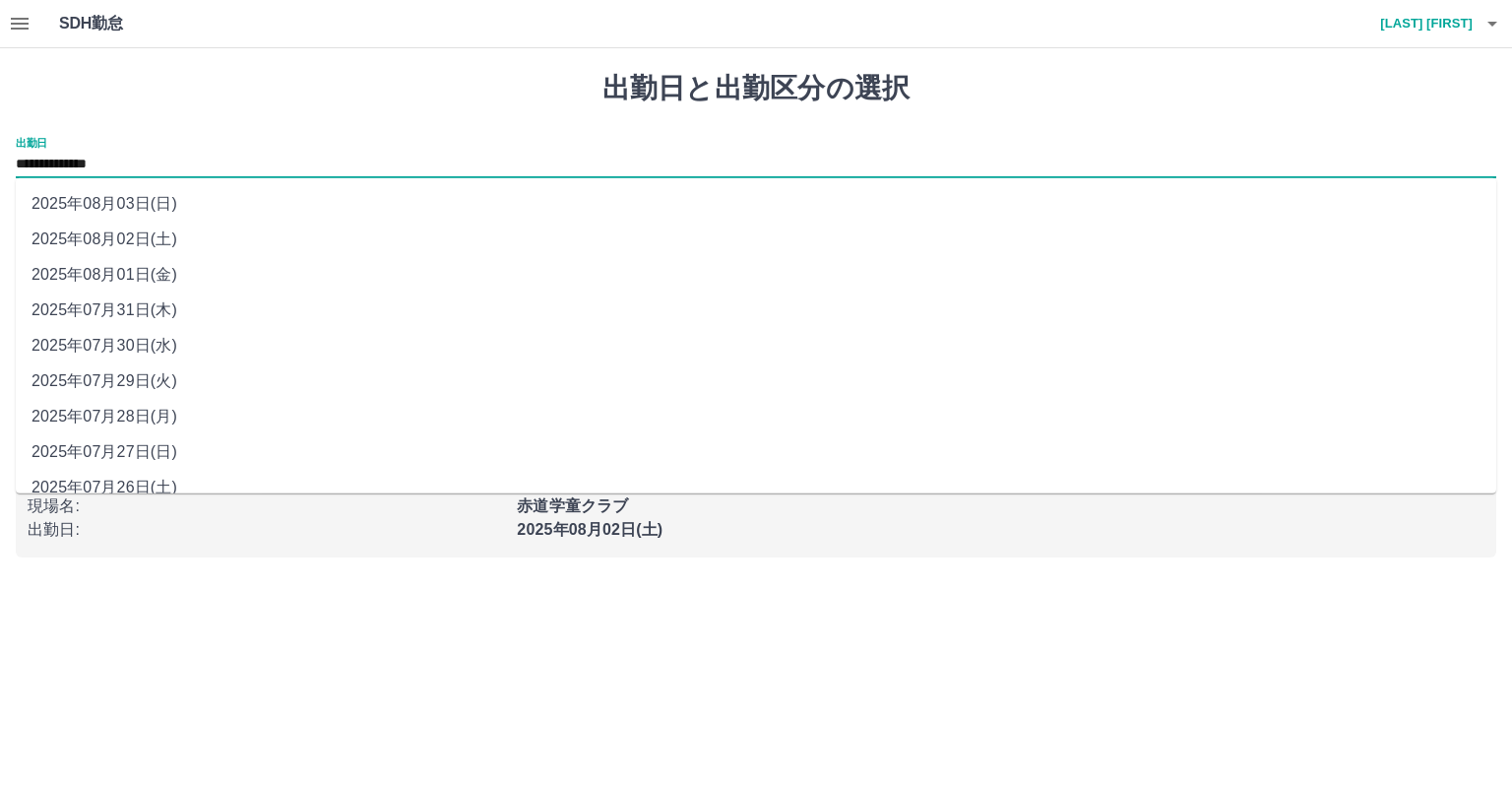 click on "2025年08月01日(金)" at bounding box center (756, 275) 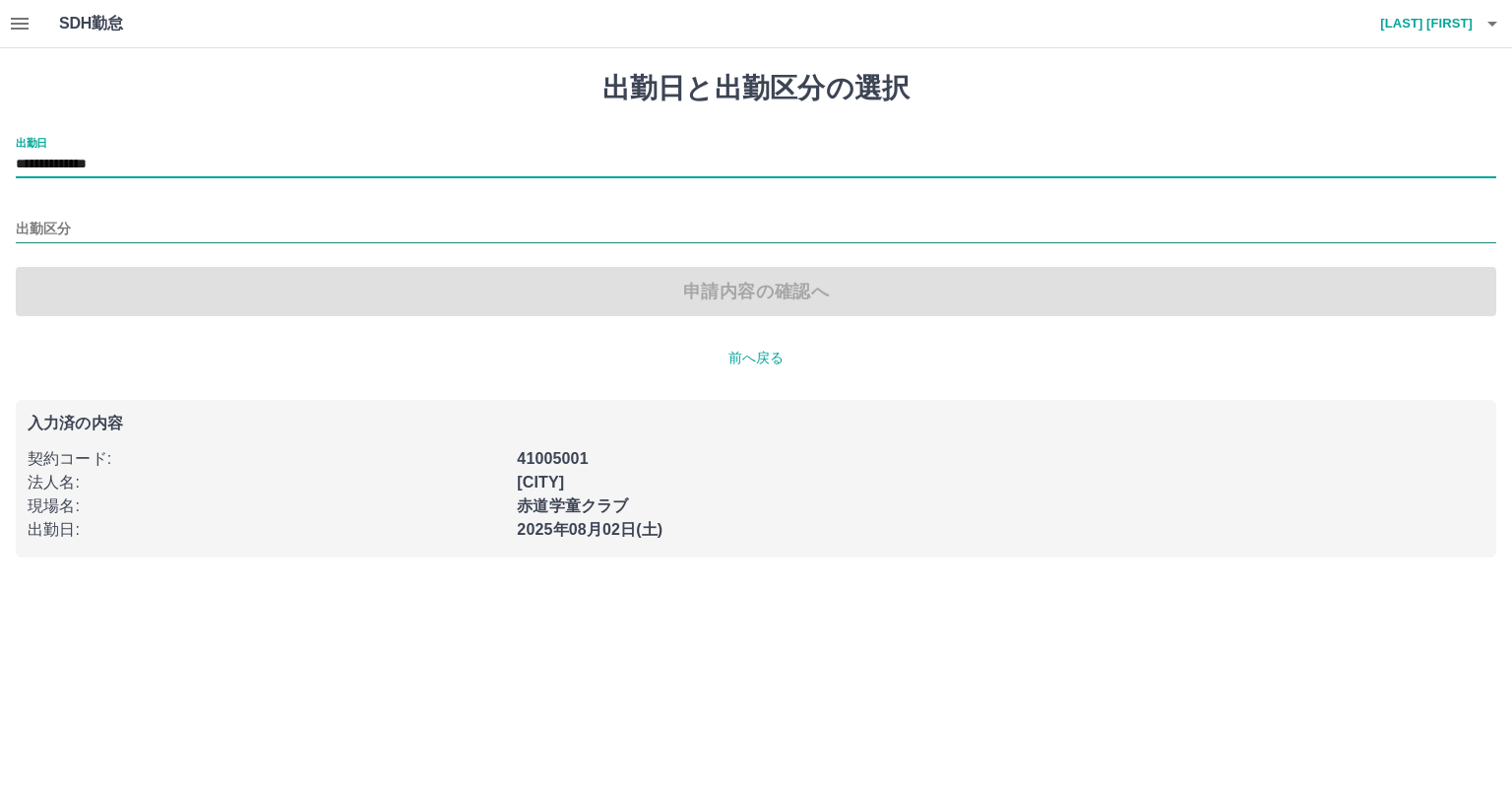 click on "出勤区分" at bounding box center [756, 230] 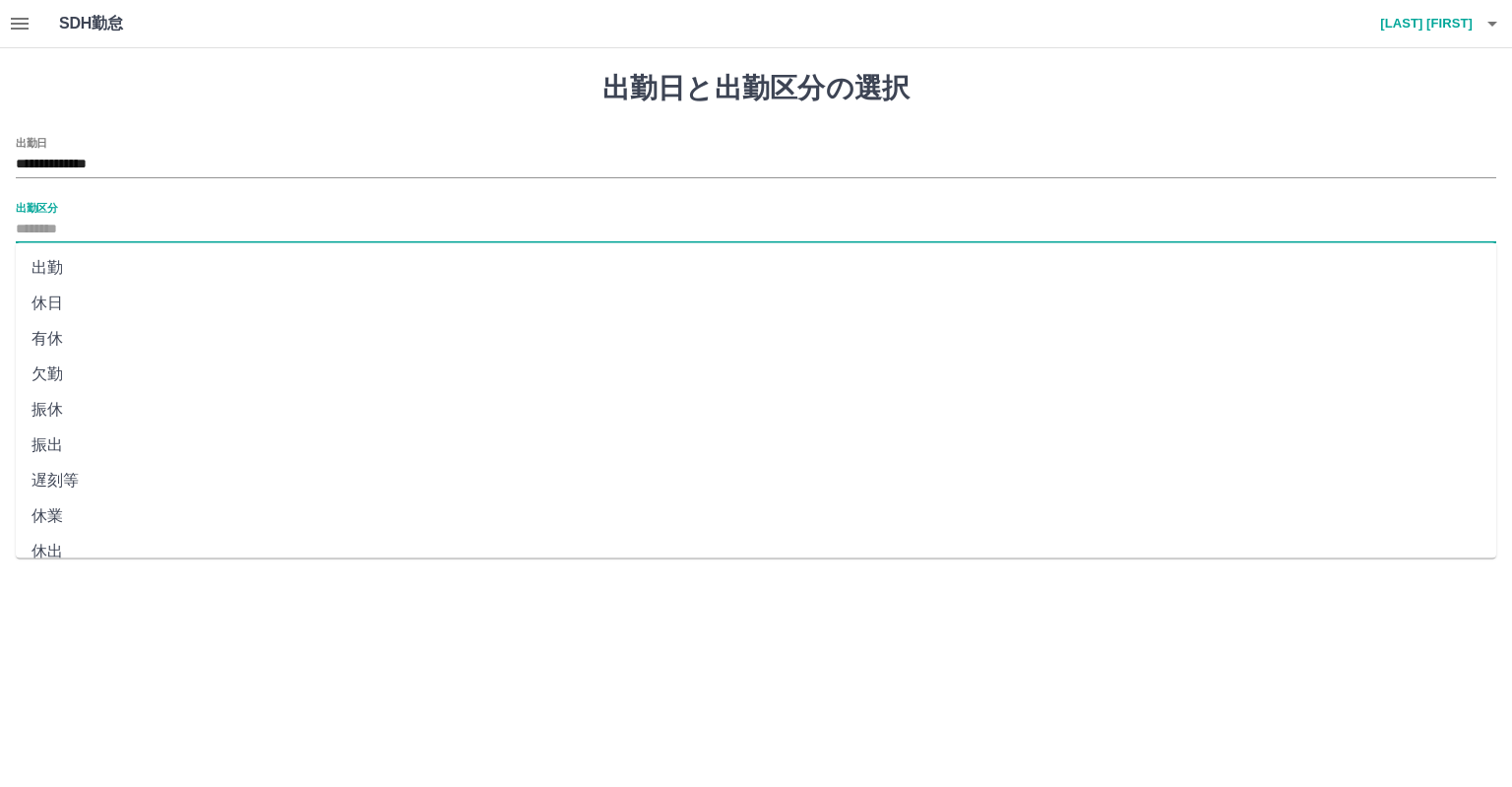 click on "休日" at bounding box center (756, 303) 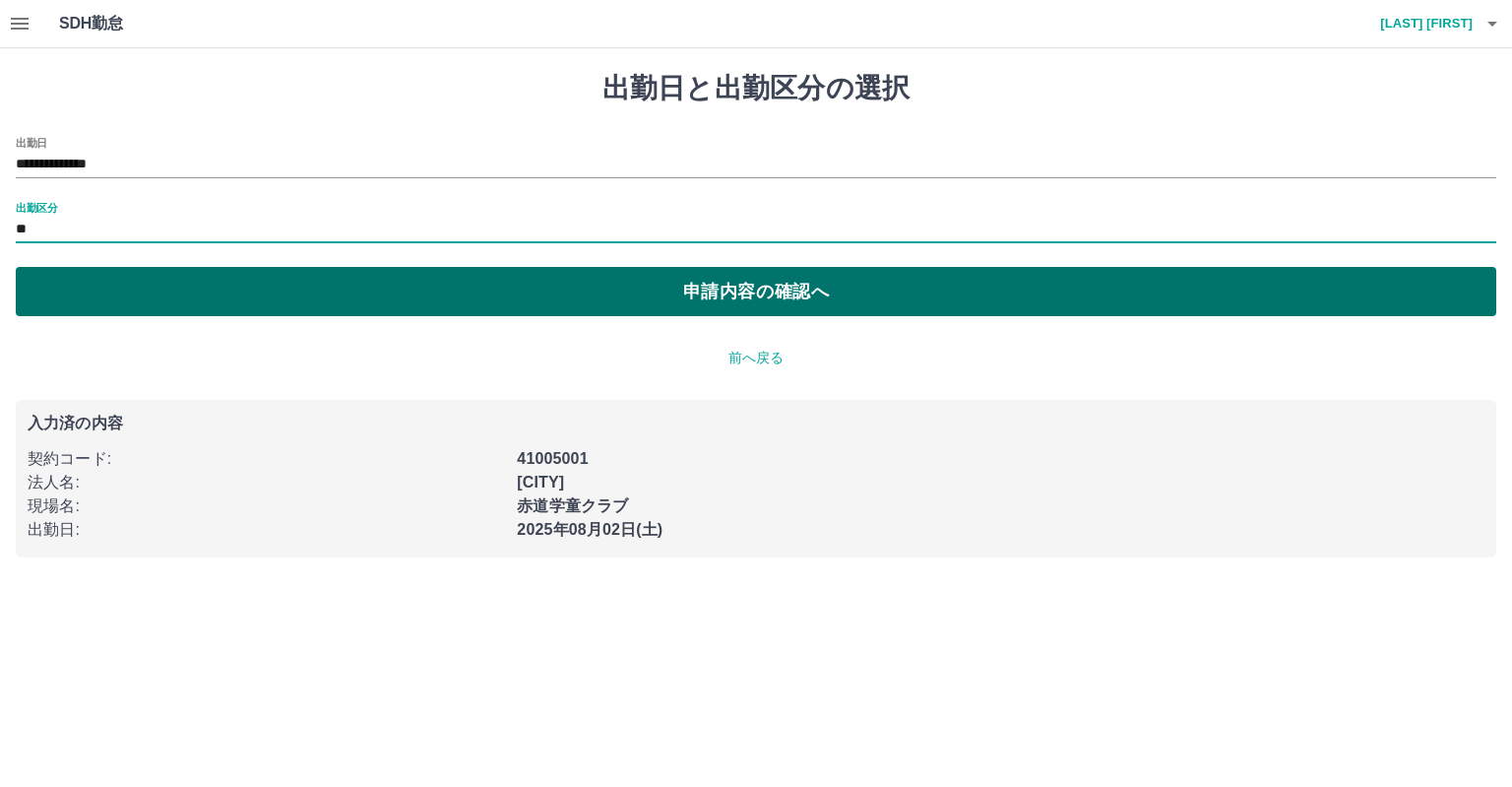 click on "申請内容の確認へ" at bounding box center (756, 292) 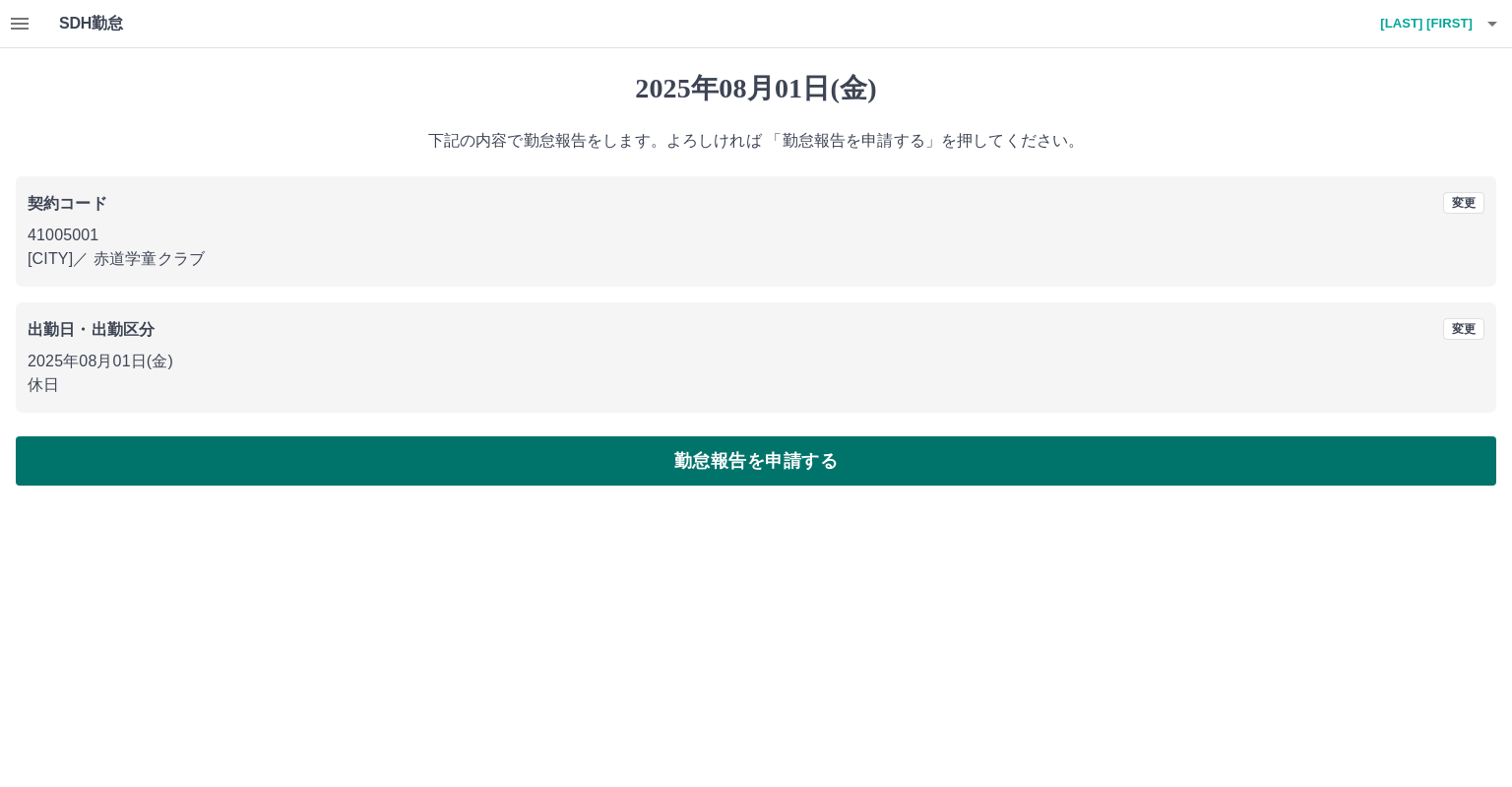 click on "勤怠報告を申請する" at bounding box center (756, 461) 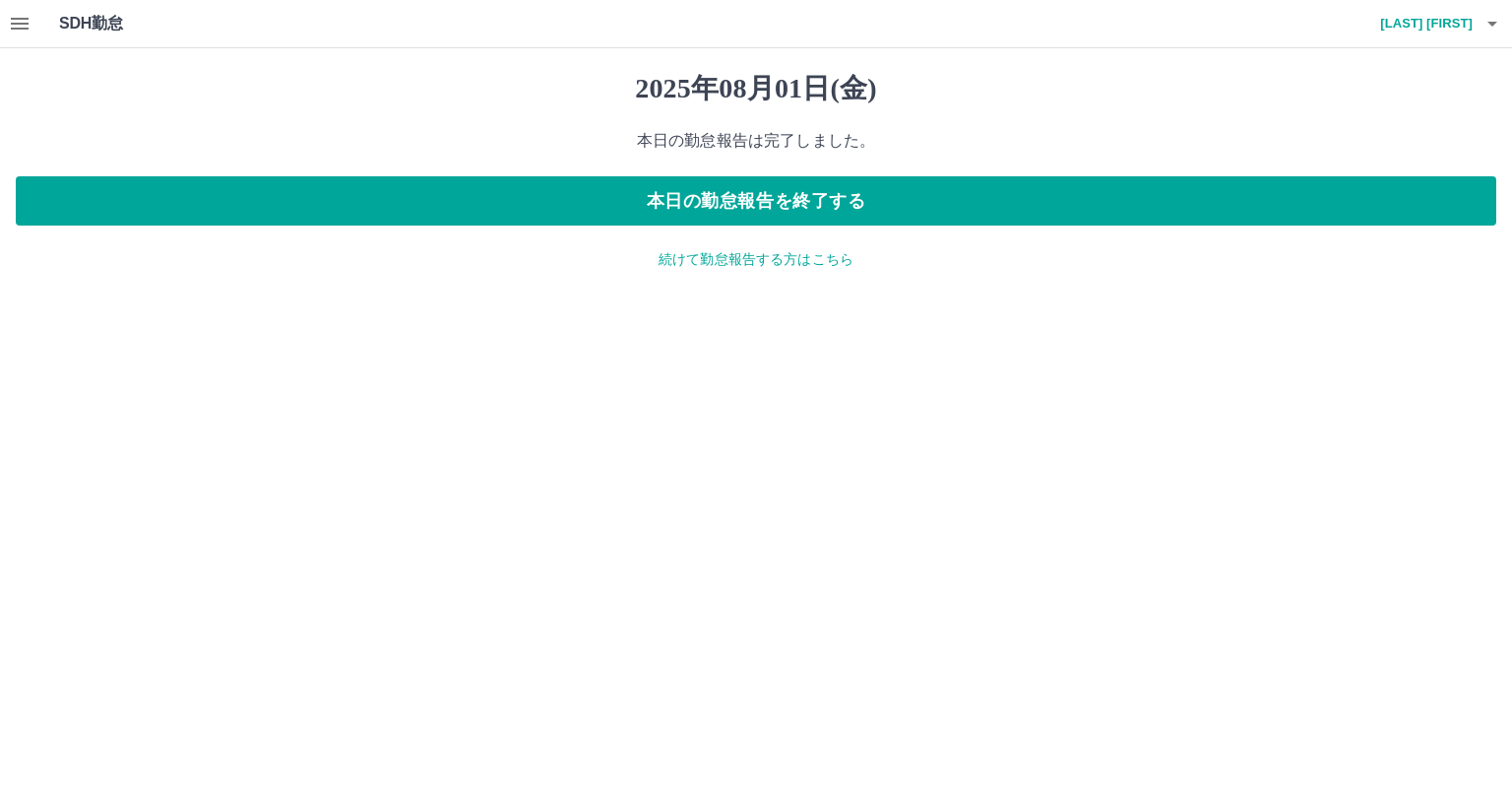 click on "続けて勤怠報告する方はこちら" at bounding box center (756, 259) 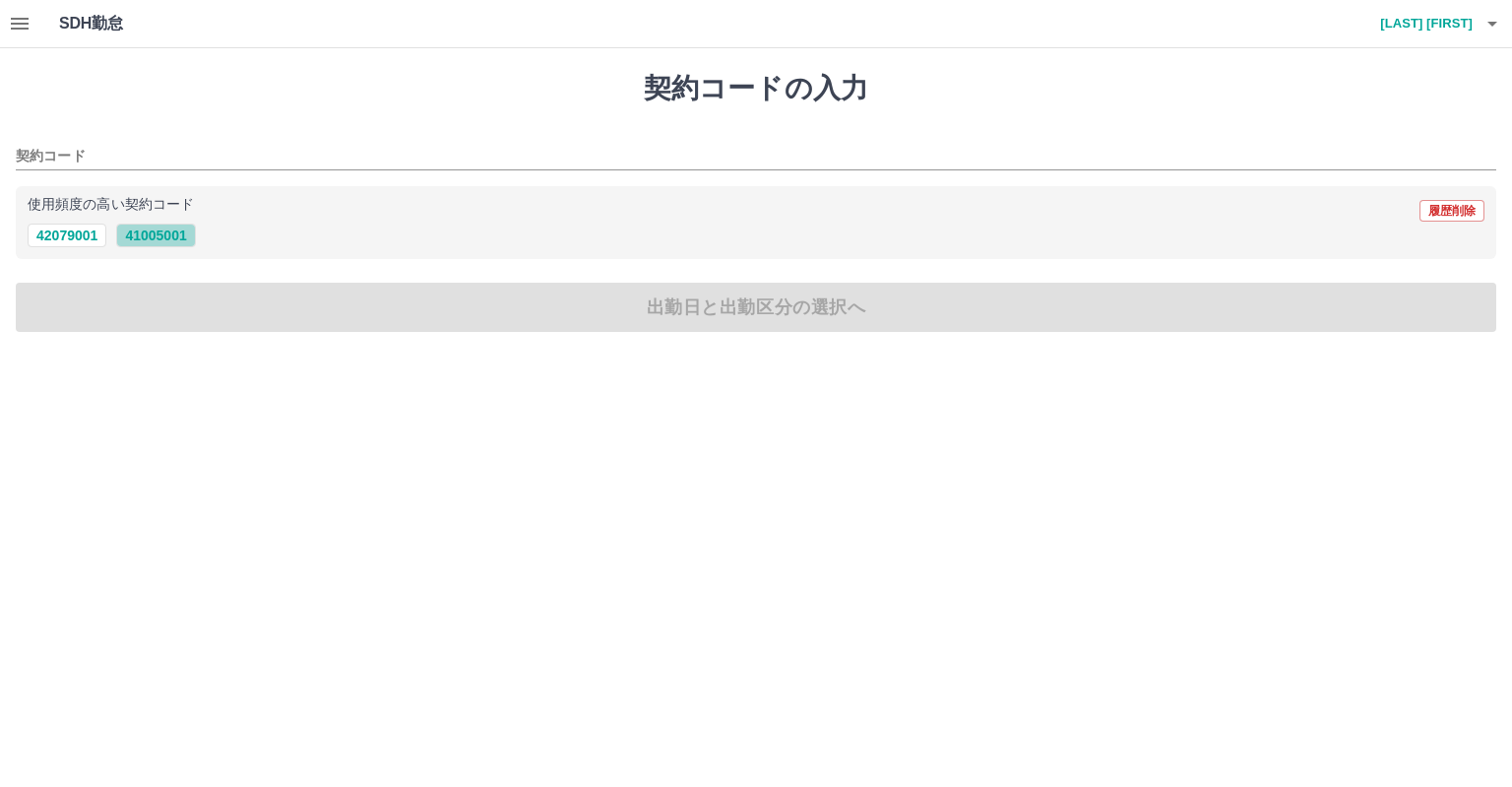 click on "41005001" at bounding box center (156, 235) 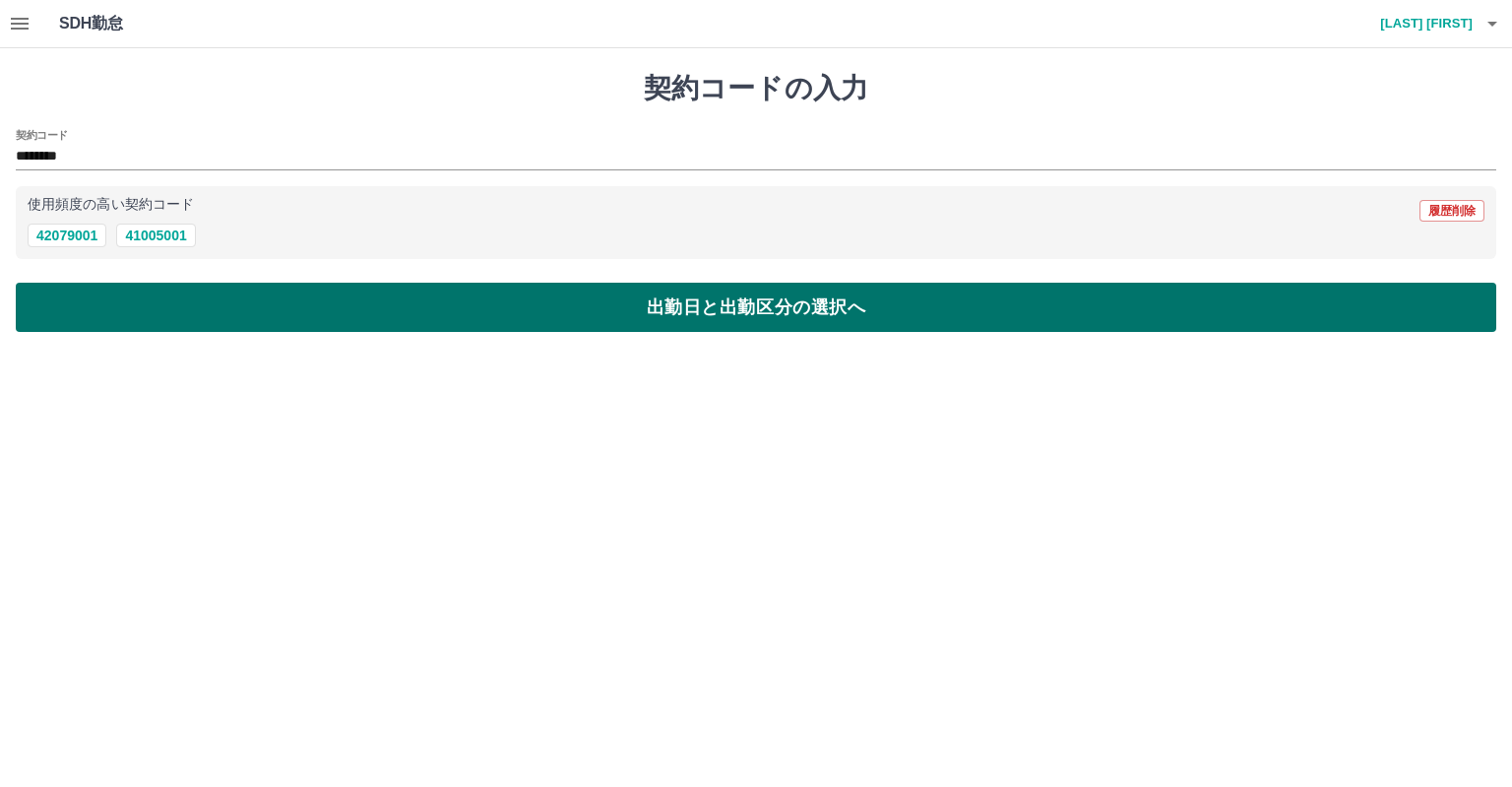 click on "出勤日と出勤区分の選択へ" at bounding box center [756, 307] 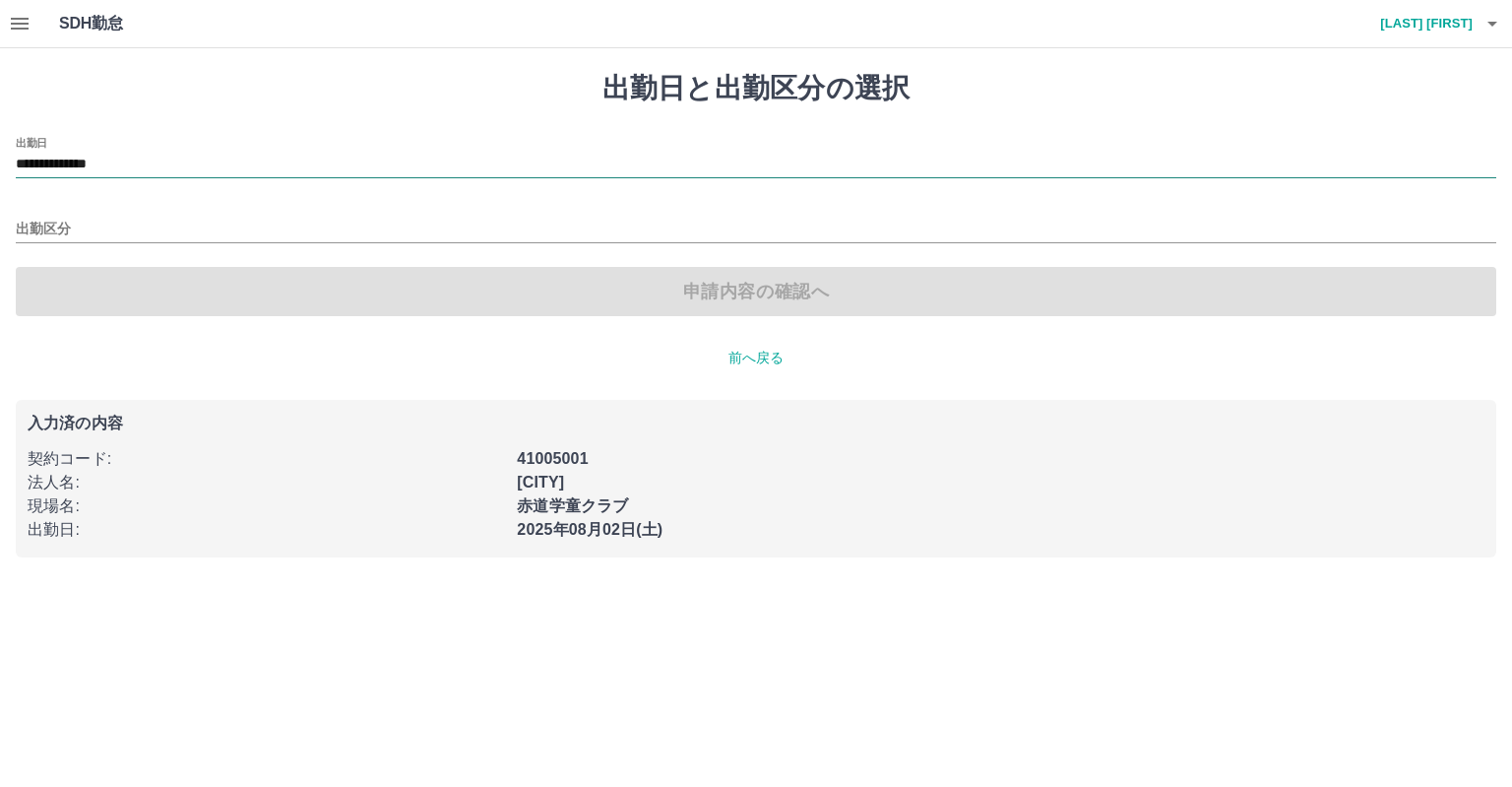 click on "**********" at bounding box center (756, 164) 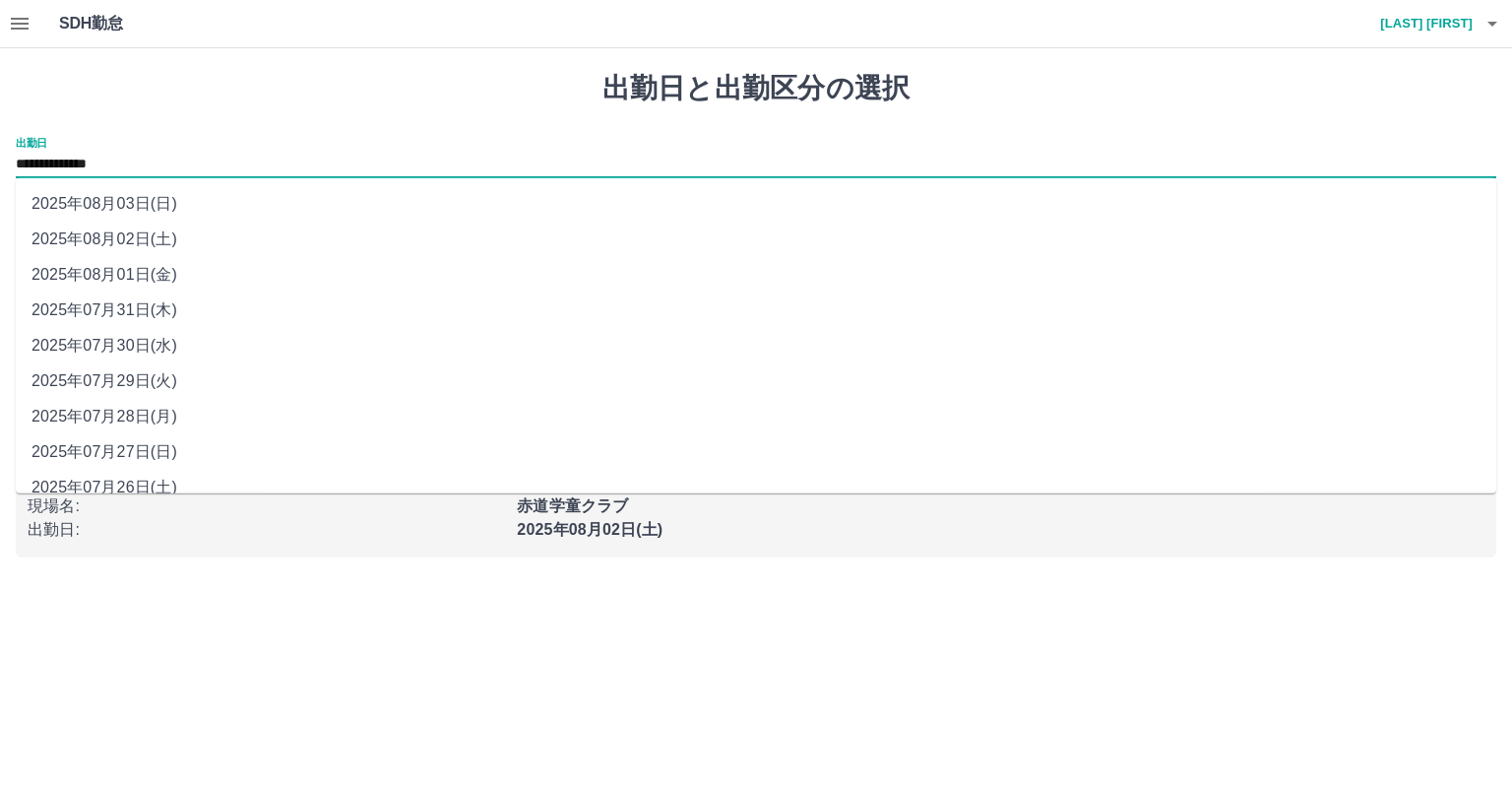 click on "2025年08月03日(日)" at bounding box center [756, 204] 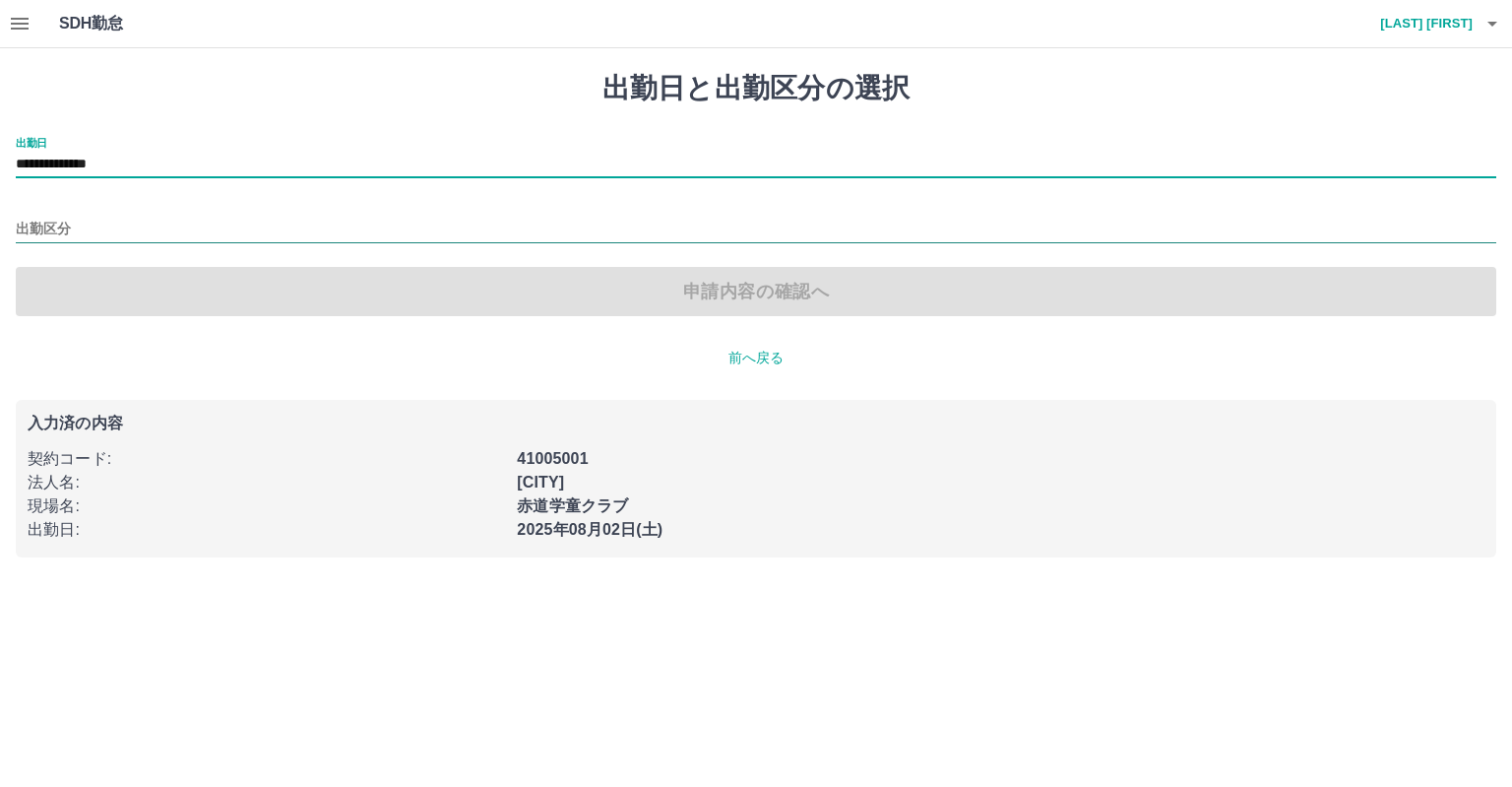 click on "出勤区分" at bounding box center (756, 230) 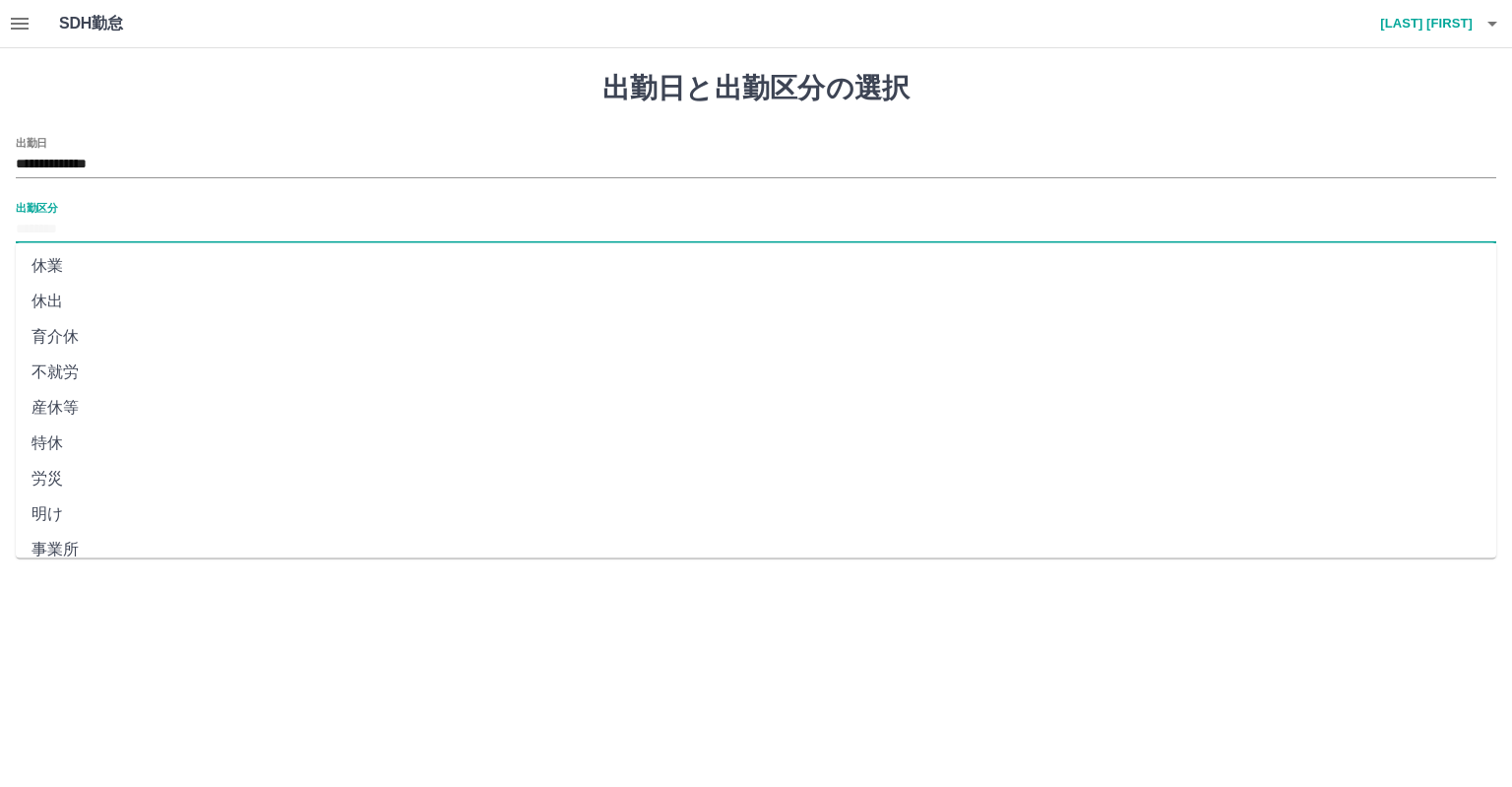 scroll, scrollTop: 339, scrollLeft: 0, axis: vertical 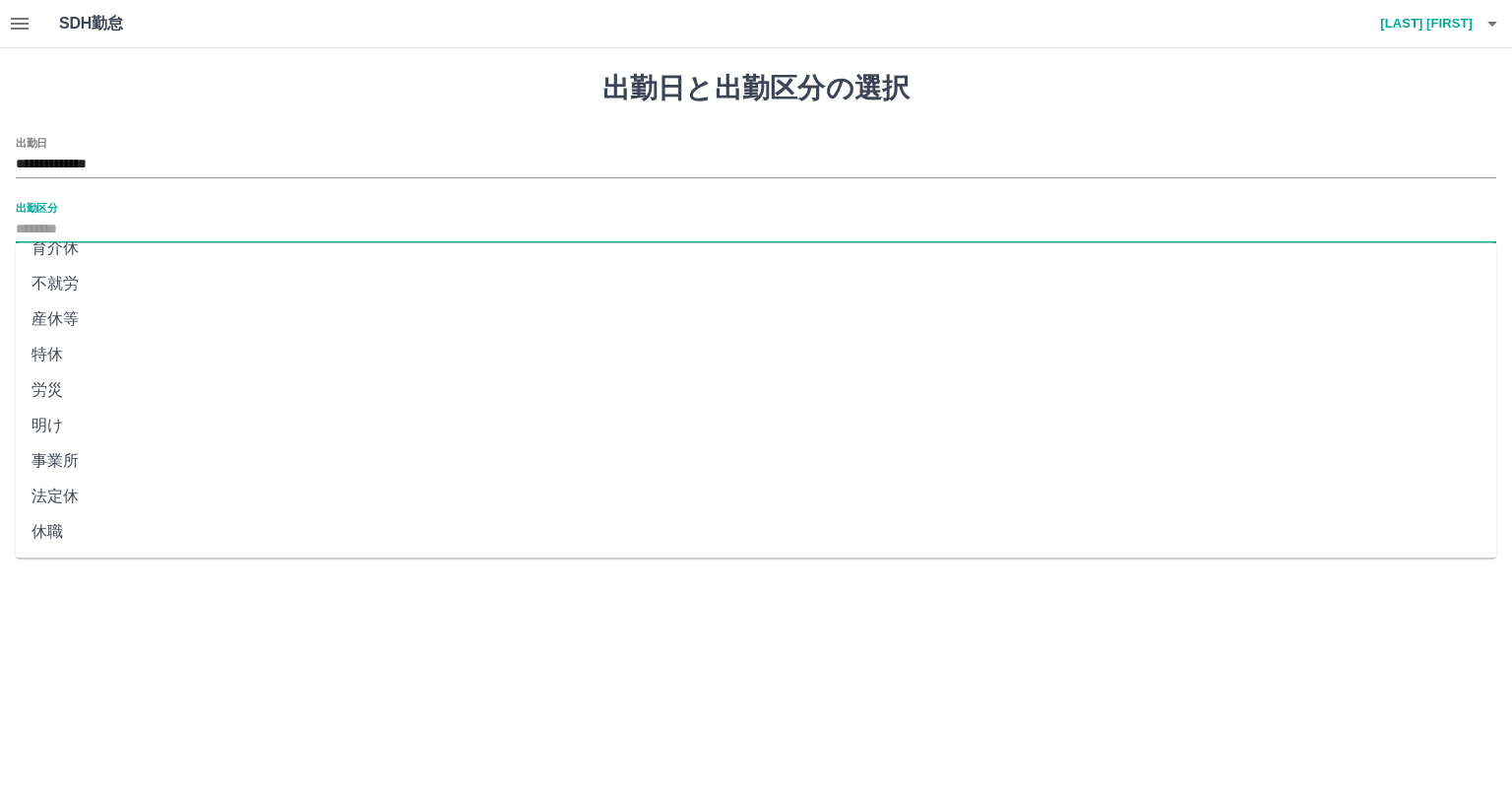 click on "法定休" at bounding box center (756, 496) 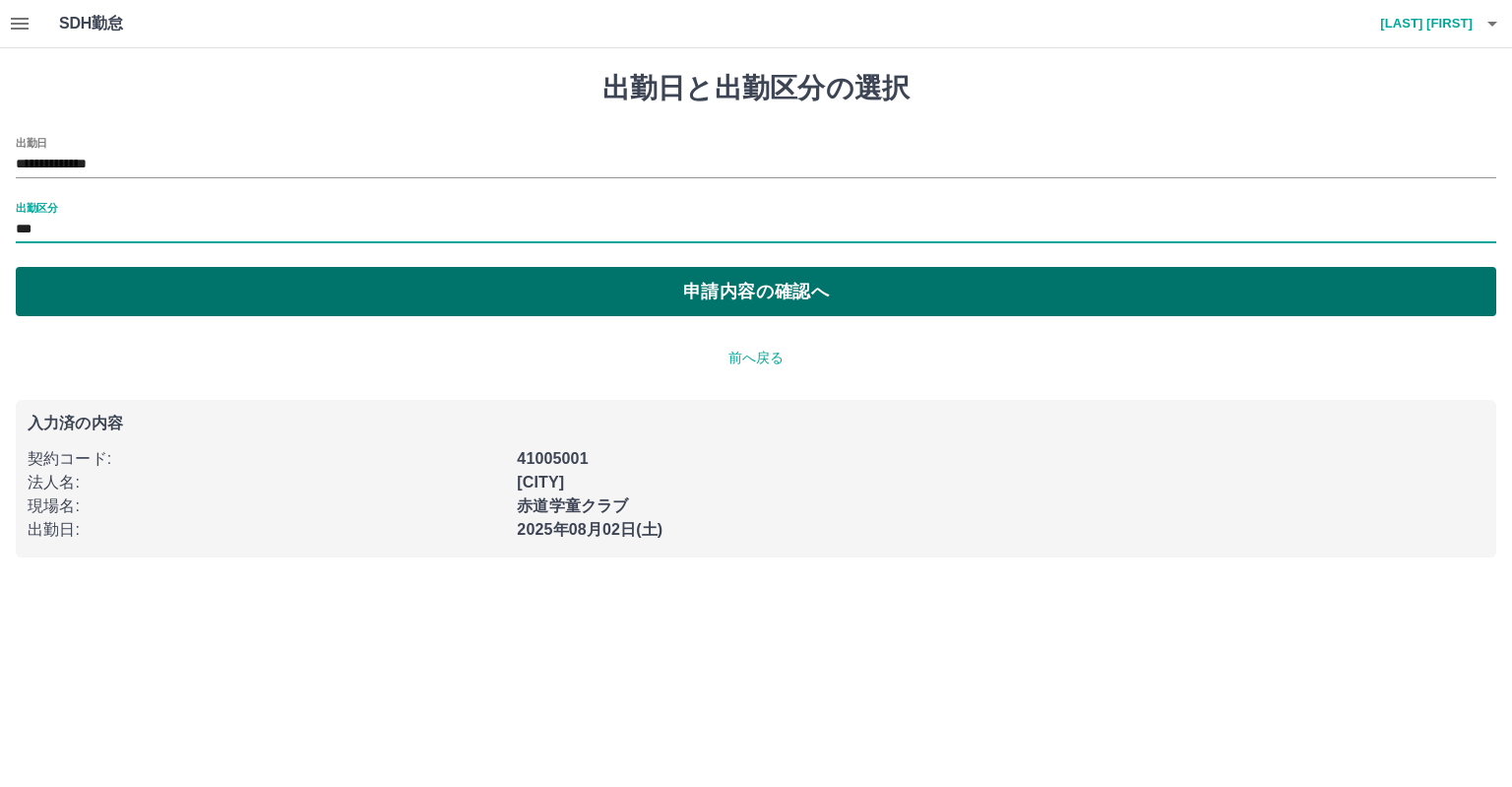 click on "申請内容の確認へ" at bounding box center [756, 292] 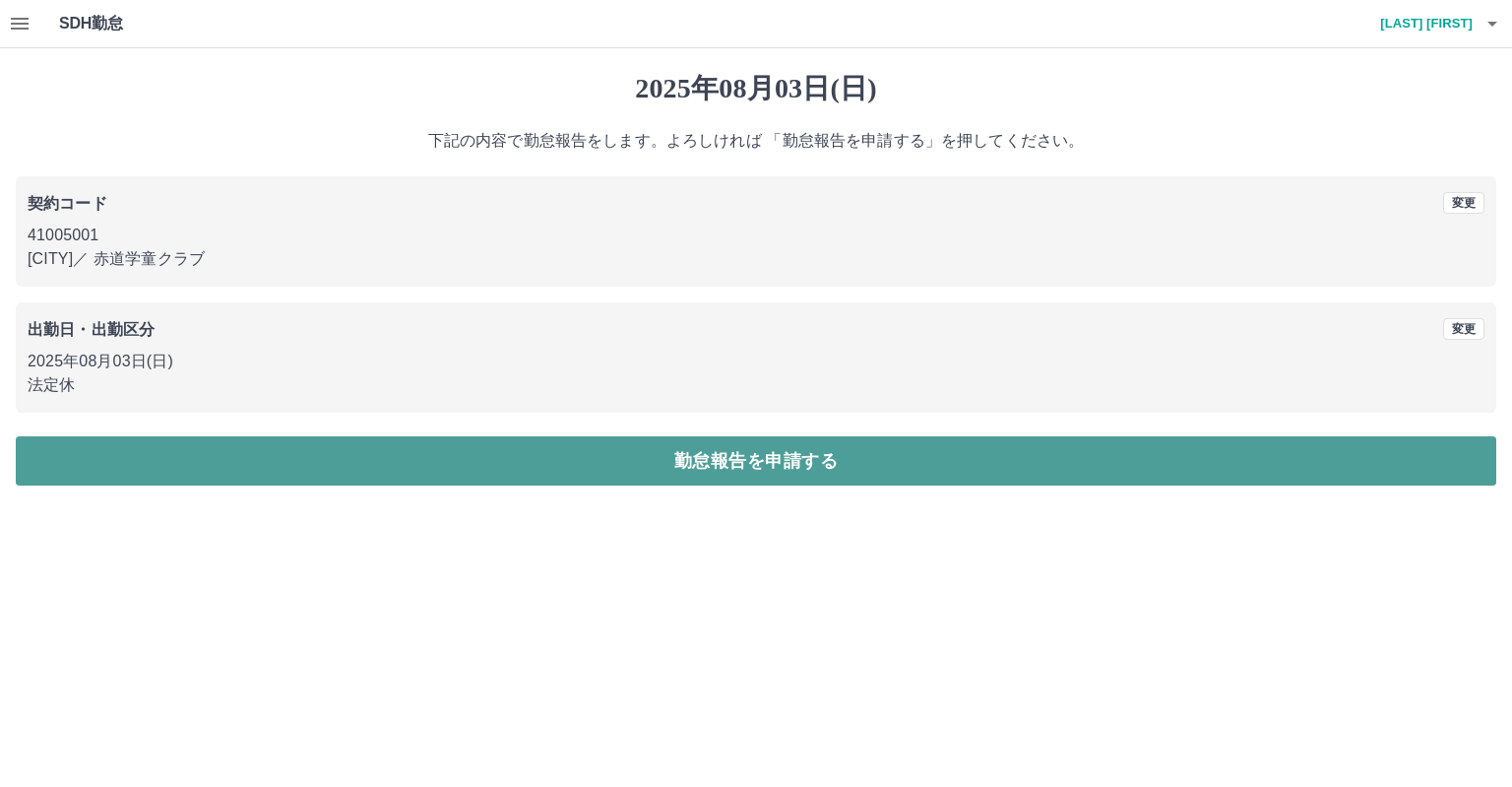 click on "勤怠報告を申請する" at bounding box center [756, 461] 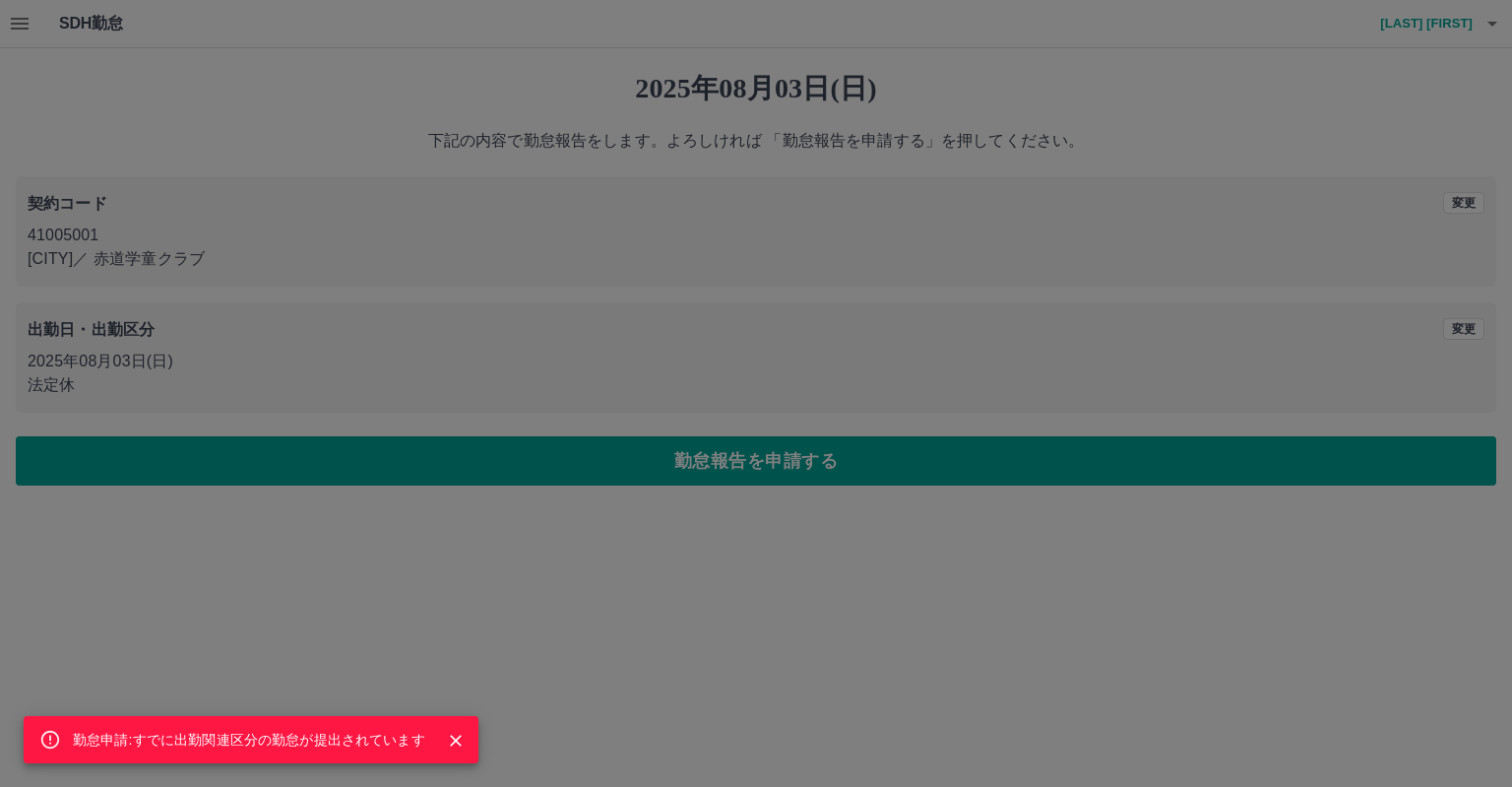 click on "勤怠申請:すでに出勤関連区分の勤怠が提出されています" at bounding box center (756, 393) 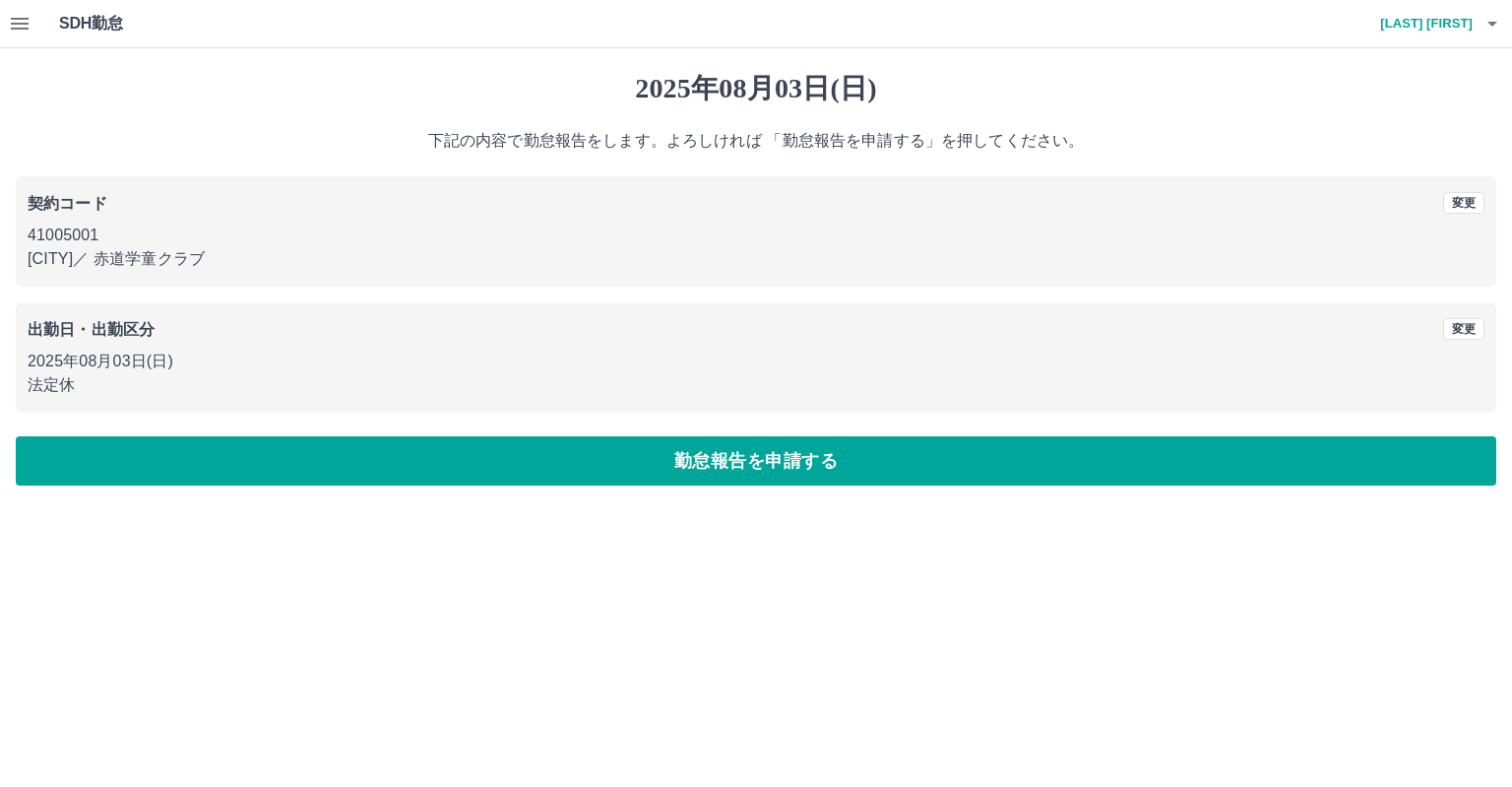 click 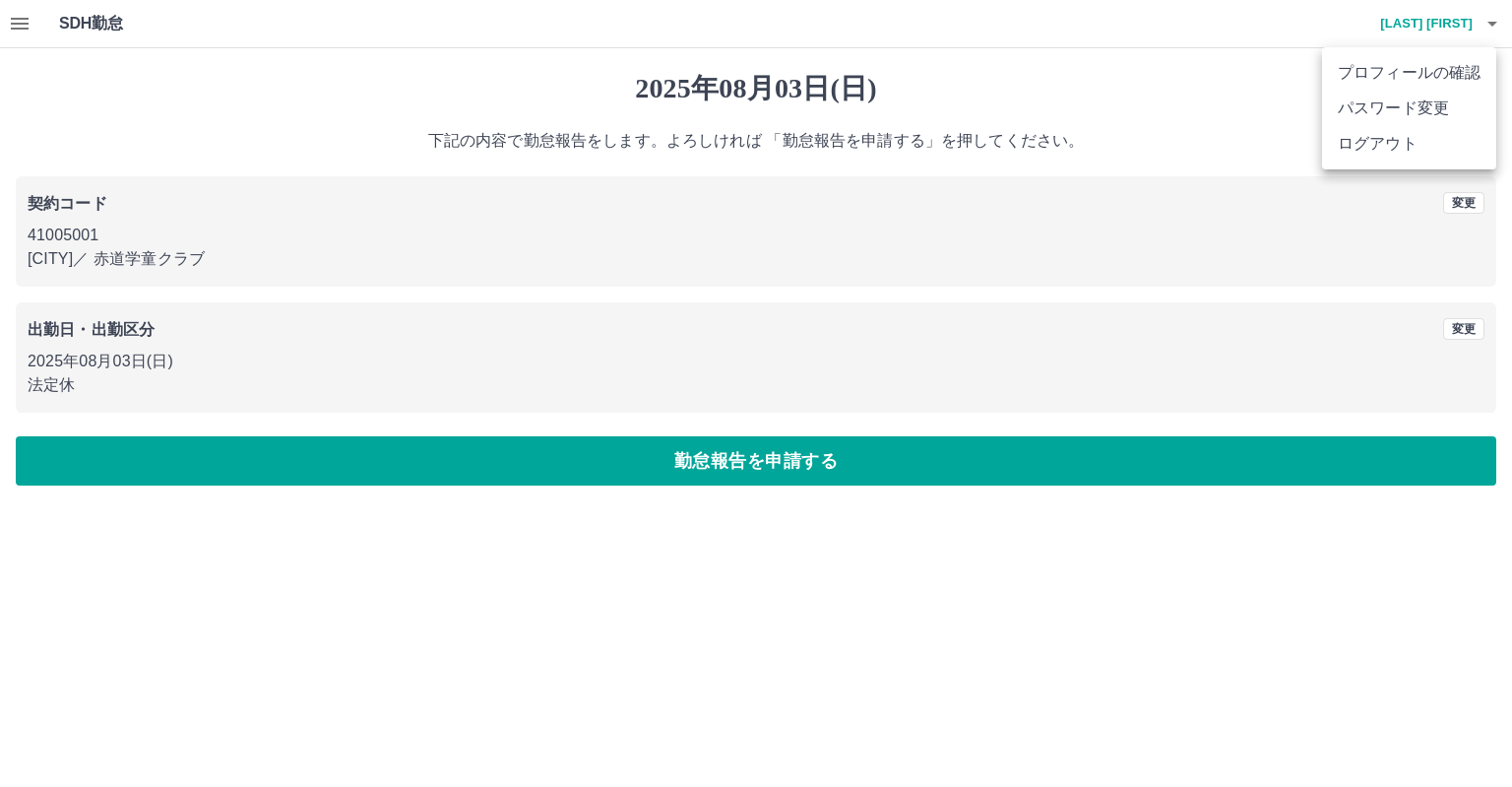 click on "ログアウト" at bounding box center (1409, 144) 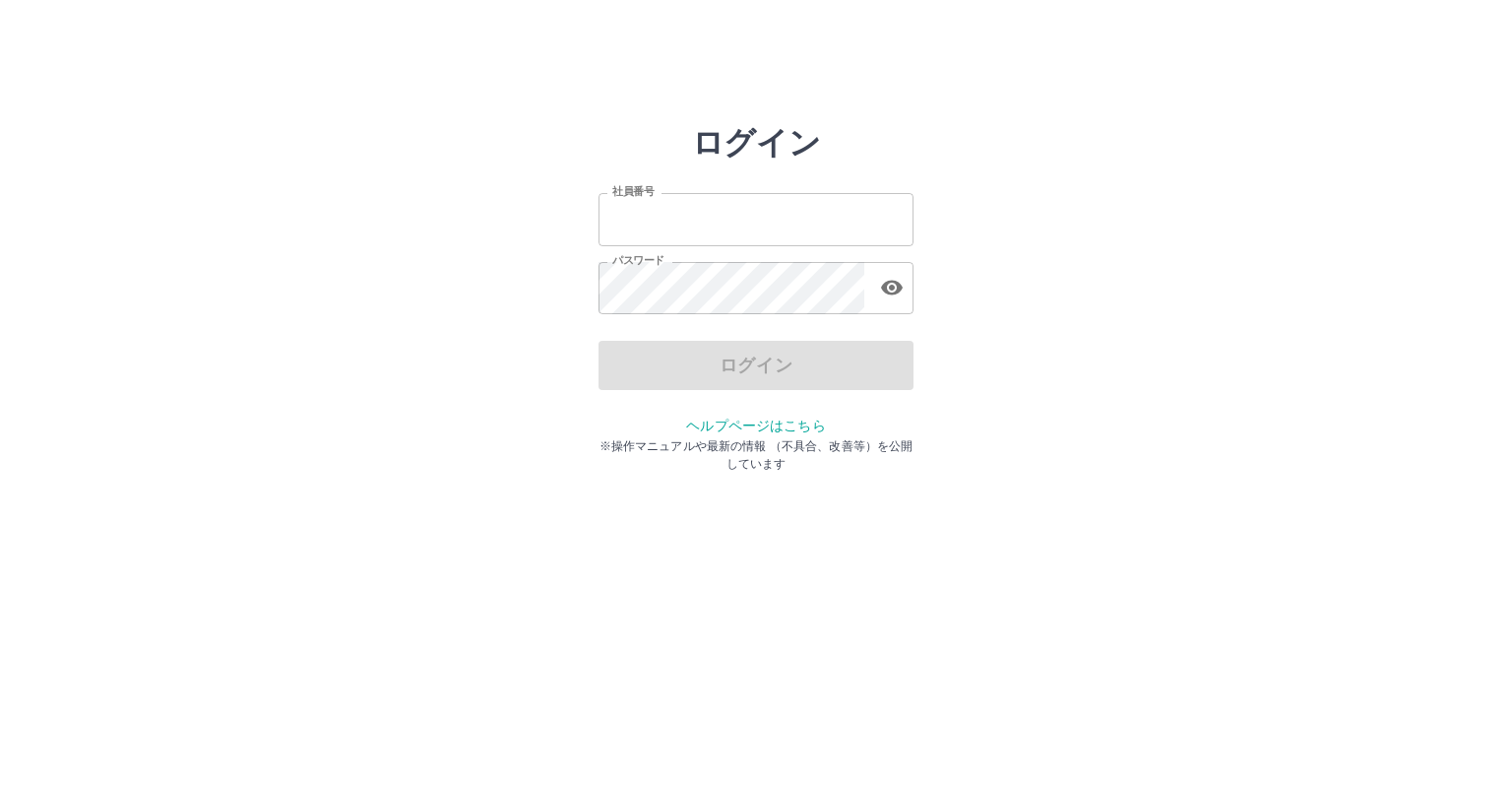scroll, scrollTop: 0, scrollLeft: 0, axis: both 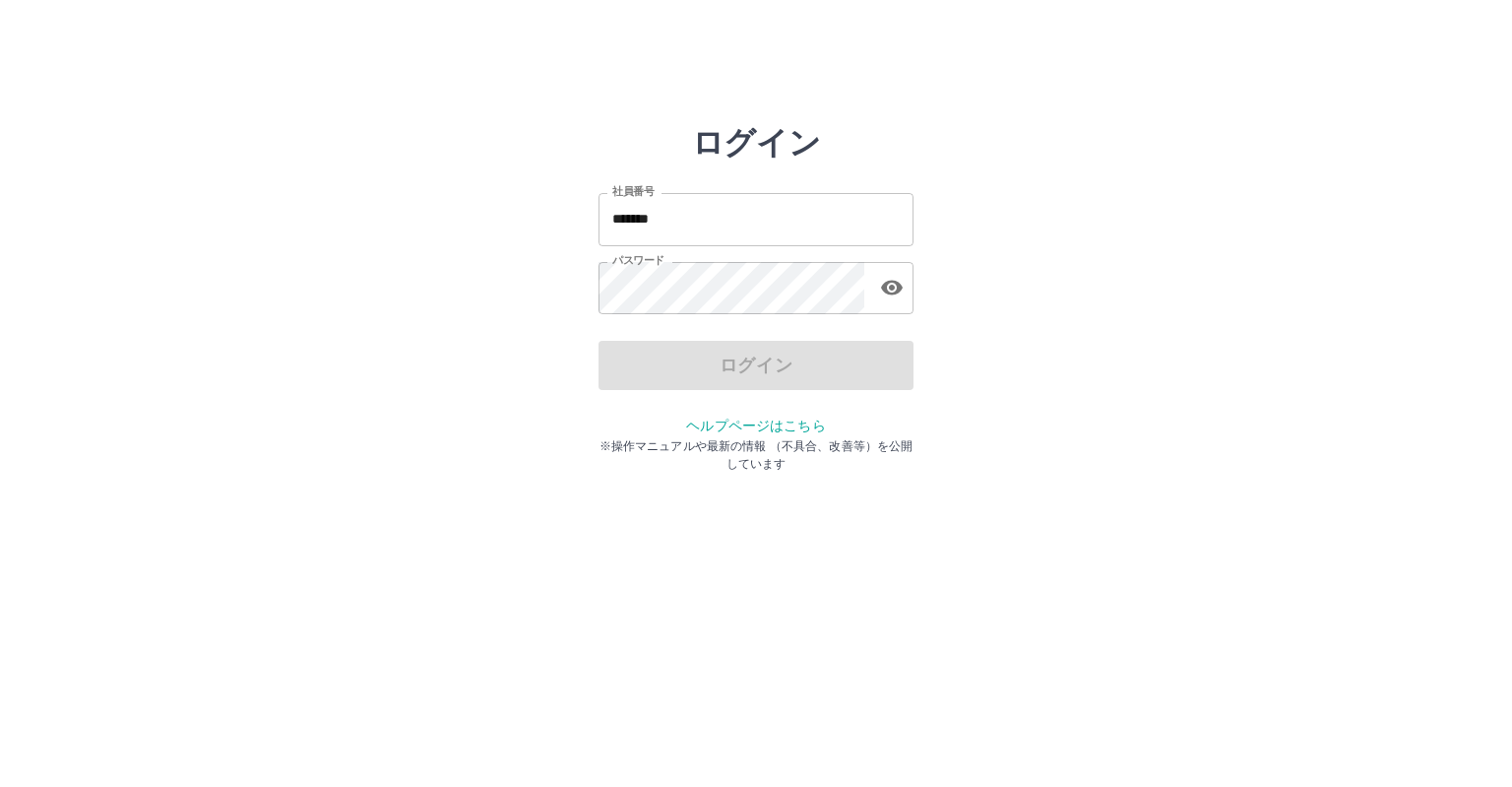 click on "*******" at bounding box center (756, 219) 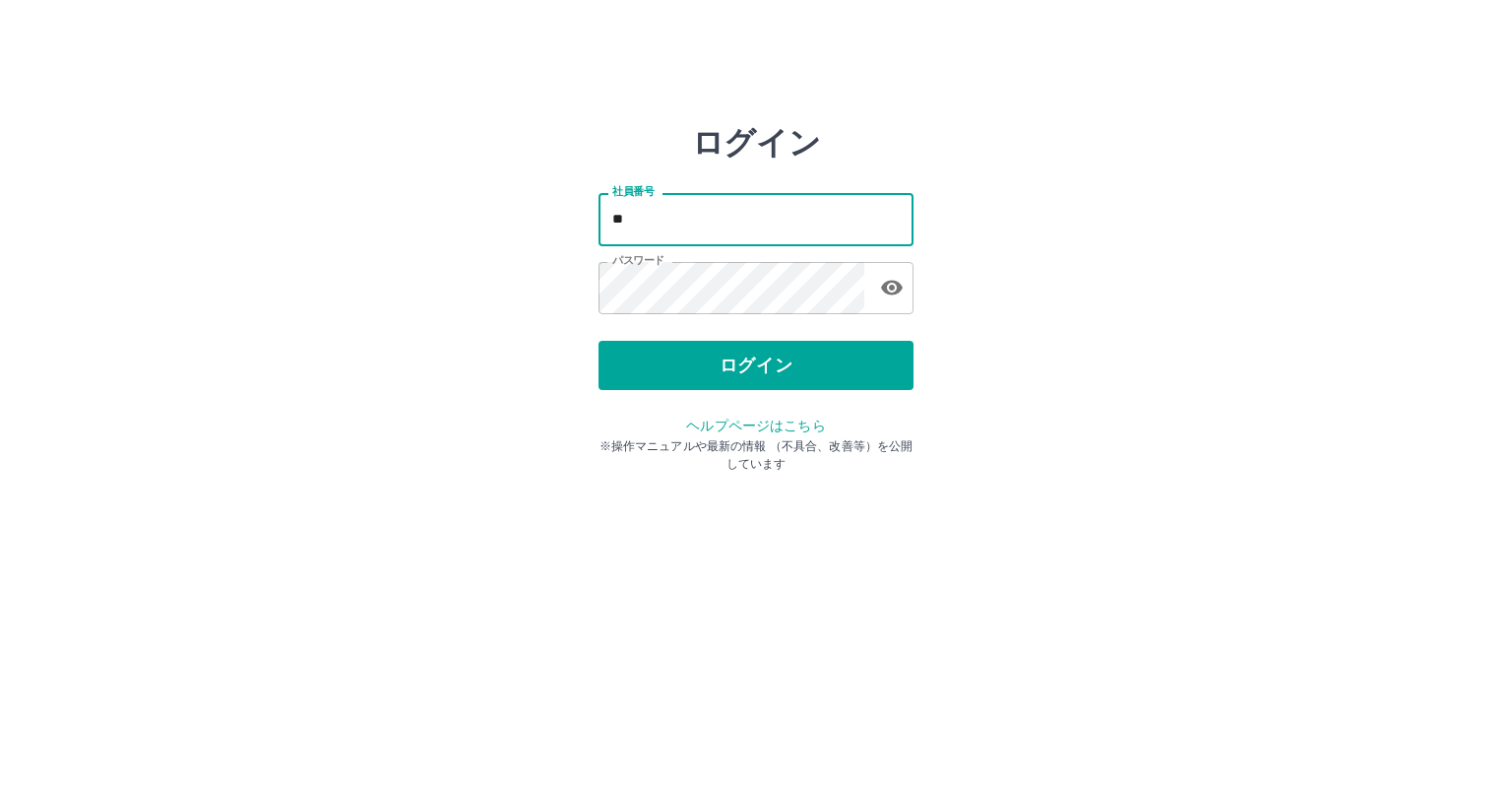 type on "*" 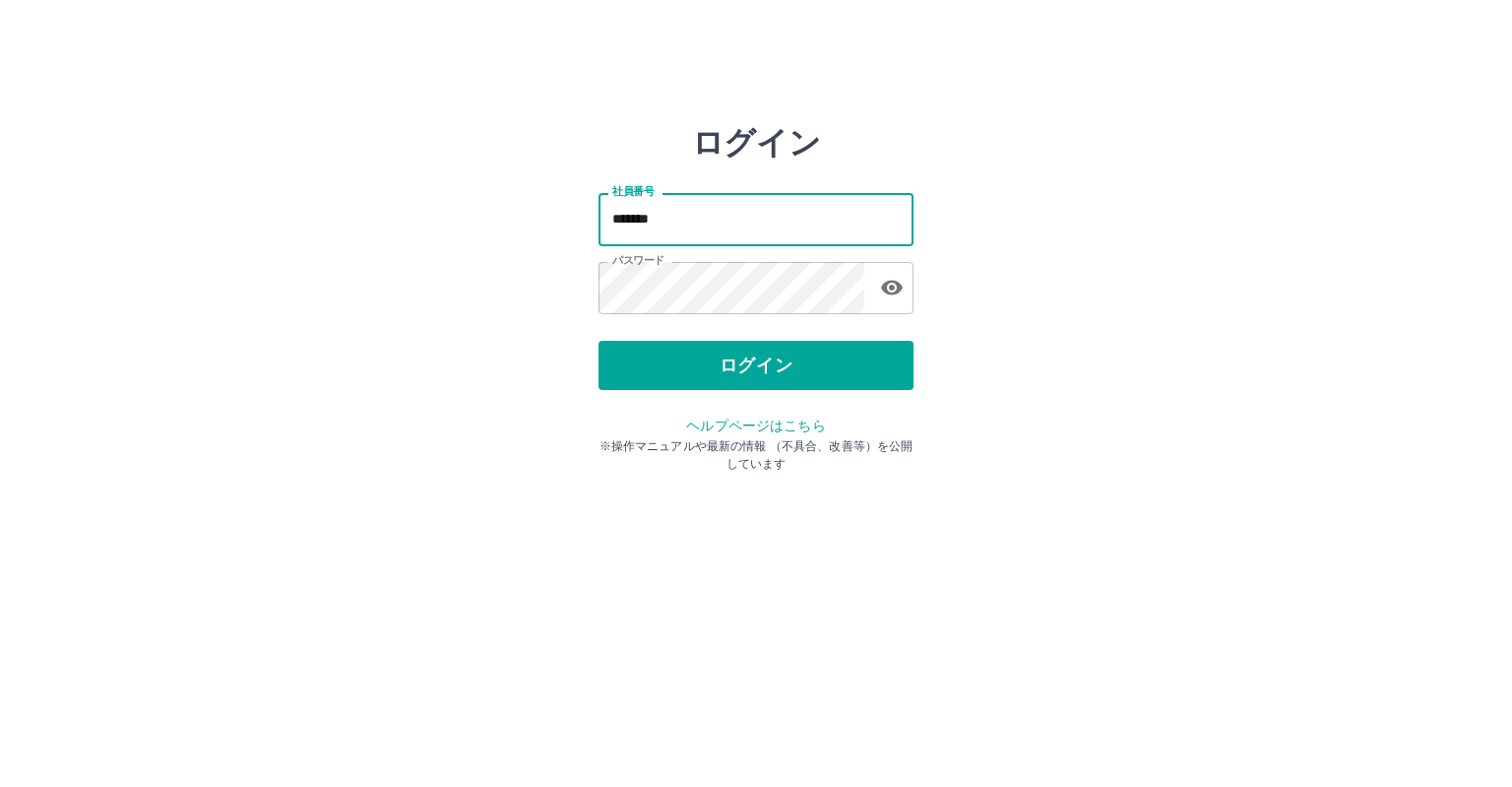 type on "*******" 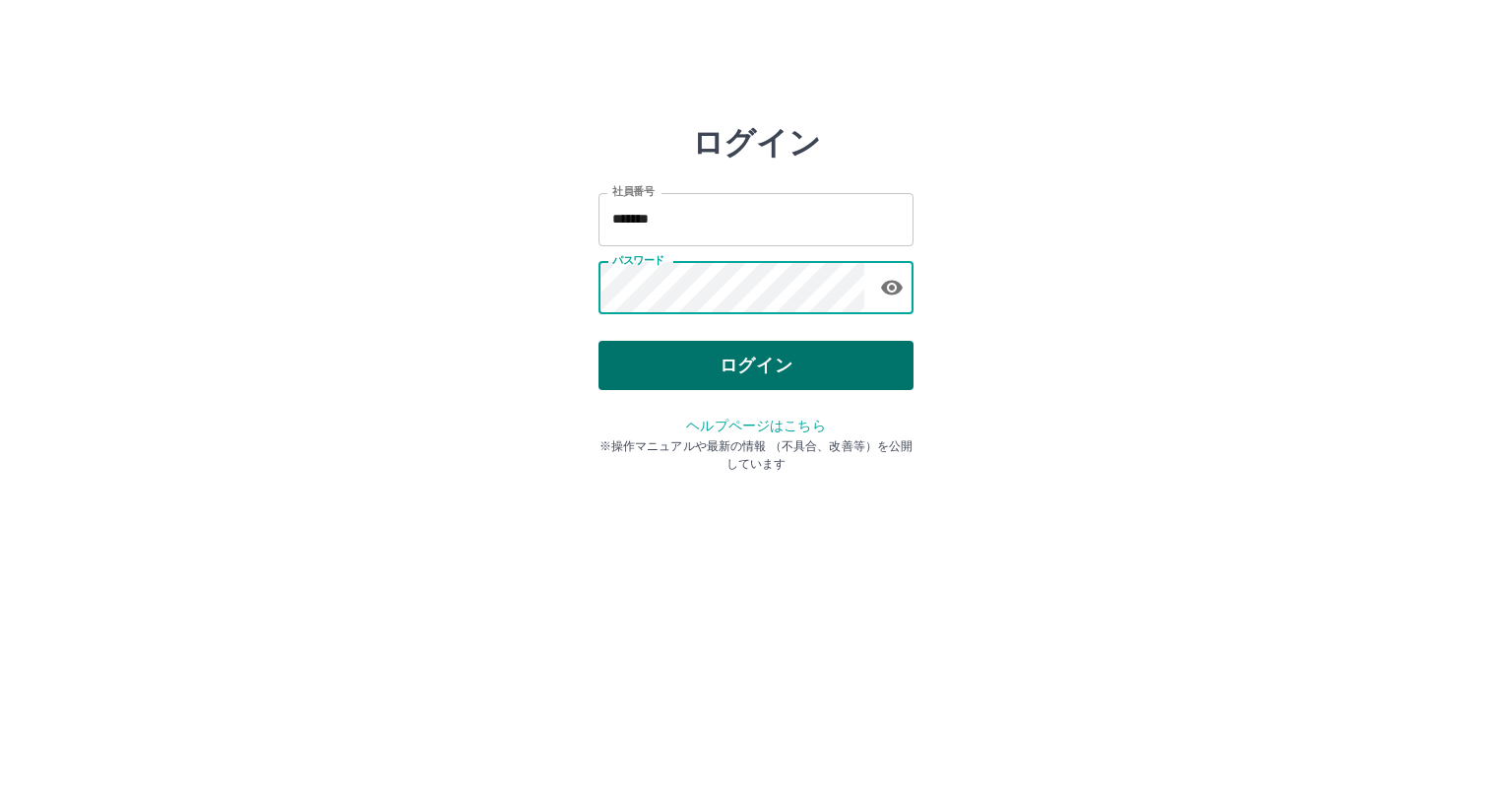 click on "ログイン" at bounding box center [756, 365] 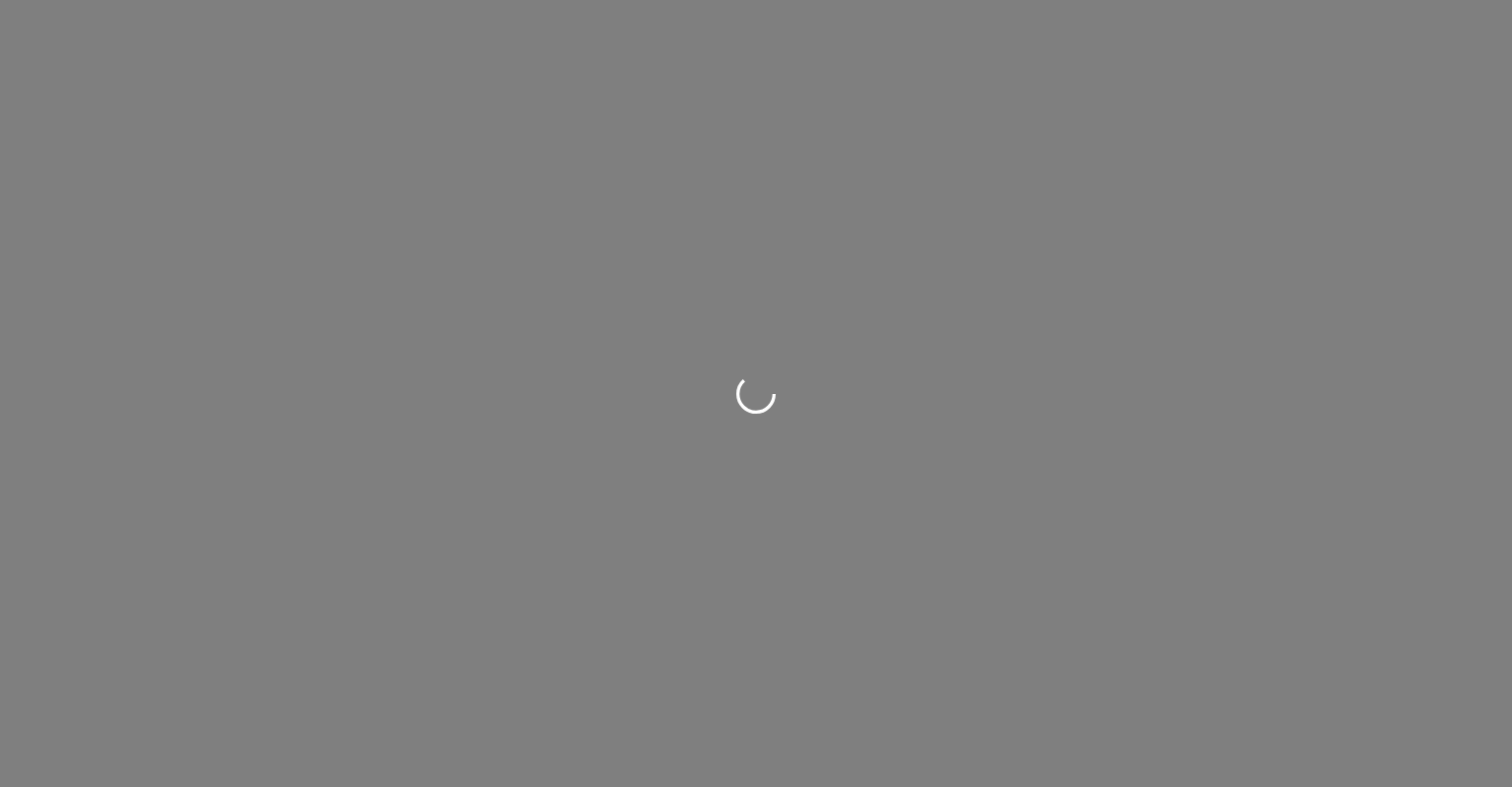 scroll, scrollTop: 0, scrollLeft: 0, axis: both 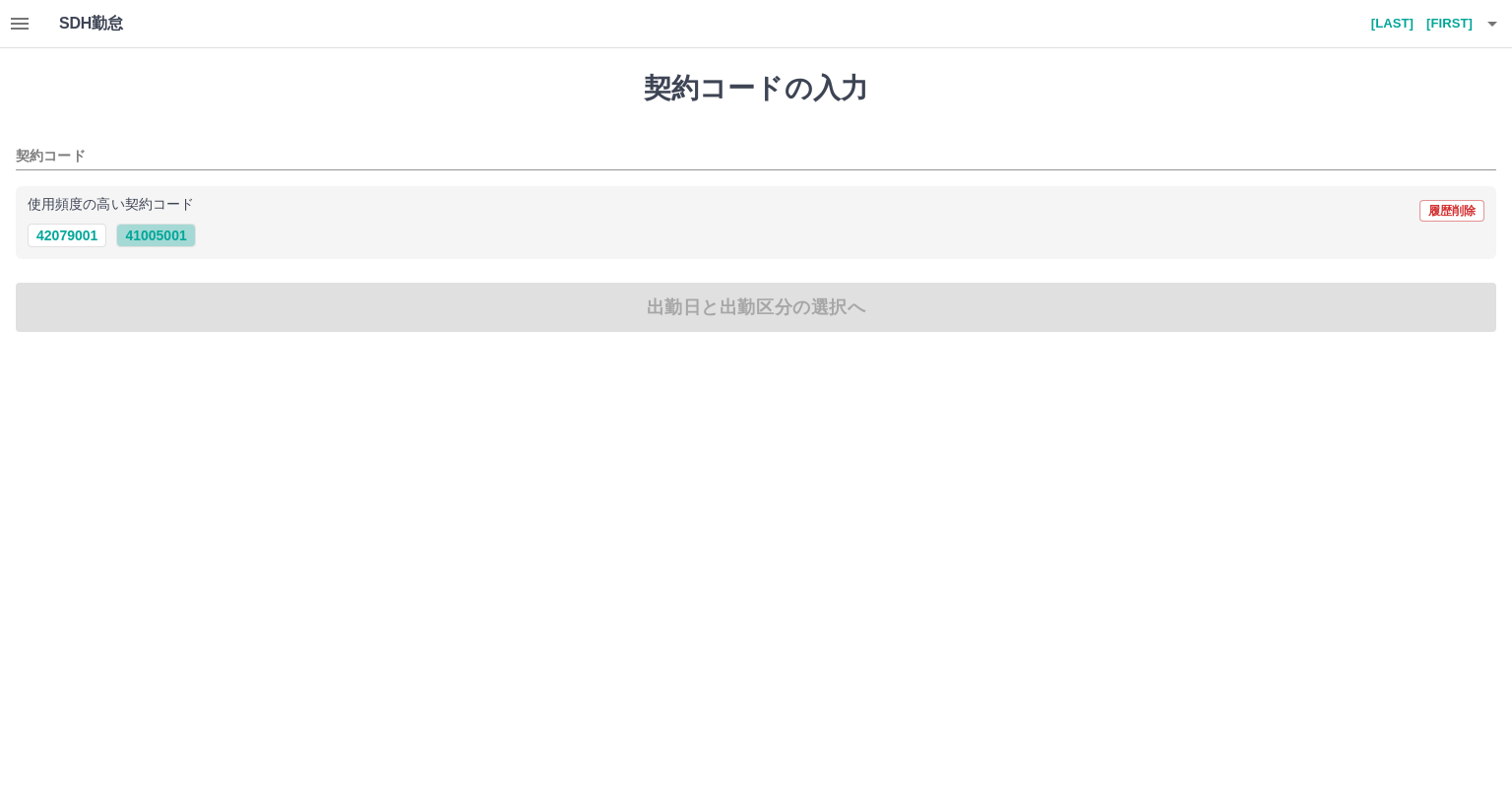 click on "41005001" at bounding box center (156, 235) 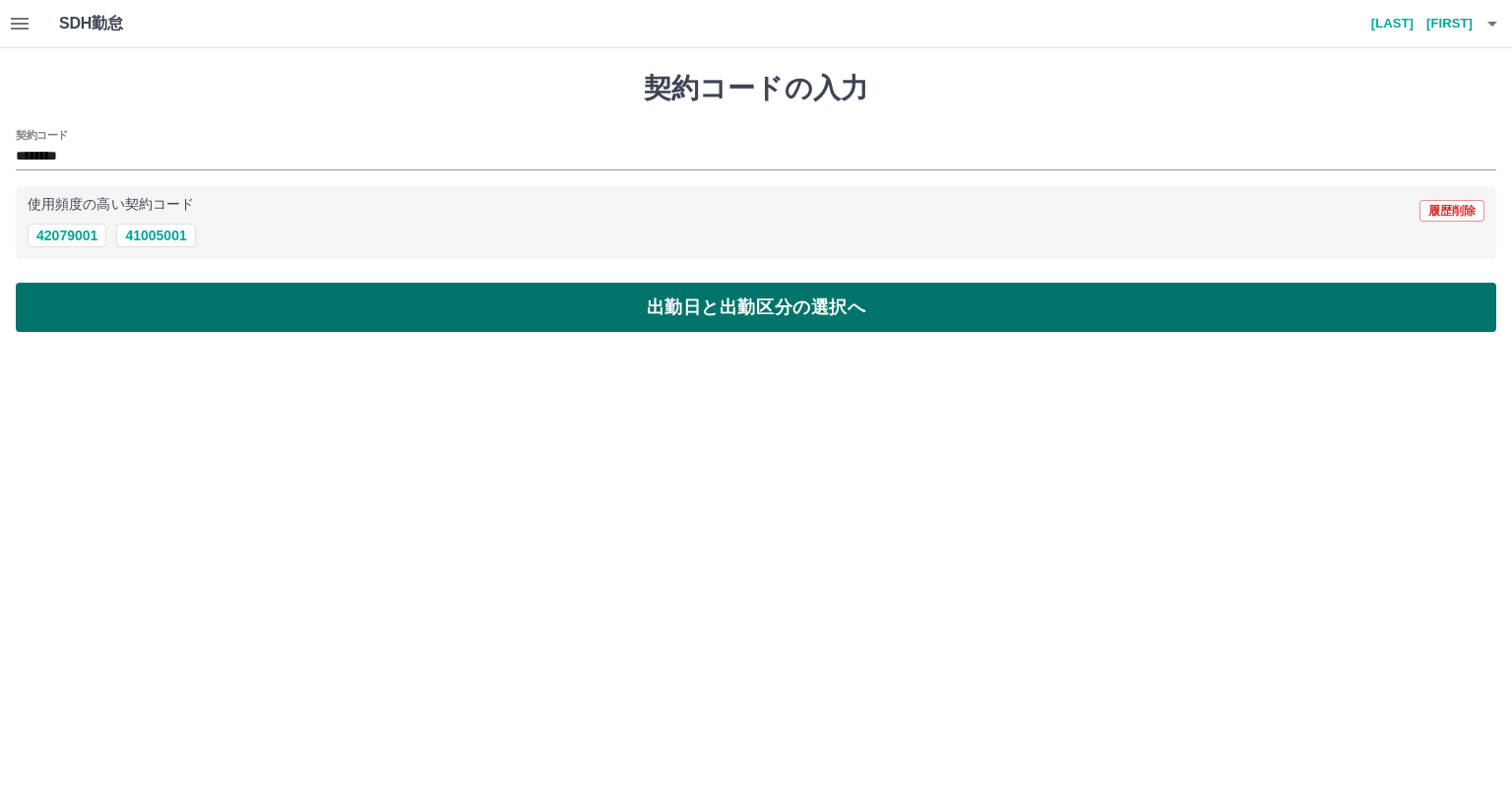 click on "出勤日と出勤区分の選択へ" at bounding box center [756, 307] 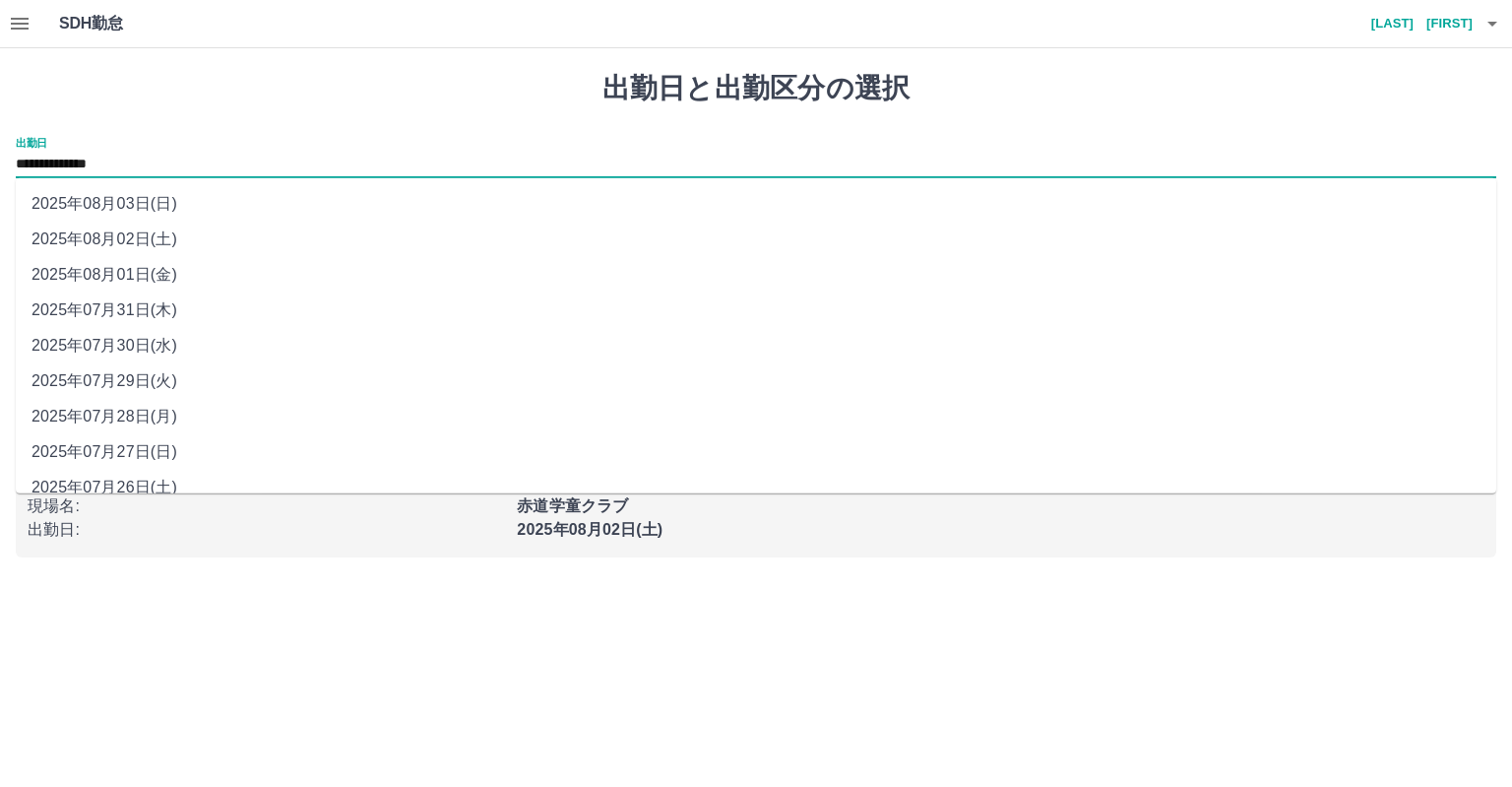 click on "**********" at bounding box center [756, 164] 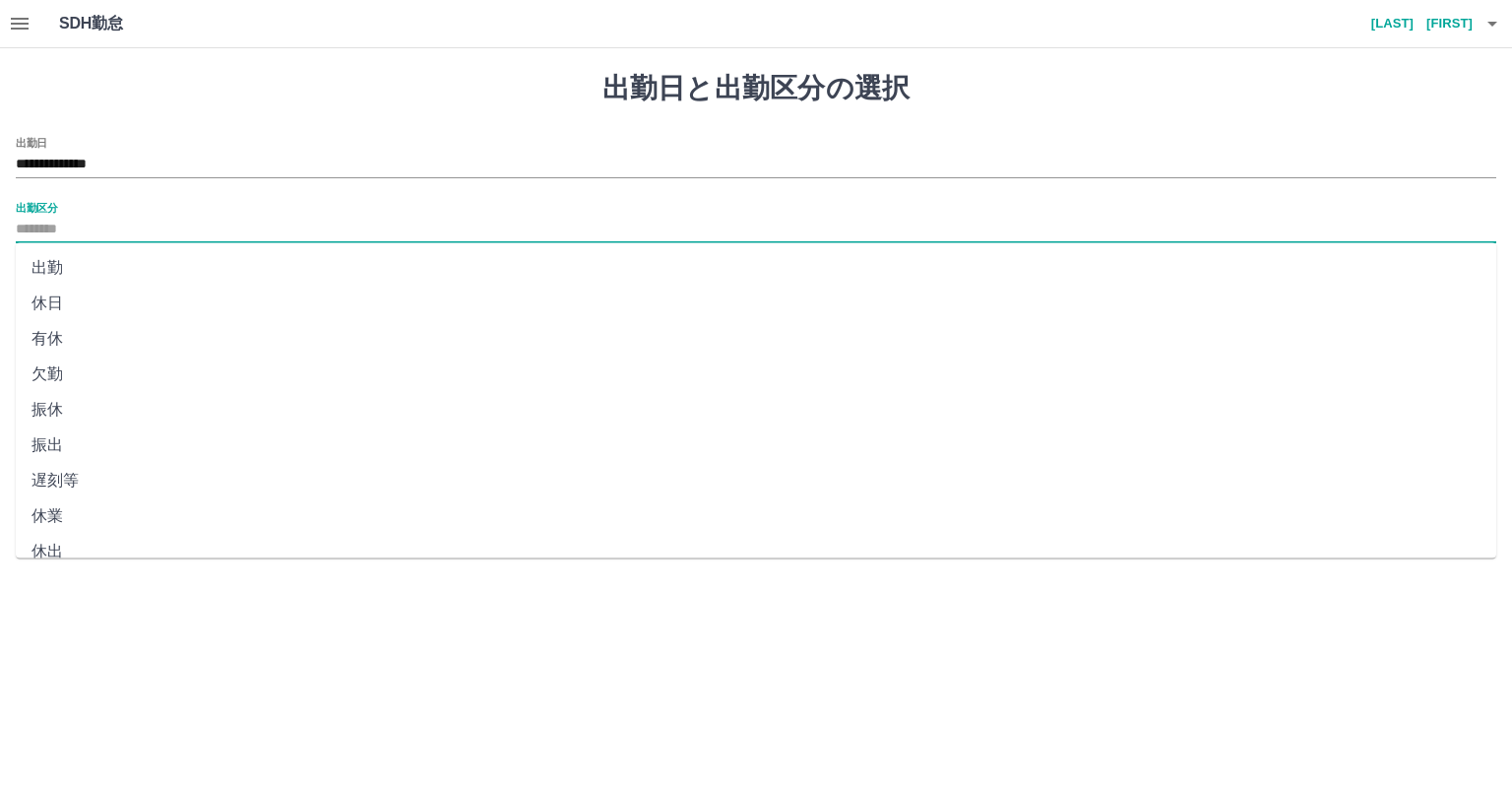 click on "出勤区分" at bounding box center [756, 230] 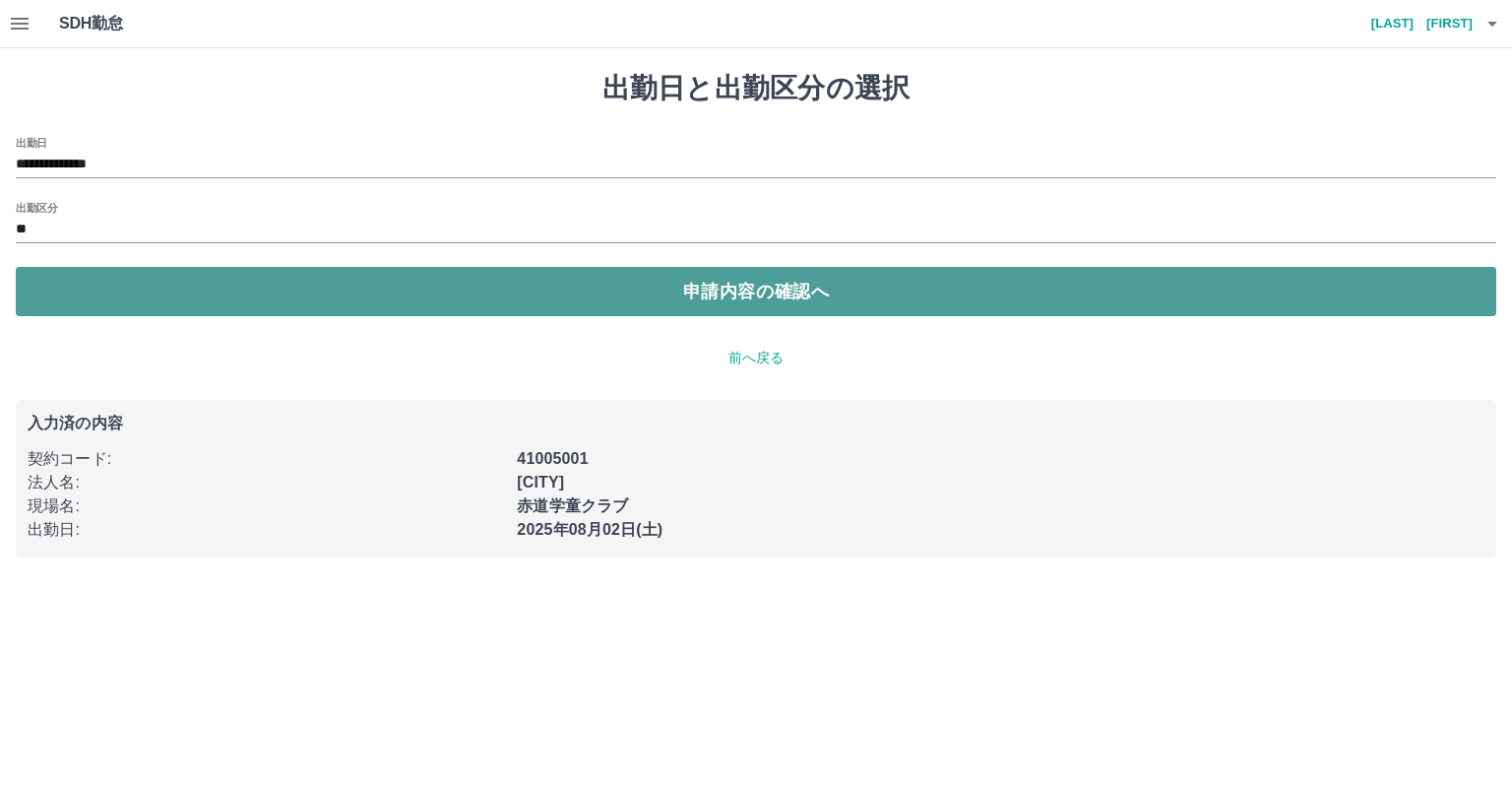 click on "申請内容の確認へ" at bounding box center [756, 292] 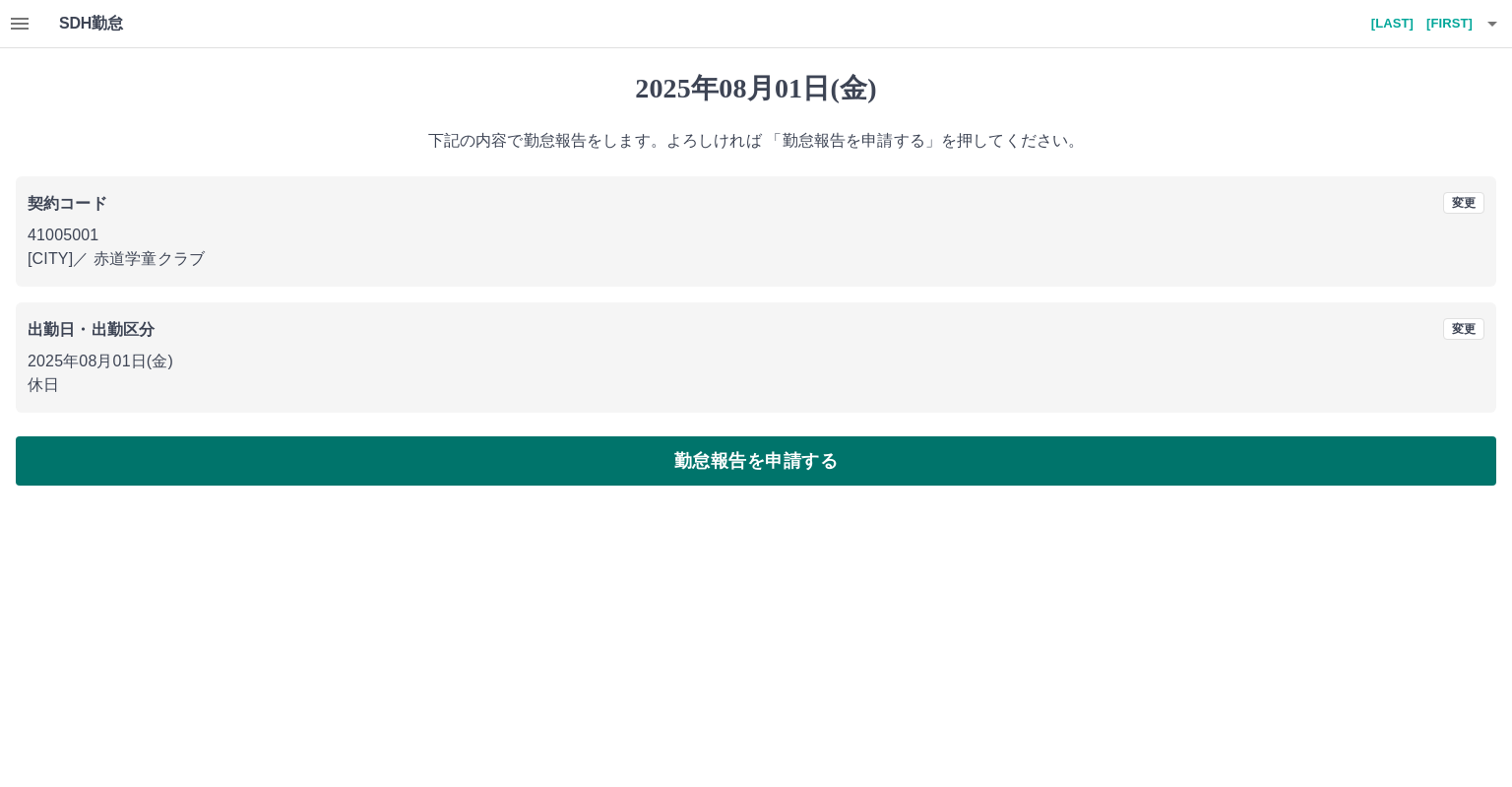 click on "勤怠報告を申請する" at bounding box center (756, 461) 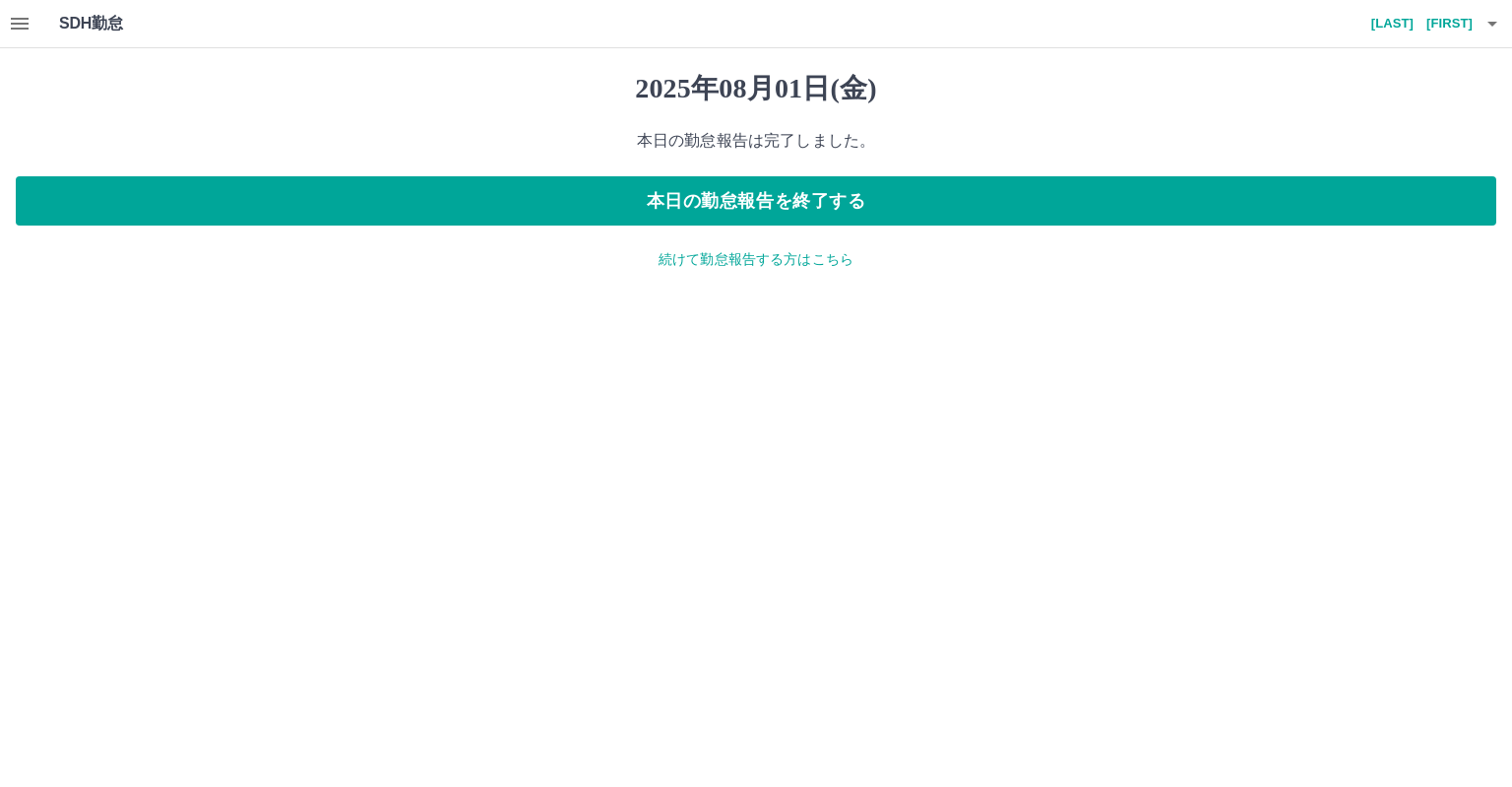 click on "続けて勤怠報告する方はこちら" at bounding box center (756, 259) 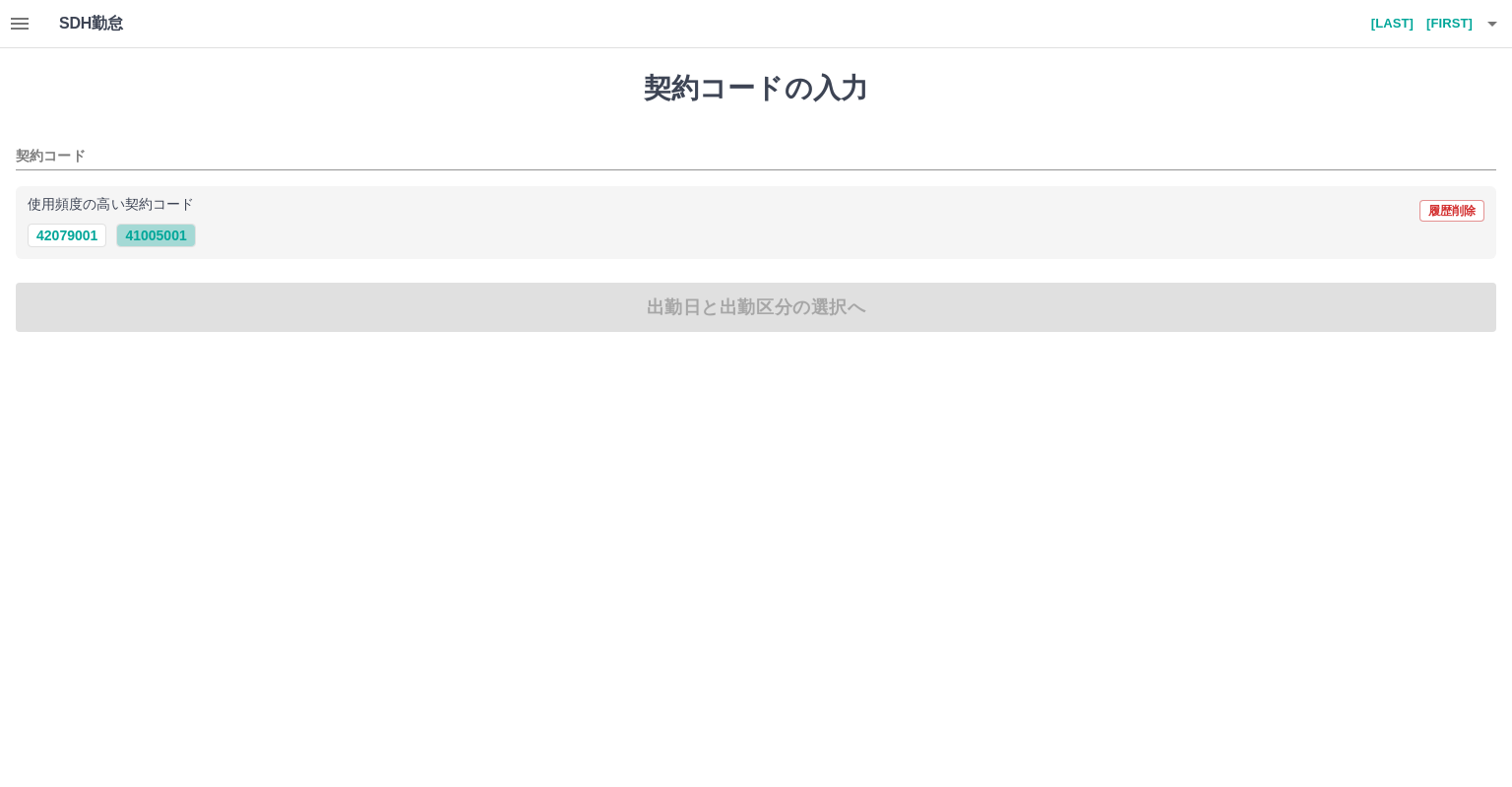 click on "41005001" at bounding box center [156, 235] 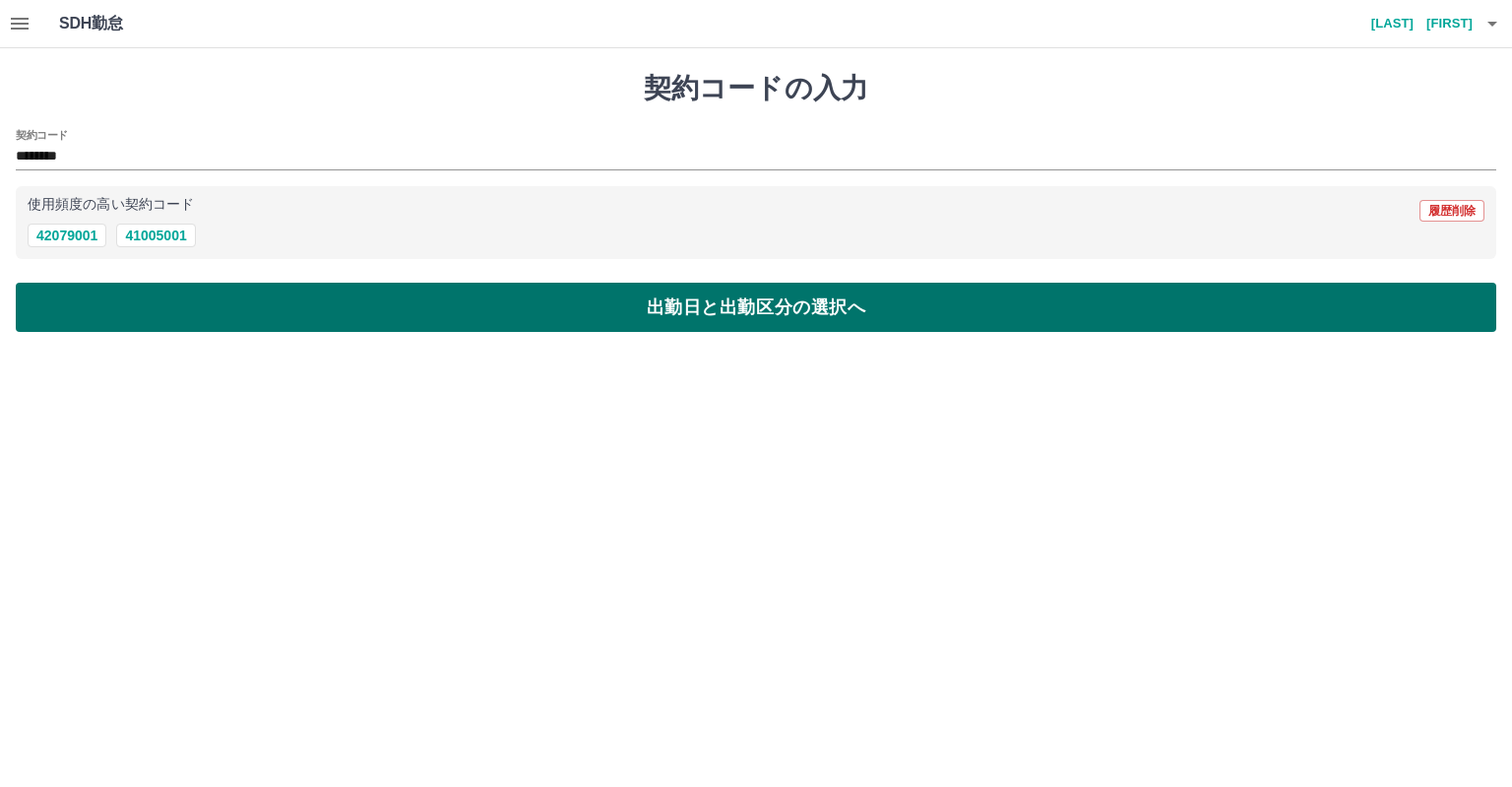 click on "出勤日と出勤区分の選択へ" at bounding box center [756, 307] 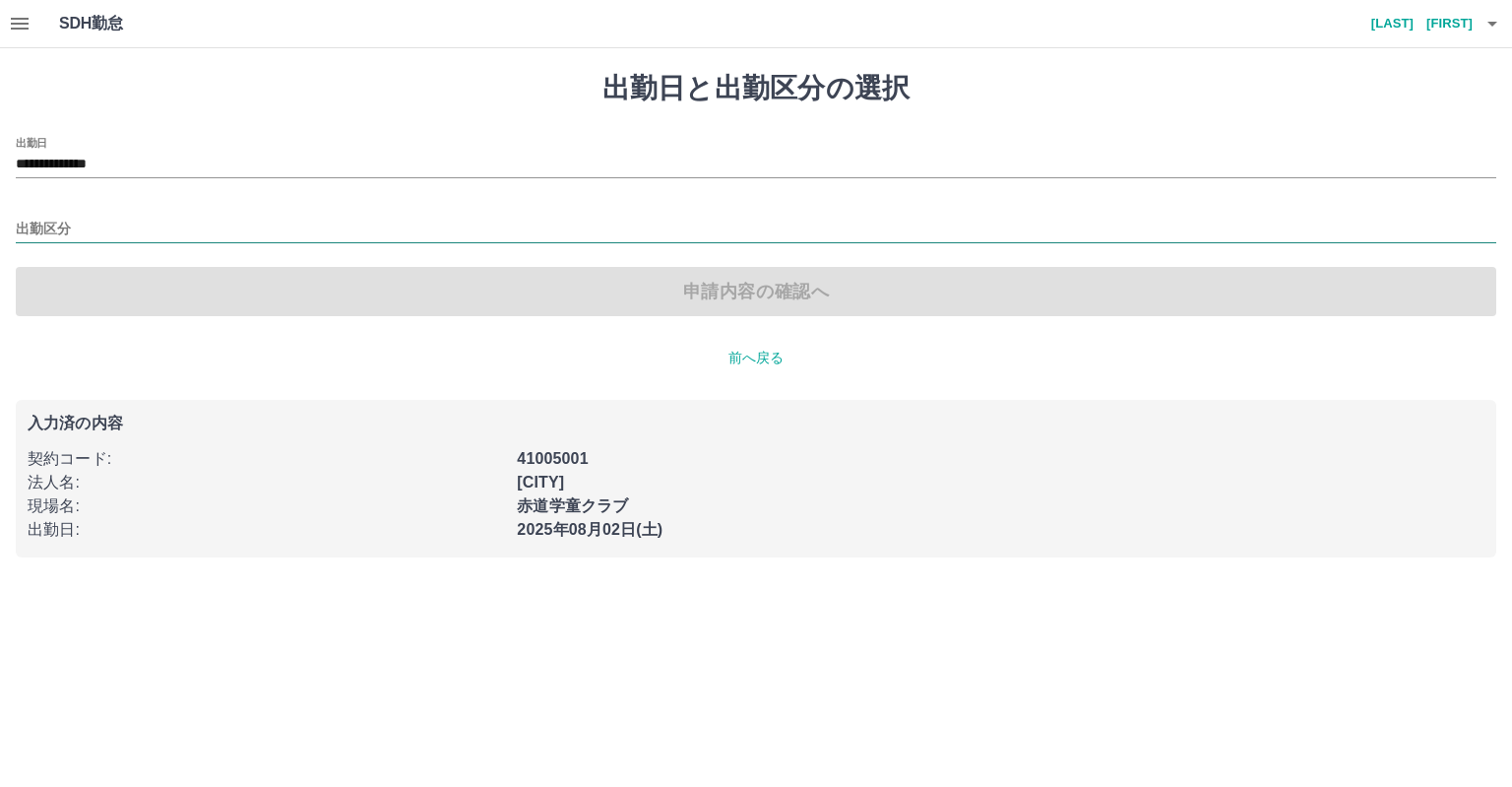 click on "出勤区分" at bounding box center (756, 230) 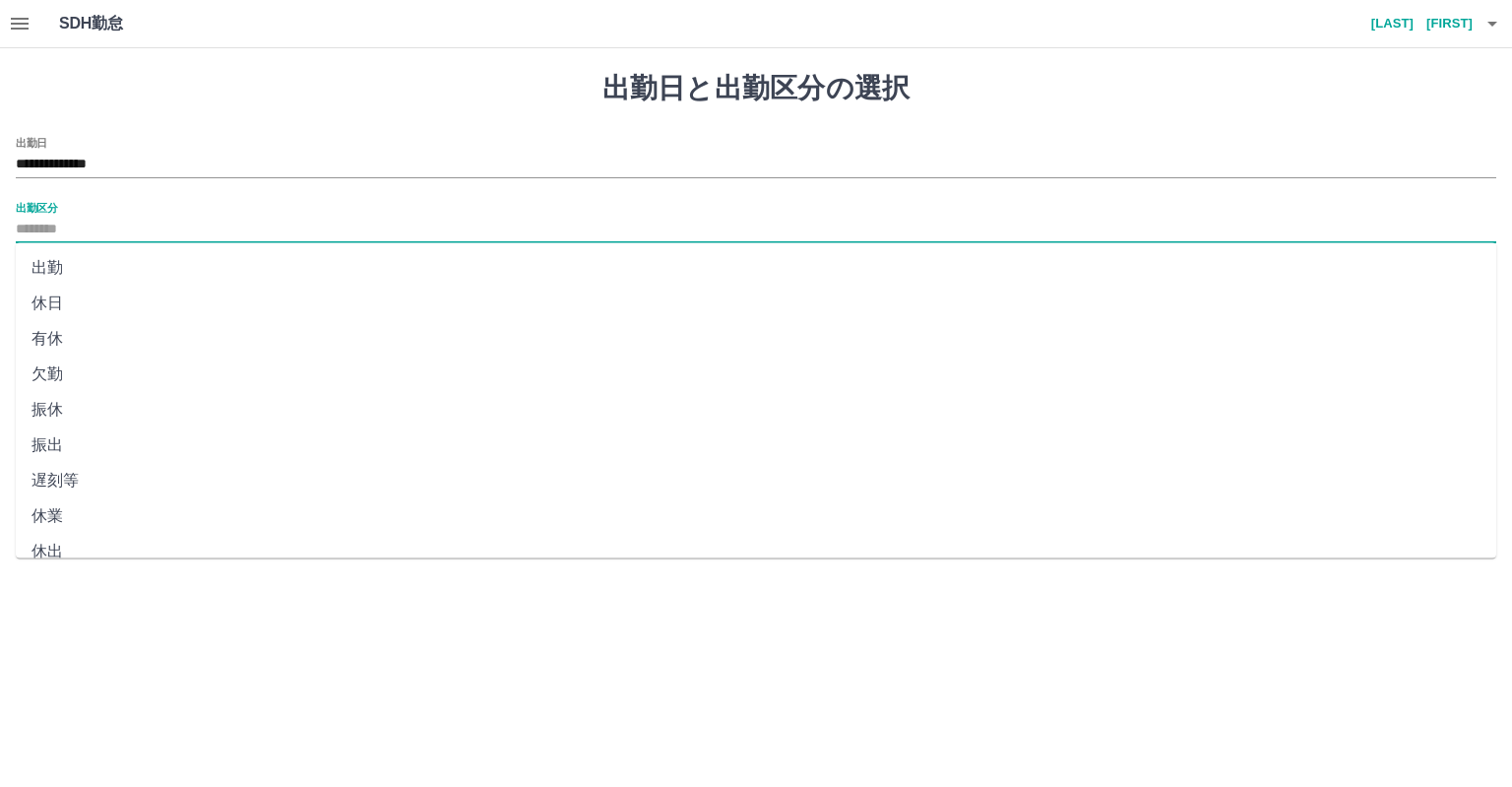 click on "休日" at bounding box center [756, 303] 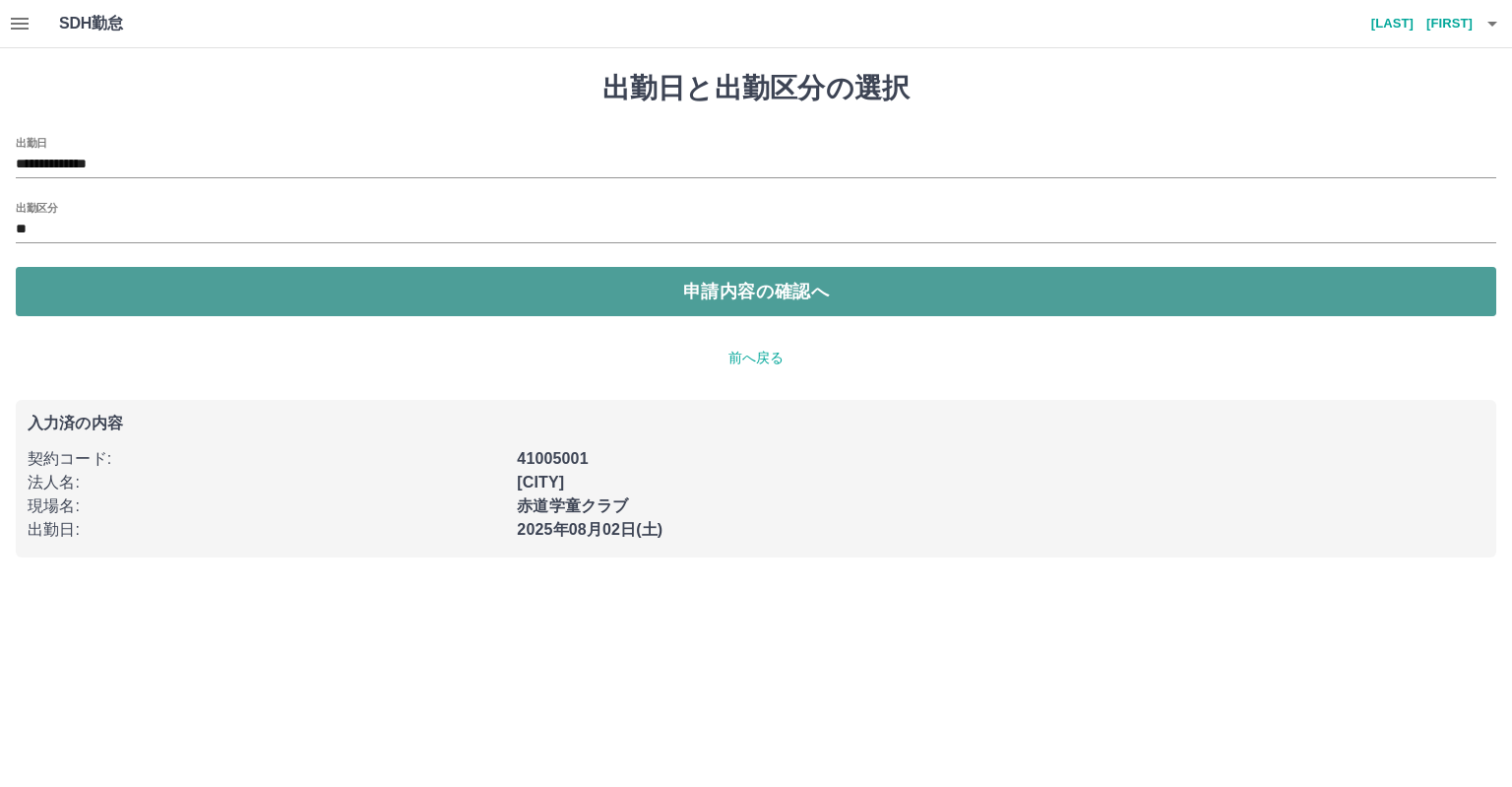 click on "申請内容の確認へ" at bounding box center (756, 292) 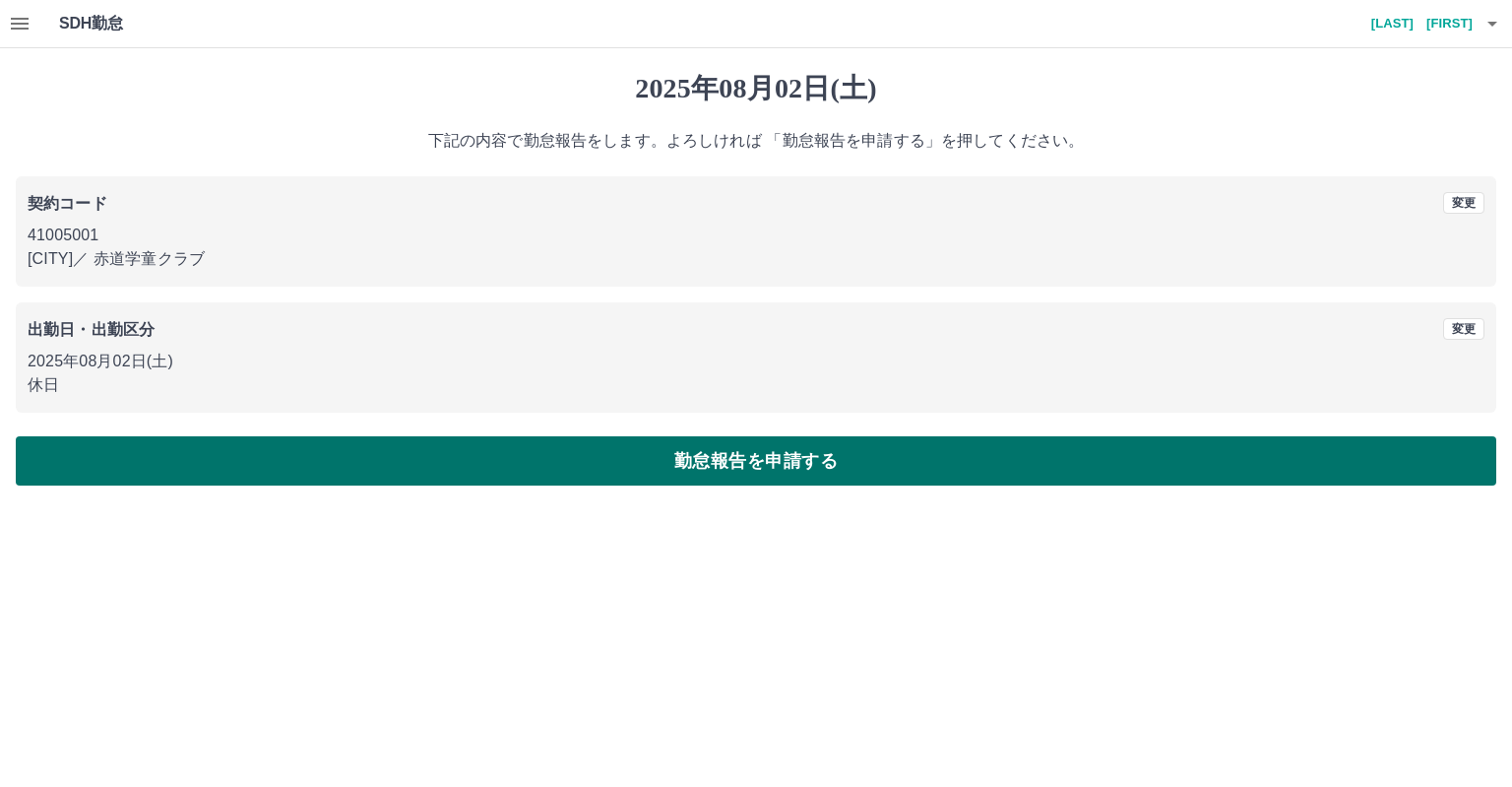 click on "勤怠報告を申請する" at bounding box center (756, 461) 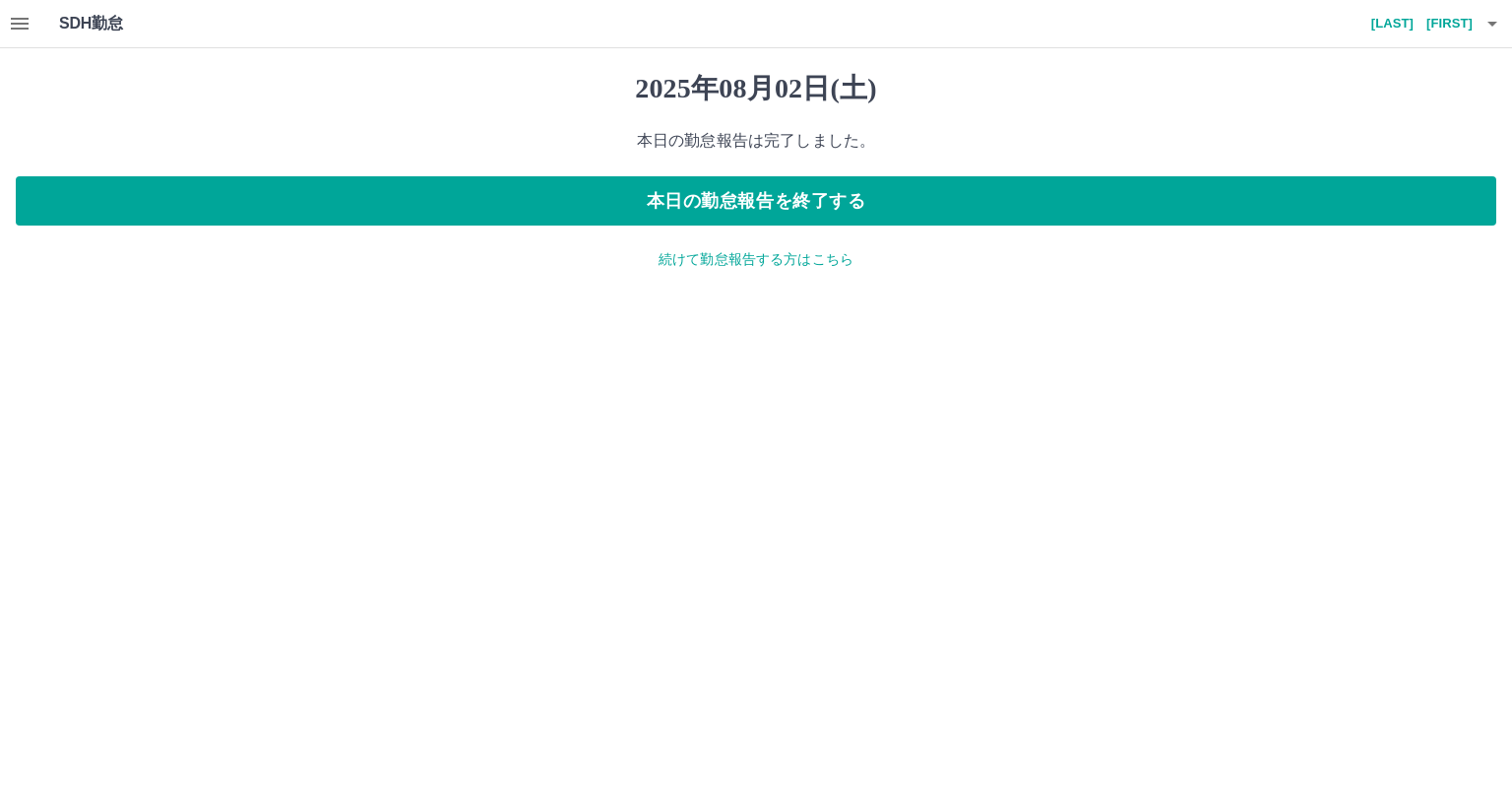 click on "続けて勤怠報告する方はこちら" at bounding box center [756, 259] 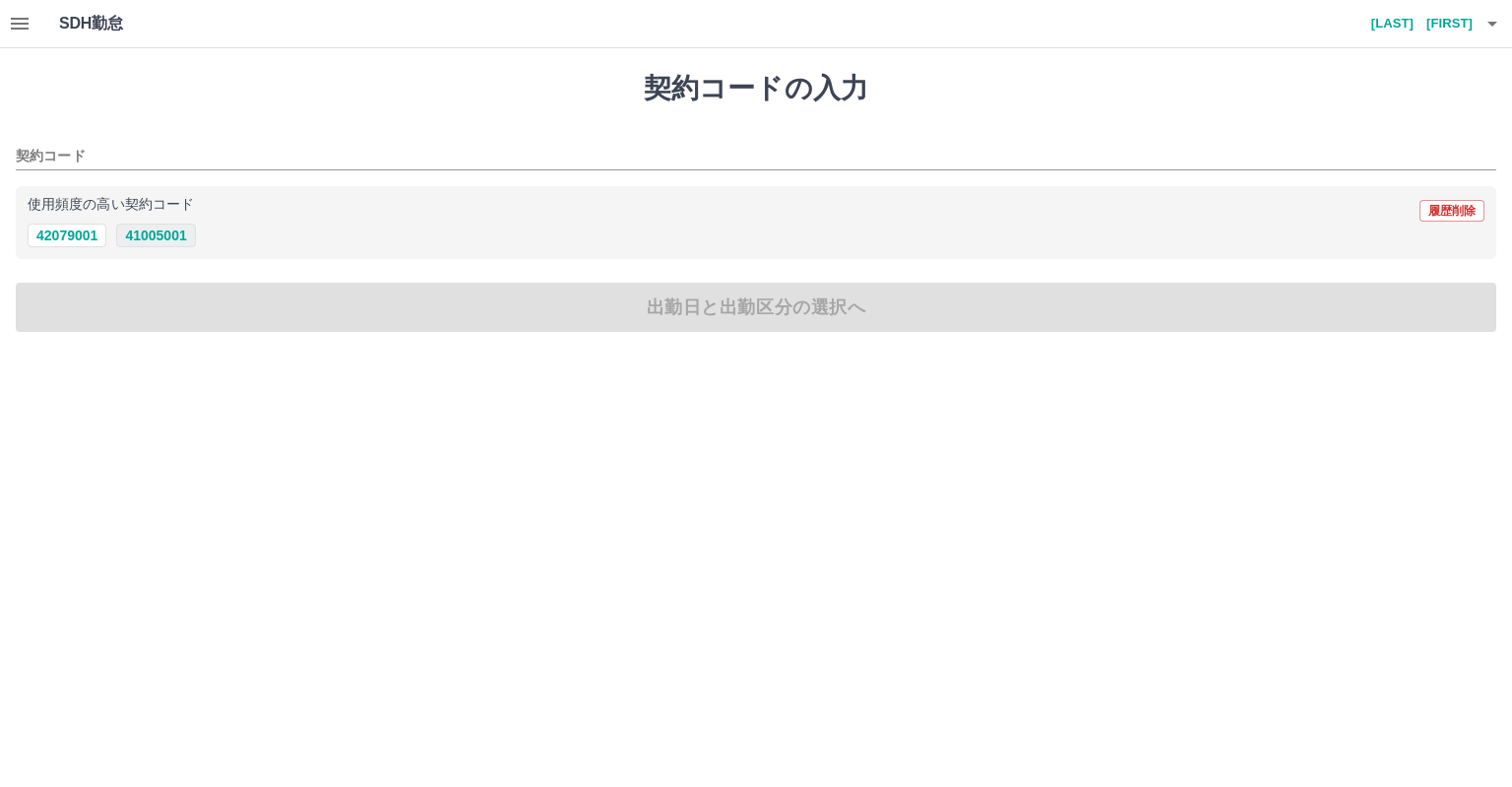 click on "41005001" at bounding box center (156, 235) 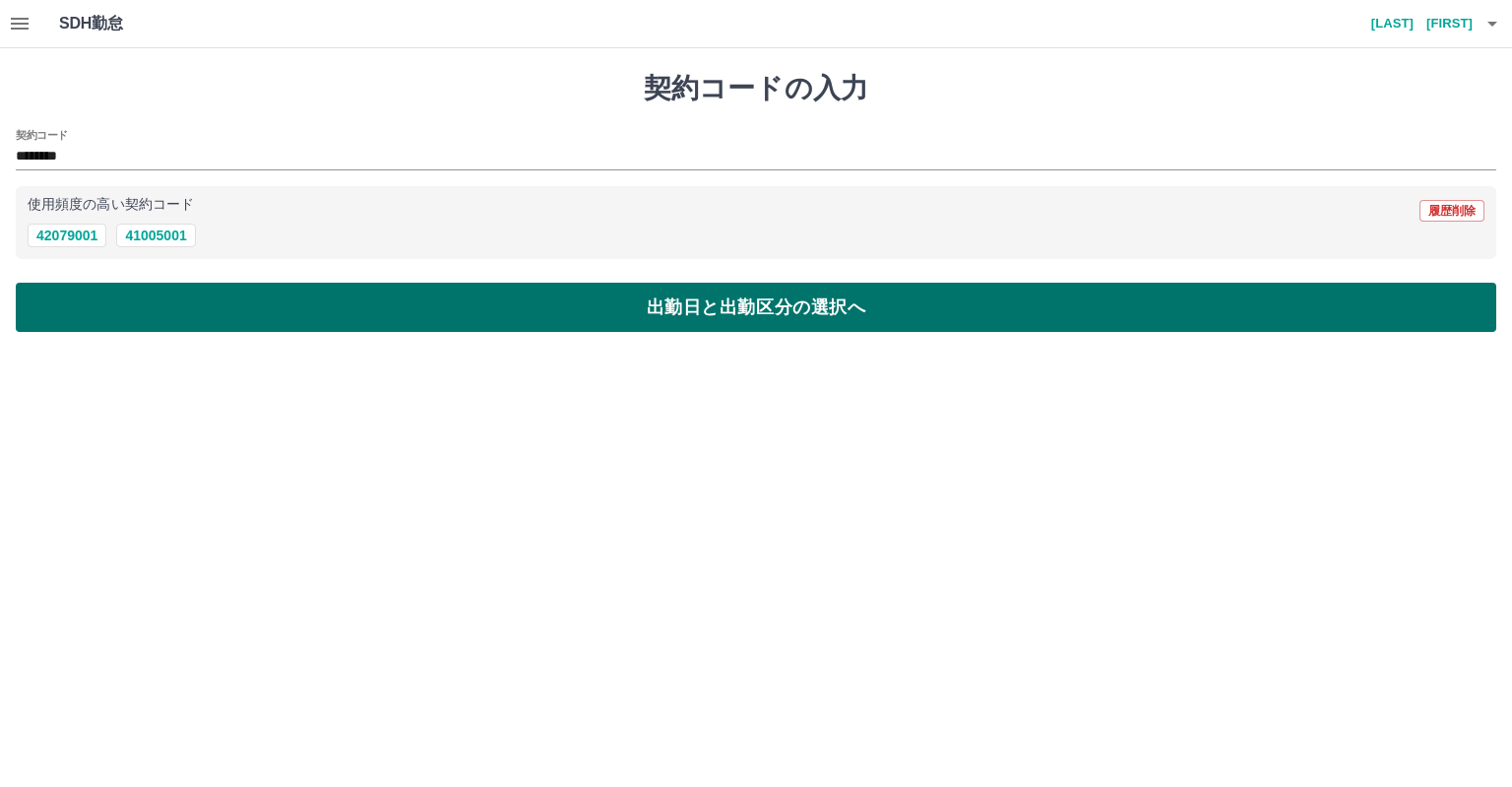 click on "出勤日と出勤区分の選択へ" at bounding box center [756, 307] 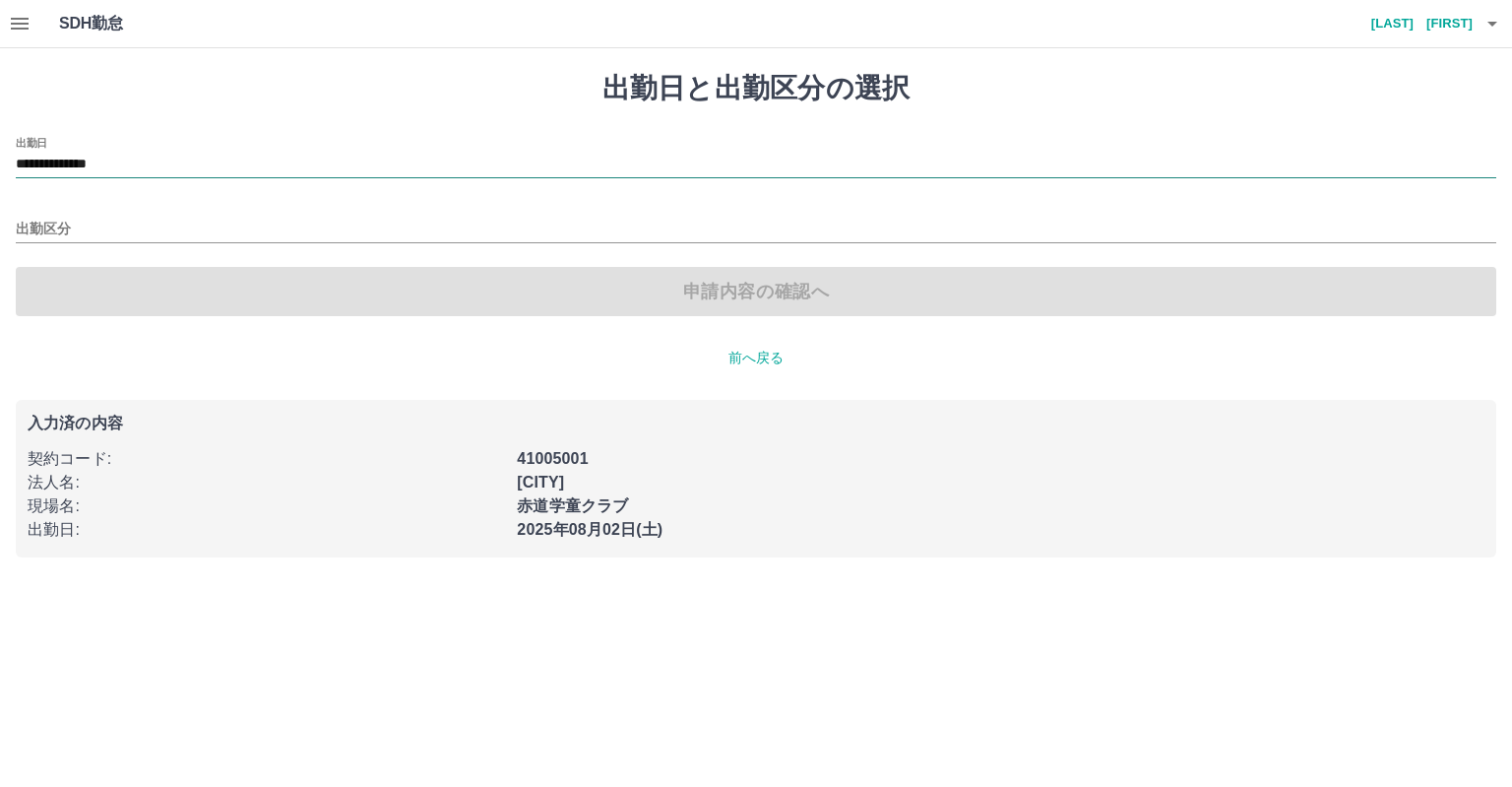 click on "**********" at bounding box center (756, 164) 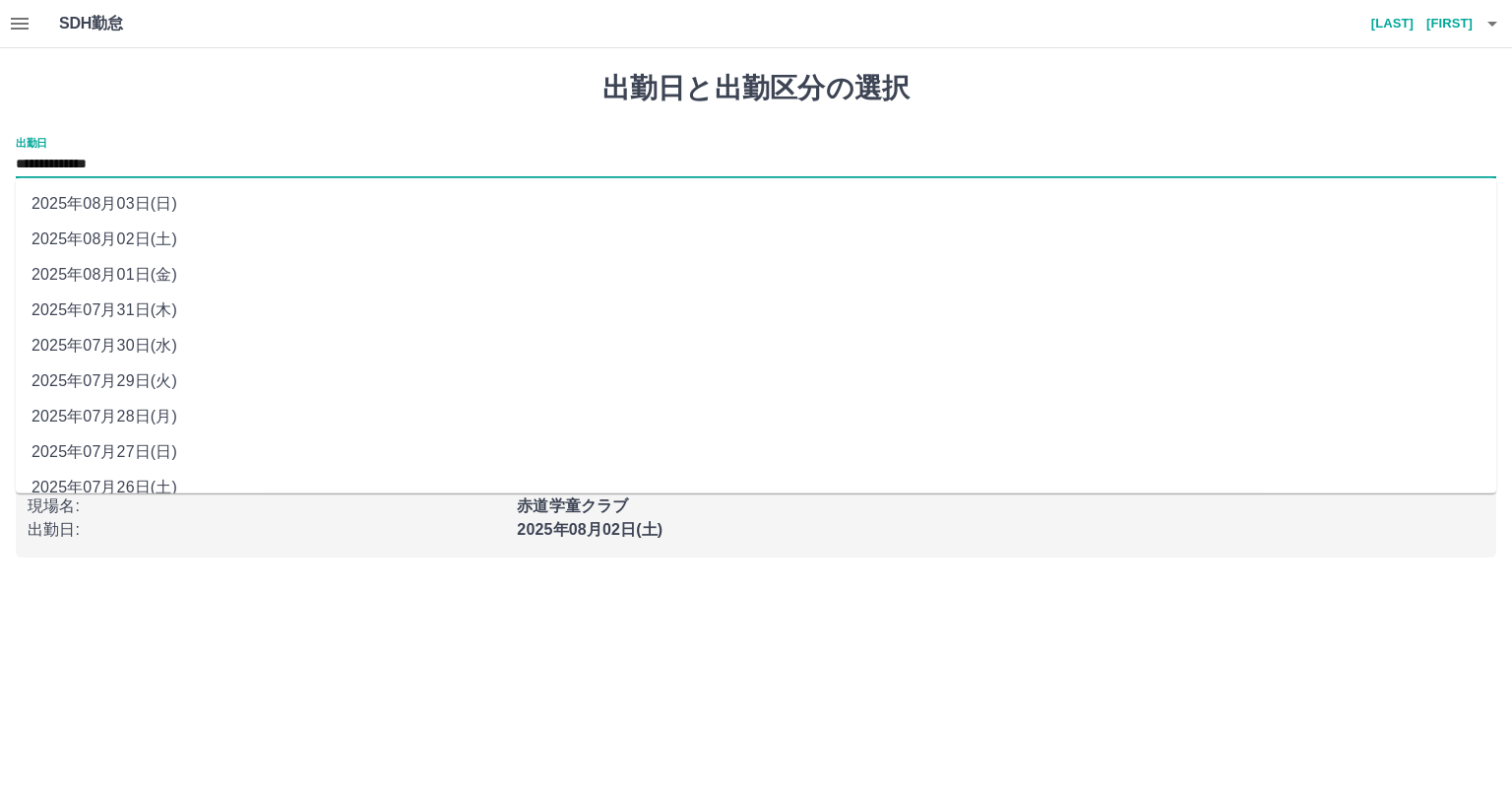 click on "2025年08月03日(日)" at bounding box center [756, 204] 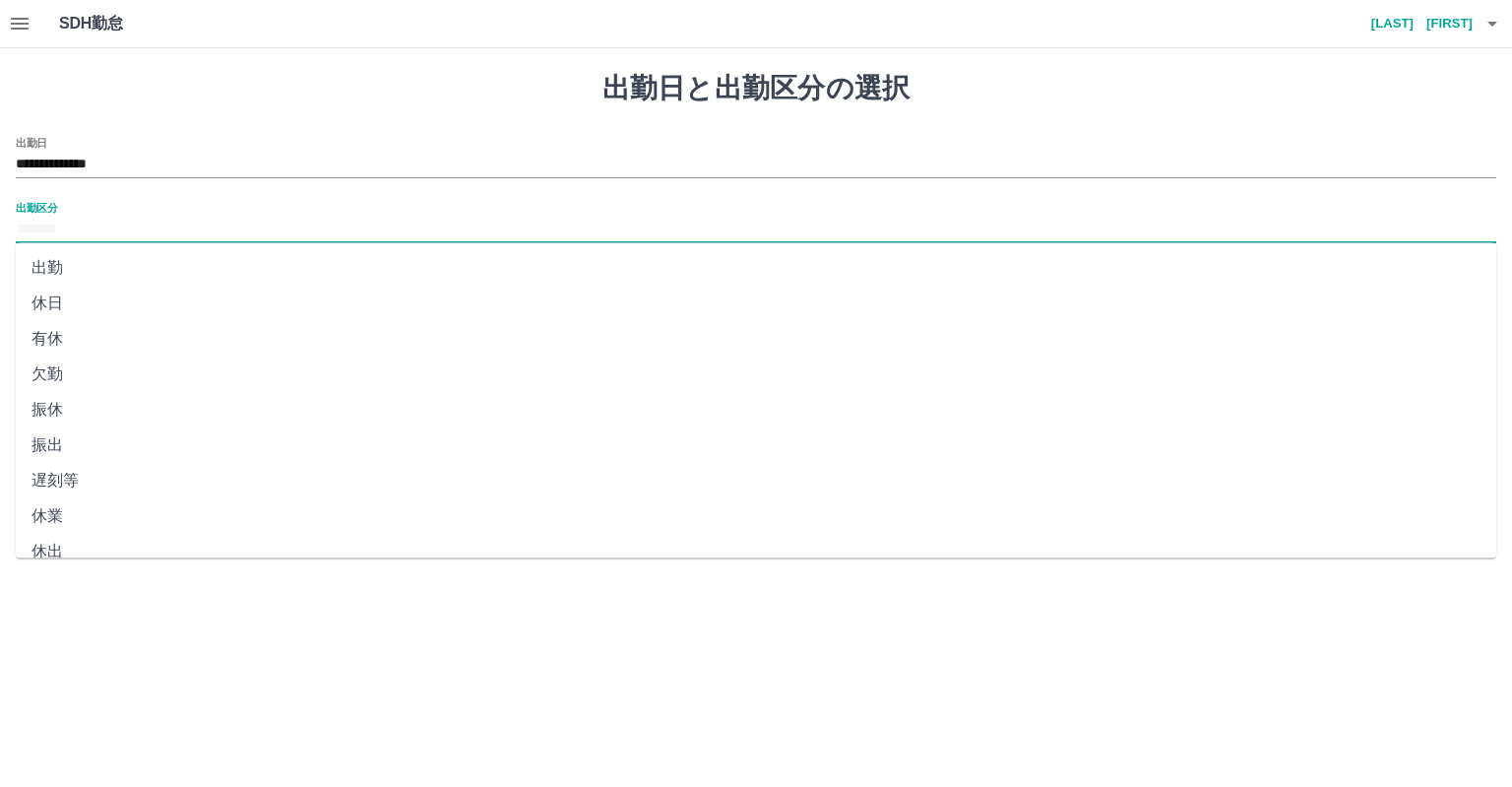 click on "出勤区分" at bounding box center [756, 230] 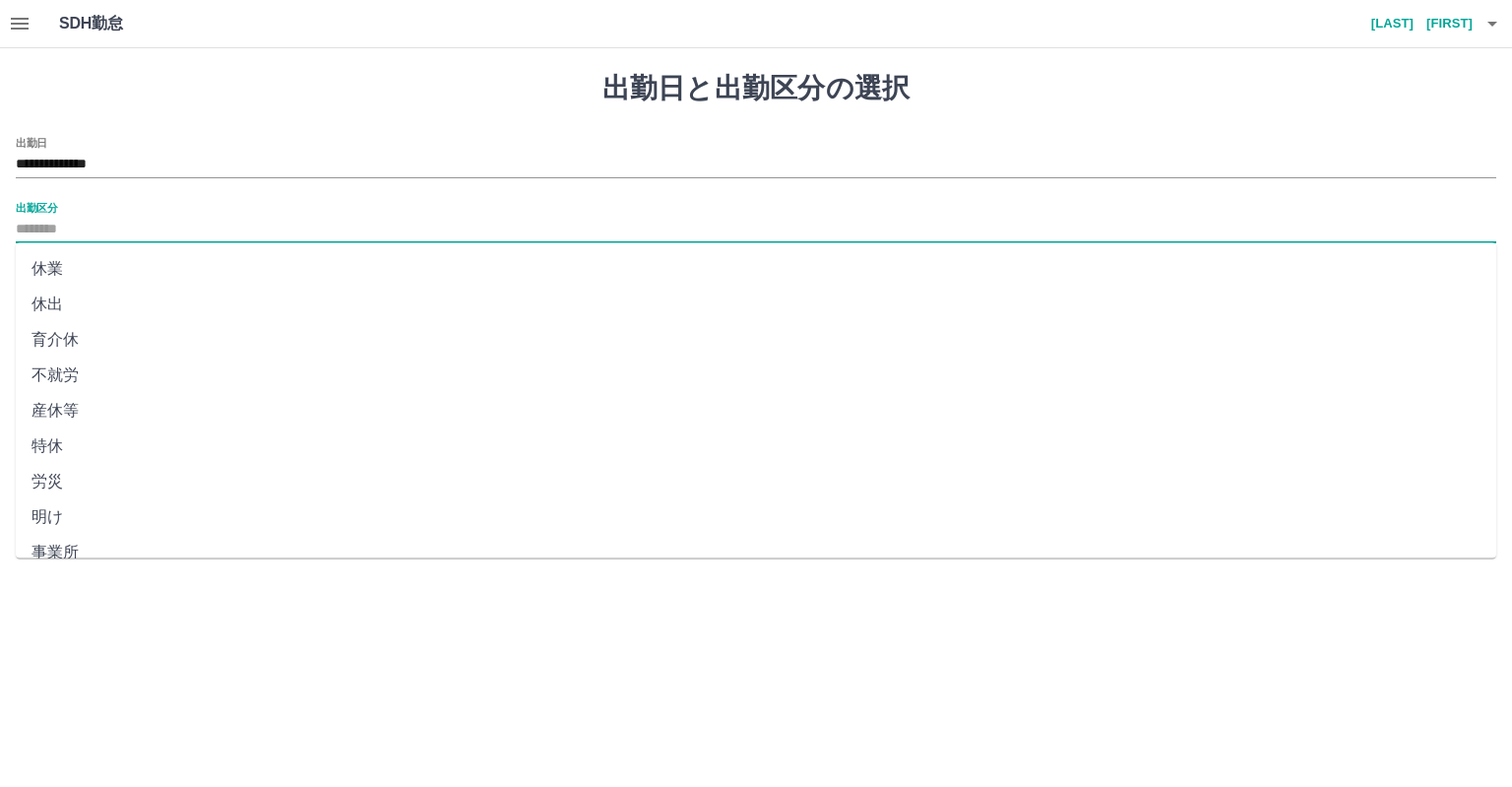 scroll, scrollTop: 339, scrollLeft: 0, axis: vertical 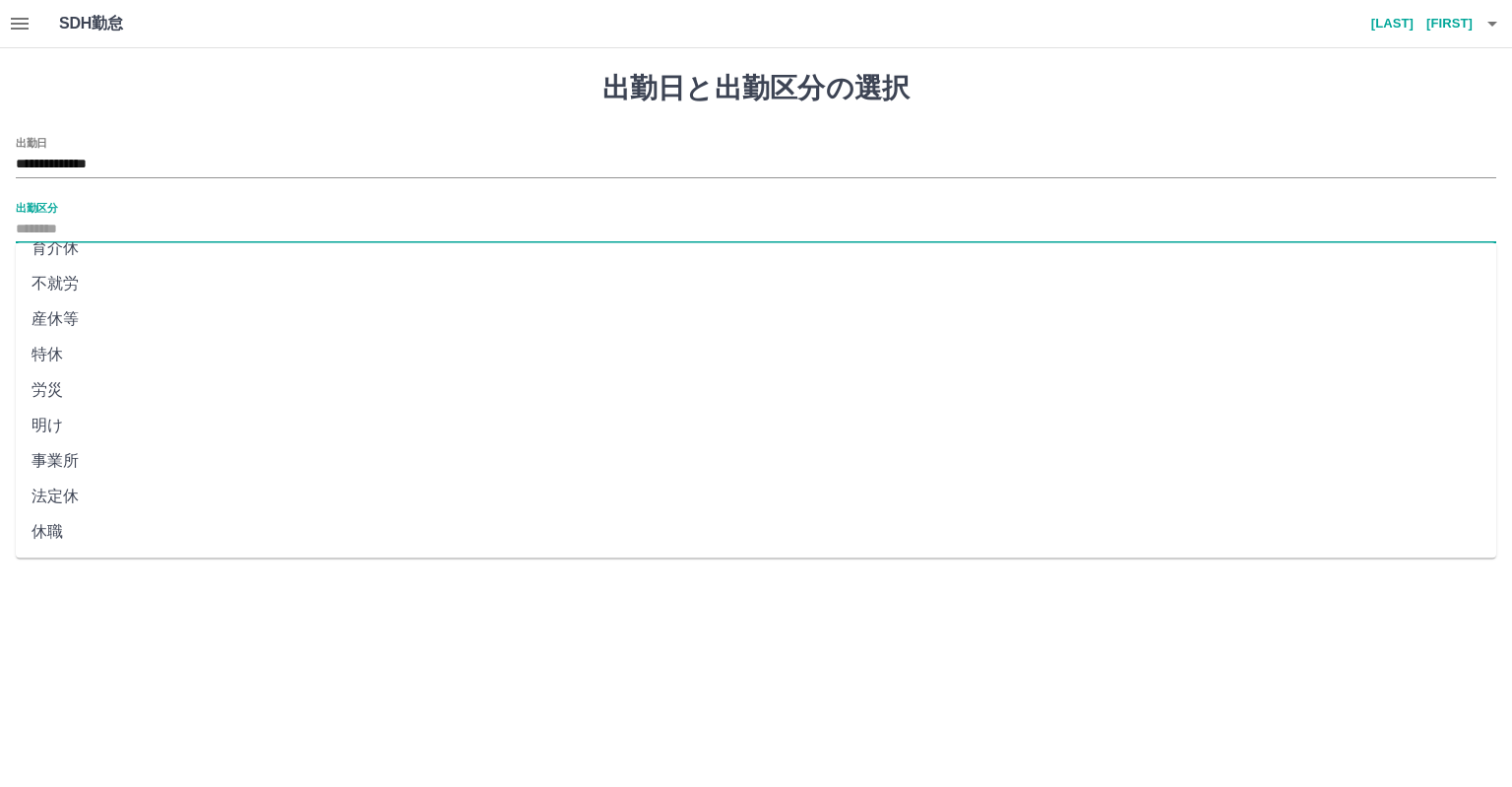click on "法定休" at bounding box center (756, 496) 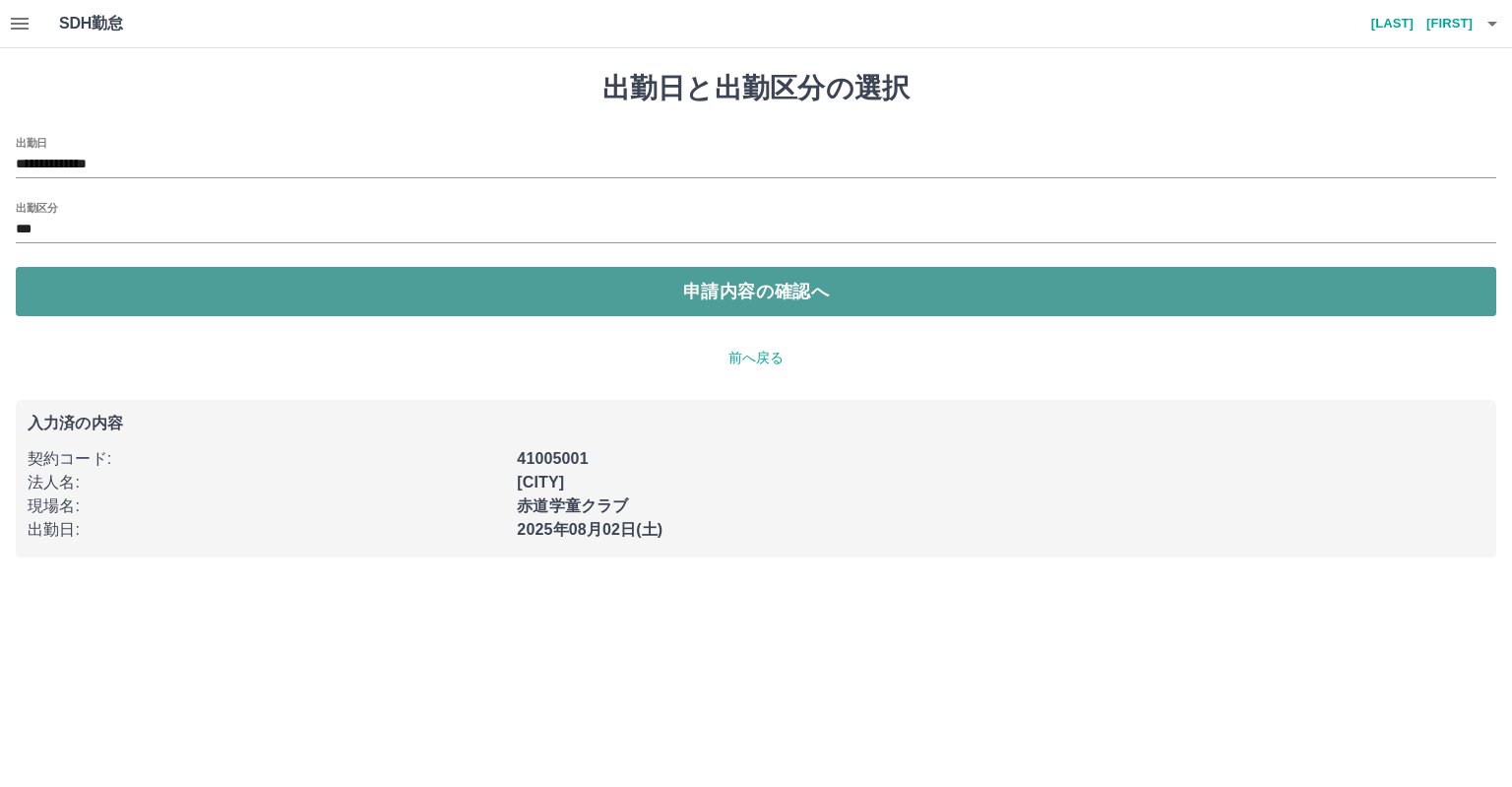 click on "申請内容の確認へ" at bounding box center [756, 292] 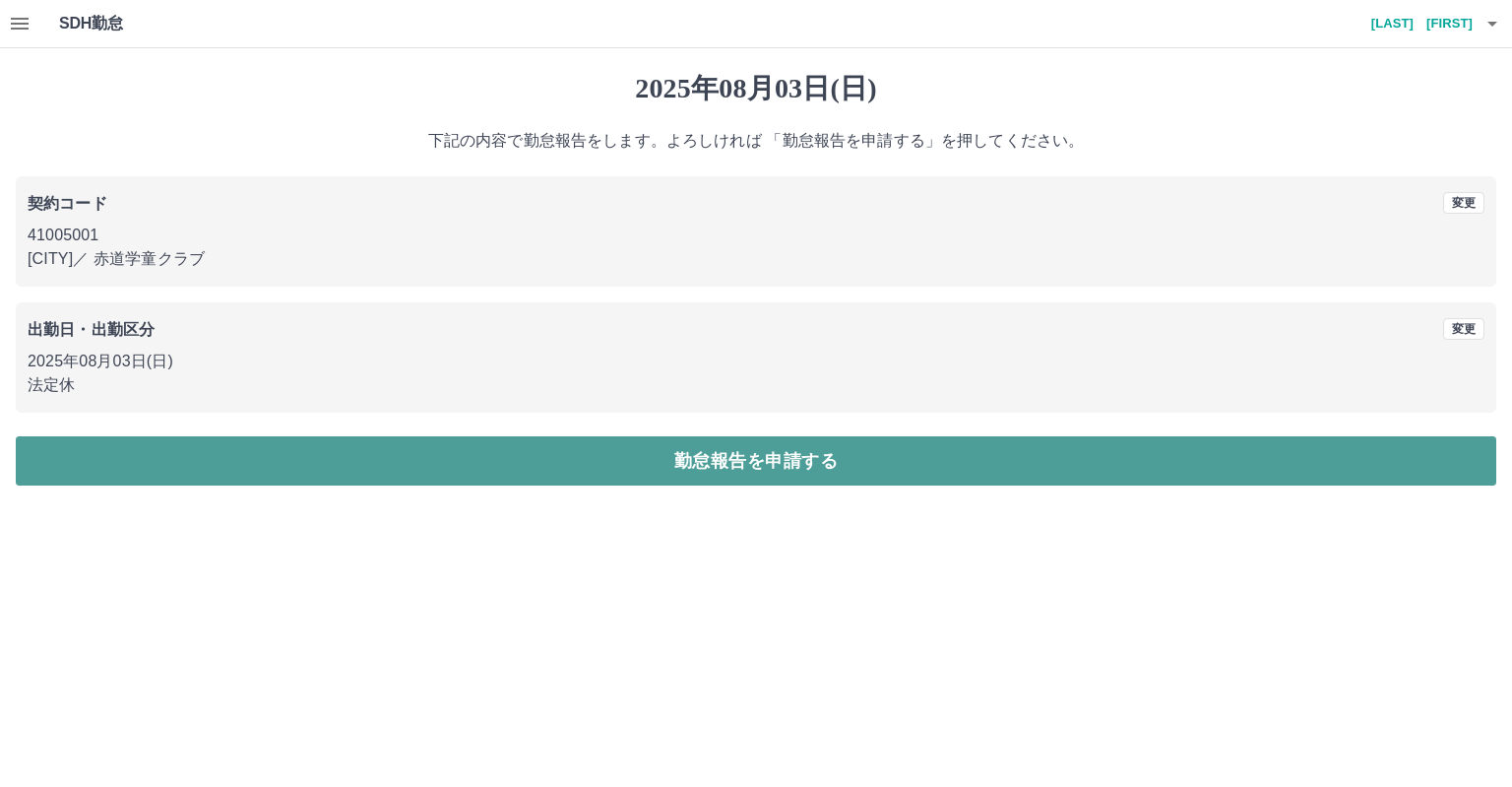 click on "勤怠報告を申請する" at bounding box center [756, 461] 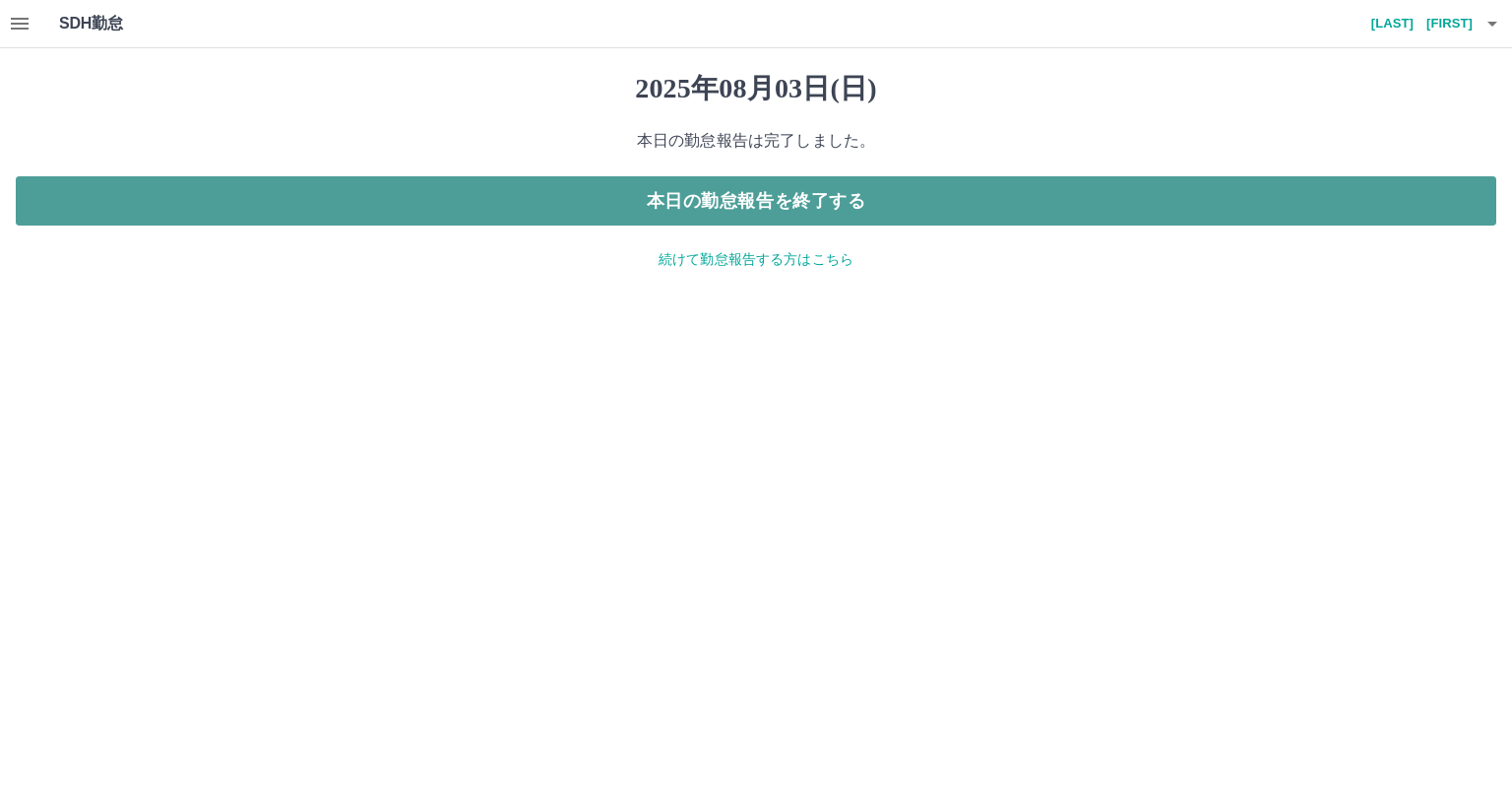 click on "本日の勤怠報告を終了する" at bounding box center (756, 201) 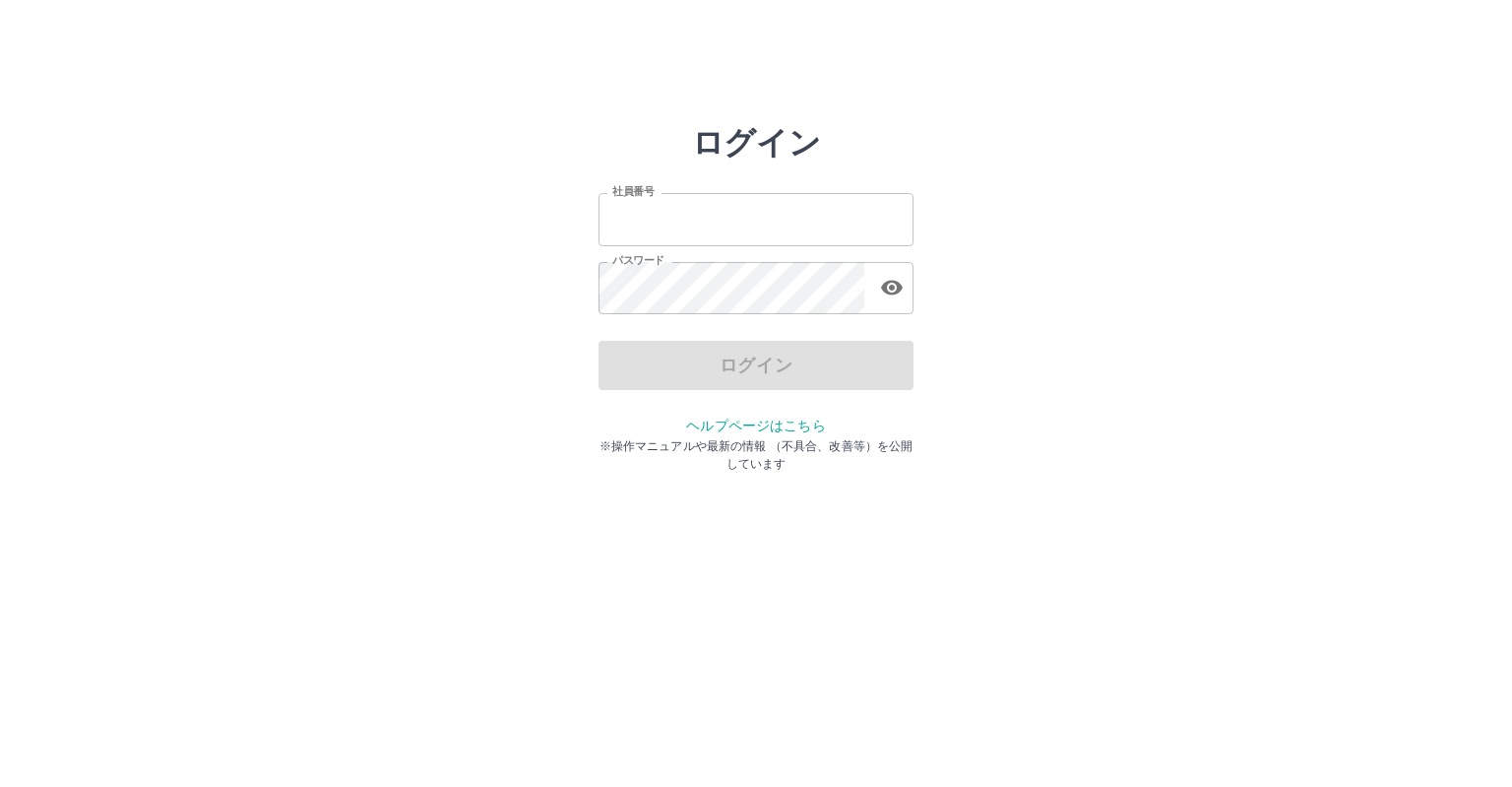 scroll, scrollTop: 0, scrollLeft: 0, axis: both 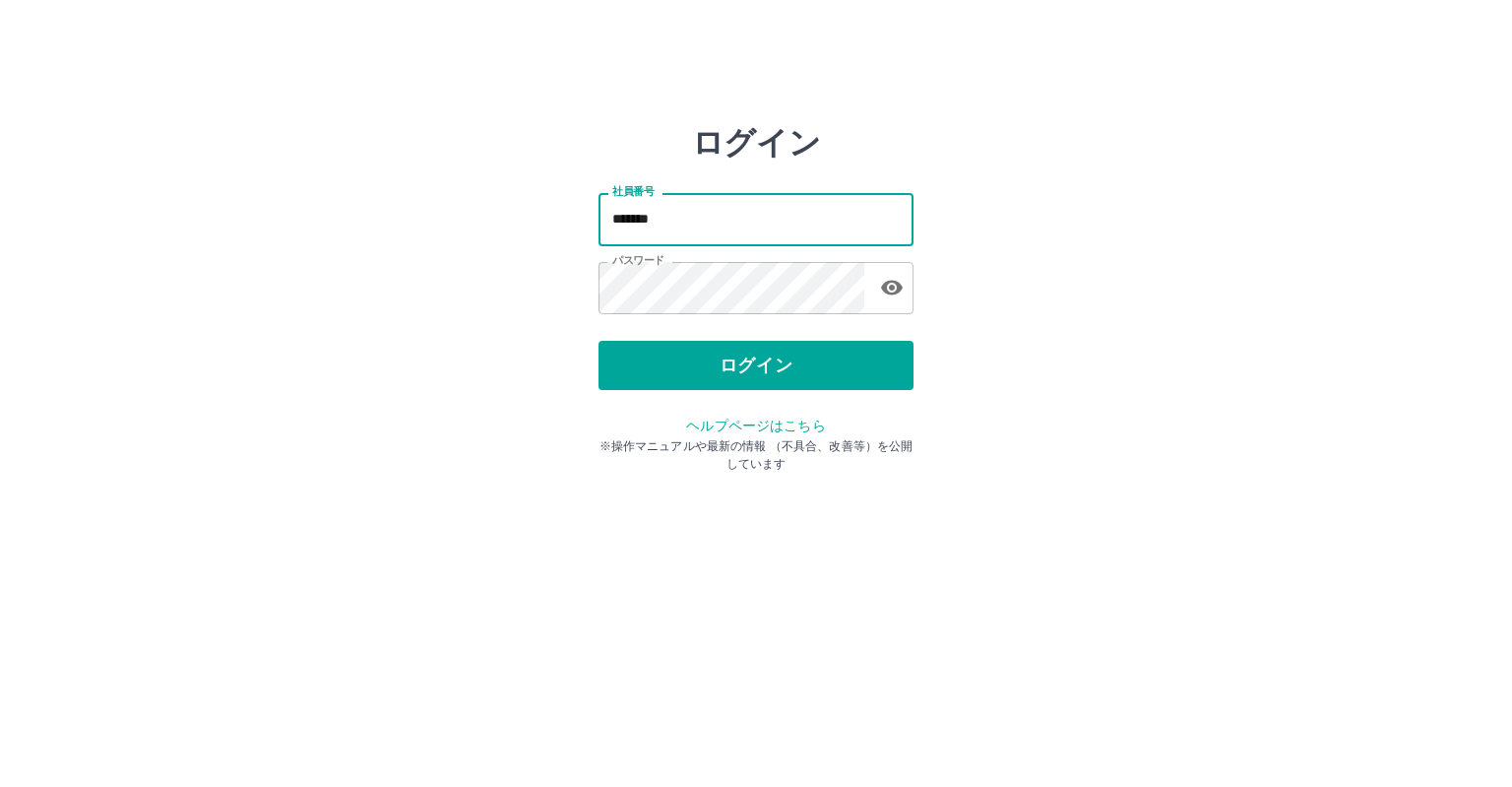 click on "*******" at bounding box center [756, 219] 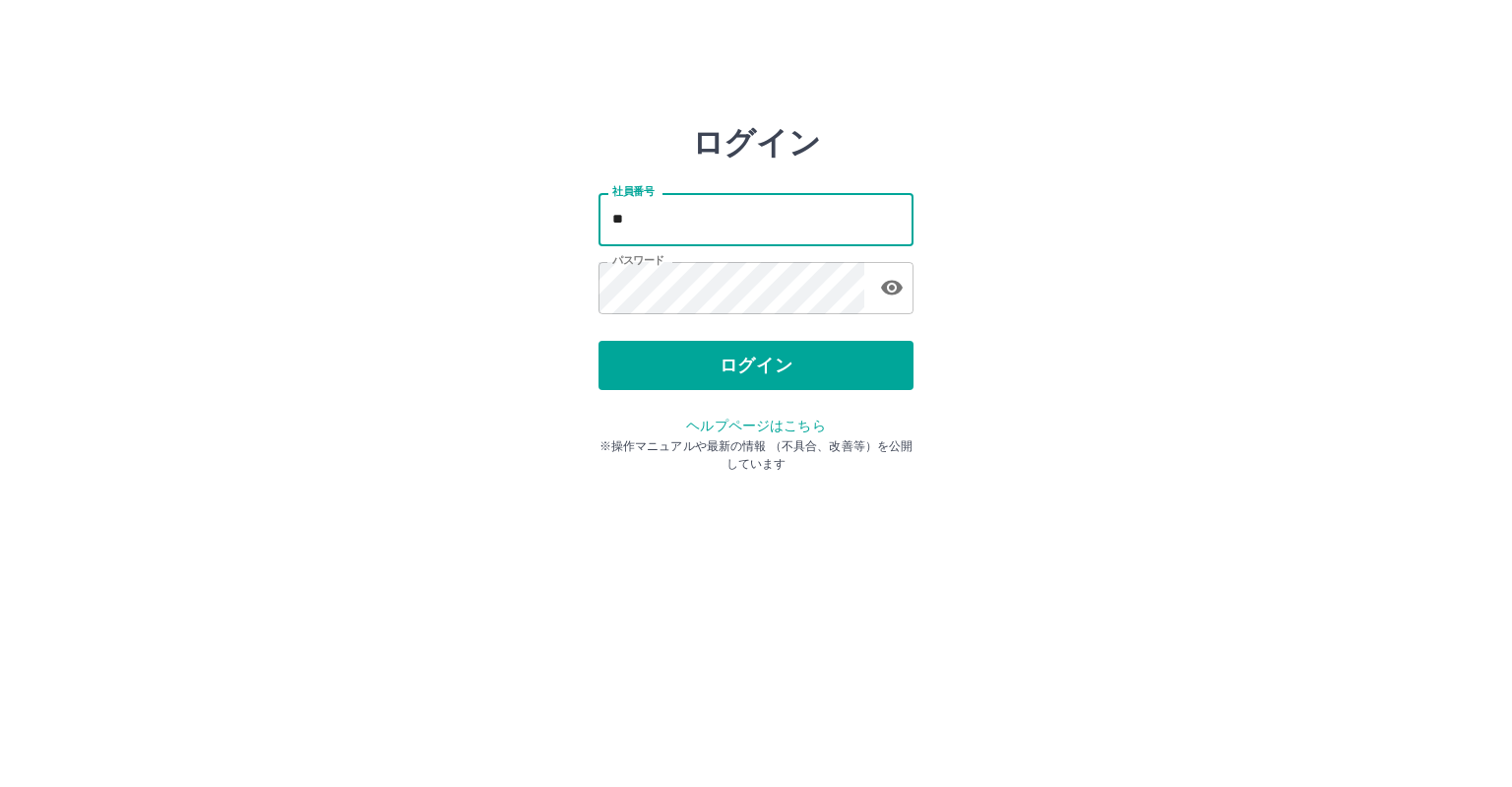 type on "*" 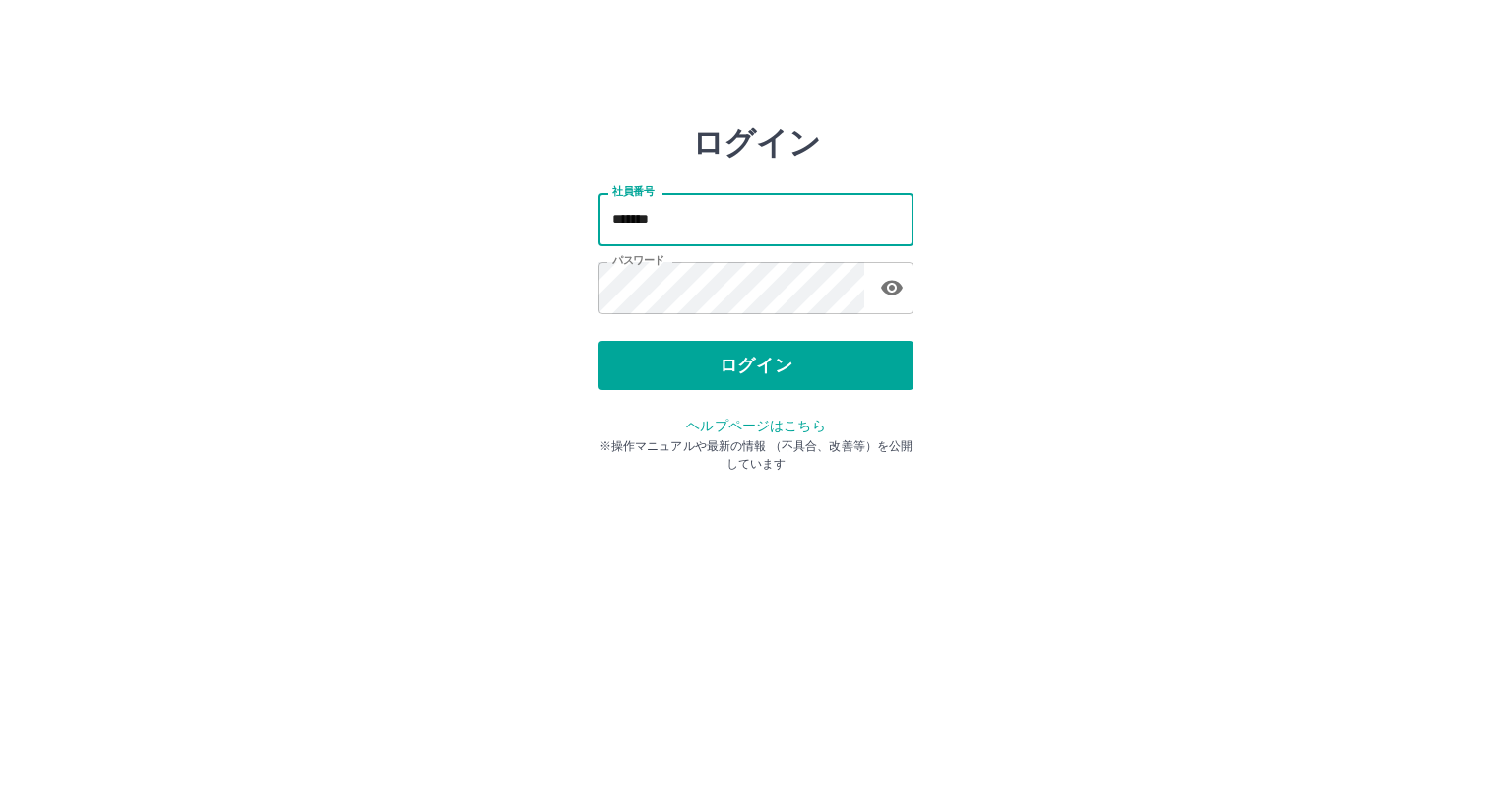 type on "*******" 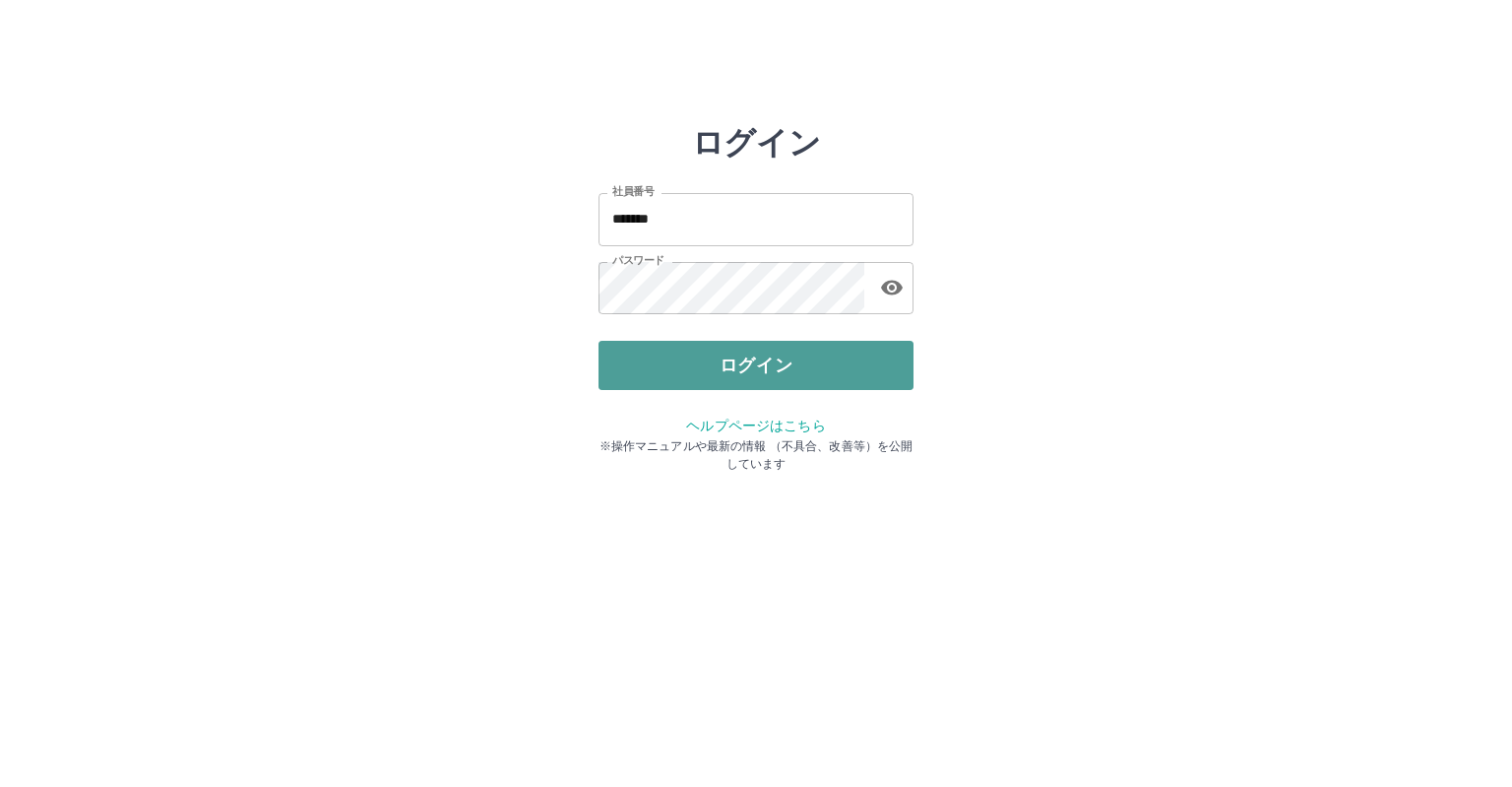 click on "ログイン" at bounding box center [756, 365] 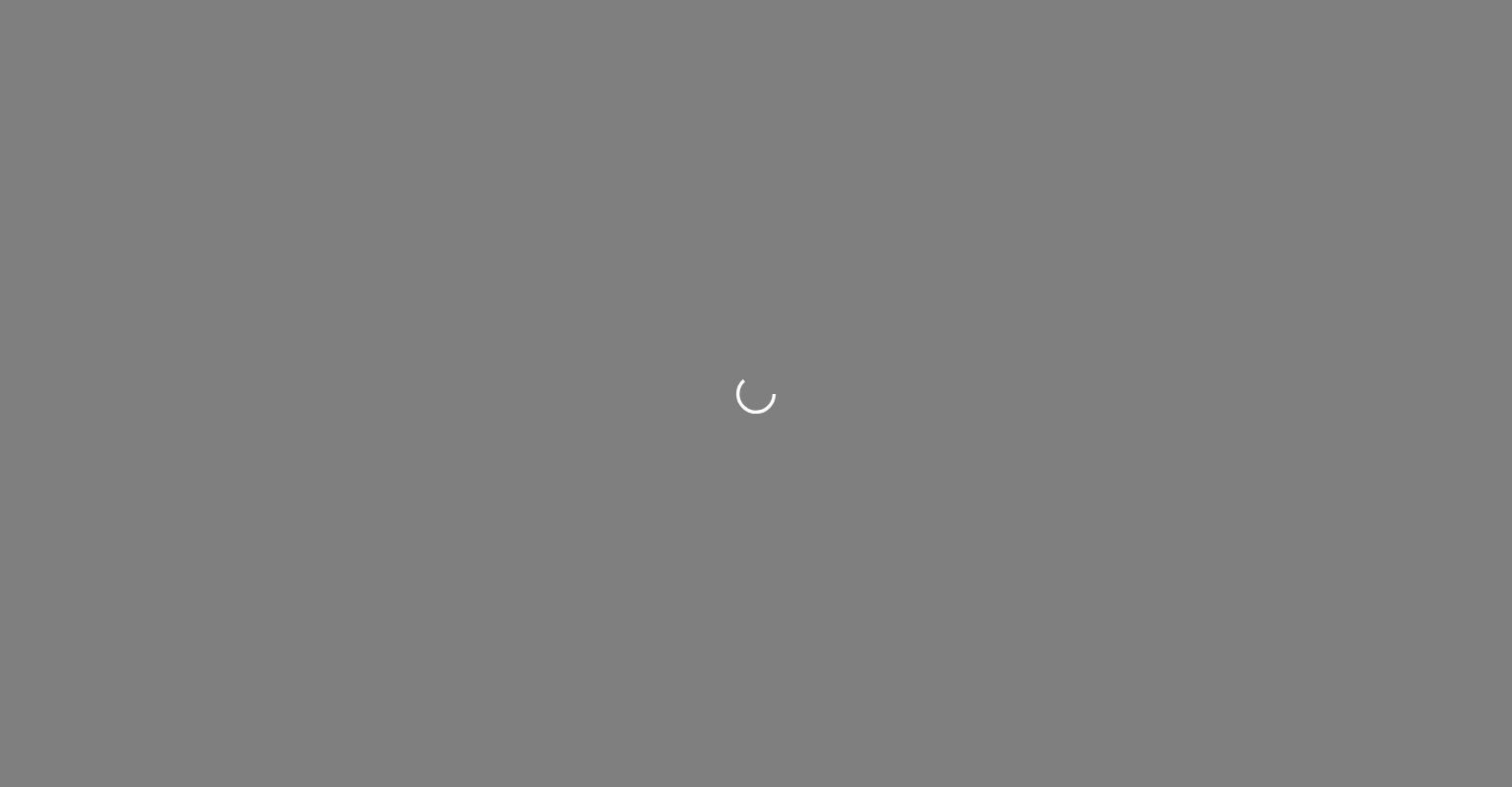 scroll, scrollTop: 0, scrollLeft: 0, axis: both 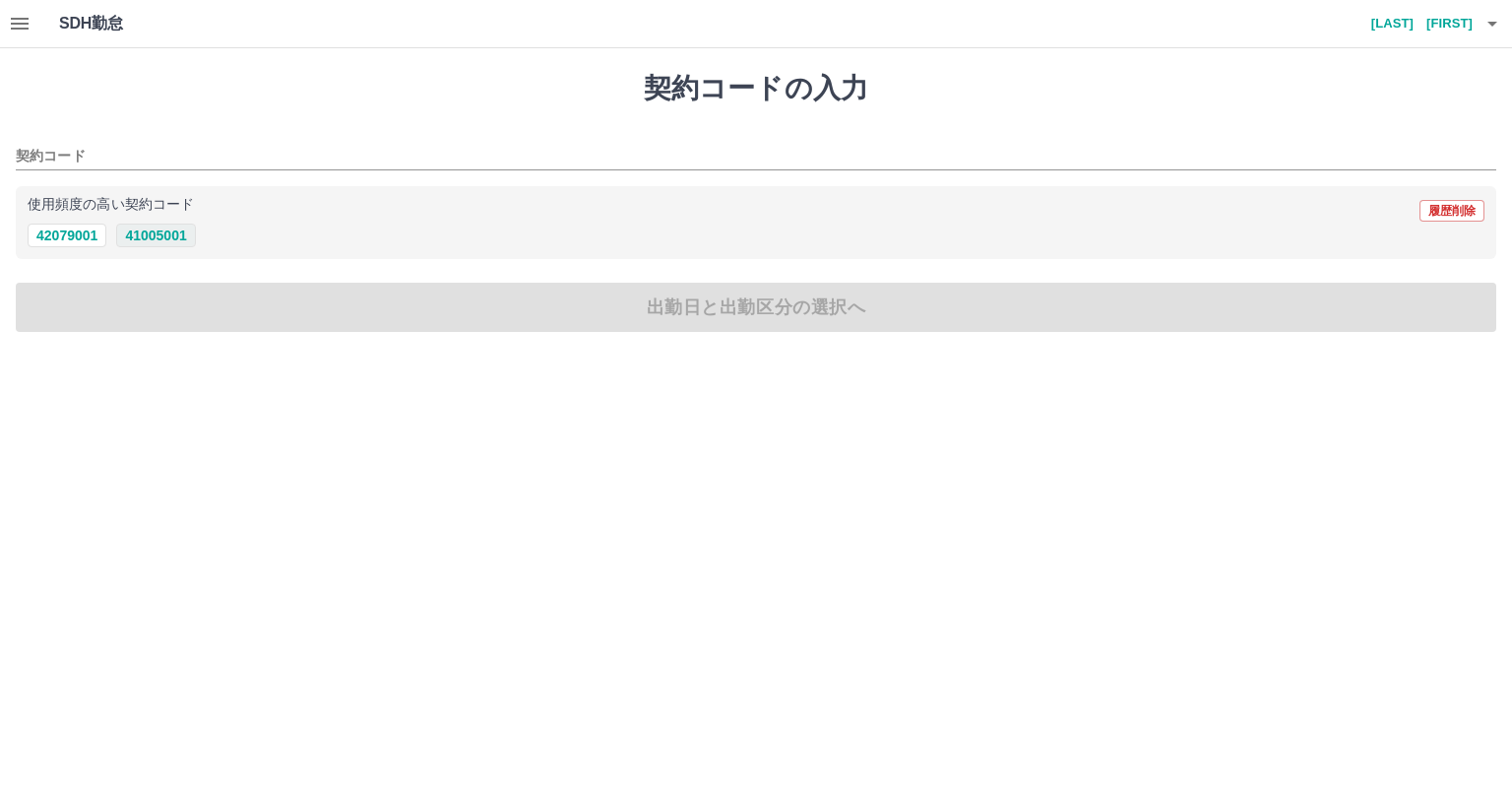 click on "41005001" at bounding box center [156, 235] 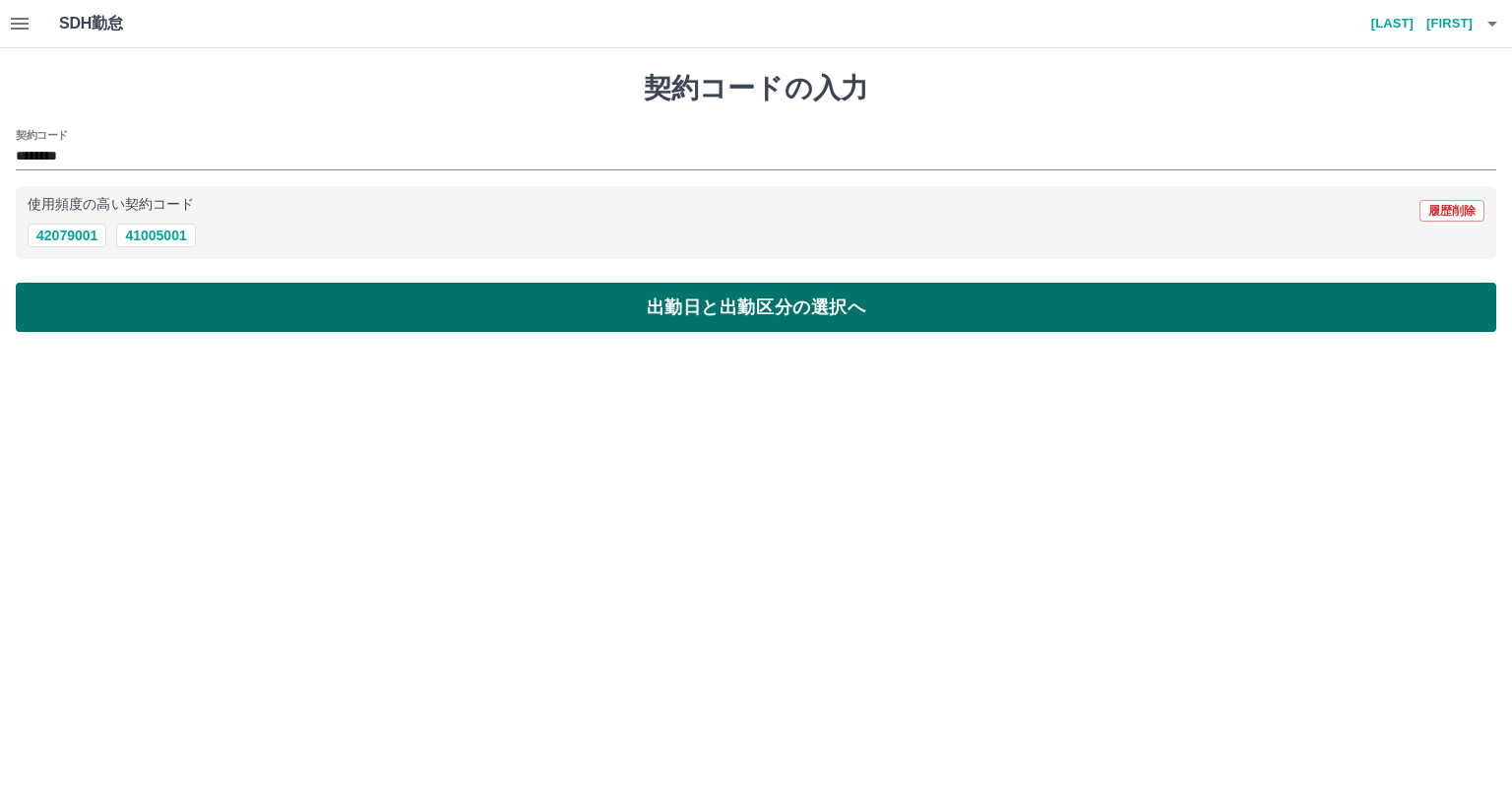 click on "出勤日と出勤区分の選択へ" at bounding box center (756, 307) 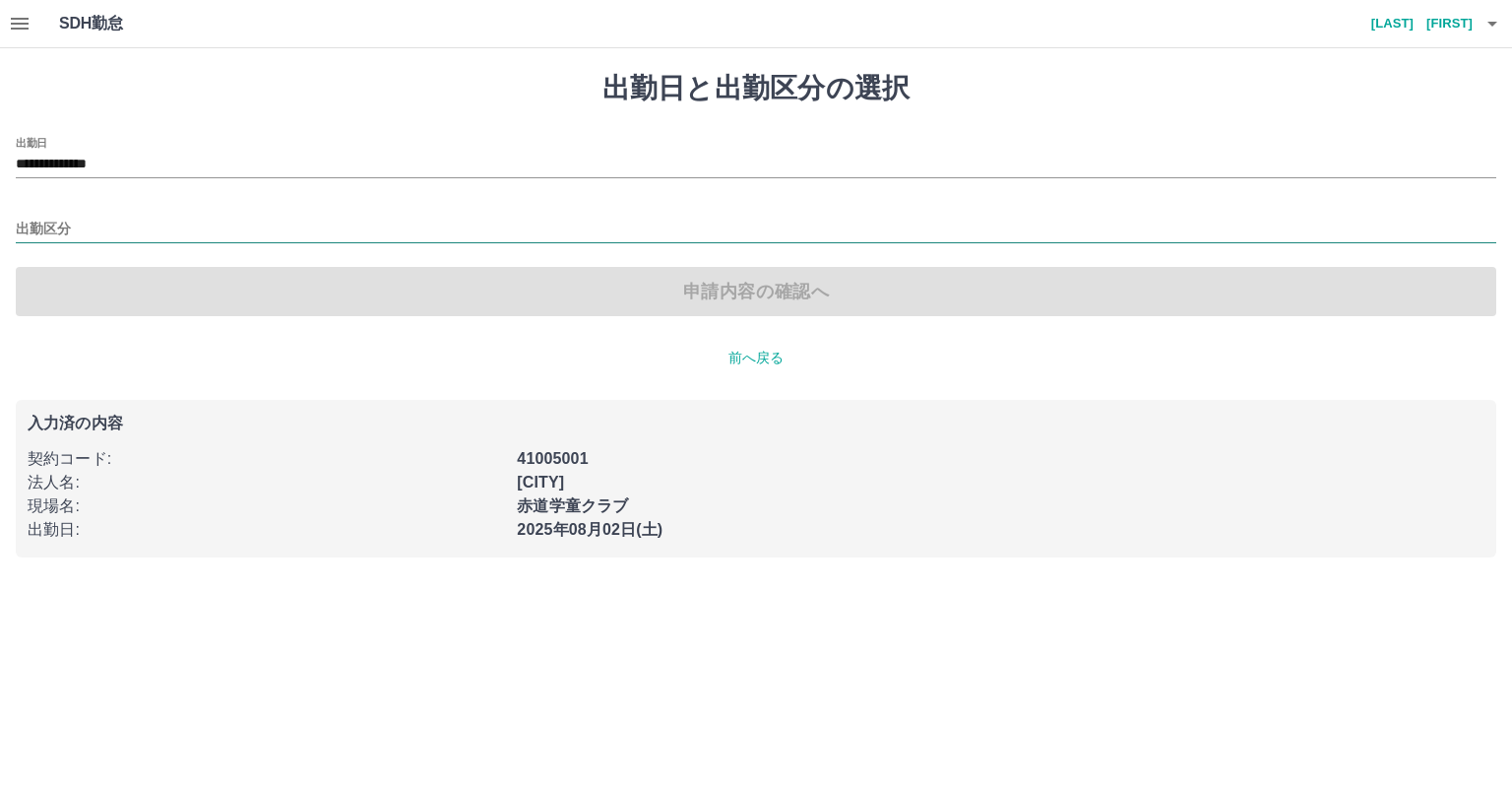 click on "出勤区分" at bounding box center (756, 230) 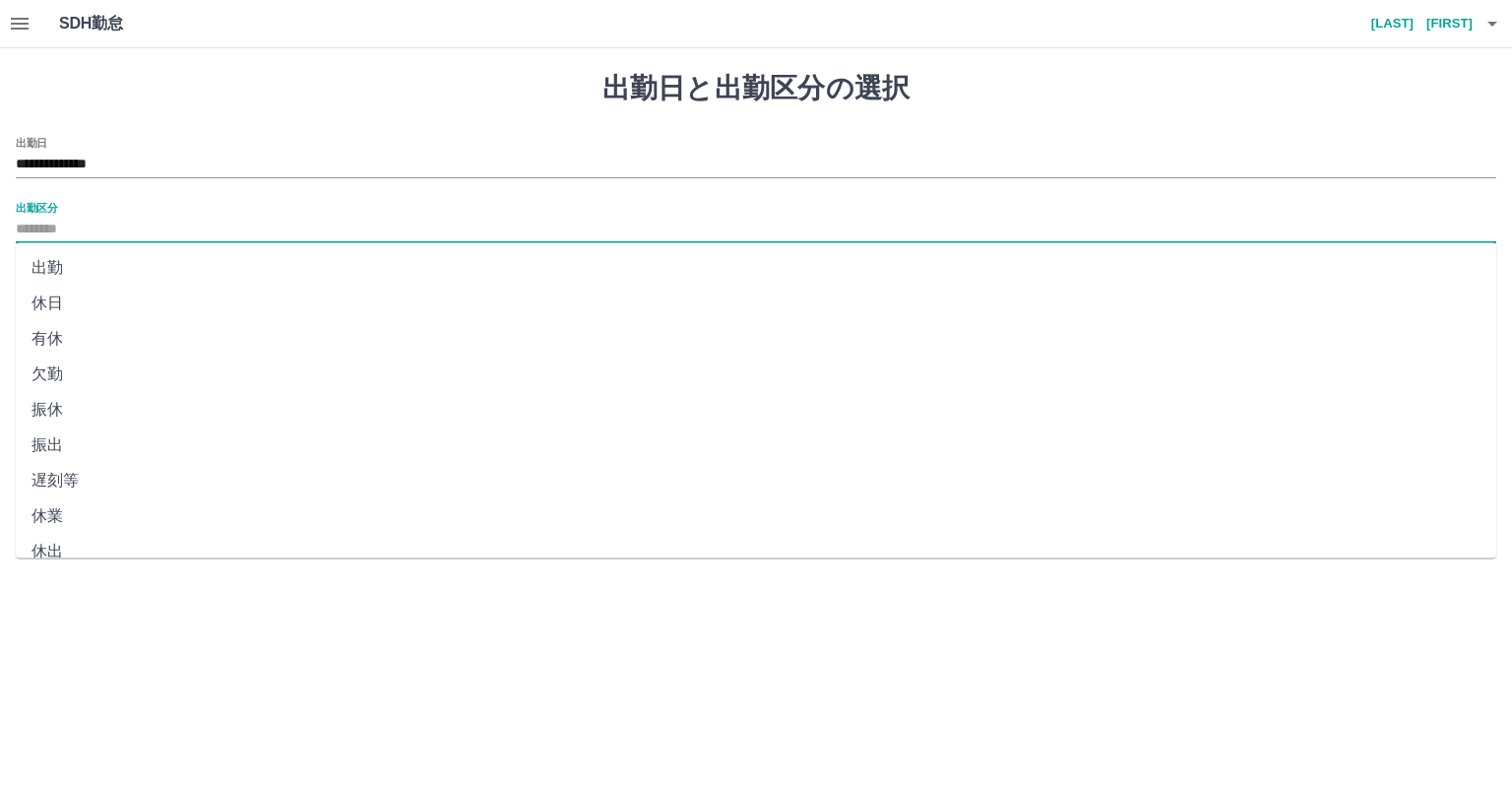 click on "休日" at bounding box center (756, 303) 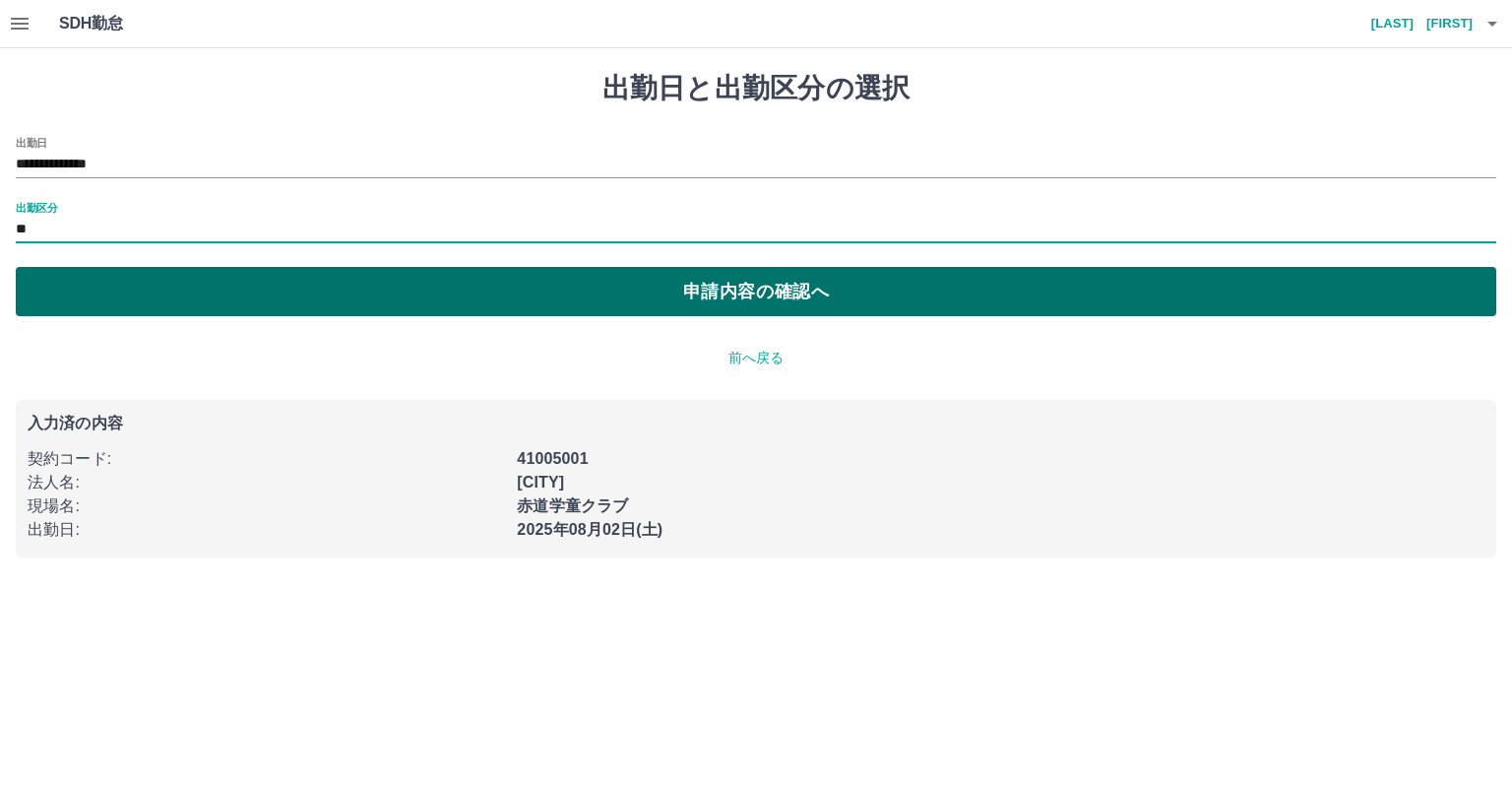 click on "申請内容の確認へ" at bounding box center [756, 292] 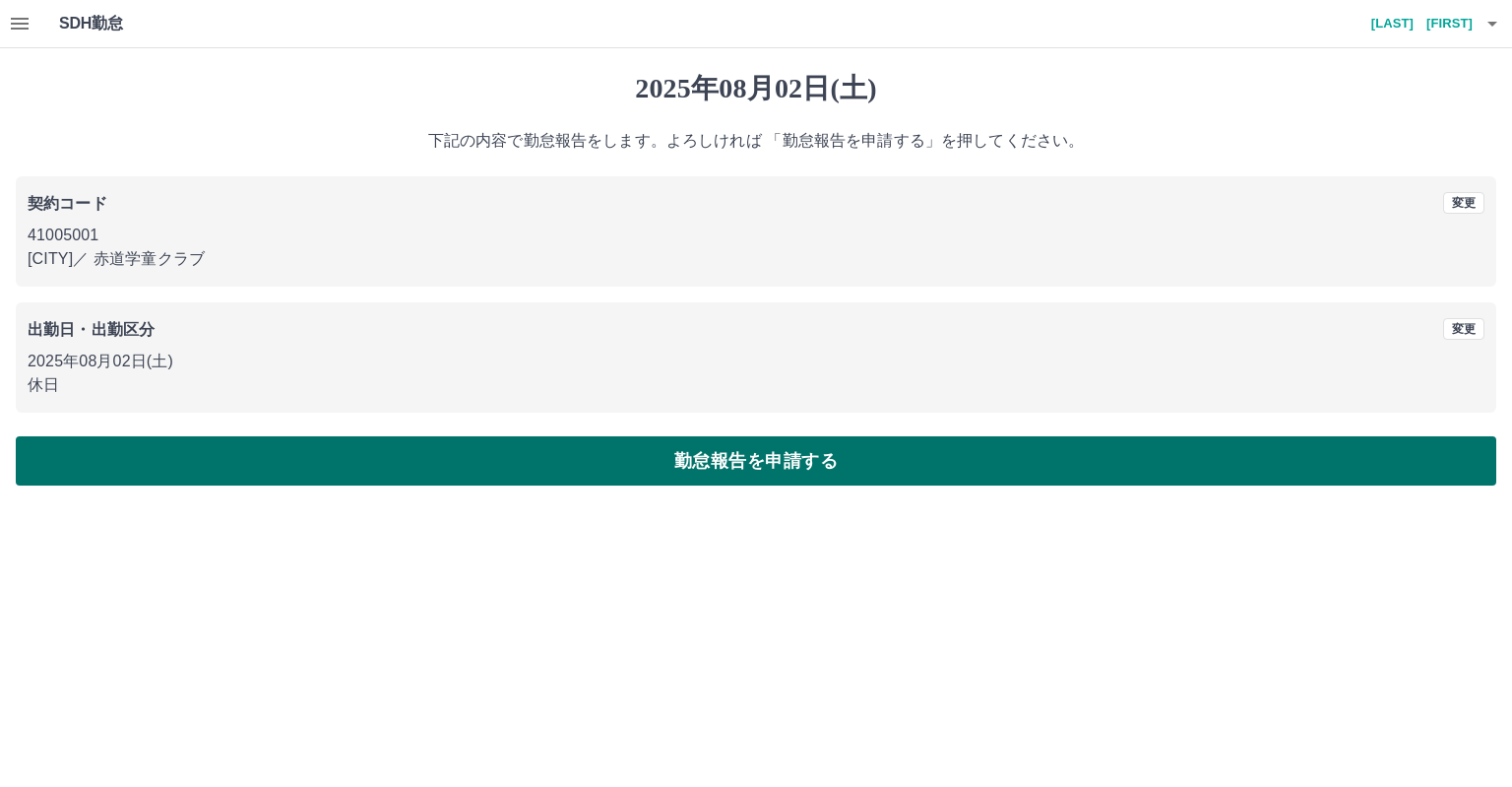 click on "勤怠報告を申請する" at bounding box center [756, 461] 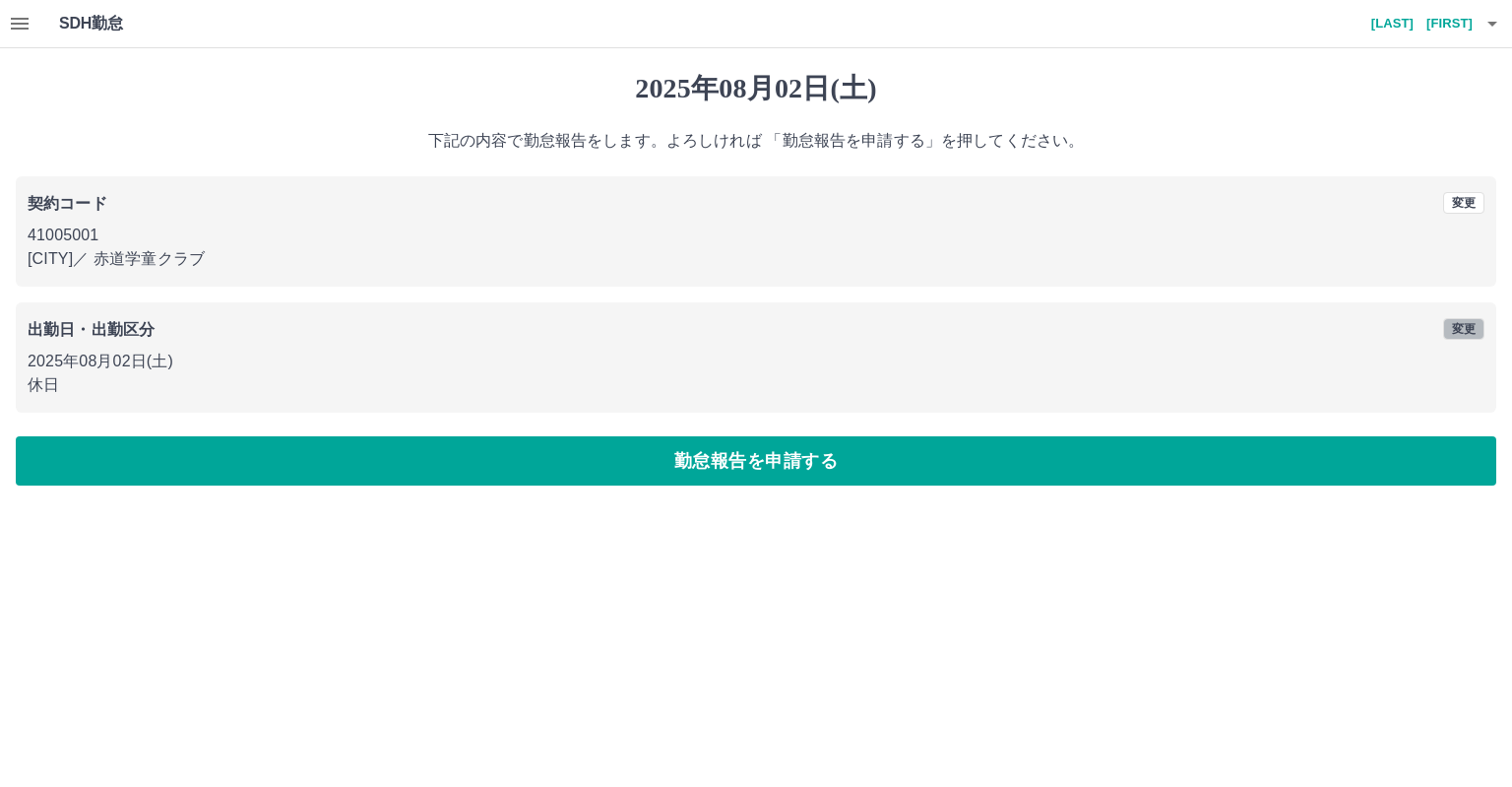 click on "変更" at bounding box center [1464, 329] 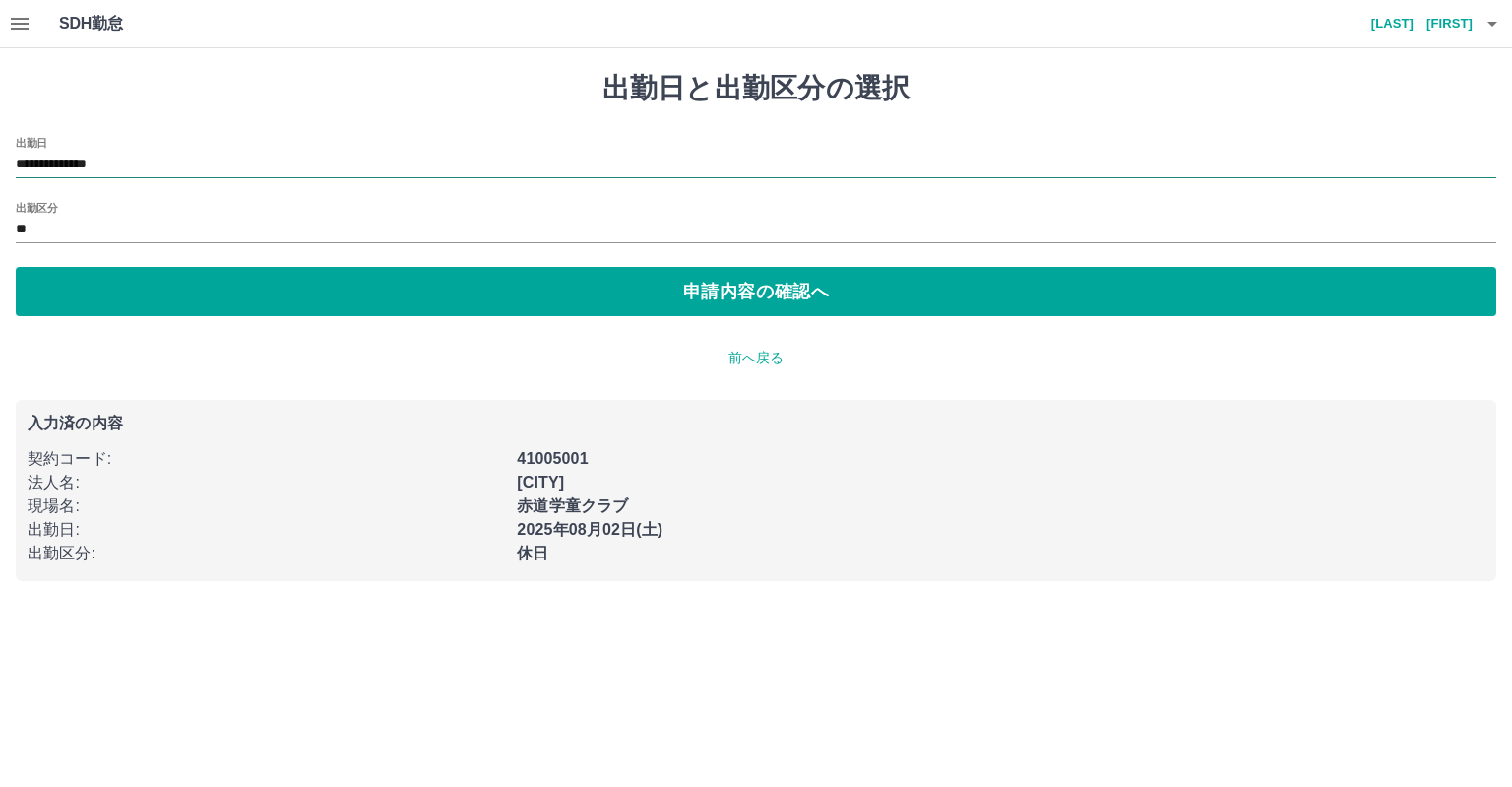 click on "**********" at bounding box center [756, 164] 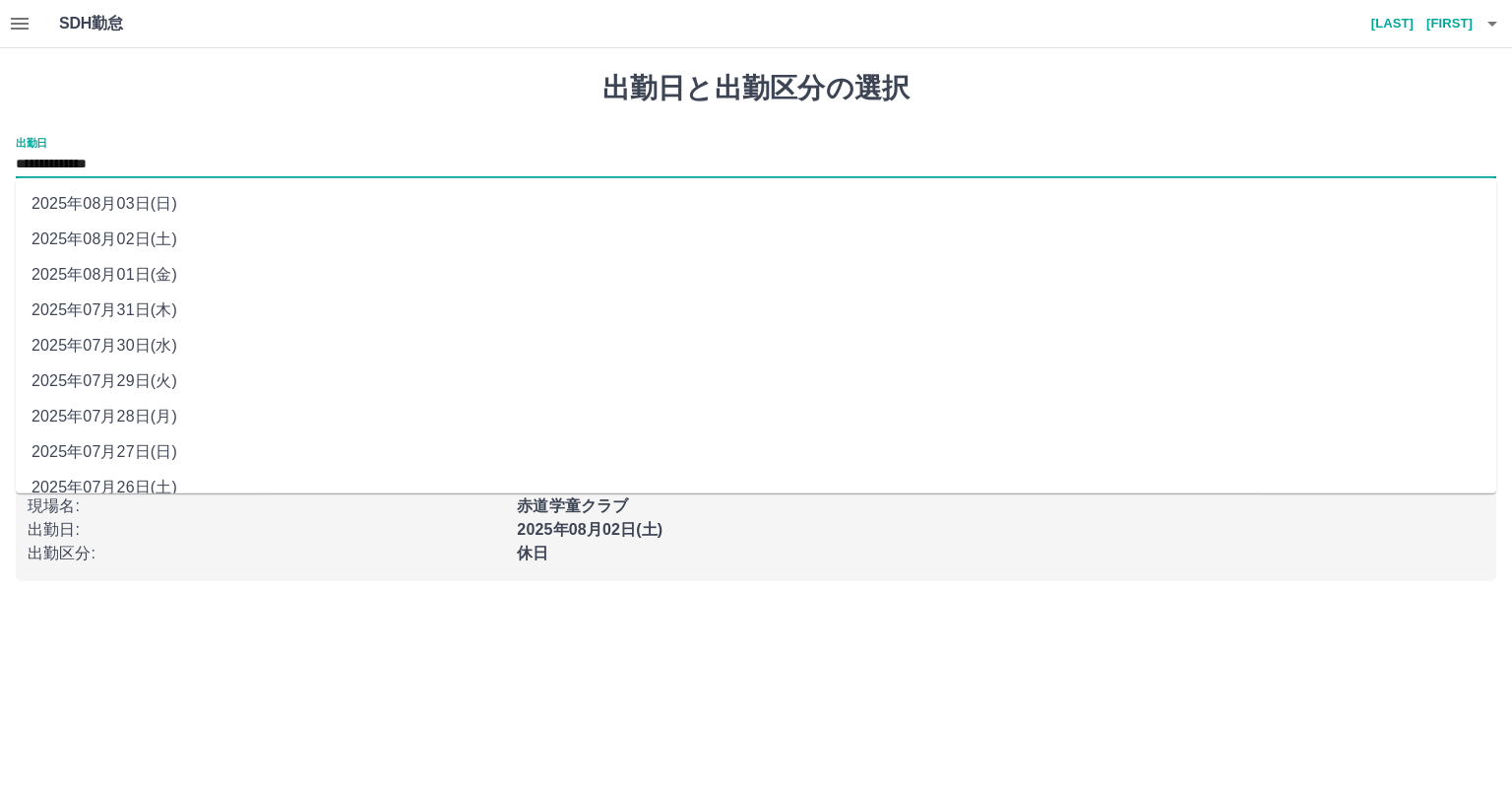 click on "2025年08月03日(日)" at bounding box center (756, 204) 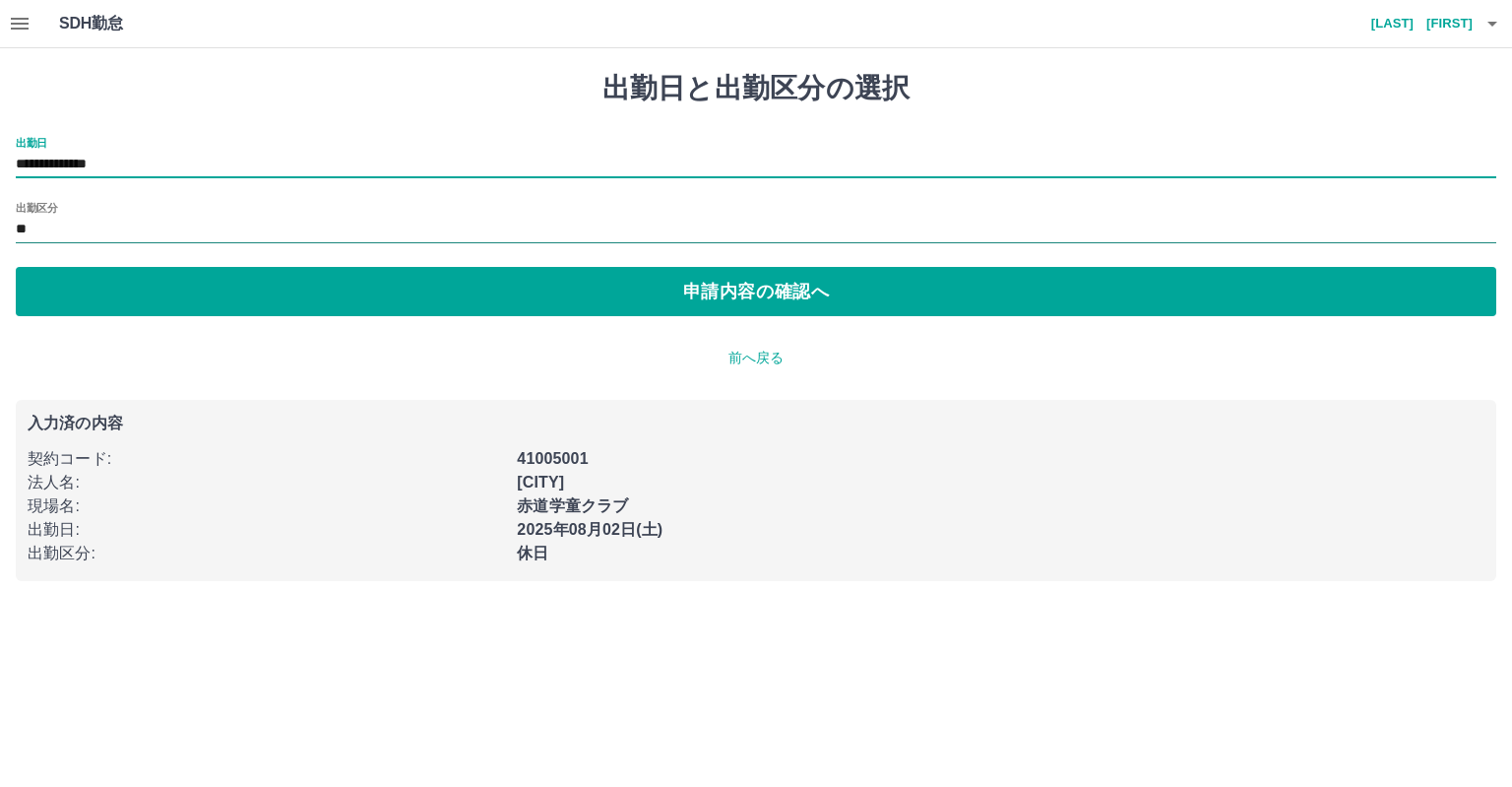 click on "**" at bounding box center (756, 230) 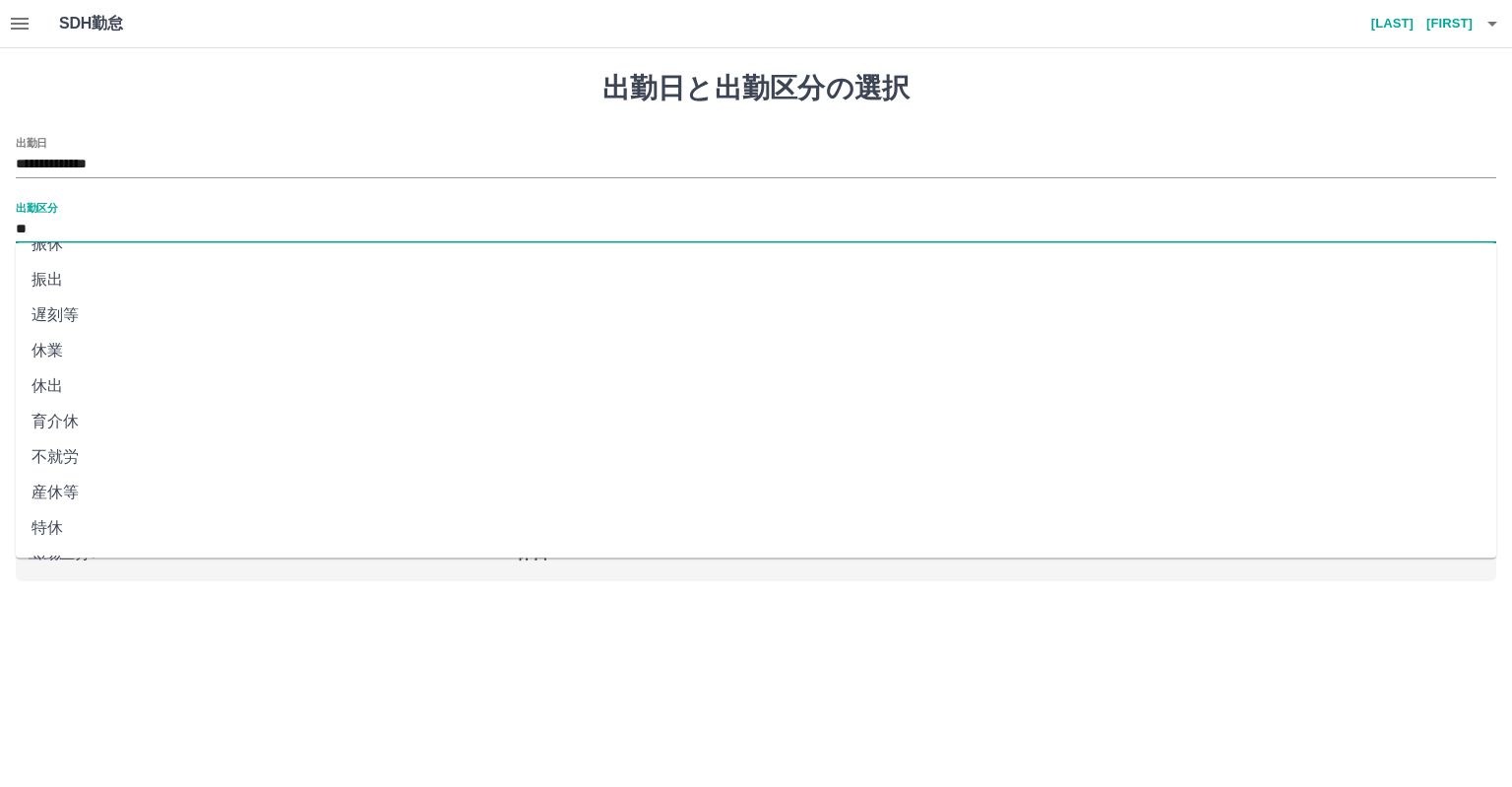 scroll, scrollTop: 339, scrollLeft: 0, axis: vertical 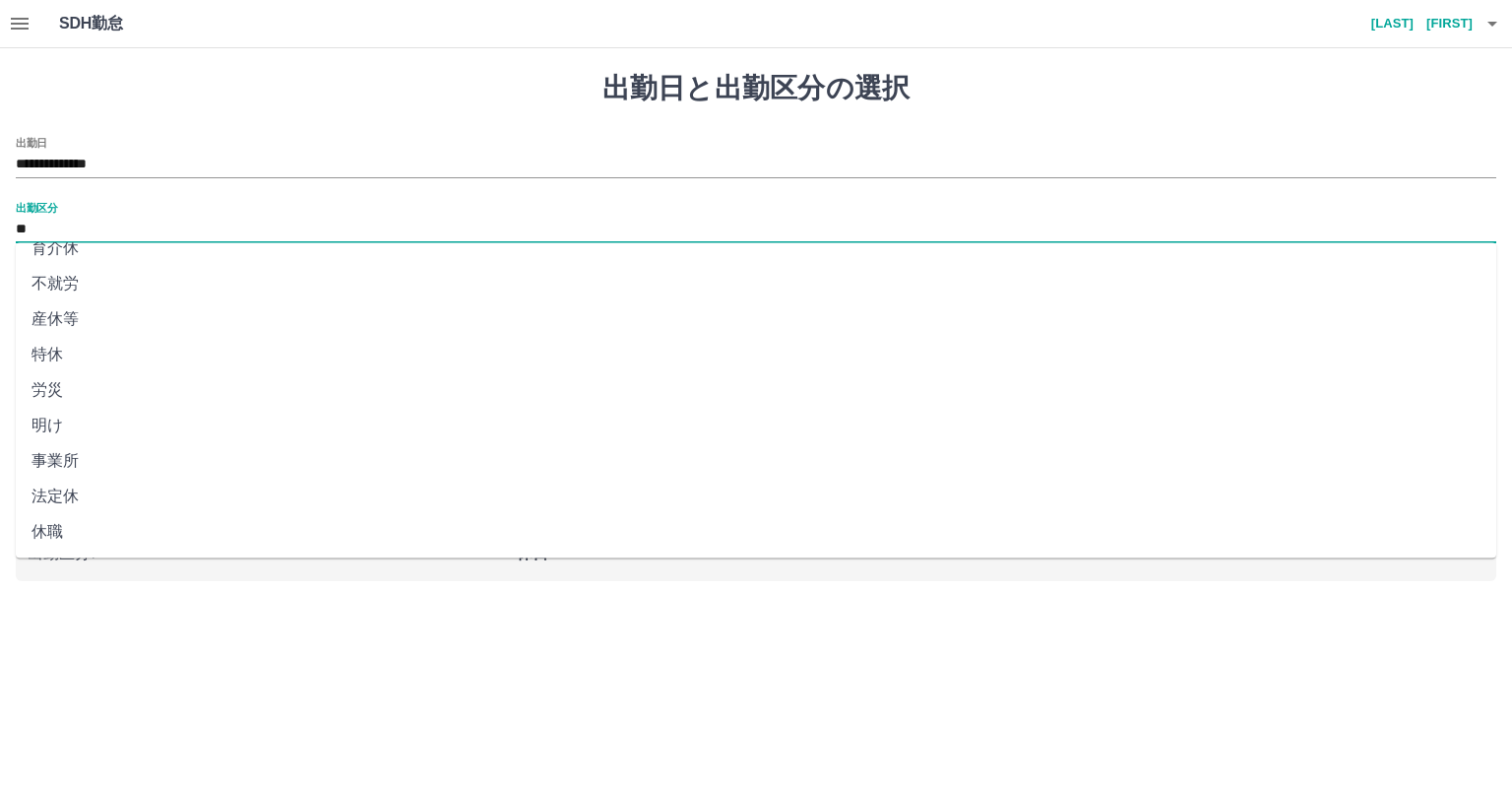 click on "法定休" at bounding box center (756, 496) 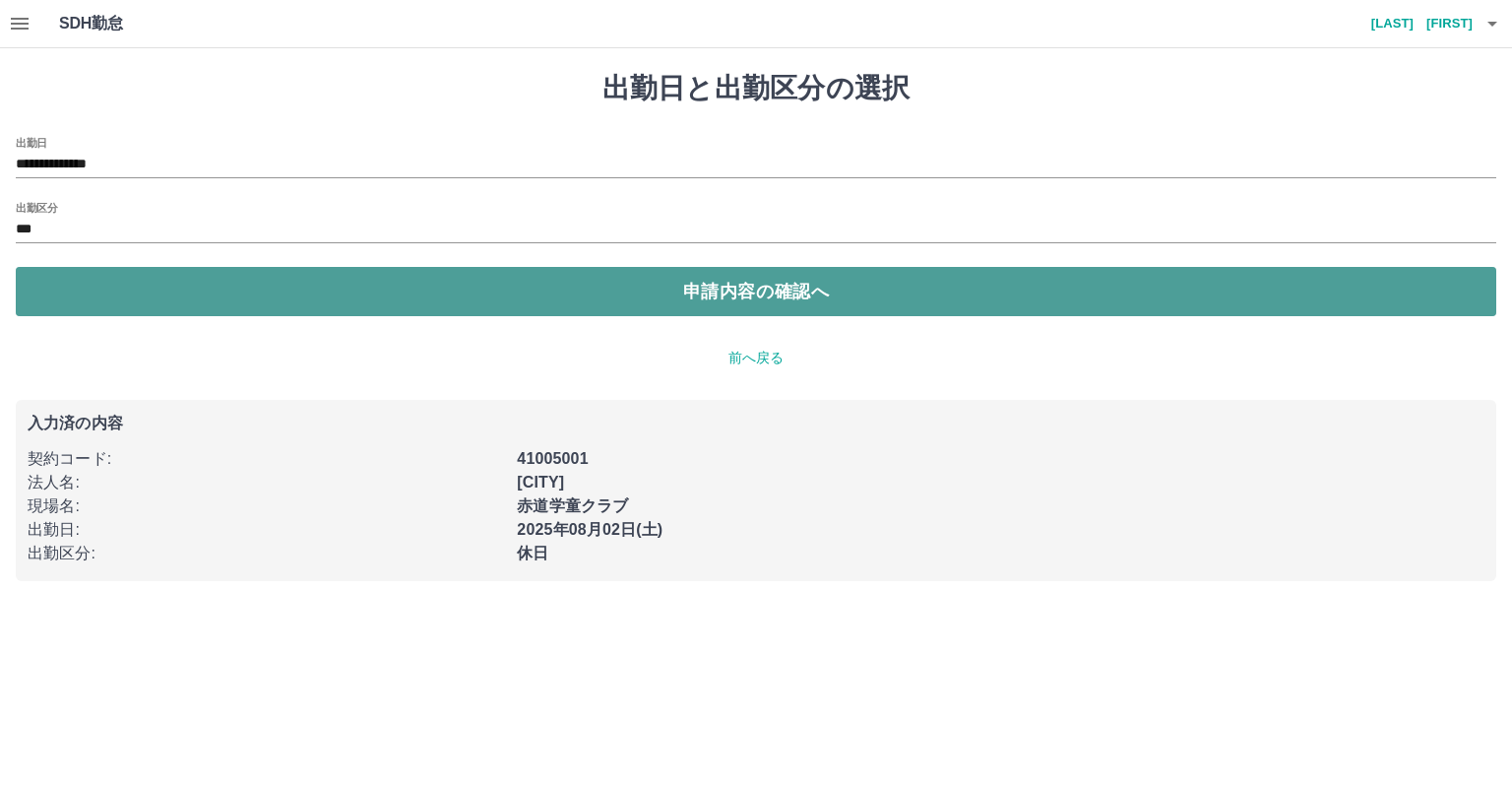 click on "申請内容の確認へ" at bounding box center (756, 292) 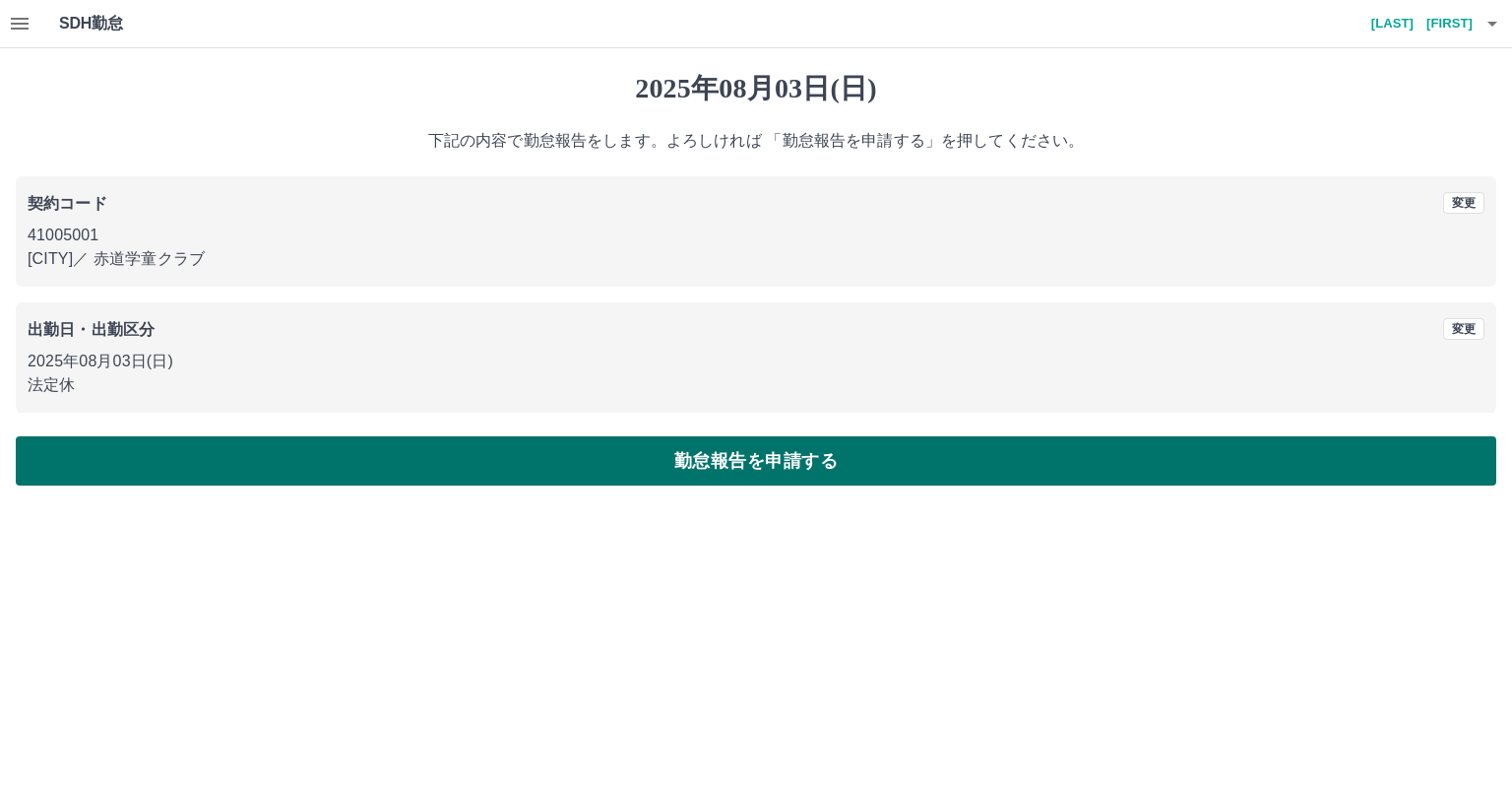click on "勤怠報告を申請する" at bounding box center (756, 461) 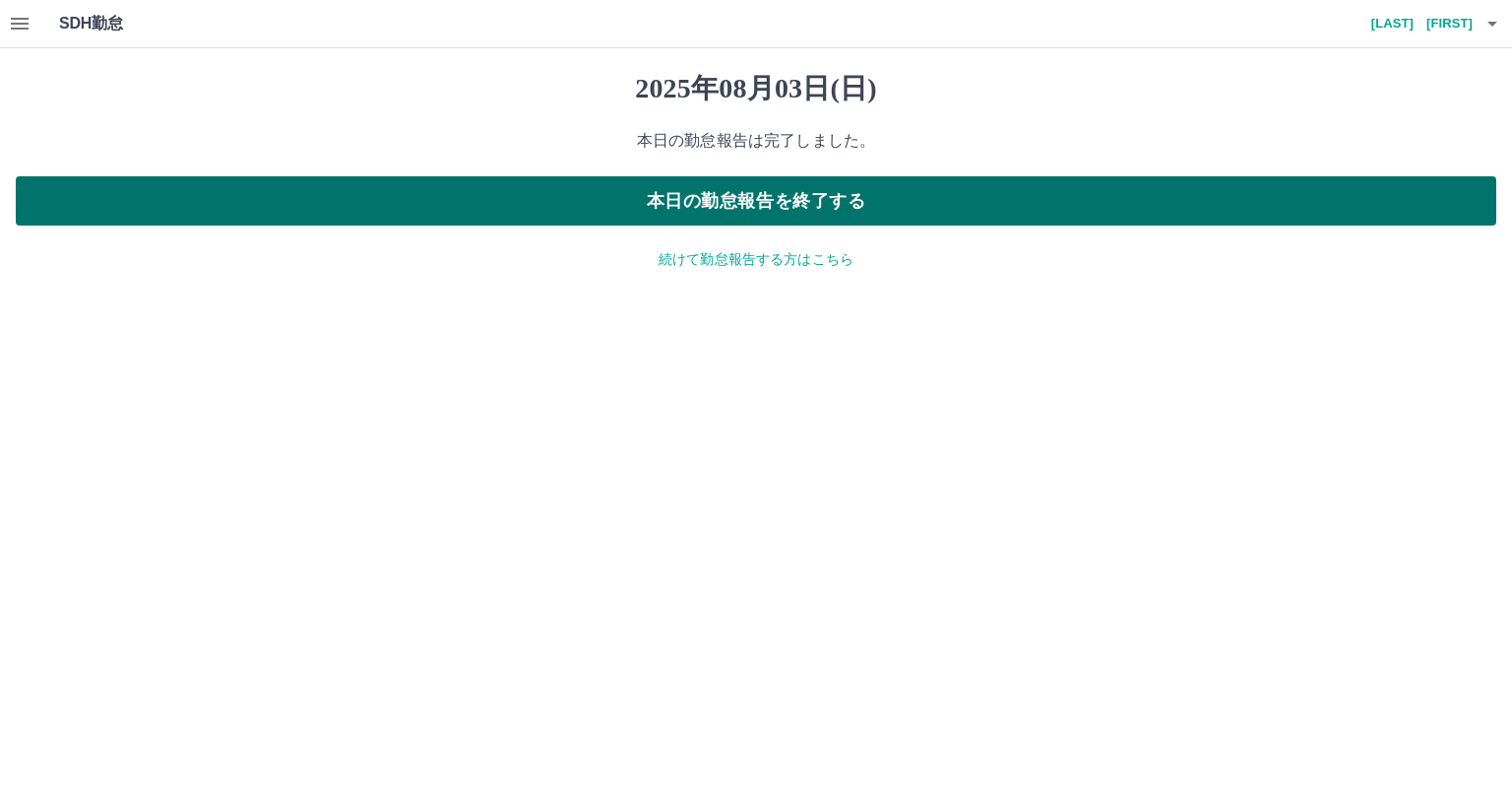click on "本日の勤怠報告を終了する" at bounding box center (756, 201) 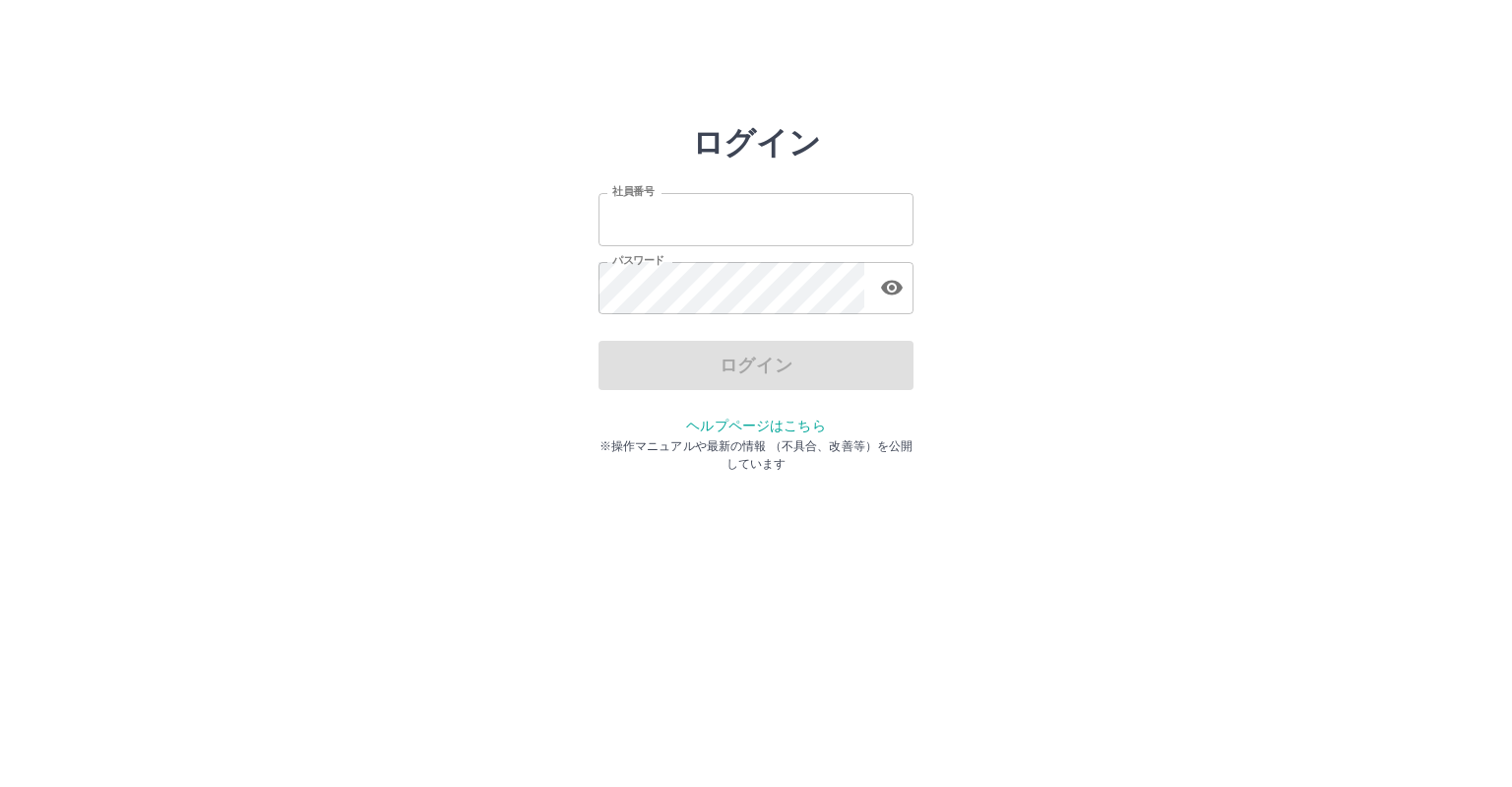scroll, scrollTop: 0, scrollLeft: 0, axis: both 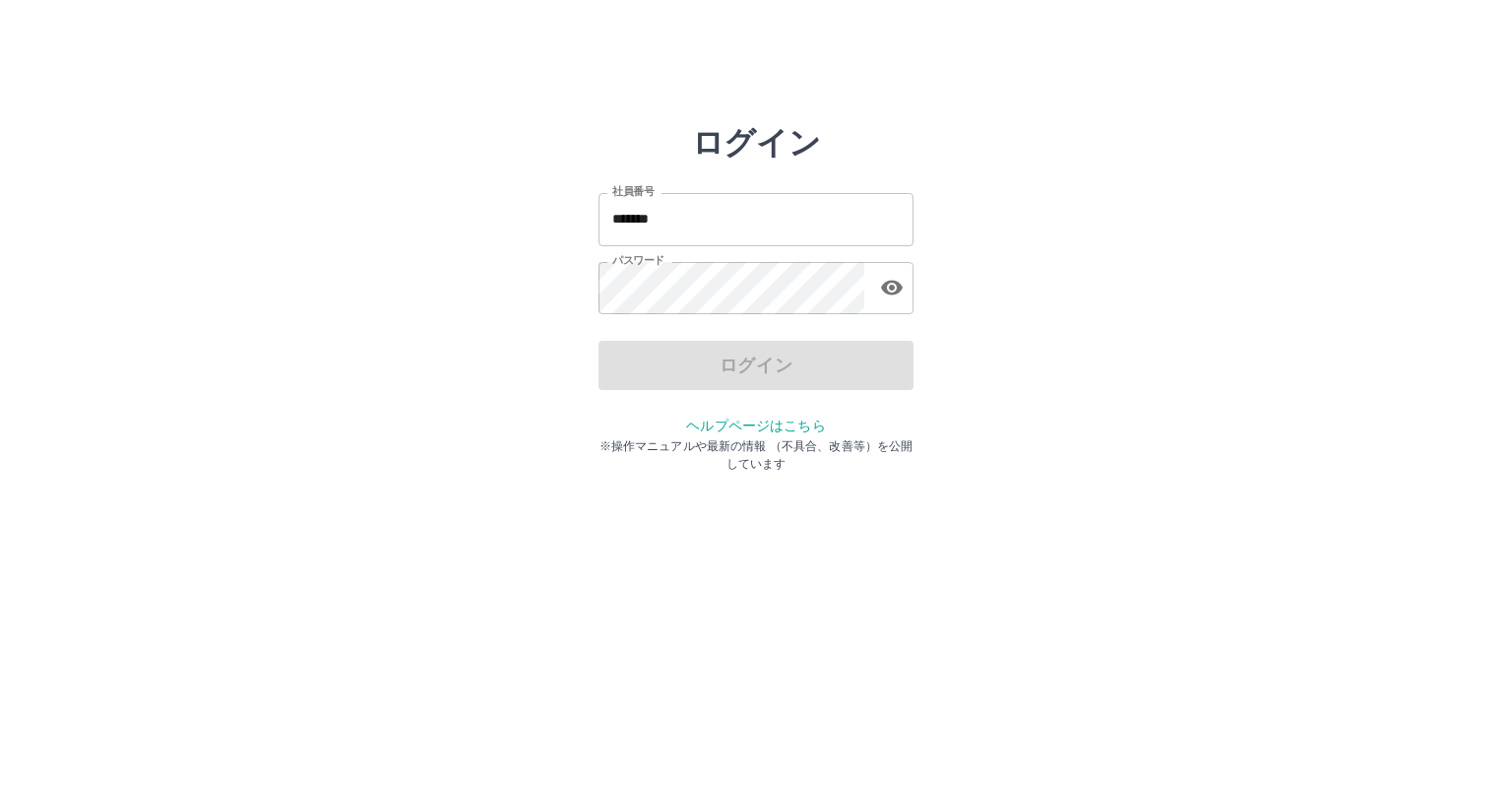 click on "*******" at bounding box center (756, 219) 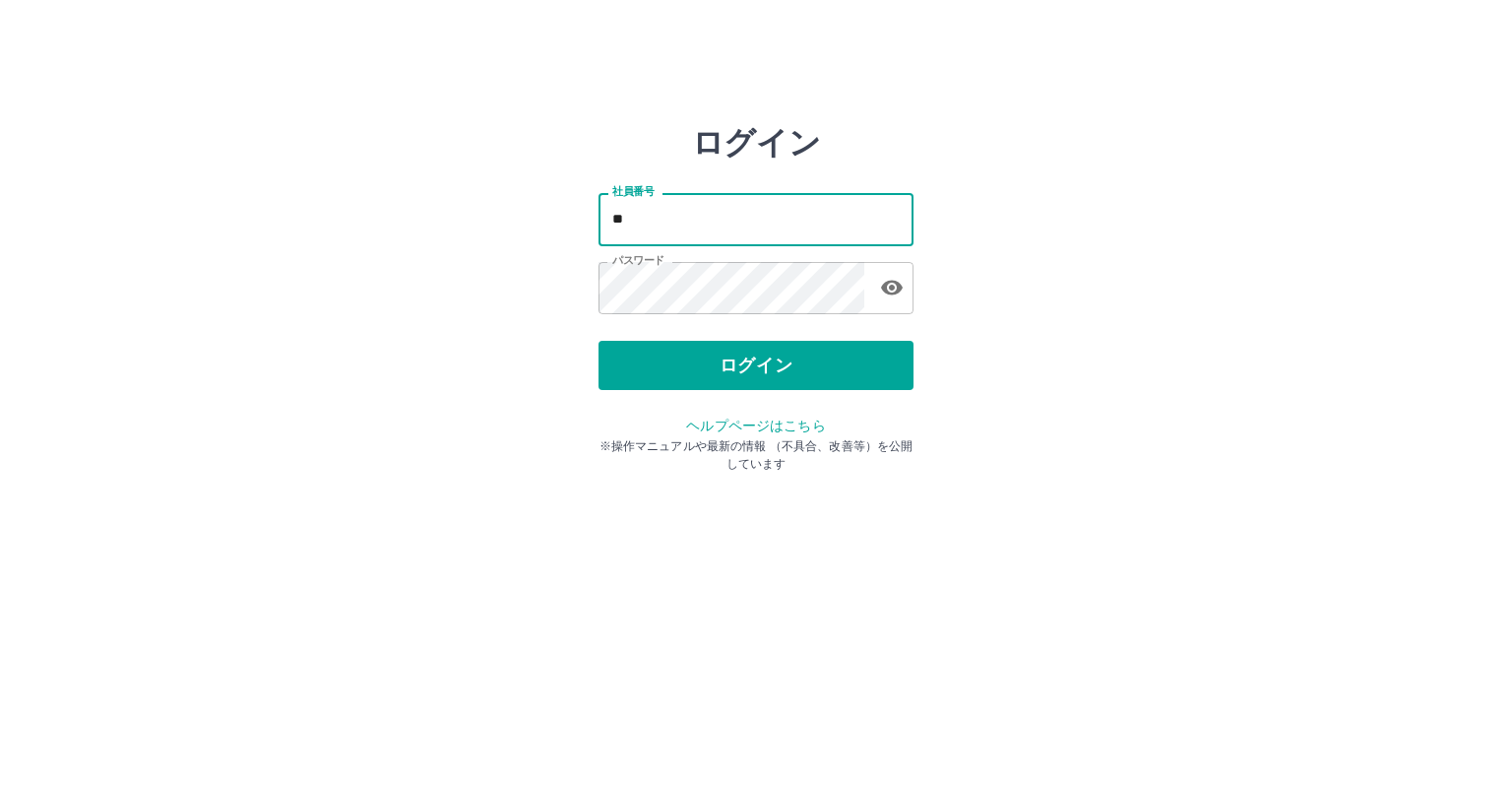 type on "*" 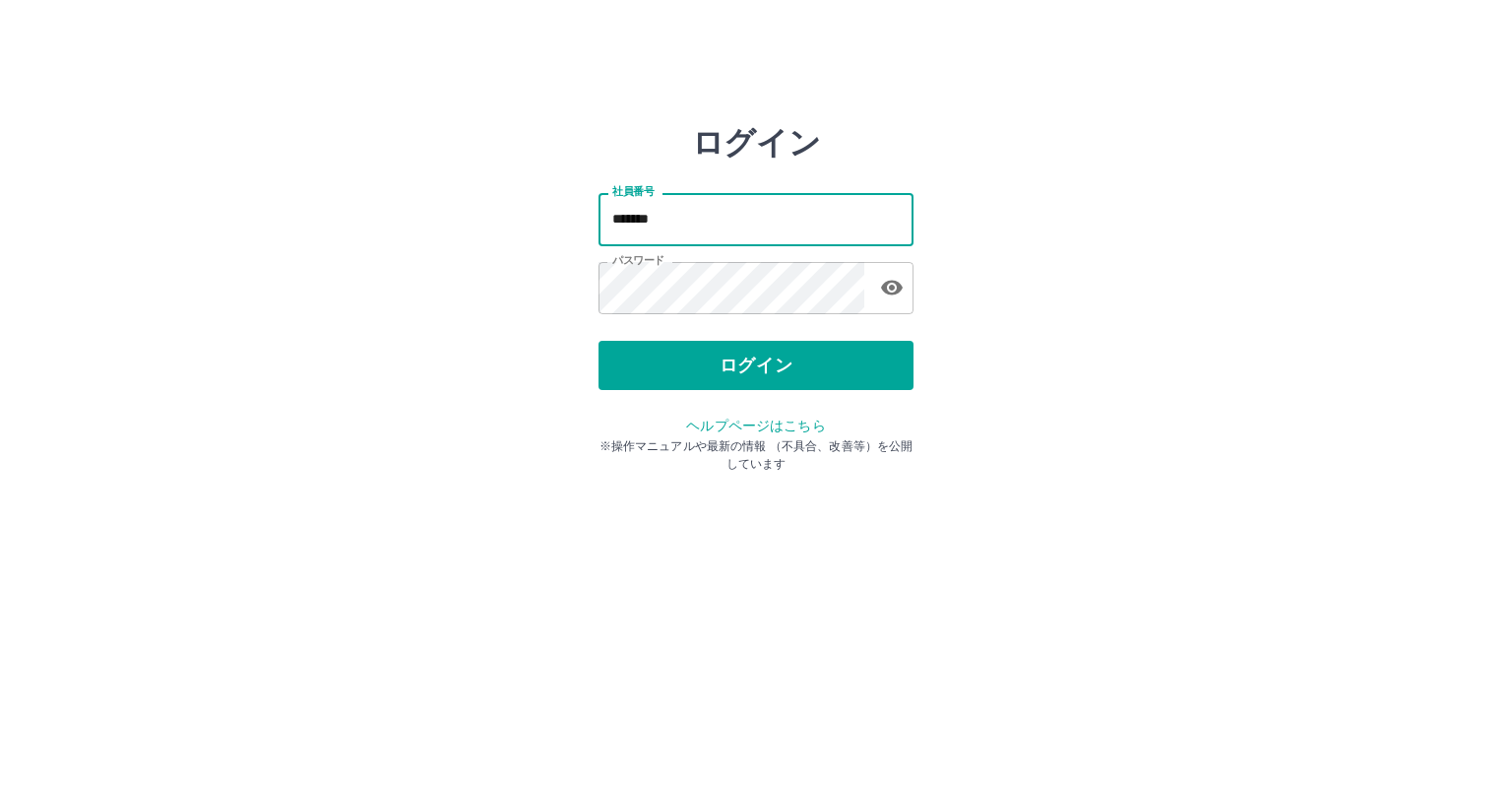 type on "*******" 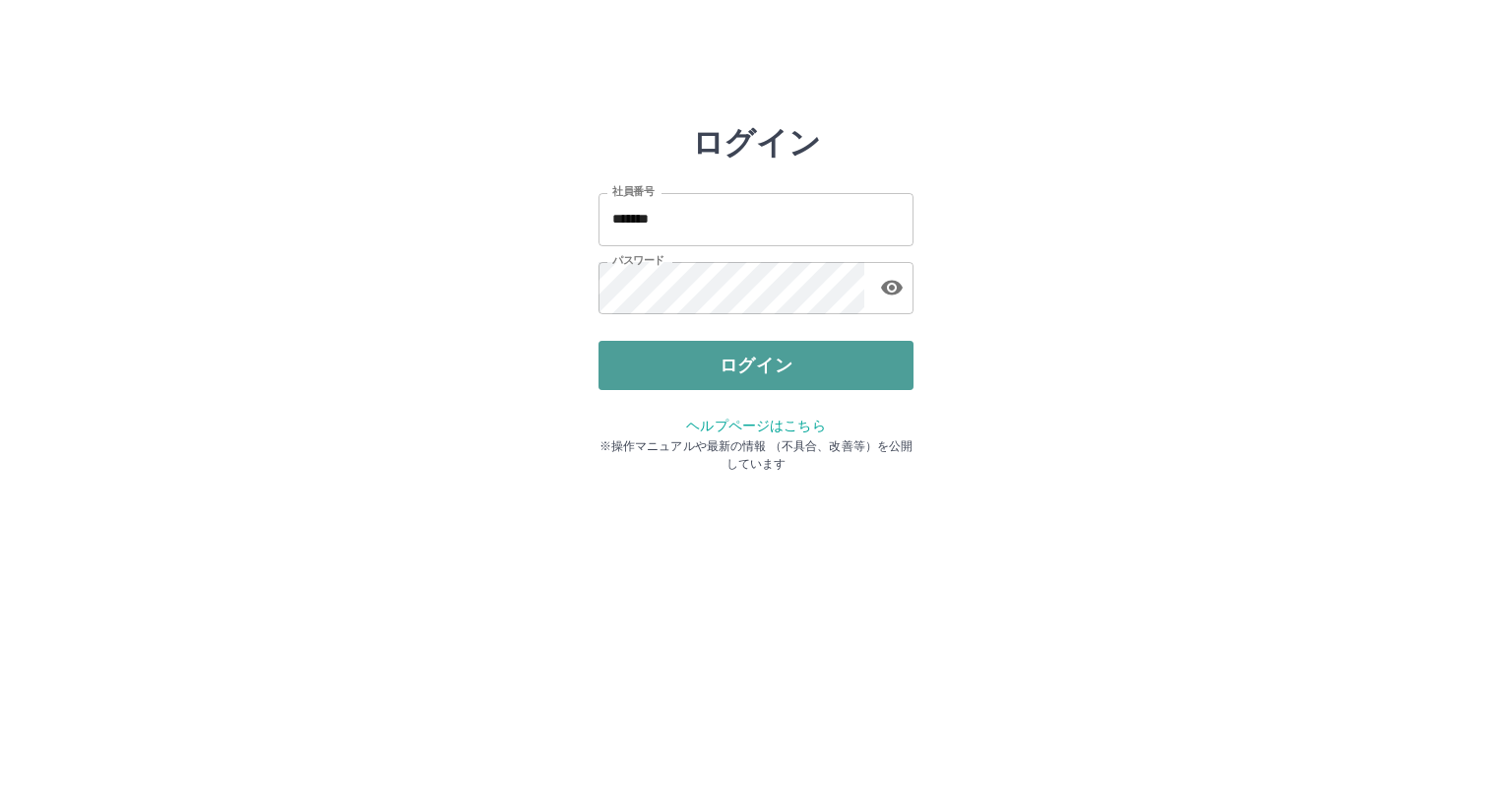 click on "ログイン" at bounding box center (756, 365) 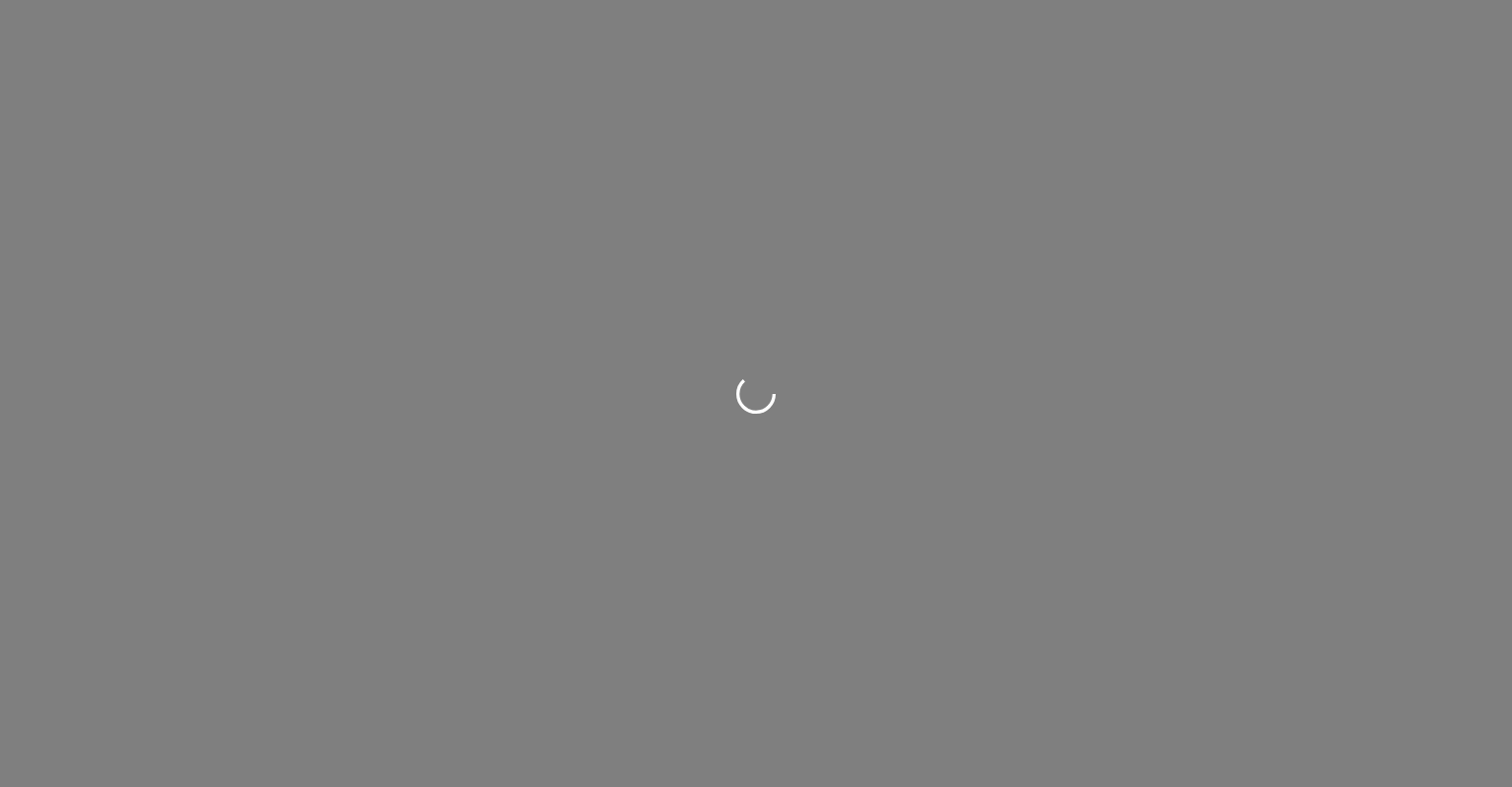 scroll, scrollTop: 0, scrollLeft: 0, axis: both 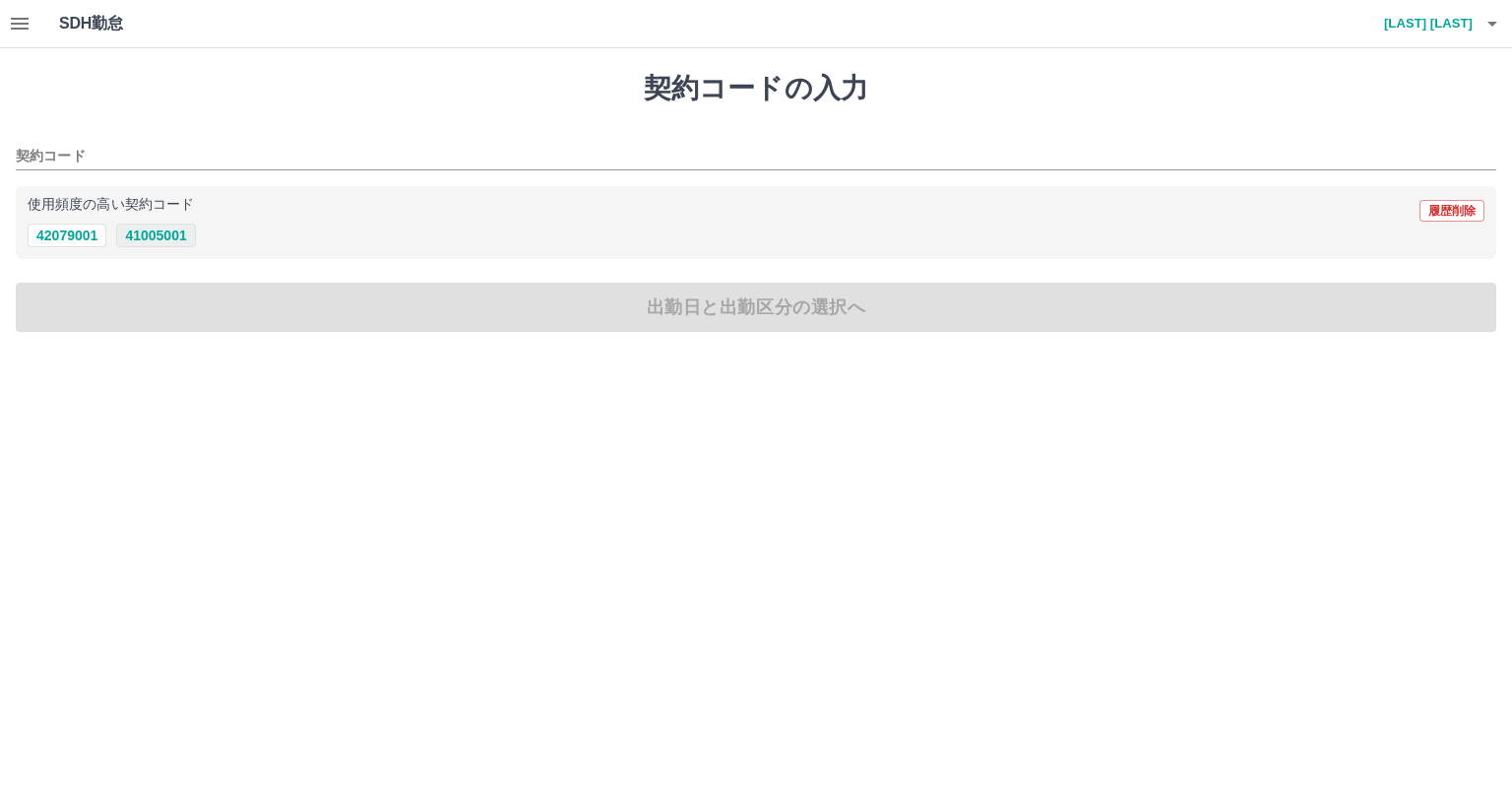 click on "41005001" at bounding box center (156, 235) 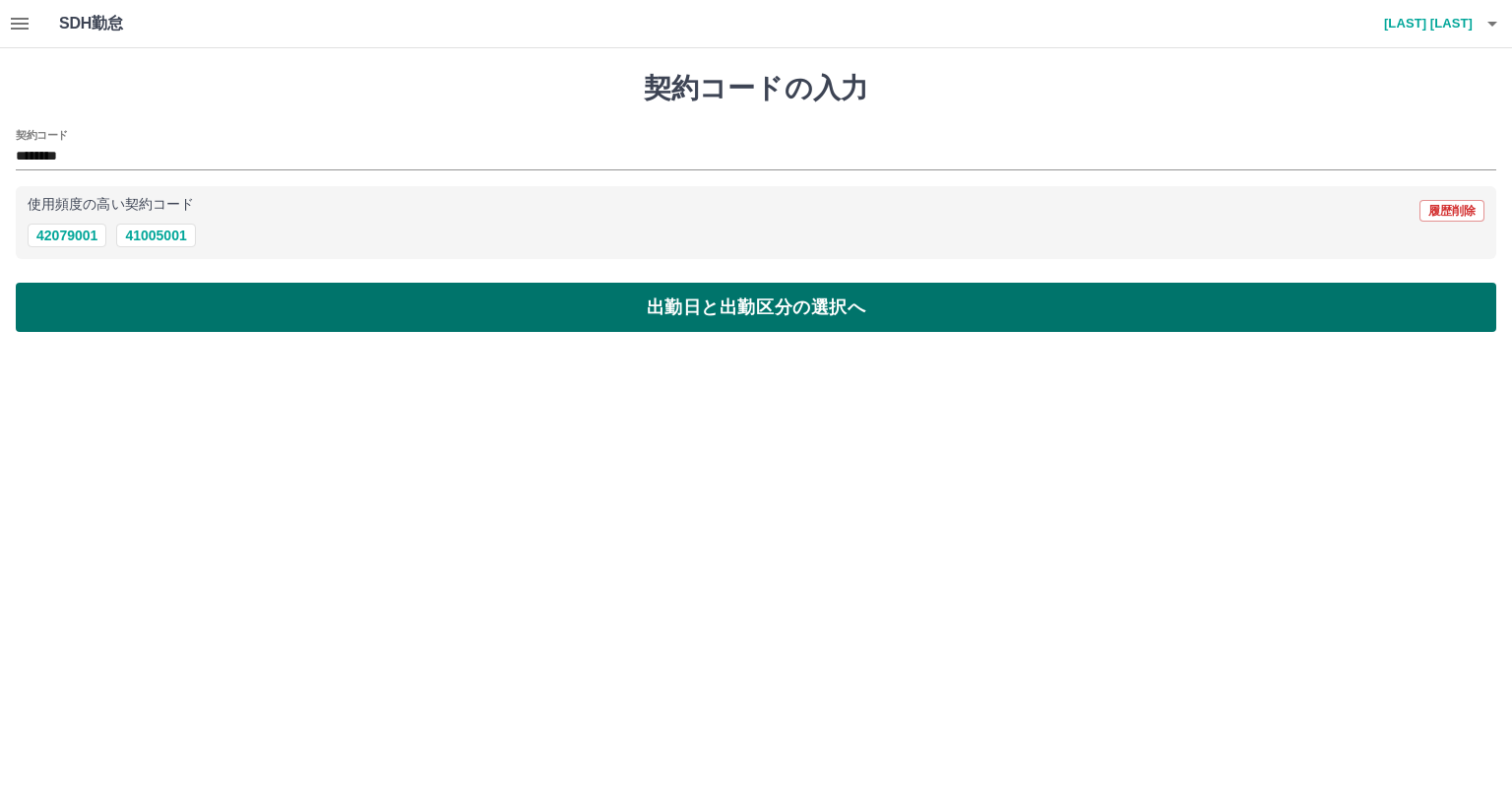 click on "出勤日と出勤区分の選択へ" at bounding box center [756, 307] 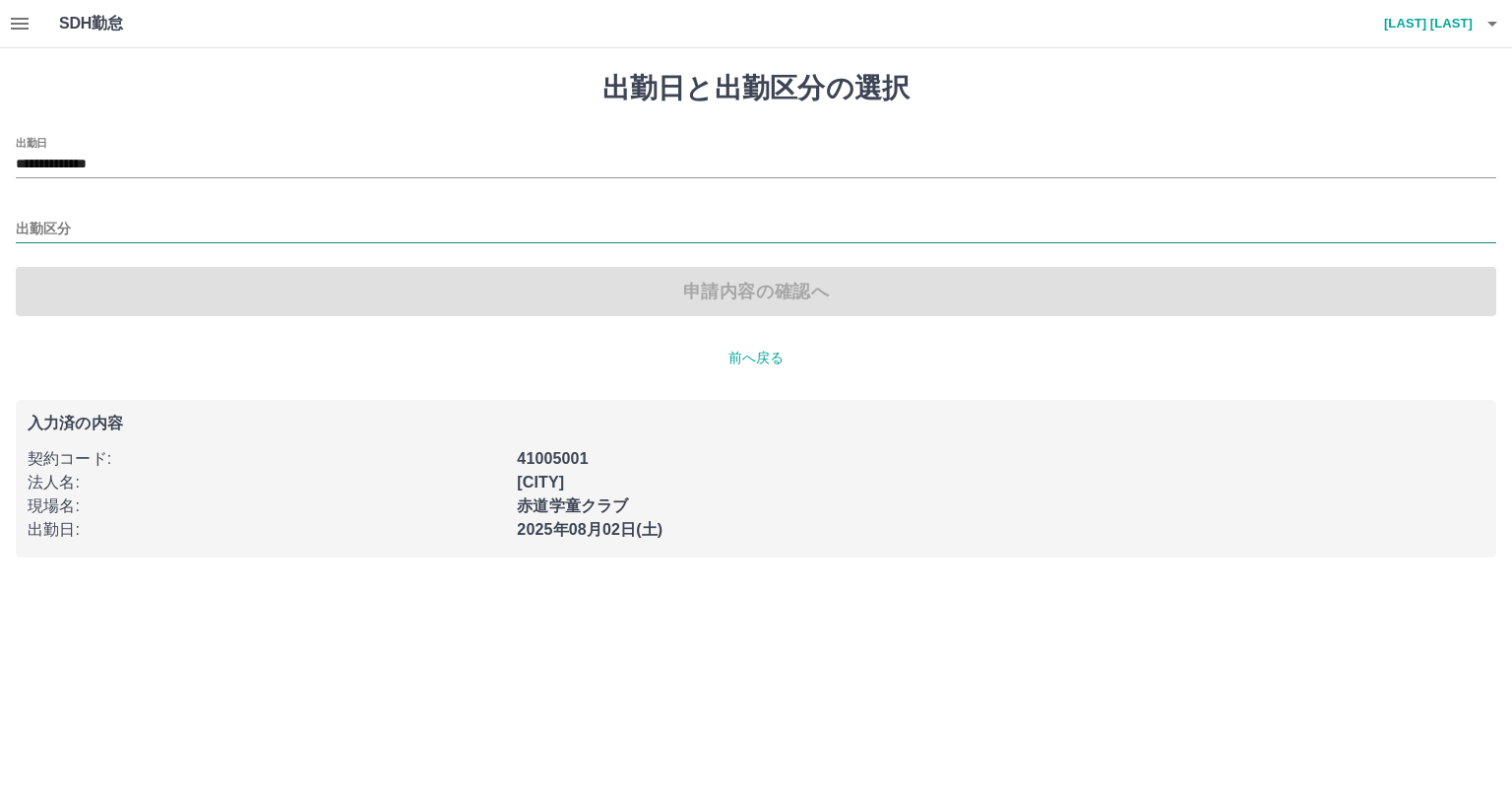 click on "出勤区分" at bounding box center [756, 230] 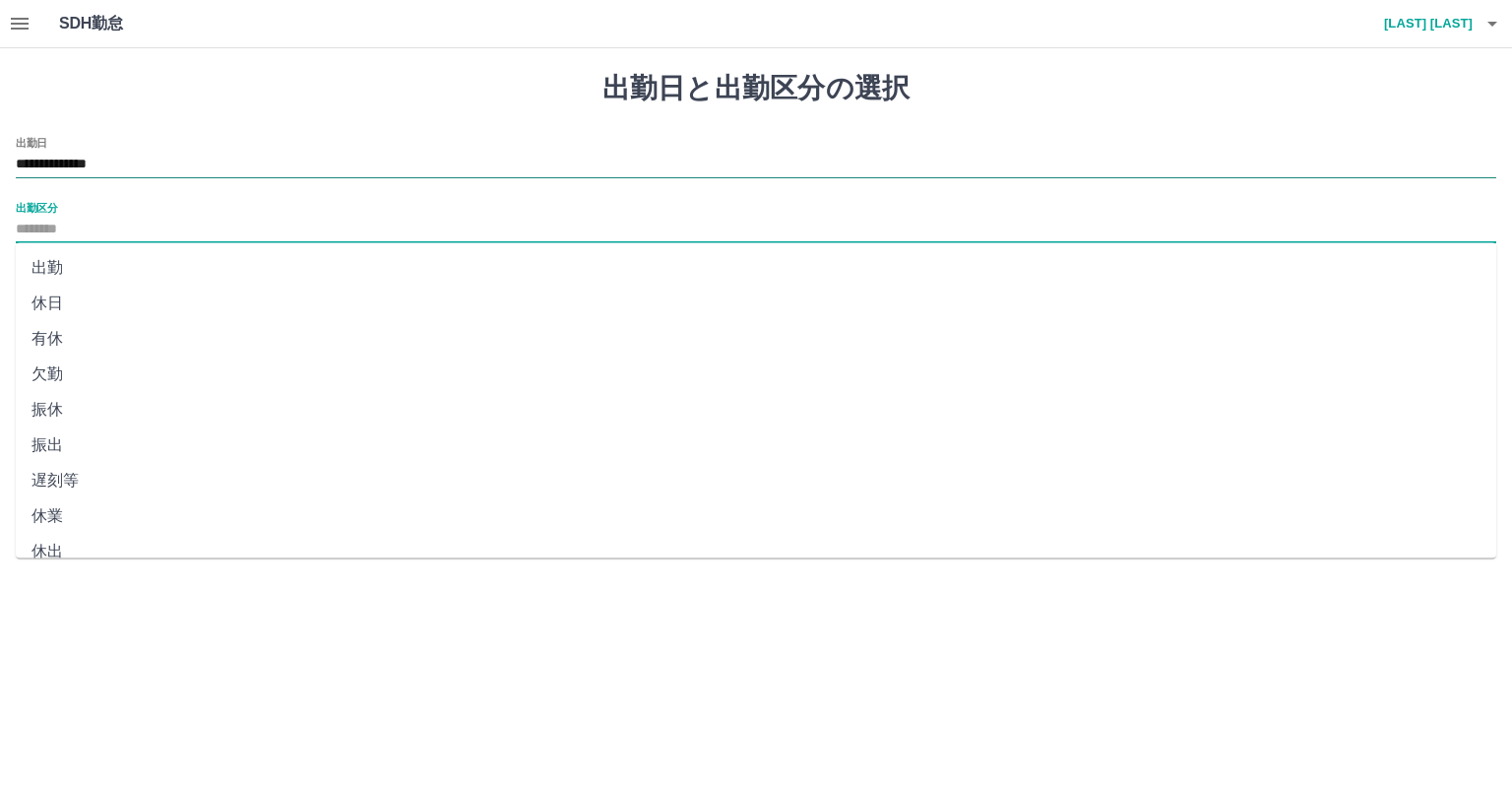 click on "**********" at bounding box center [756, 164] 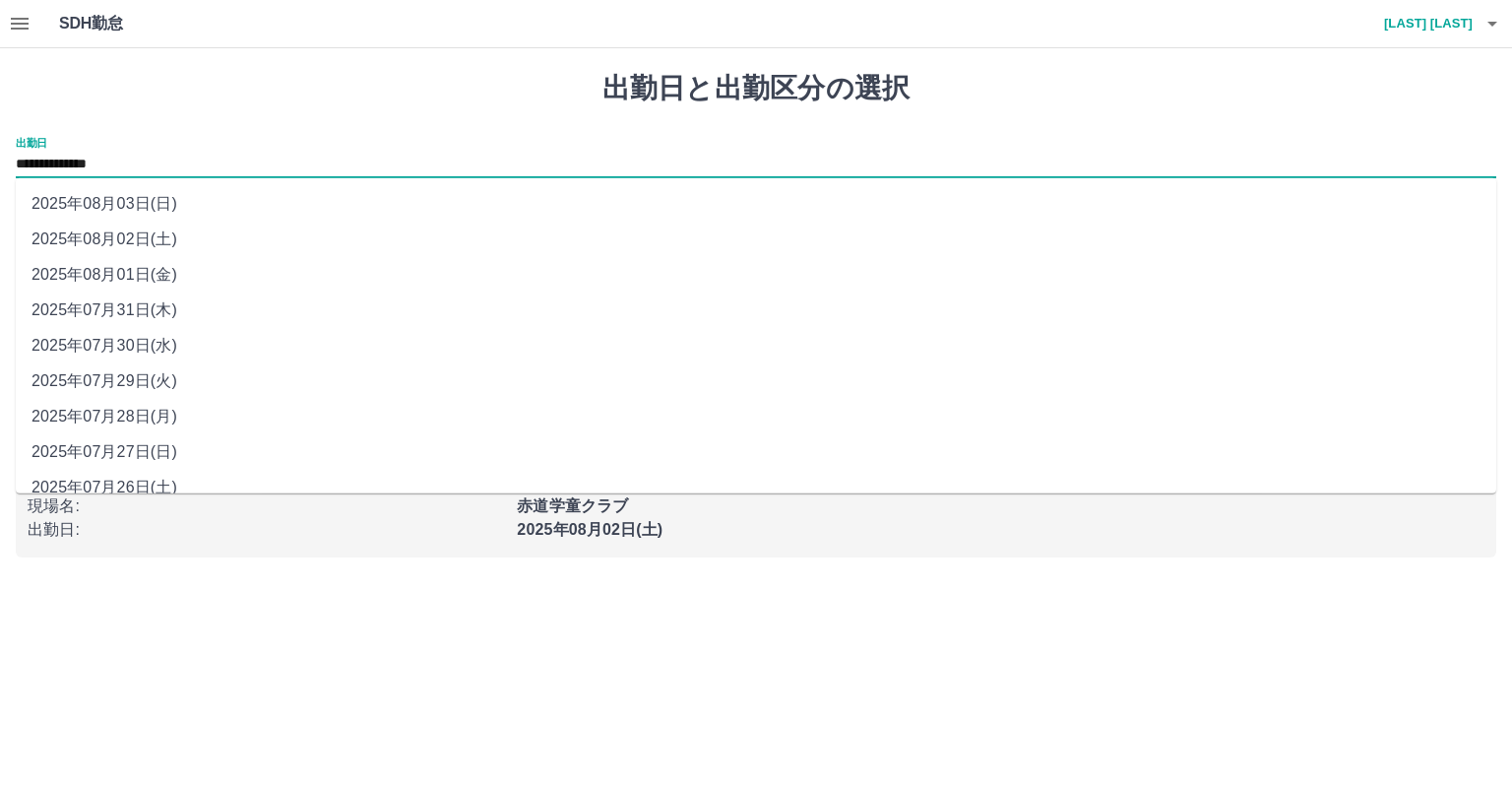 click on "2025年08月03日(日)" at bounding box center (756, 204) 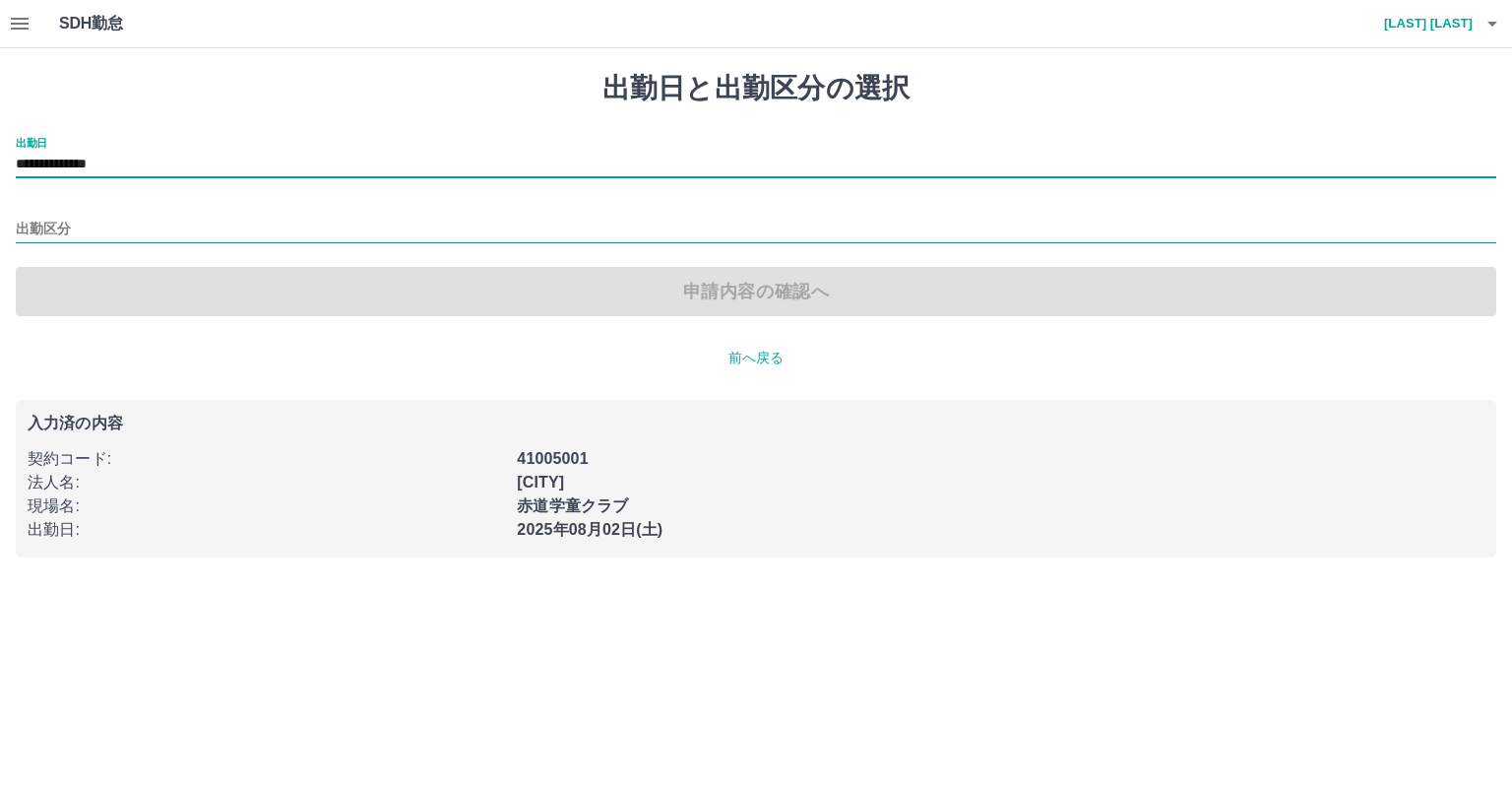 click on "出勤区分" at bounding box center (756, 230) 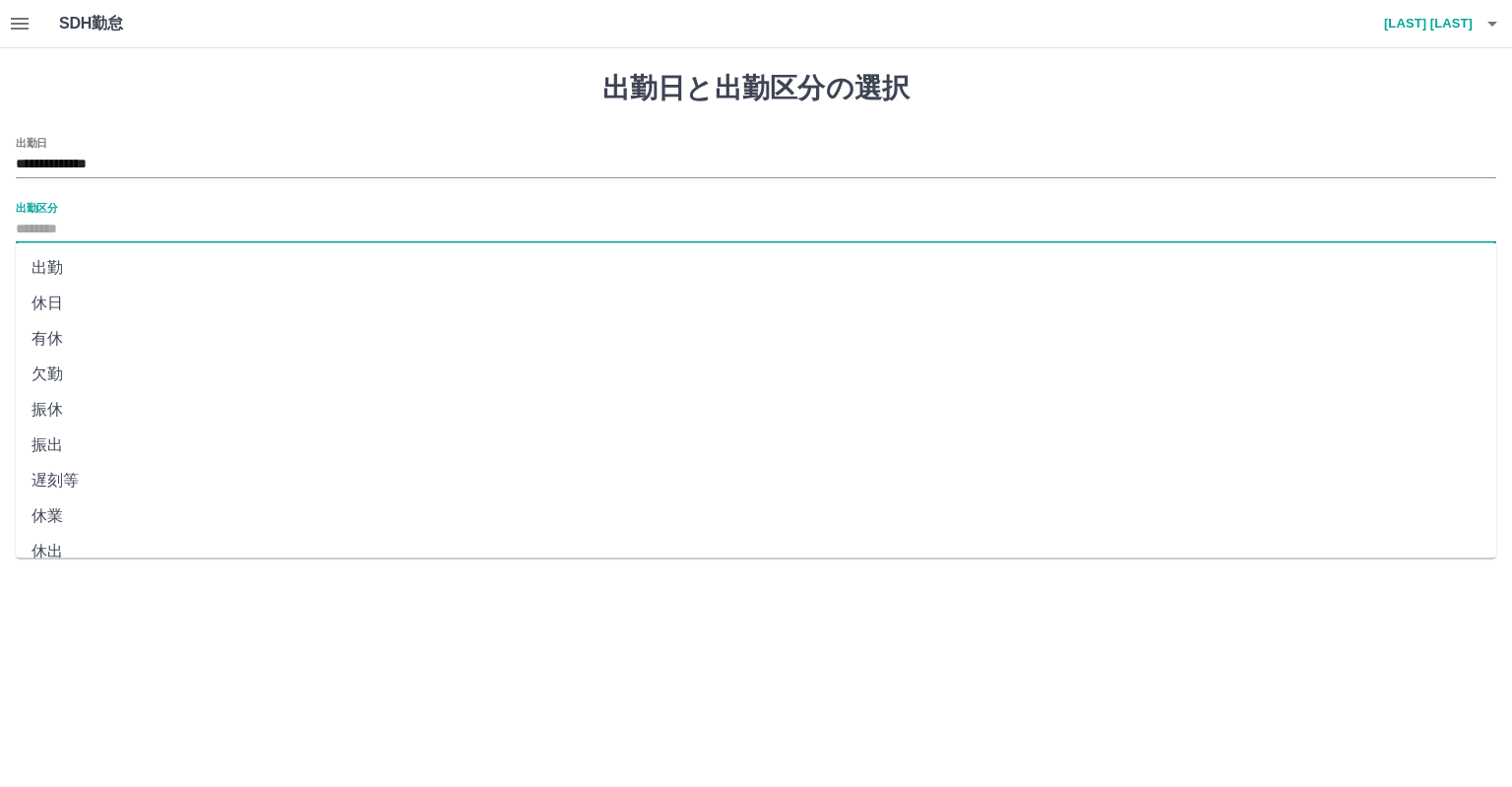 scroll, scrollTop: 339, scrollLeft: 0, axis: vertical 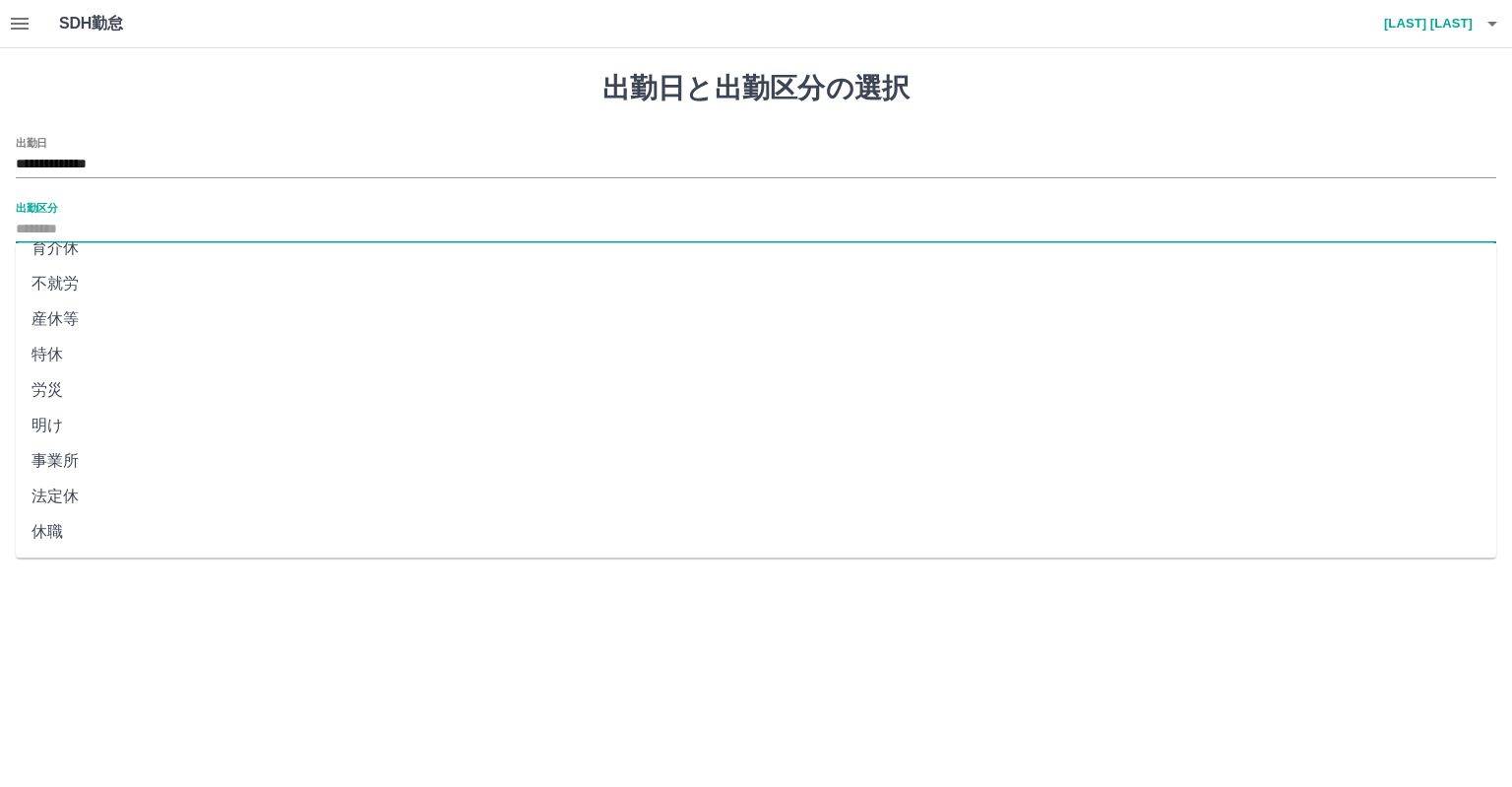 click on "法定休" at bounding box center [756, 496] 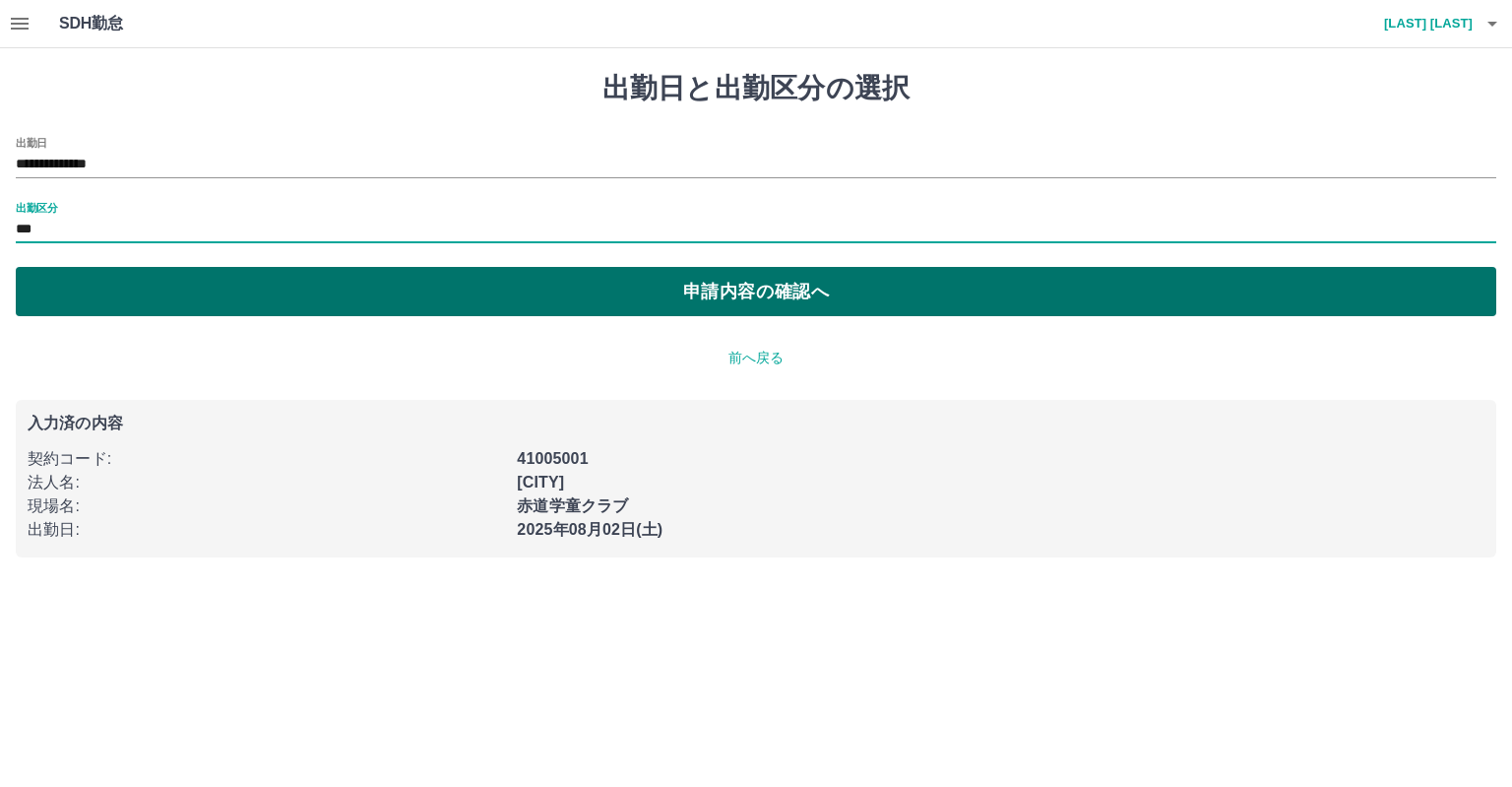 click on "申請内容の確認へ" at bounding box center [756, 292] 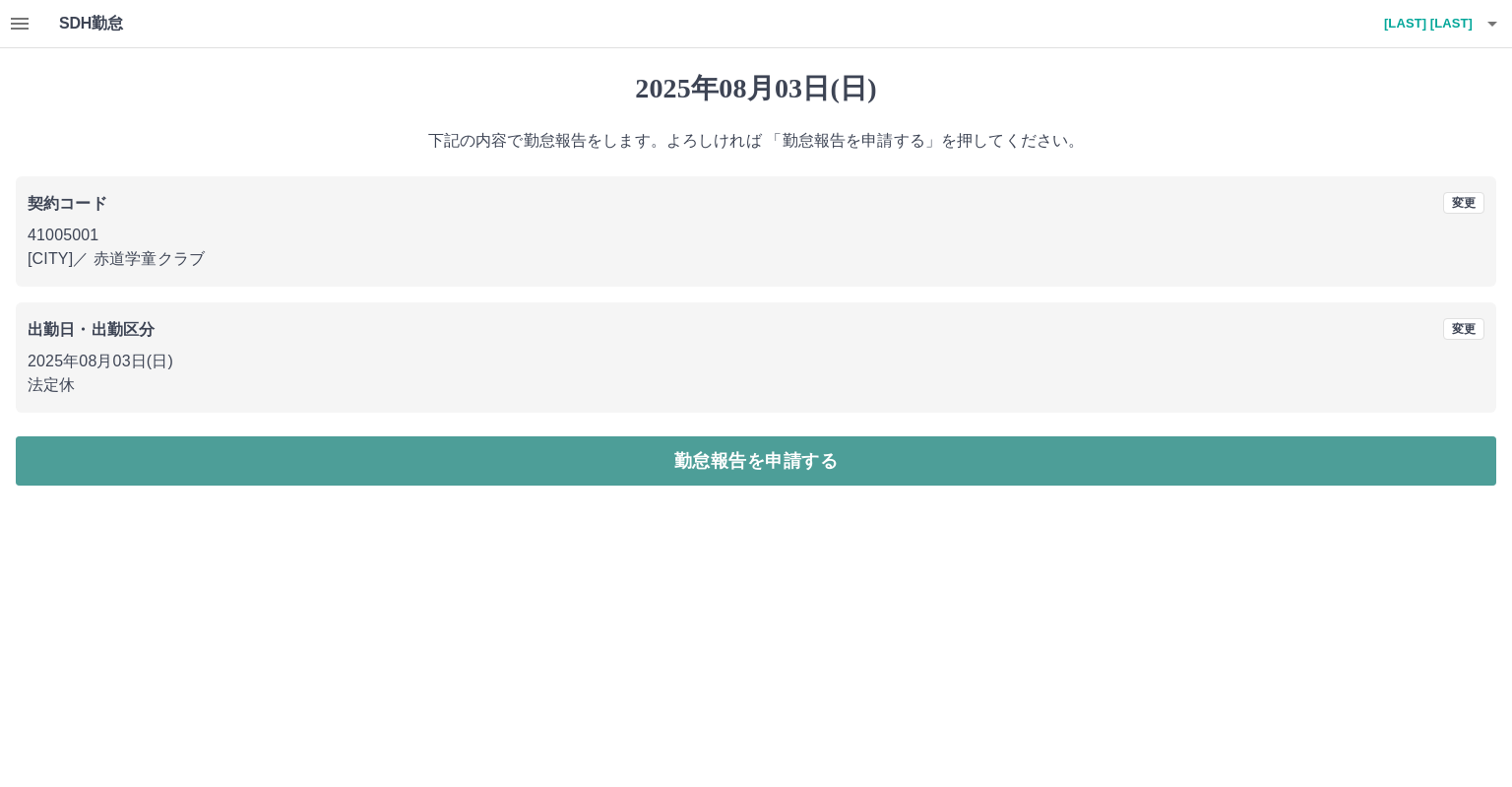 click on "勤怠報告を申請する" at bounding box center (756, 461) 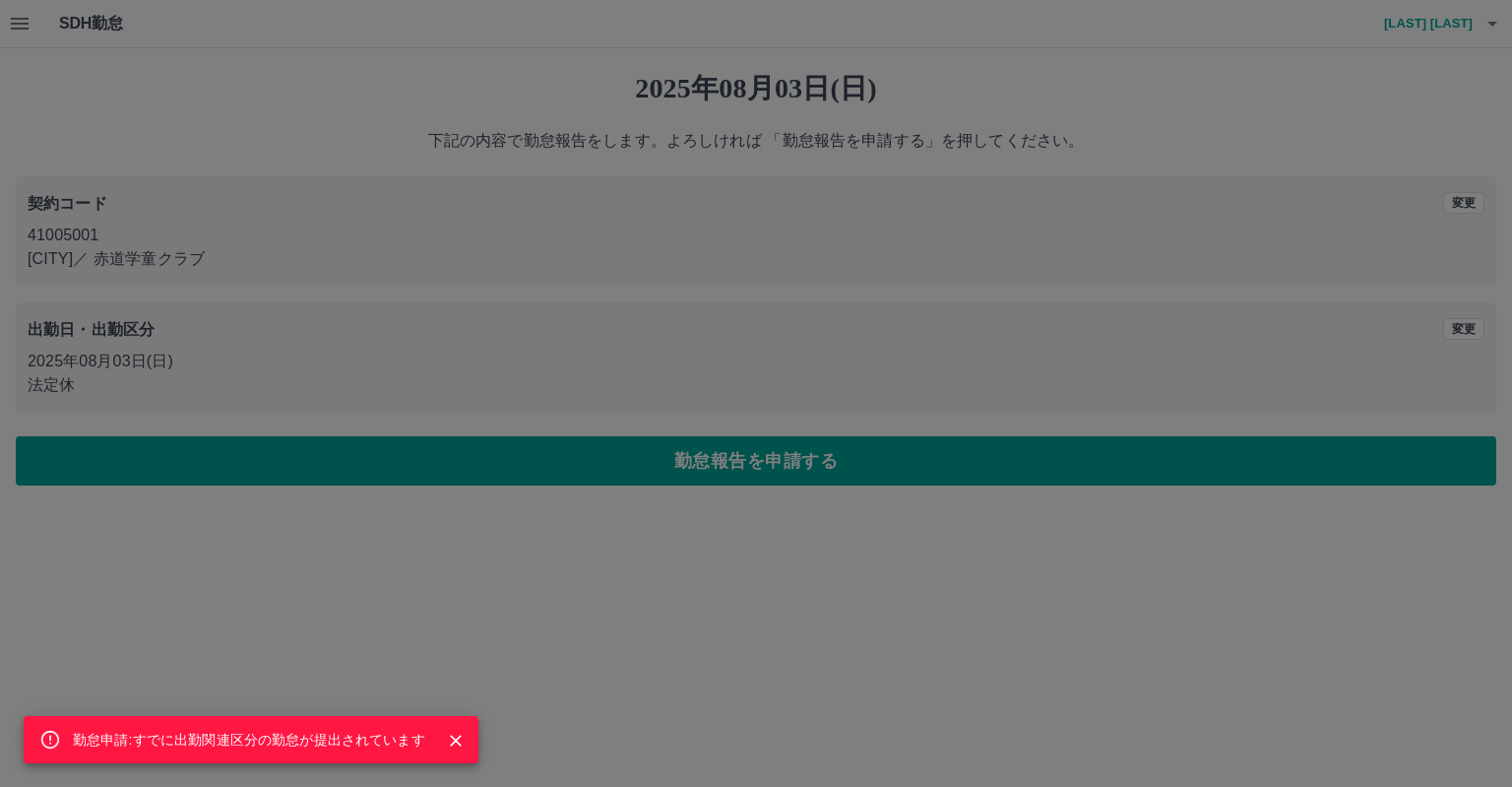 click on "勤怠申請:すでに出勤関連区分の勤怠が提出されています" at bounding box center [249, 740] 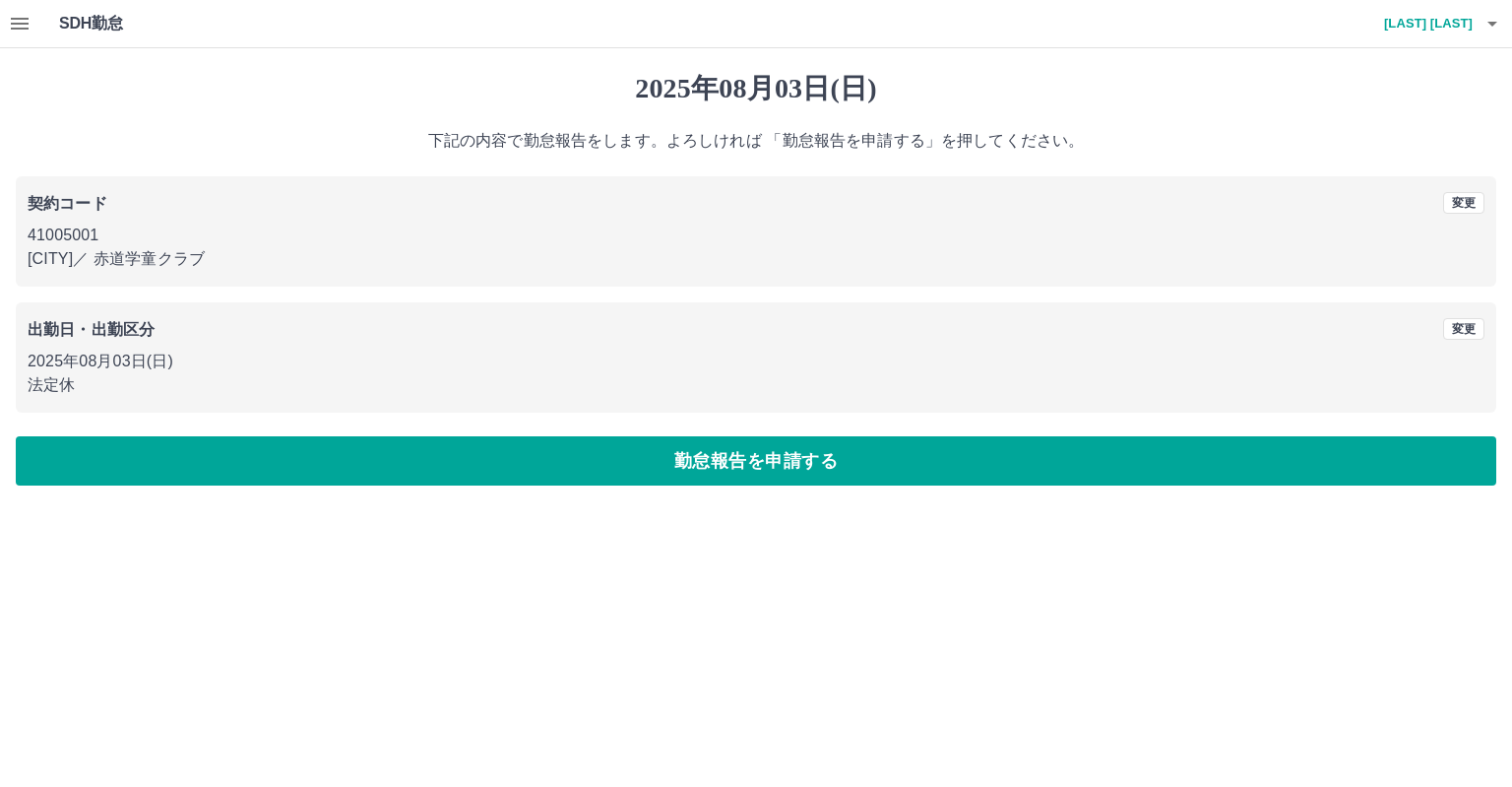 click on "SDH勤怠 照屋　楓 勤怠申請:すでに出勤関連区分の勤怠が提出されています 2025年08月03日(日) 下記の内容で勤怠報告をします。よろしければ 「勤怠報告を申請する」を押してください。 契約コード 変更 41005001 うるま市  ／   赤道学童クラブ 出勤日・出勤区分 変更 2025年08月03日(日) 法定休 勤怠報告を申請する SDH勤怠" at bounding box center (756, 254) 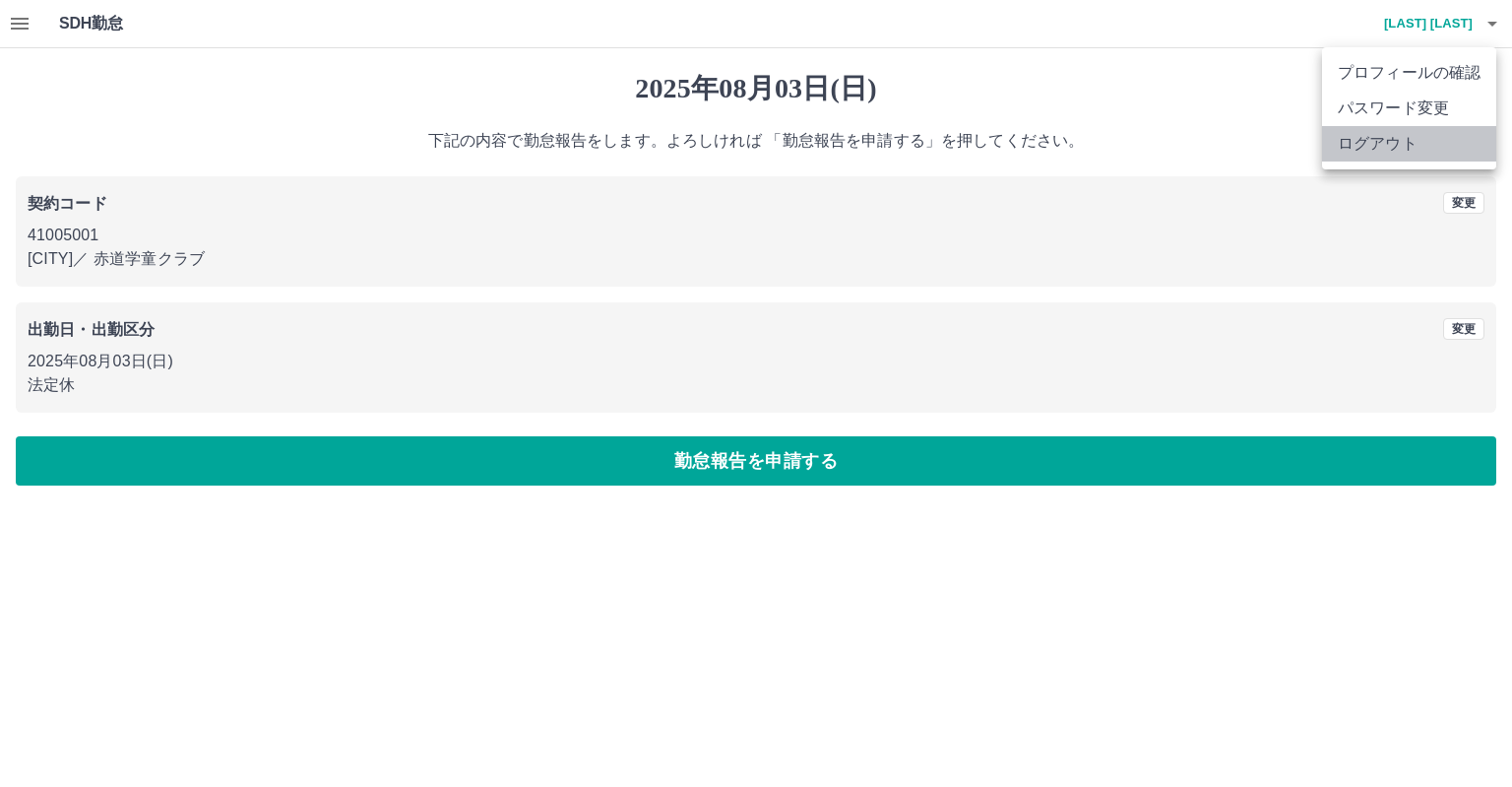 click on "ログアウト" at bounding box center (1409, 144) 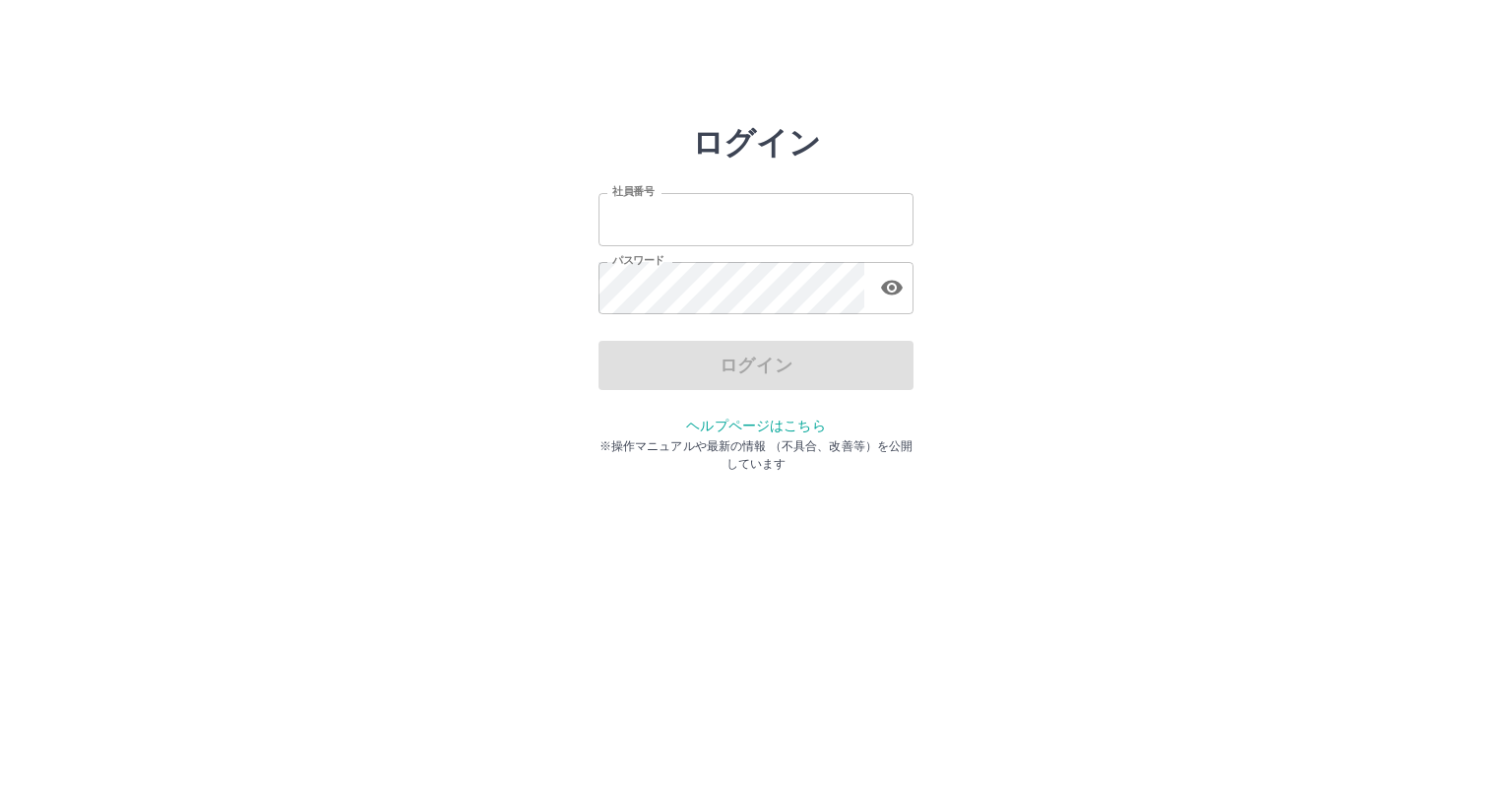 scroll, scrollTop: 0, scrollLeft: 0, axis: both 